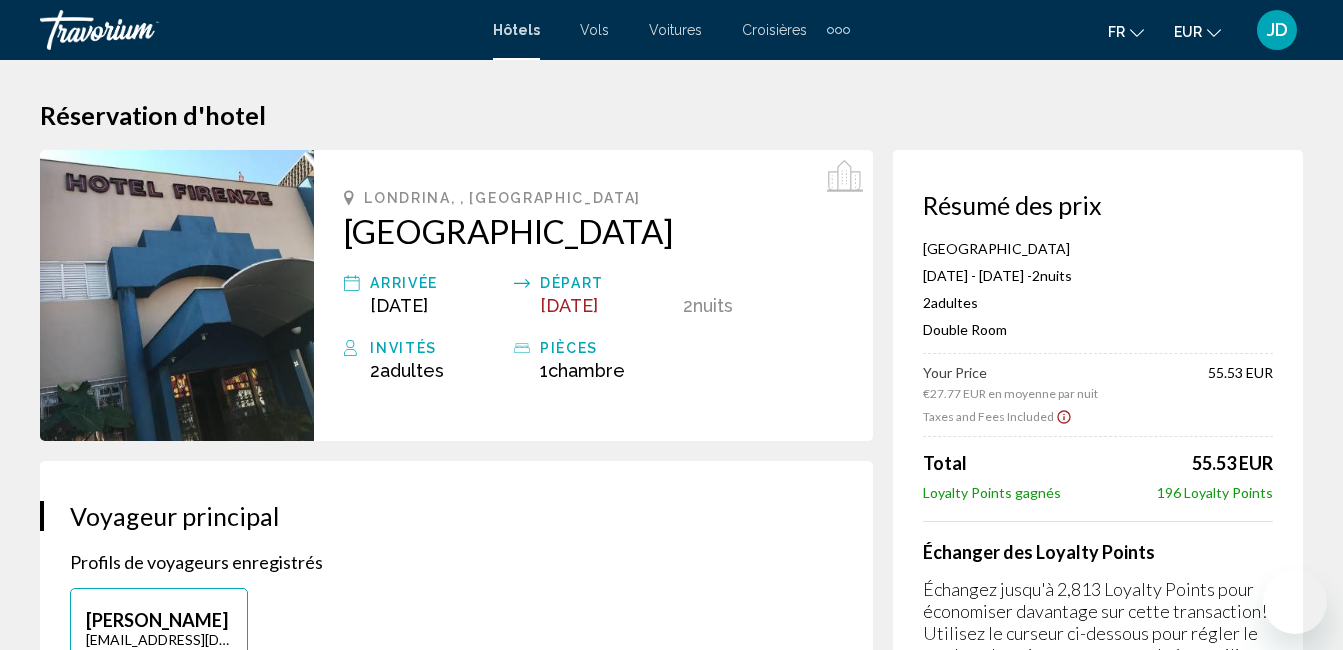scroll, scrollTop: 0, scrollLeft: 0, axis: both 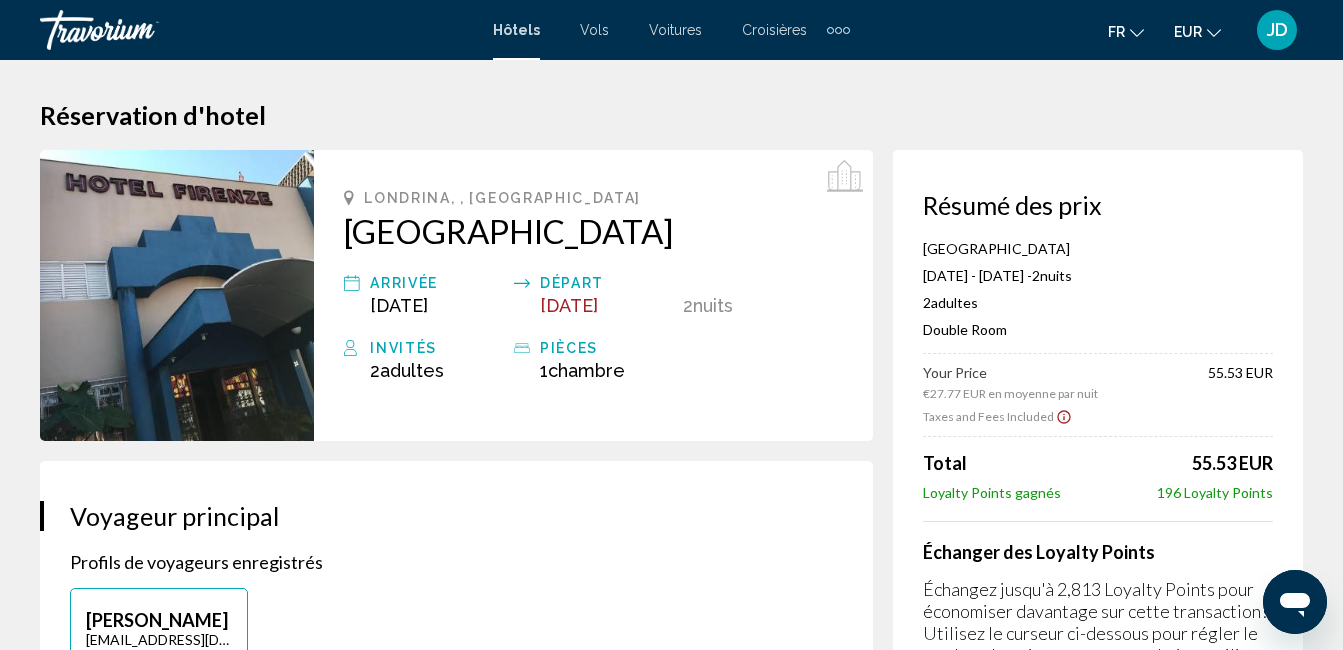 click 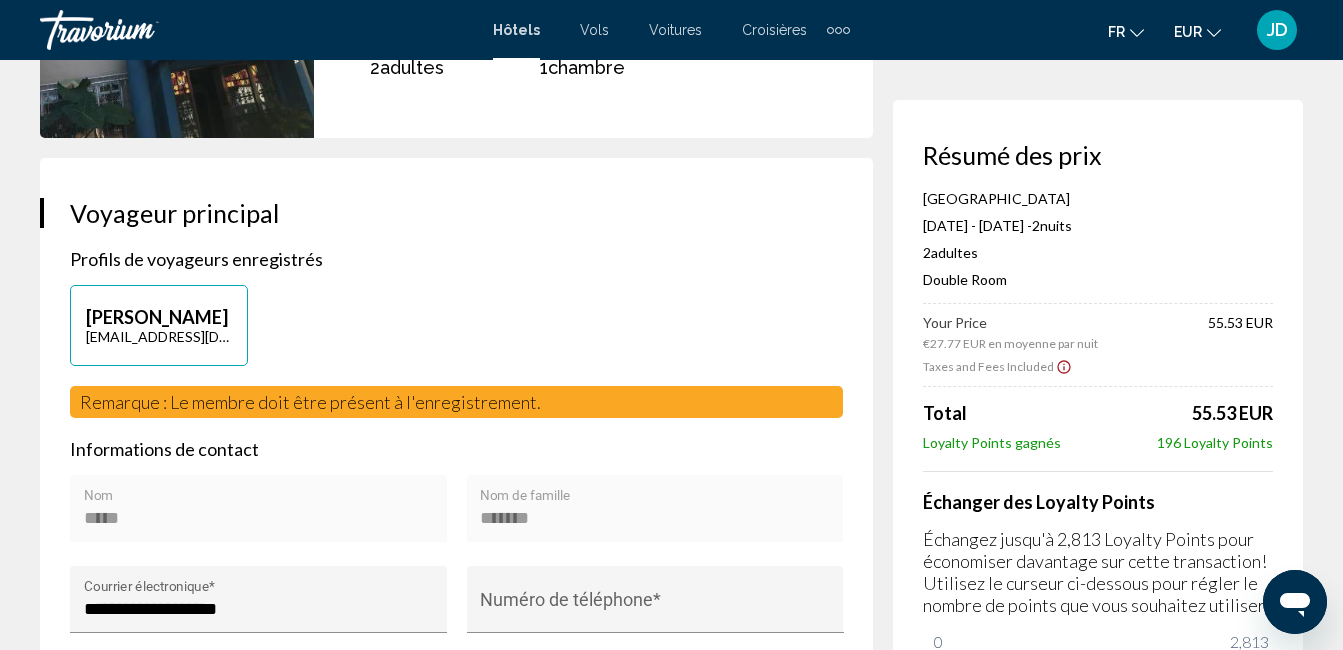 scroll, scrollTop: 0, scrollLeft: 0, axis: both 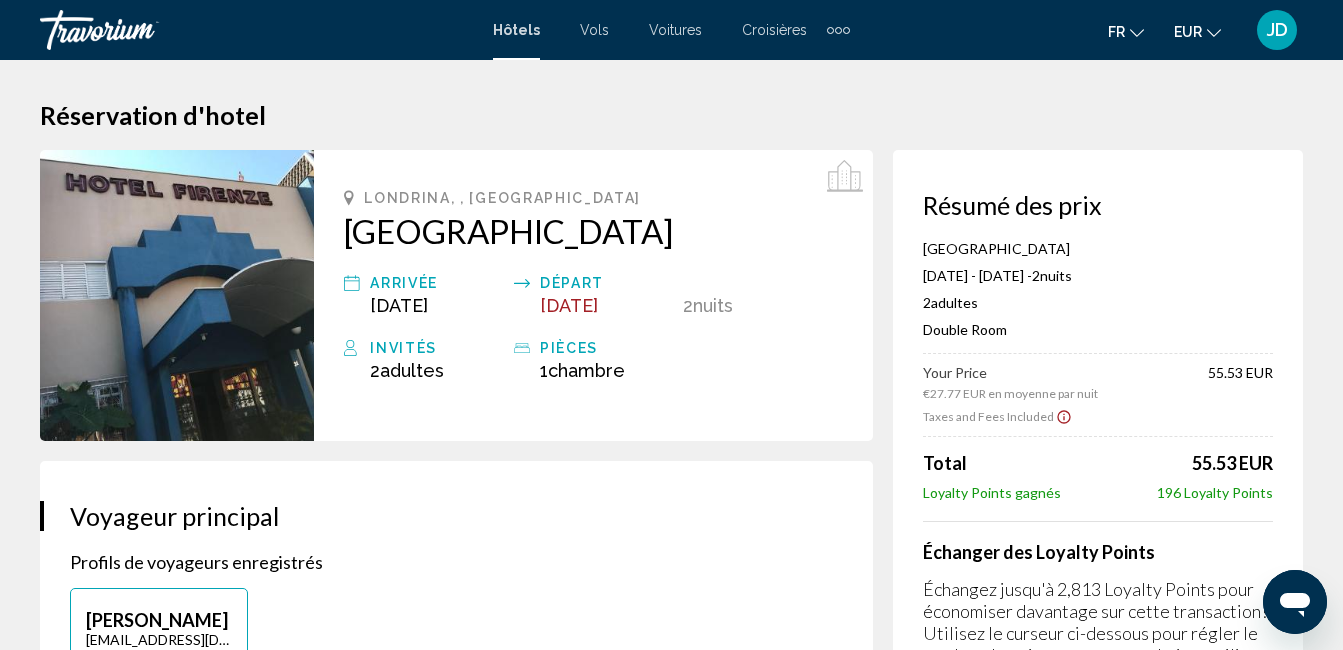 click on "Hôtels" at bounding box center (516, 30) 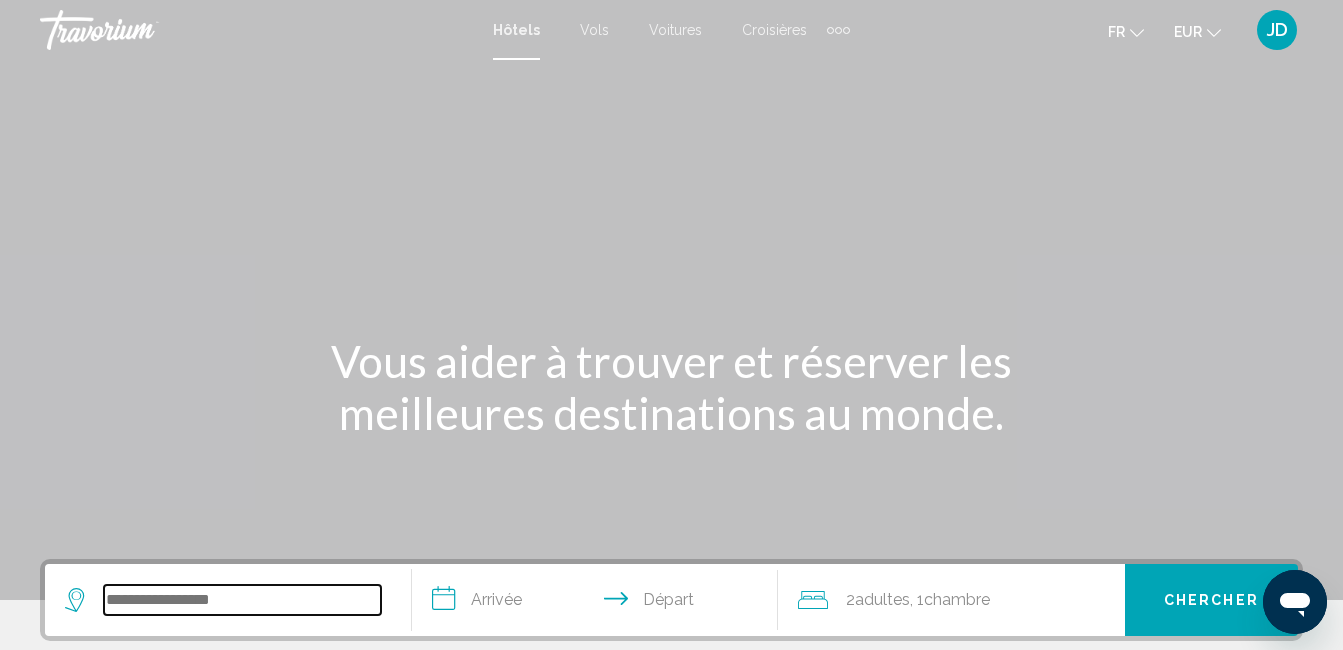 click at bounding box center (242, 600) 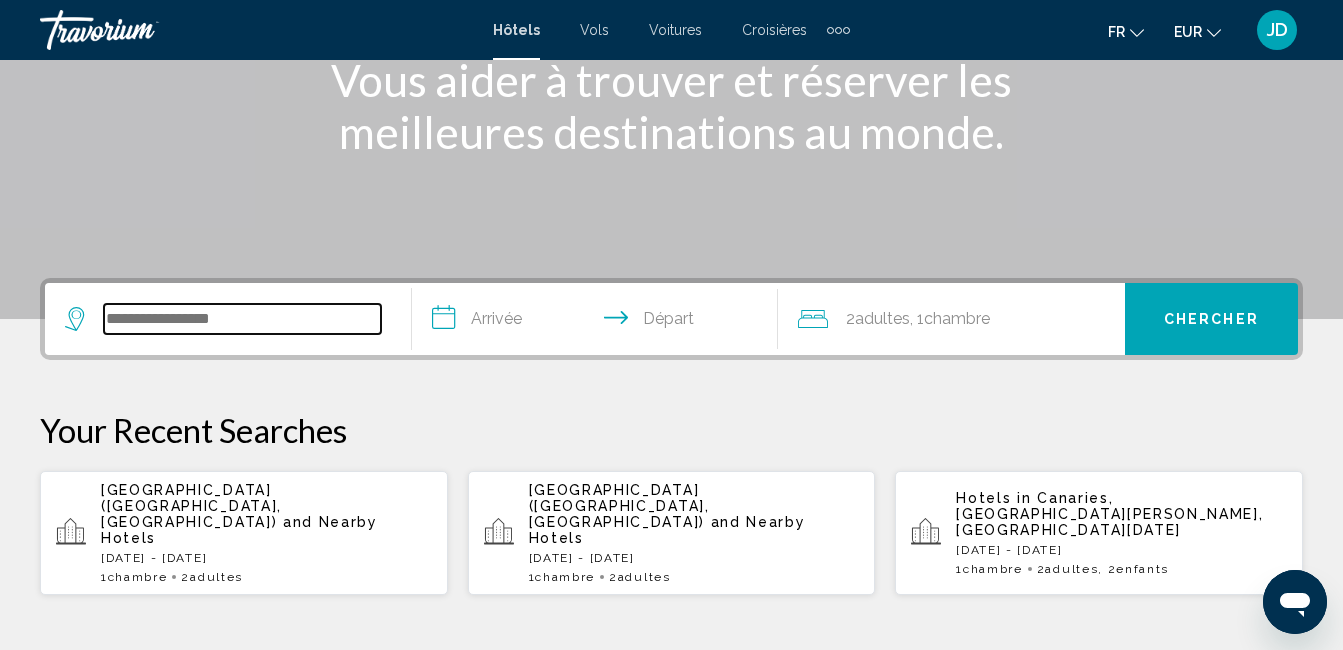 scroll, scrollTop: 494, scrollLeft: 0, axis: vertical 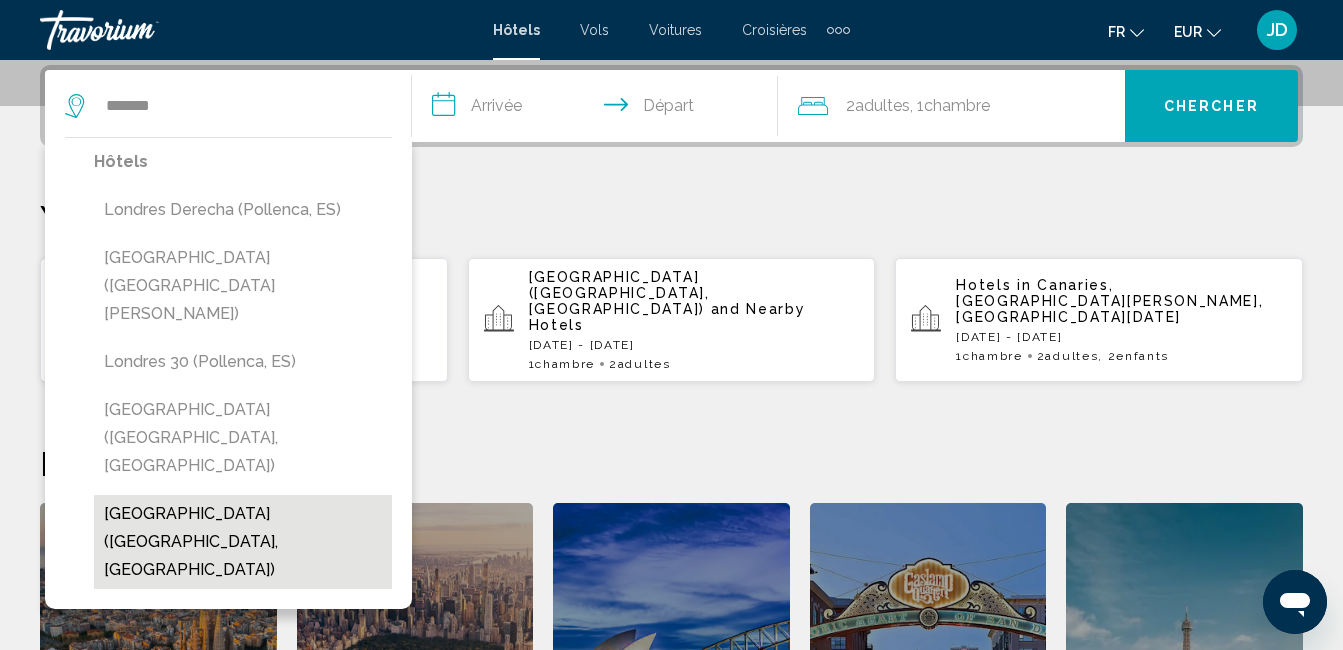 click on "[GEOGRAPHIC_DATA] ([GEOGRAPHIC_DATA], [GEOGRAPHIC_DATA])" at bounding box center [243, 542] 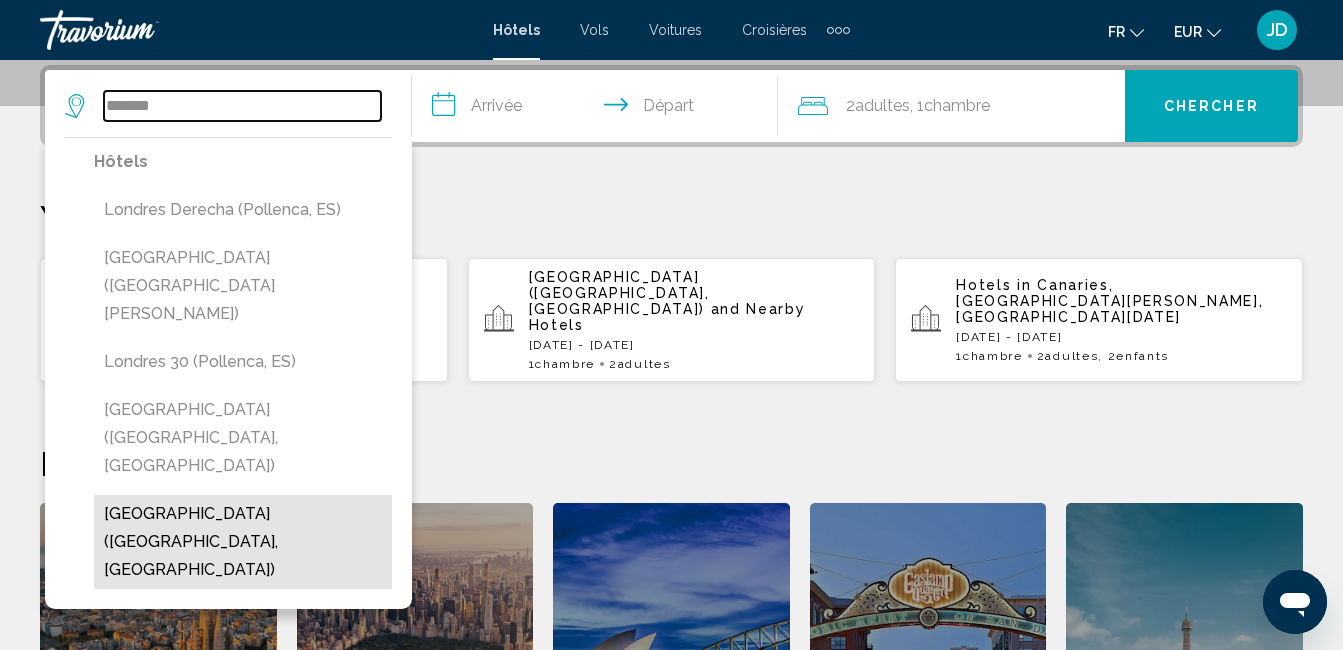 type on "**********" 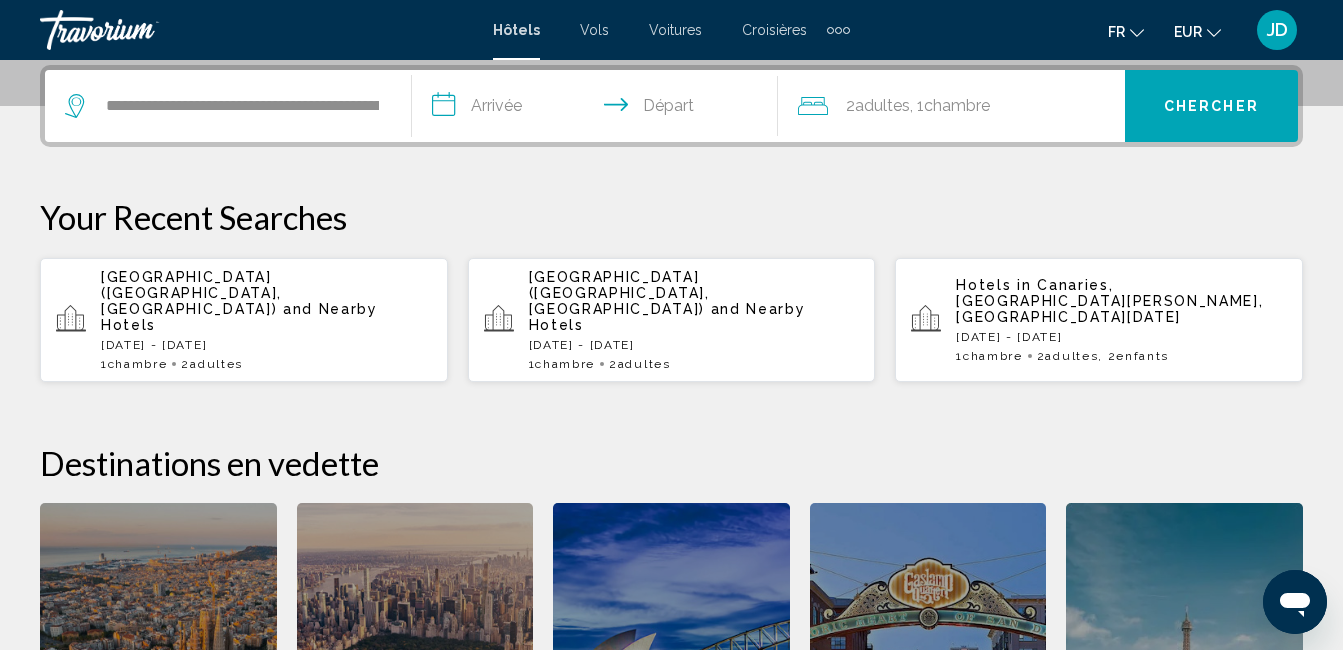click on "**********" at bounding box center [599, 109] 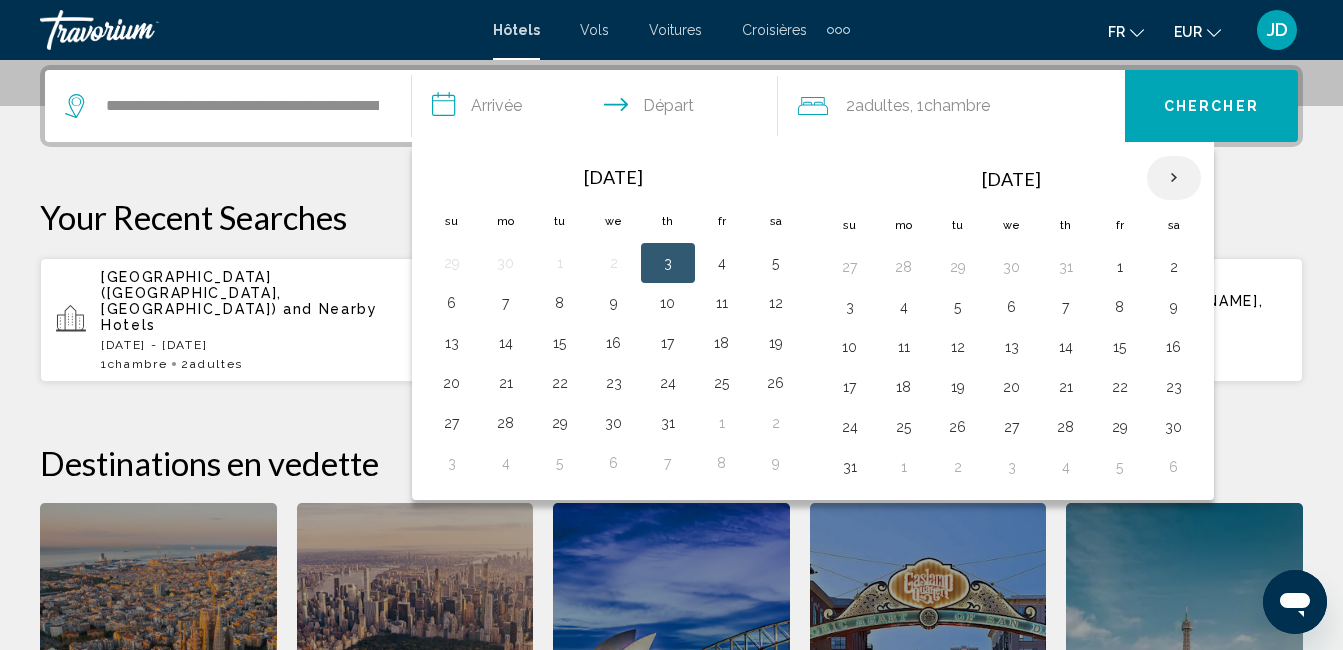 click at bounding box center [1174, 178] 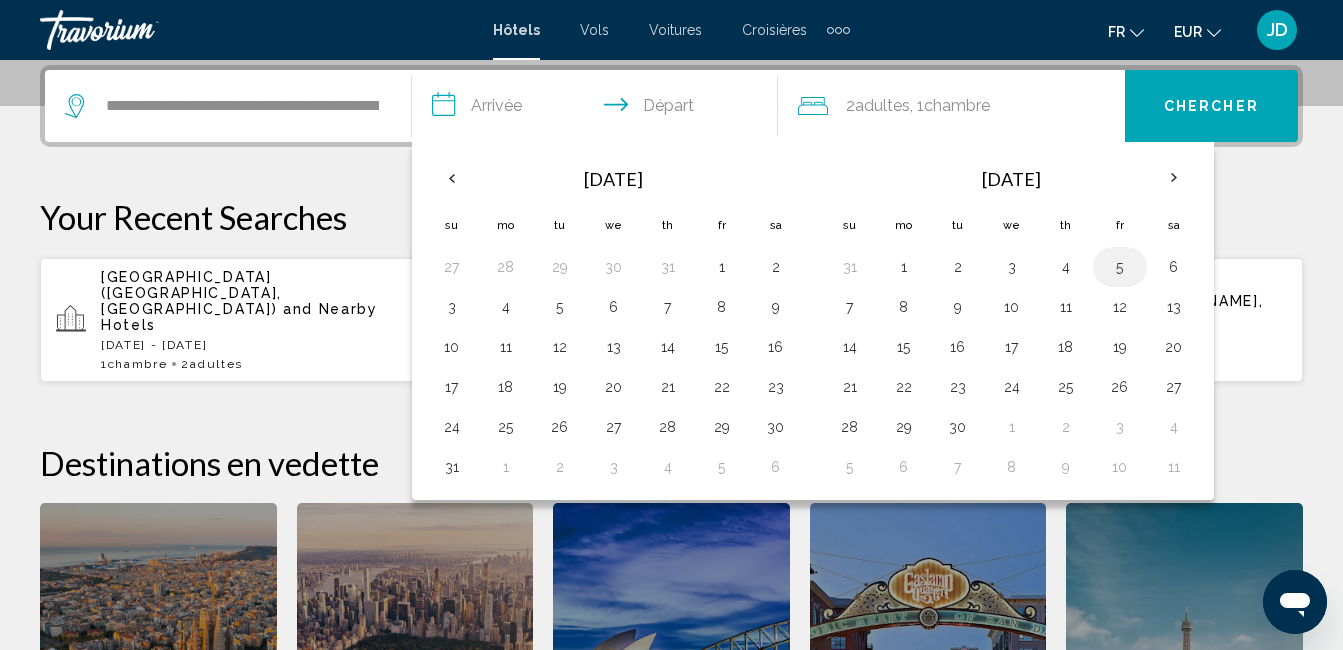 click on "5" at bounding box center (1120, 267) 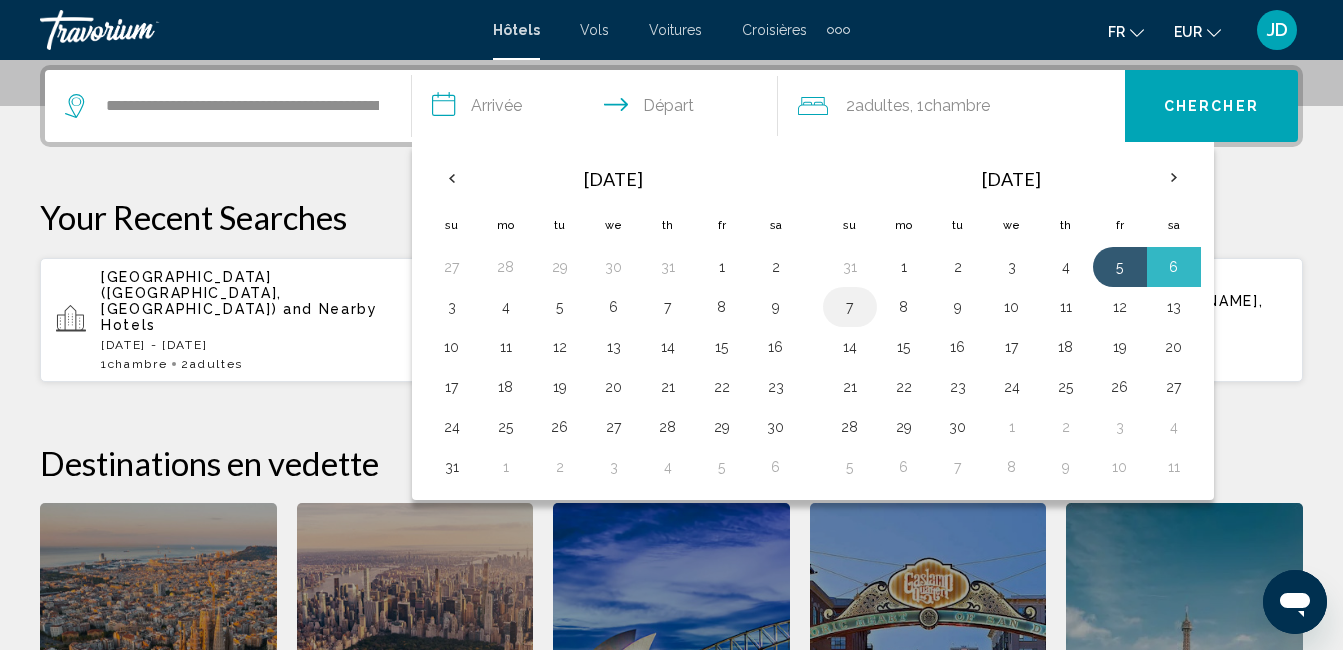 click on "7" at bounding box center [850, 307] 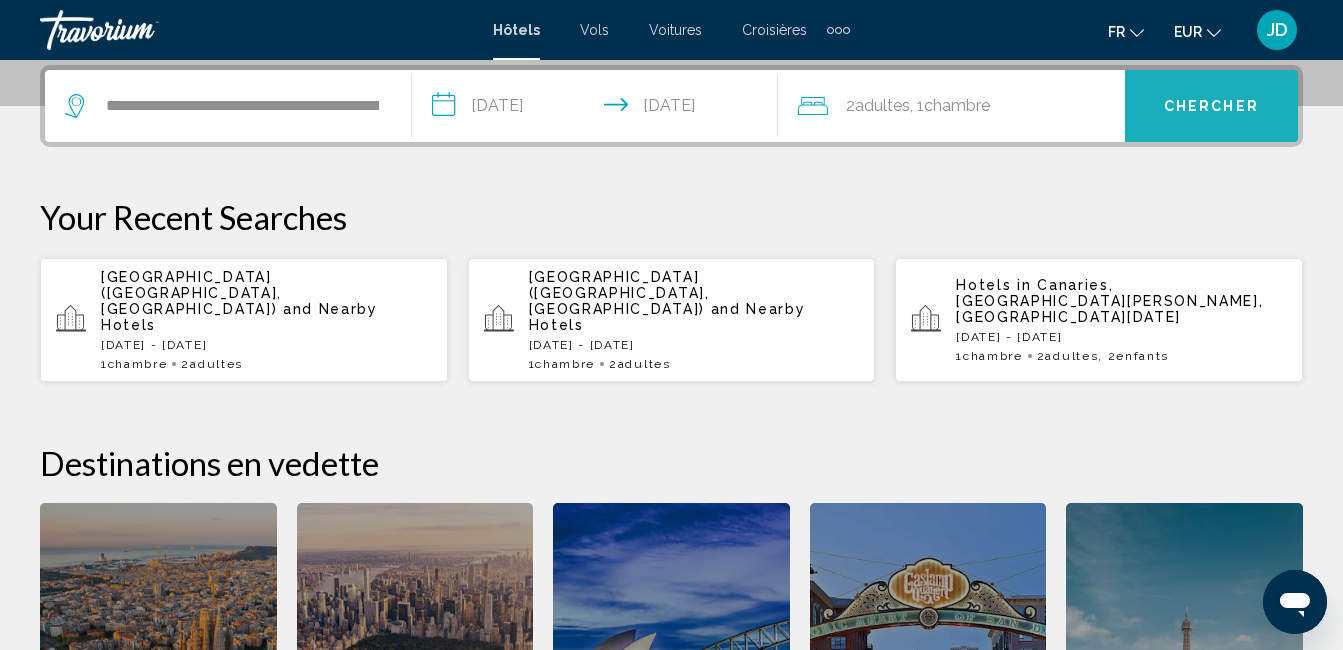 click on "Chercher" at bounding box center [1211, 107] 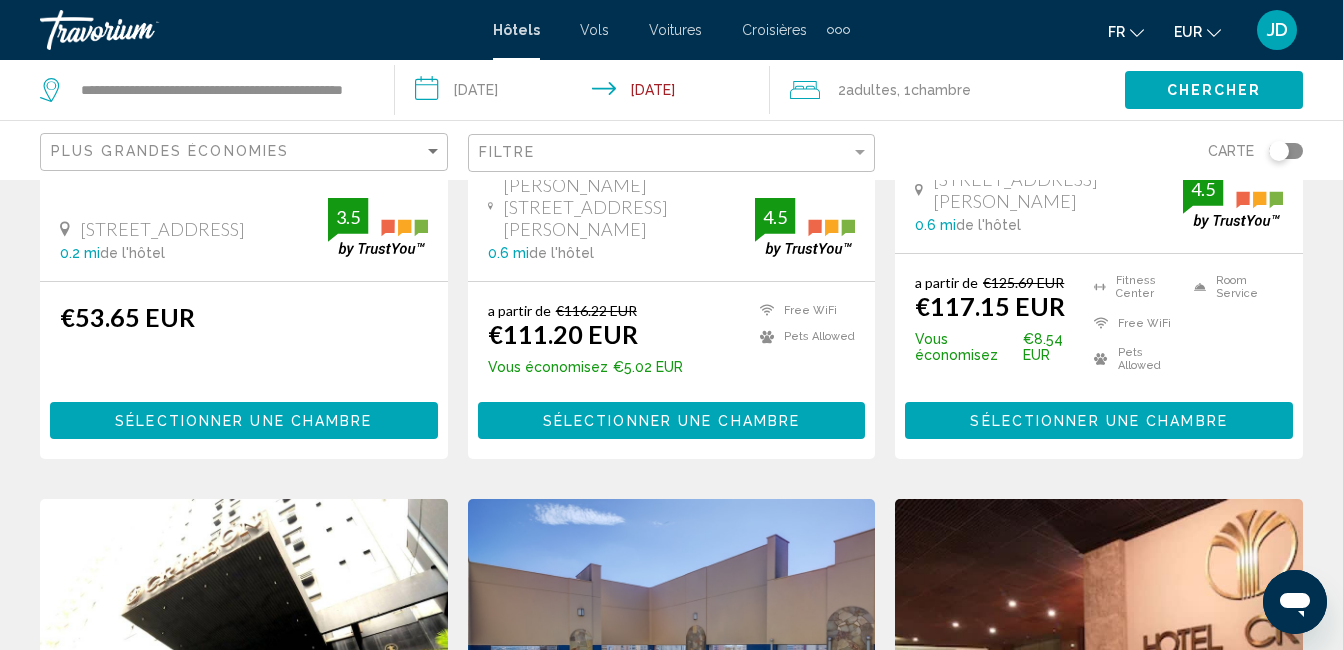 scroll, scrollTop: 0, scrollLeft: 0, axis: both 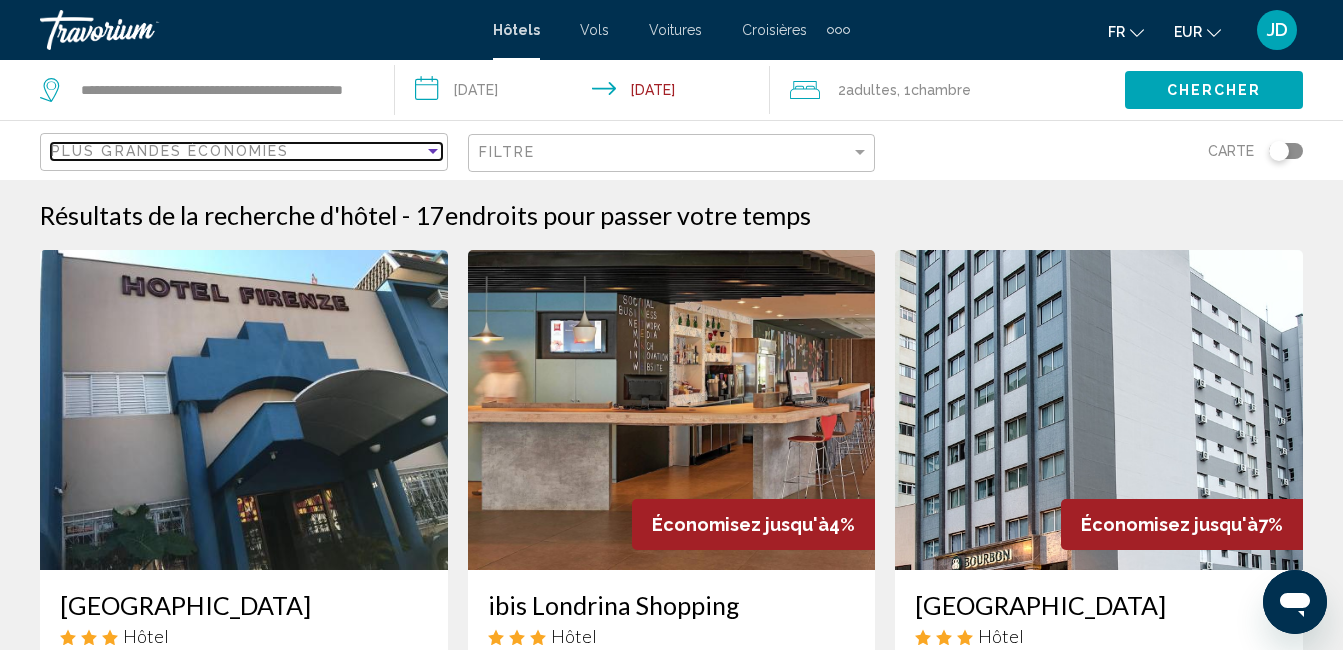 click at bounding box center [433, 151] 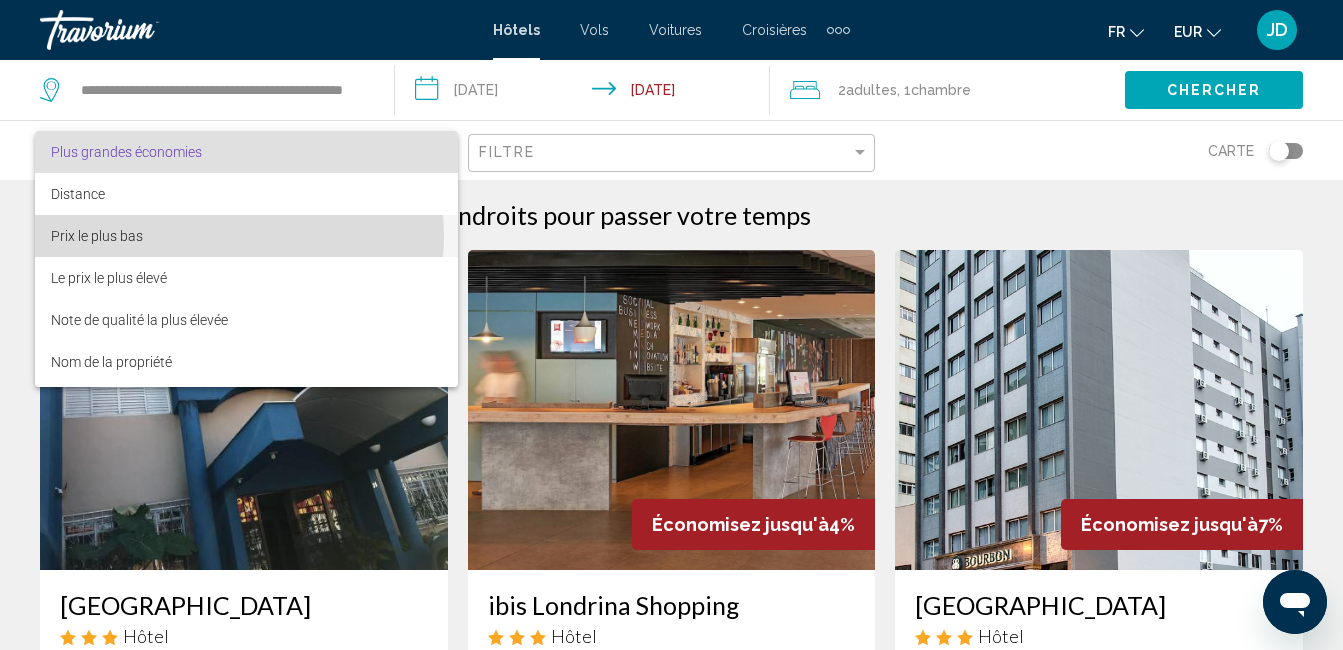 click on "Prix le plus bas" at bounding box center [246, 236] 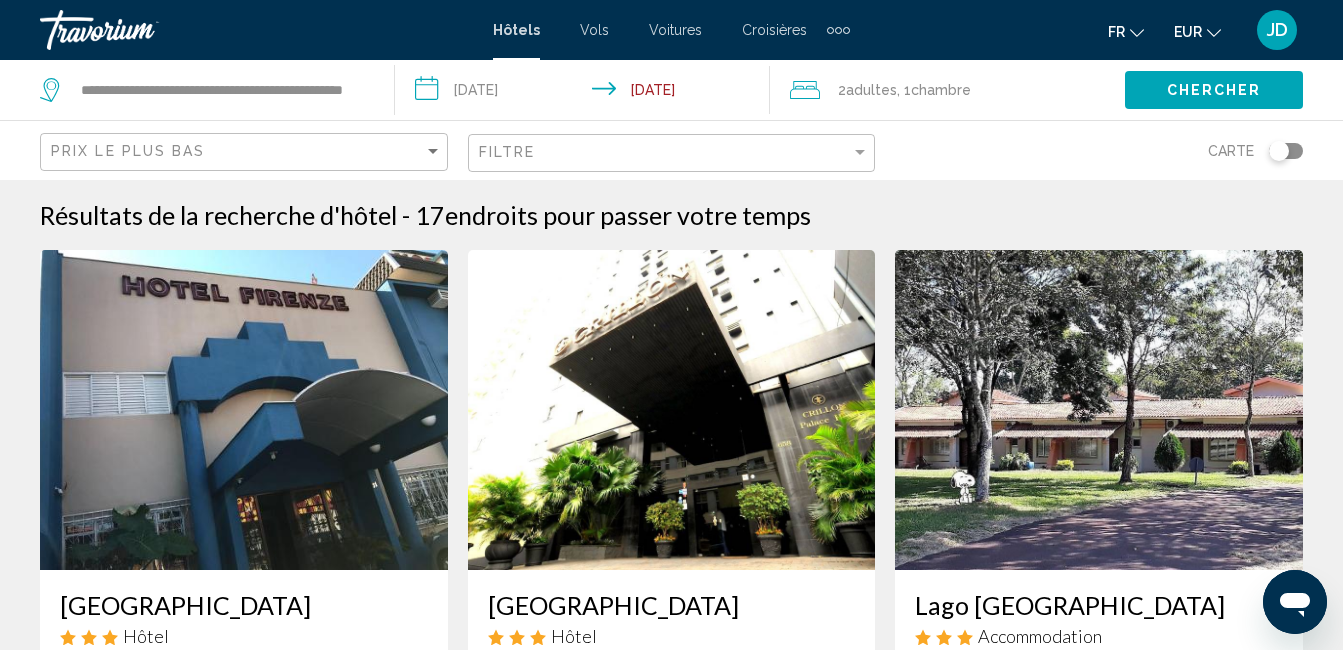 click 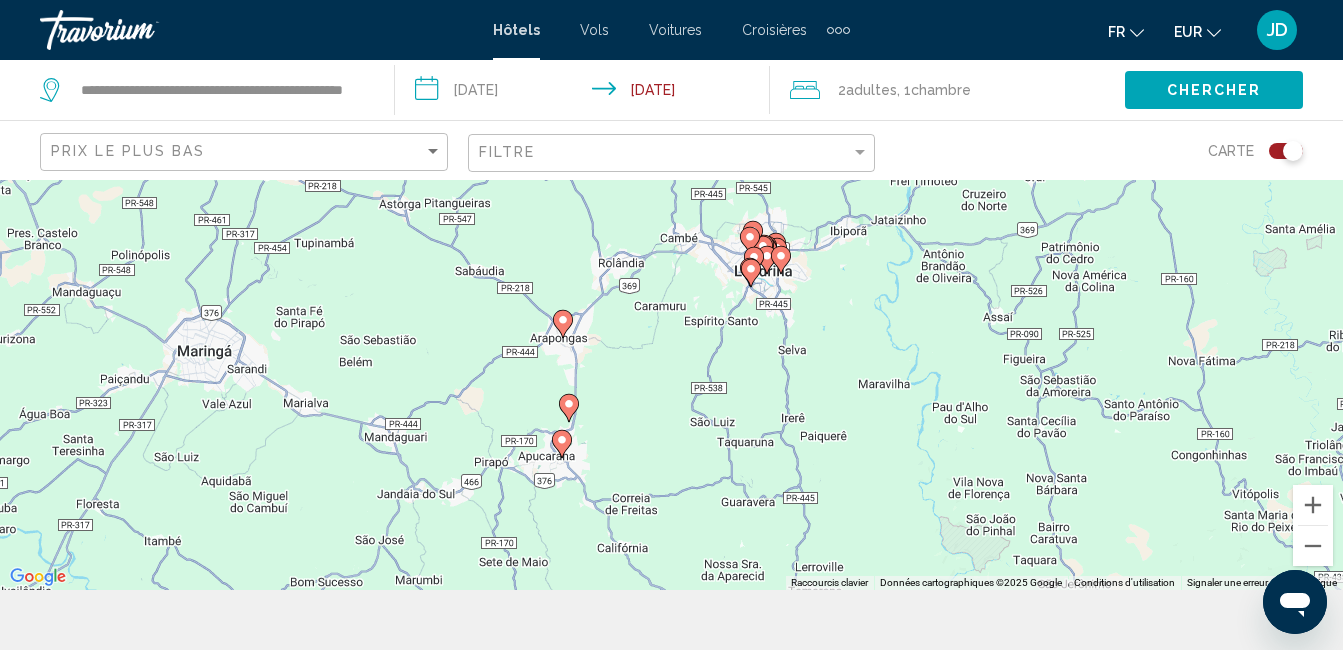 scroll, scrollTop: 70, scrollLeft: 0, axis: vertical 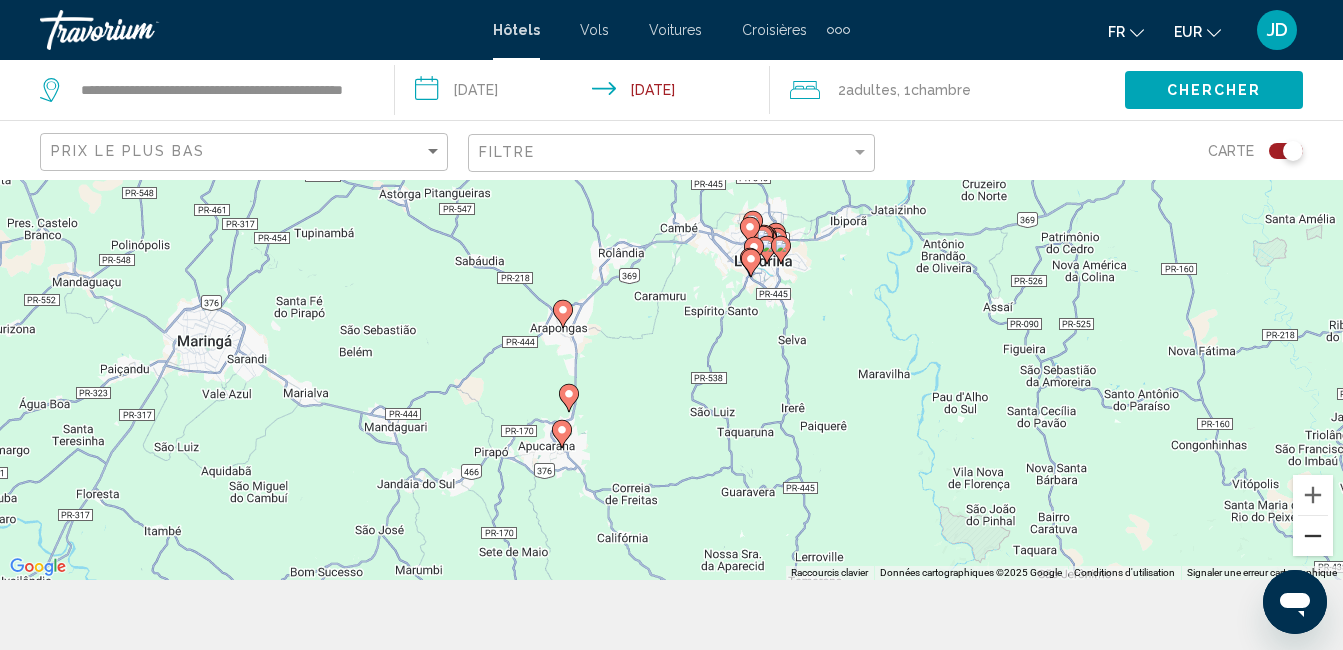 click at bounding box center (1313, 536) 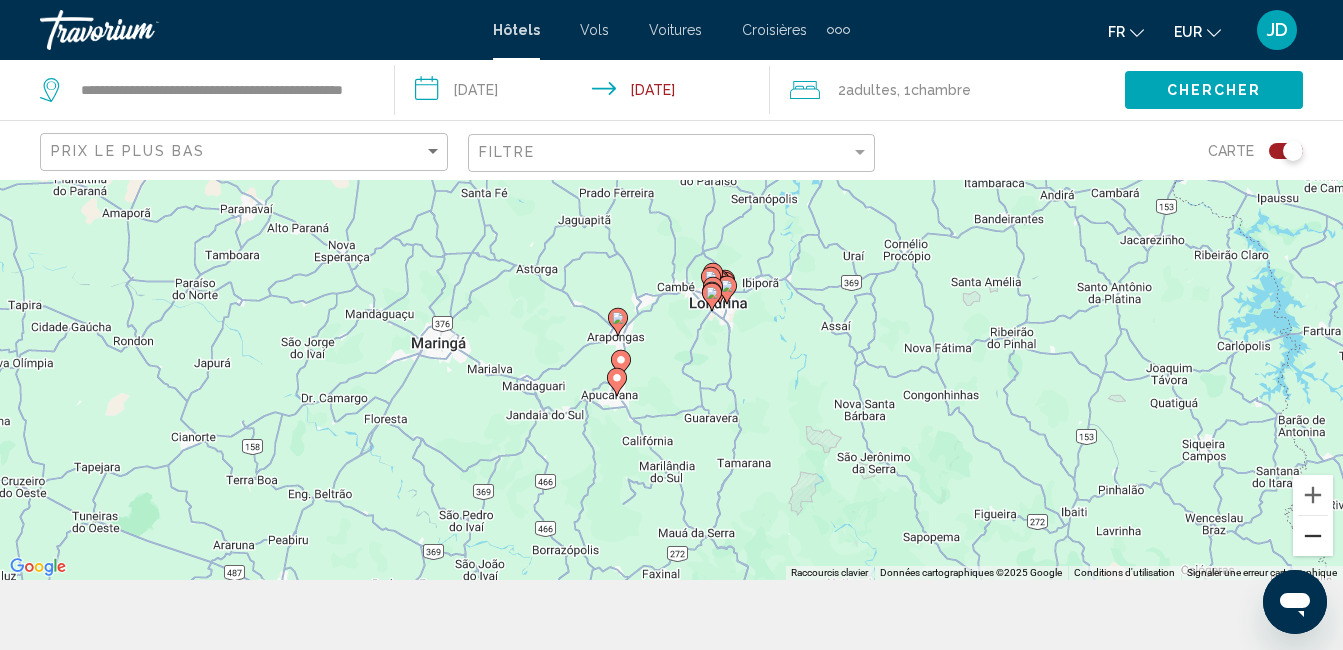 click at bounding box center (1313, 536) 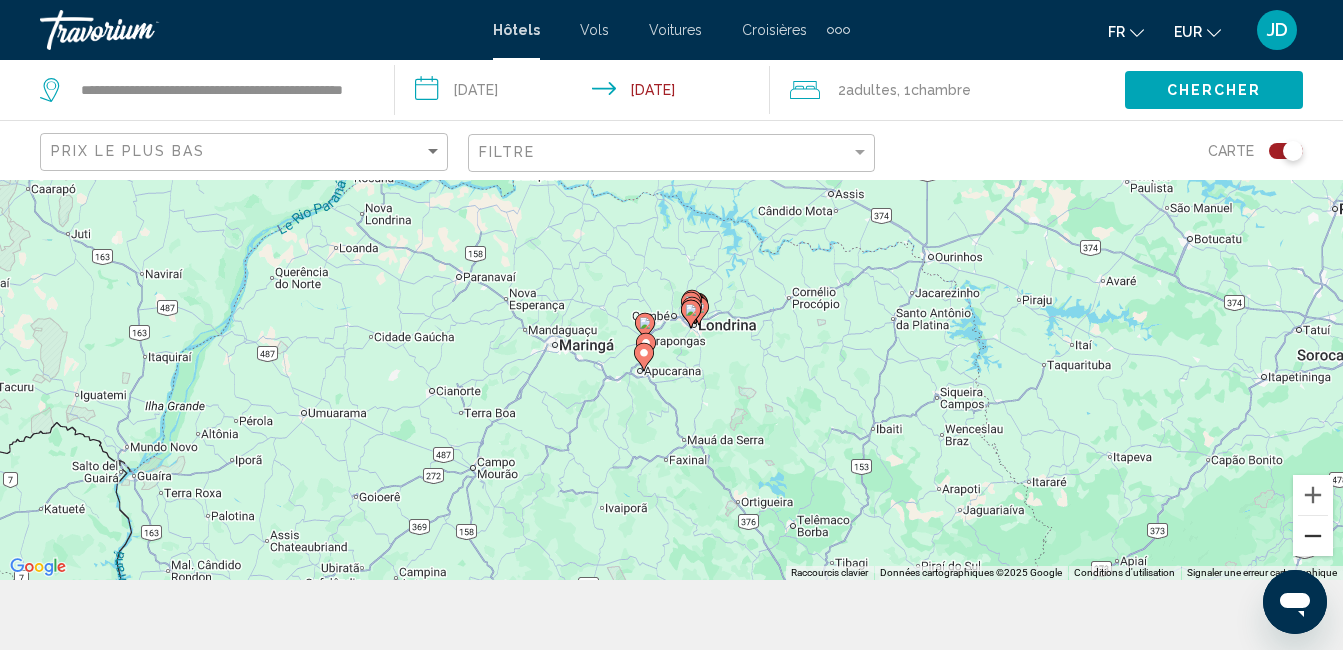 click at bounding box center (1313, 536) 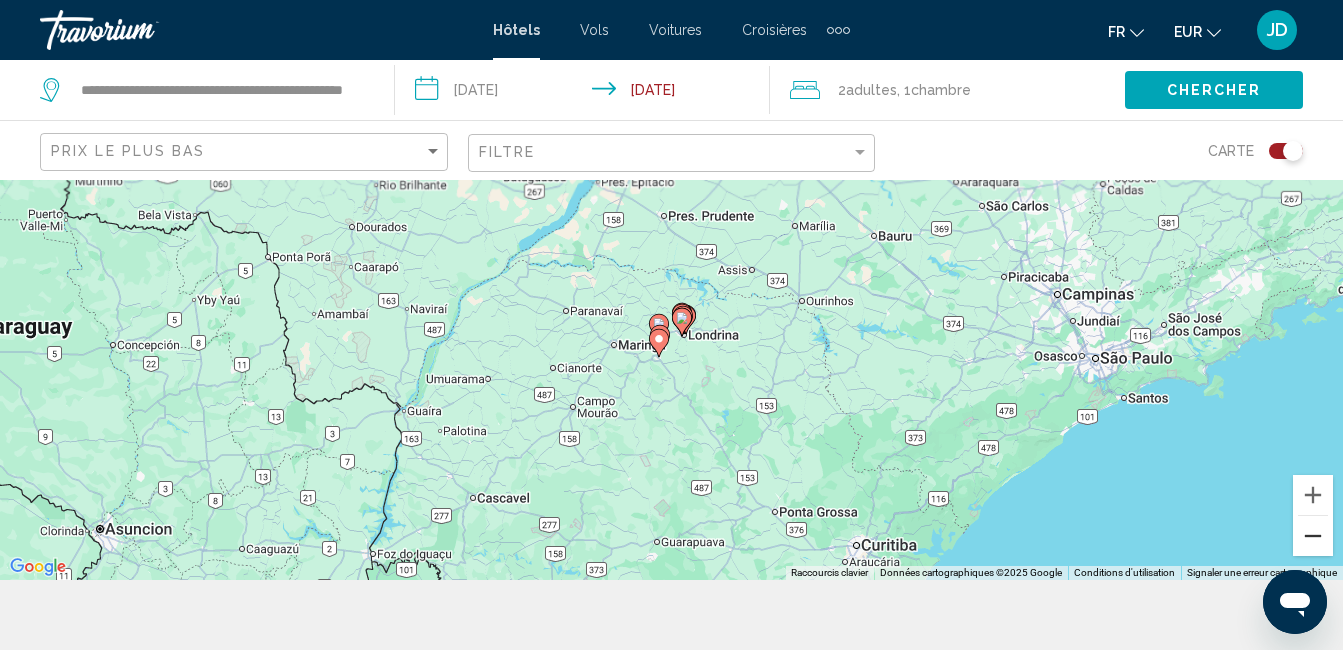 click at bounding box center (1313, 536) 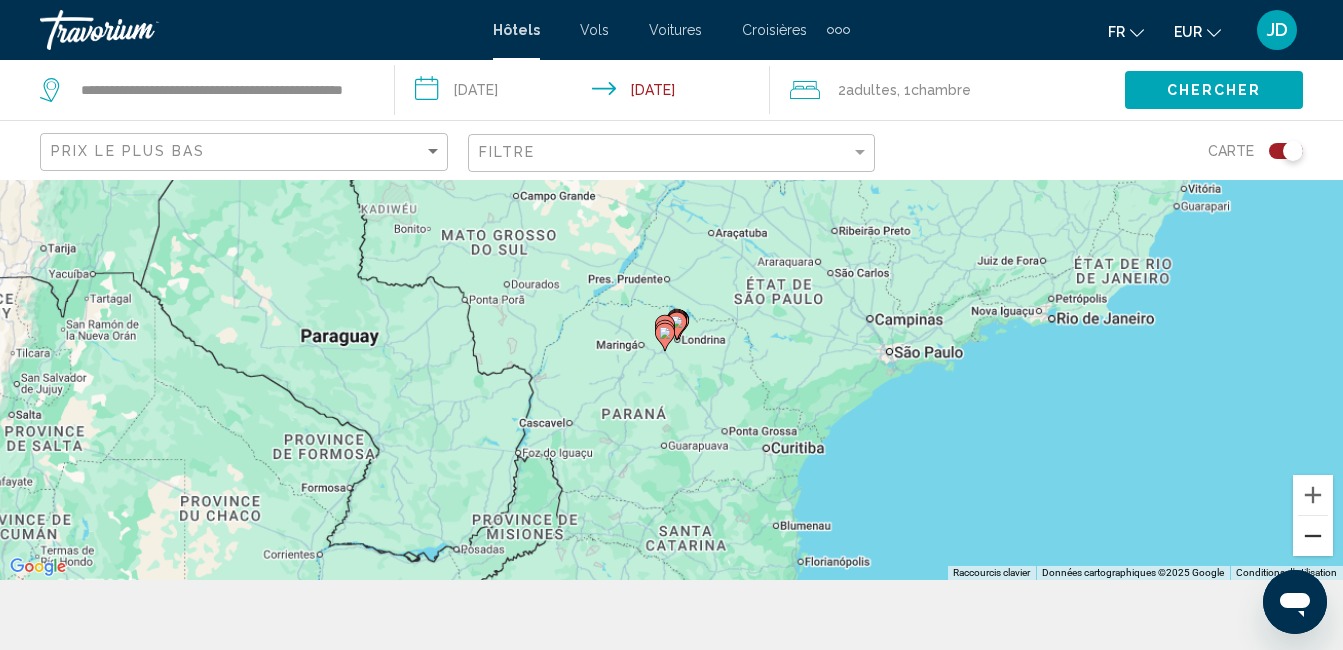 click at bounding box center [1313, 536] 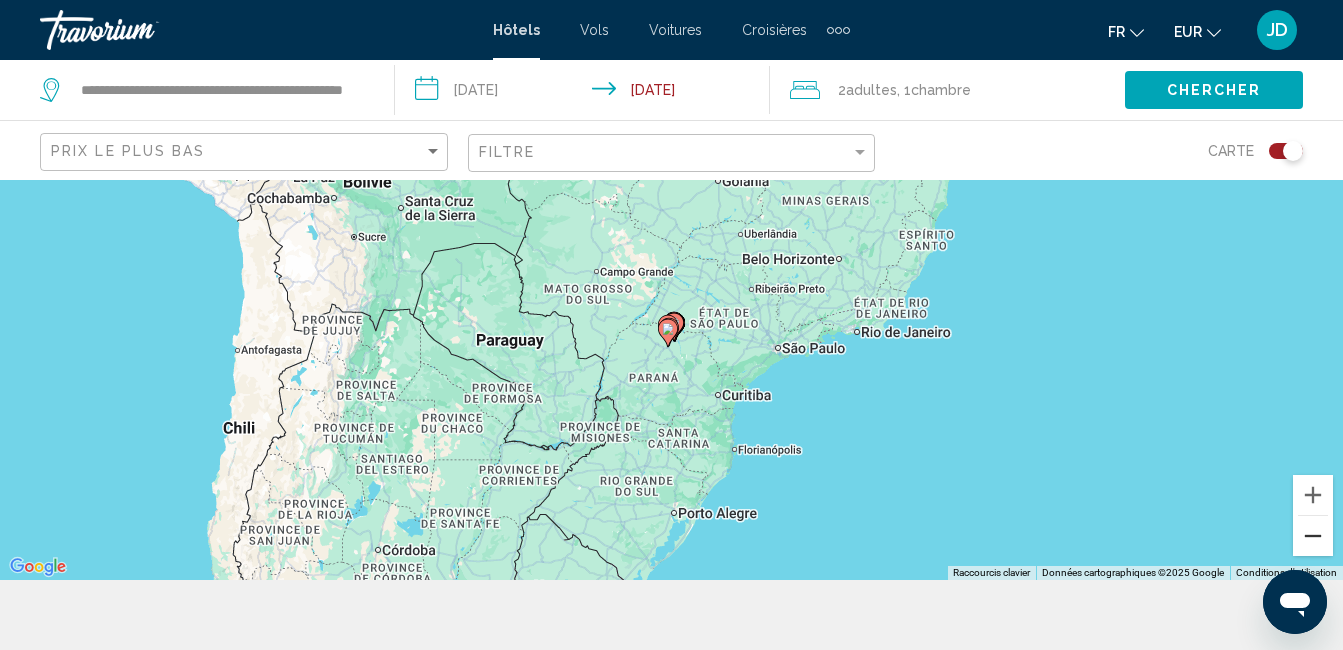 click at bounding box center (1313, 536) 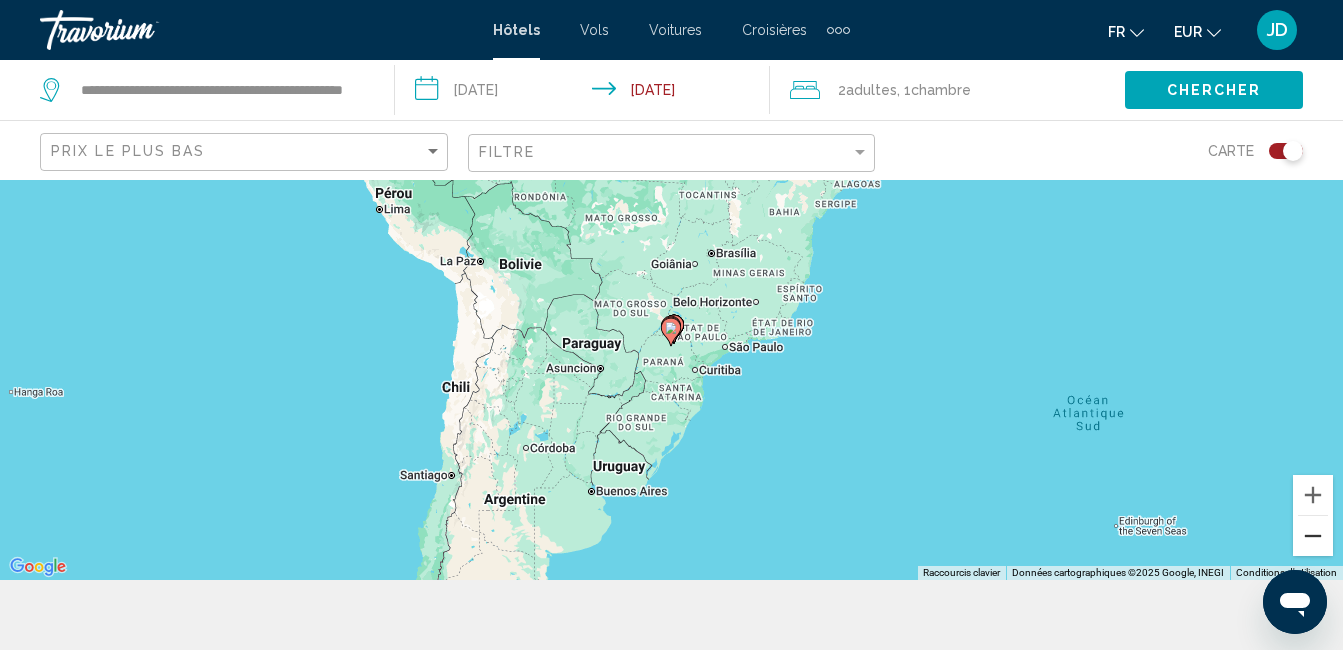 click at bounding box center [1313, 536] 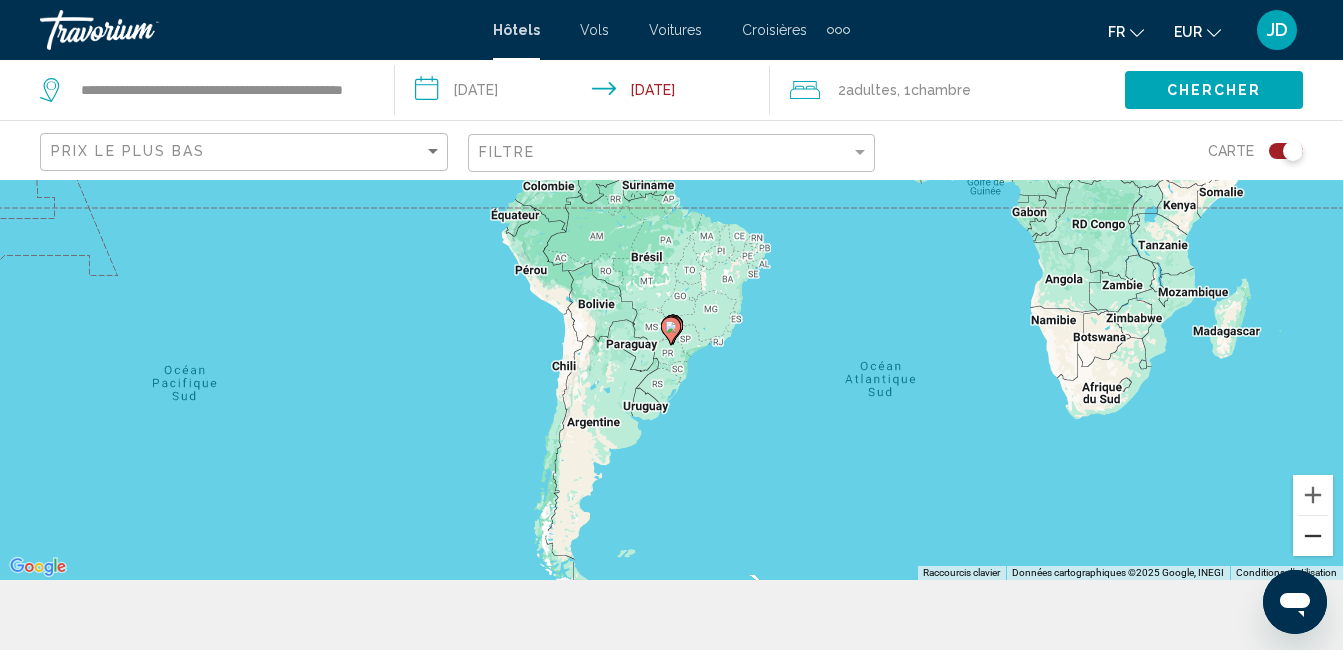 click at bounding box center [1313, 536] 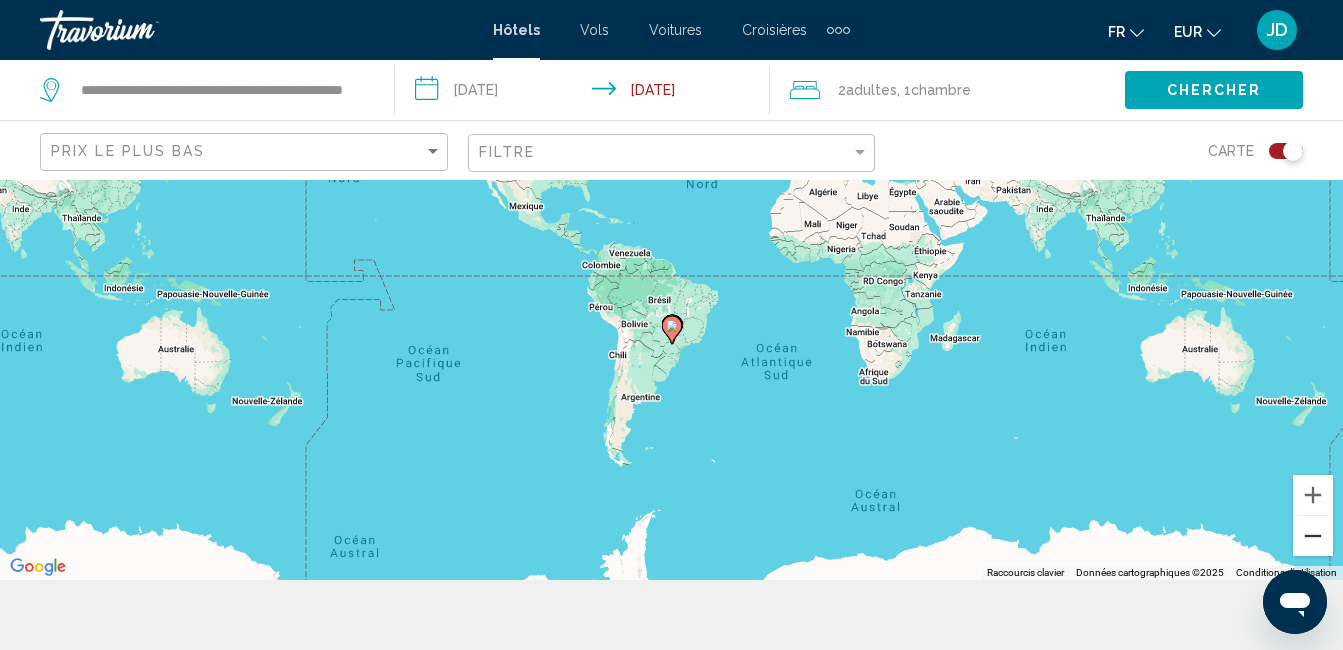 click at bounding box center [1313, 536] 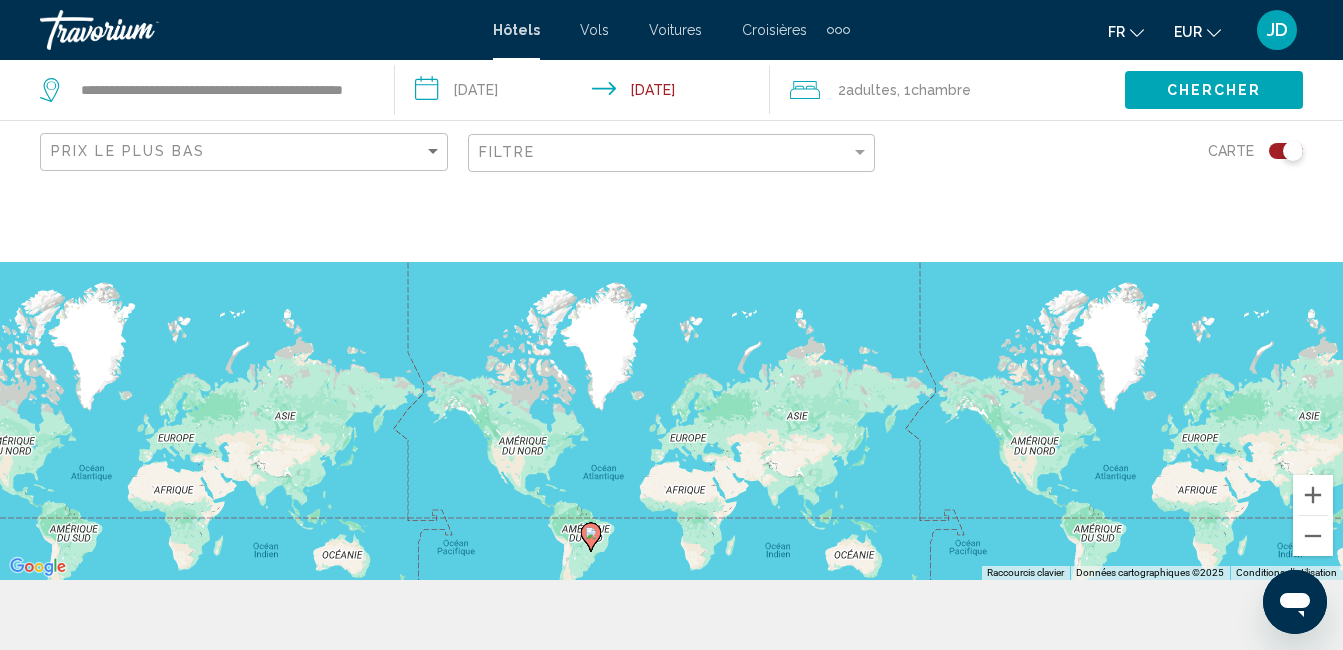 drag, startPoint x: 680, startPoint y: 240, endPoint x: 595, endPoint y: 456, distance: 232.12282 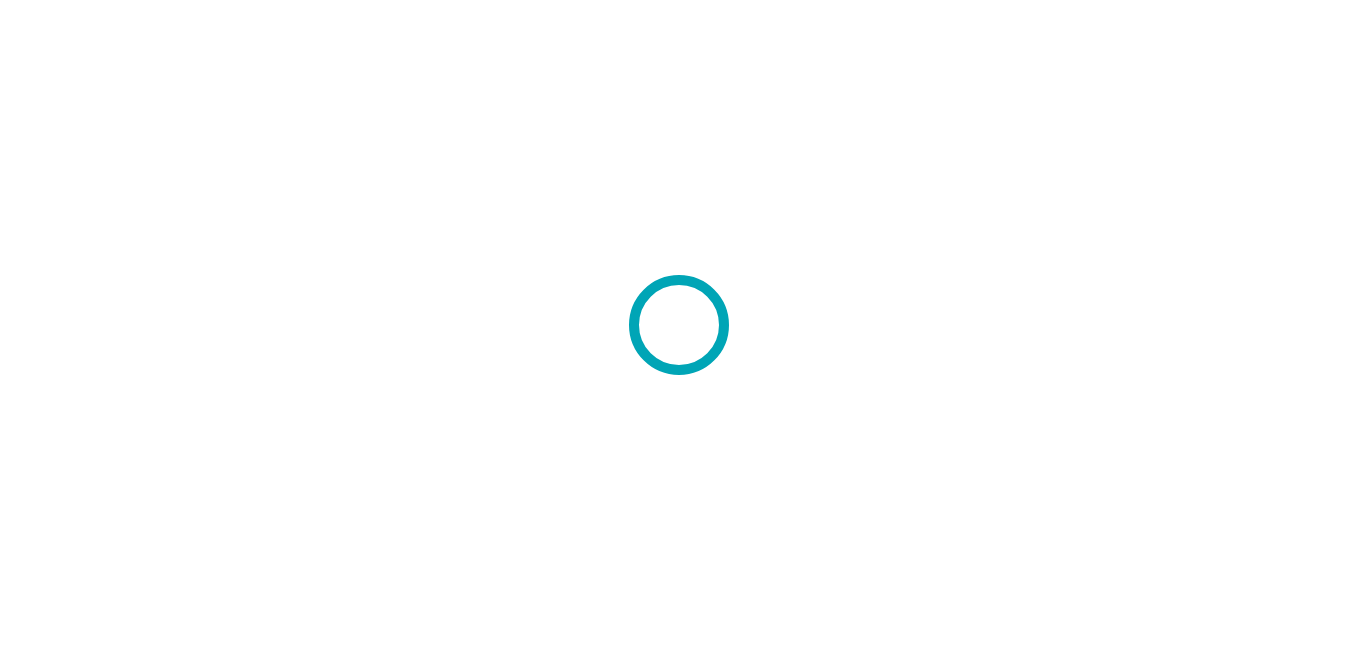 scroll, scrollTop: 0, scrollLeft: 0, axis: both 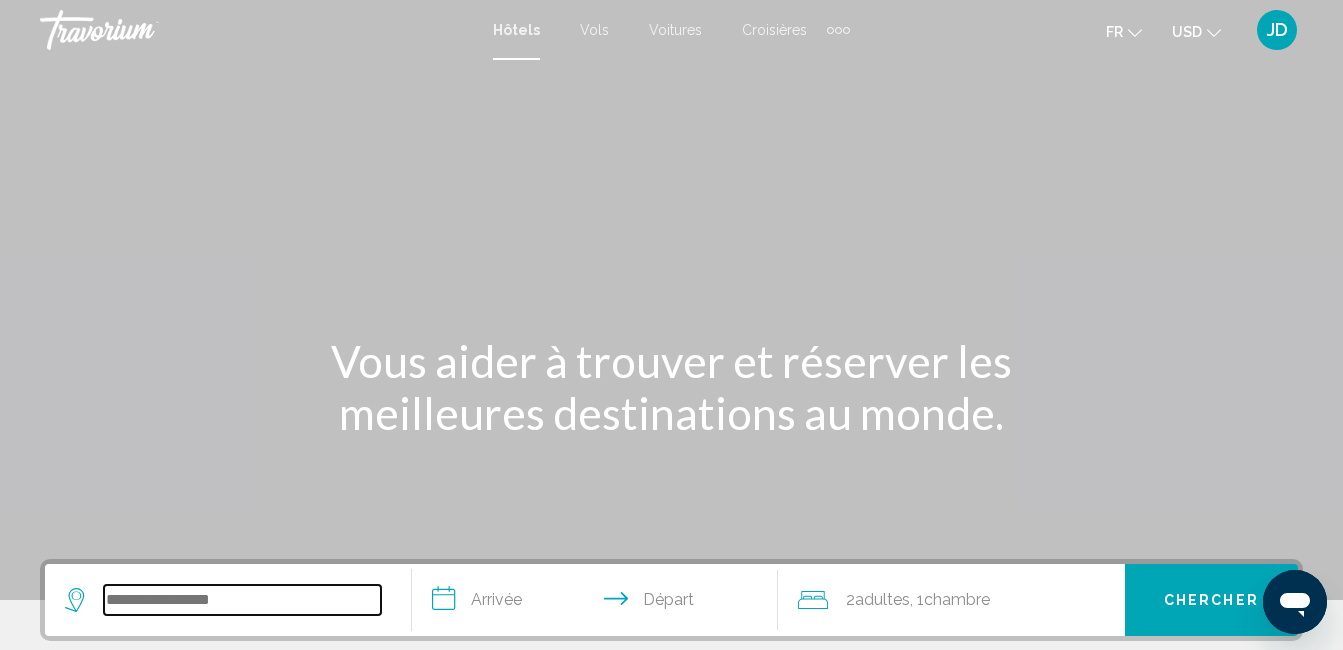 click at bounding box center (242, 600) 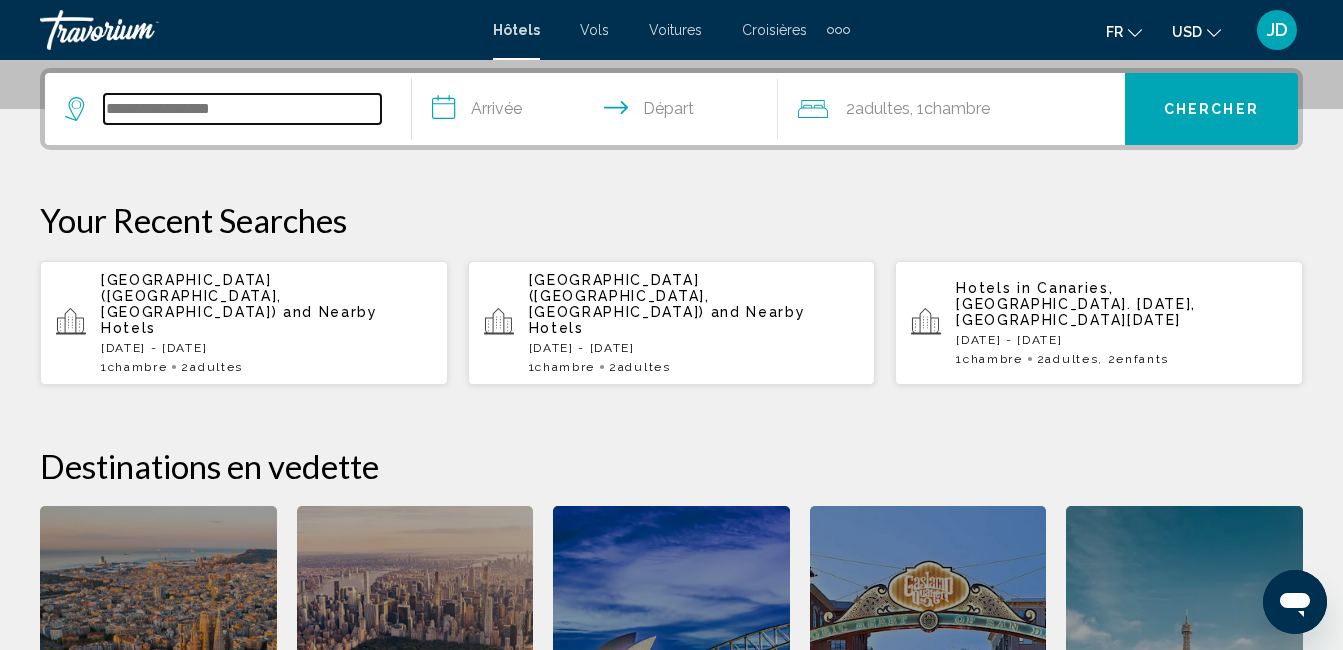 scroll, scrollTop: 494, scrollLeft: 0, axis: vertical 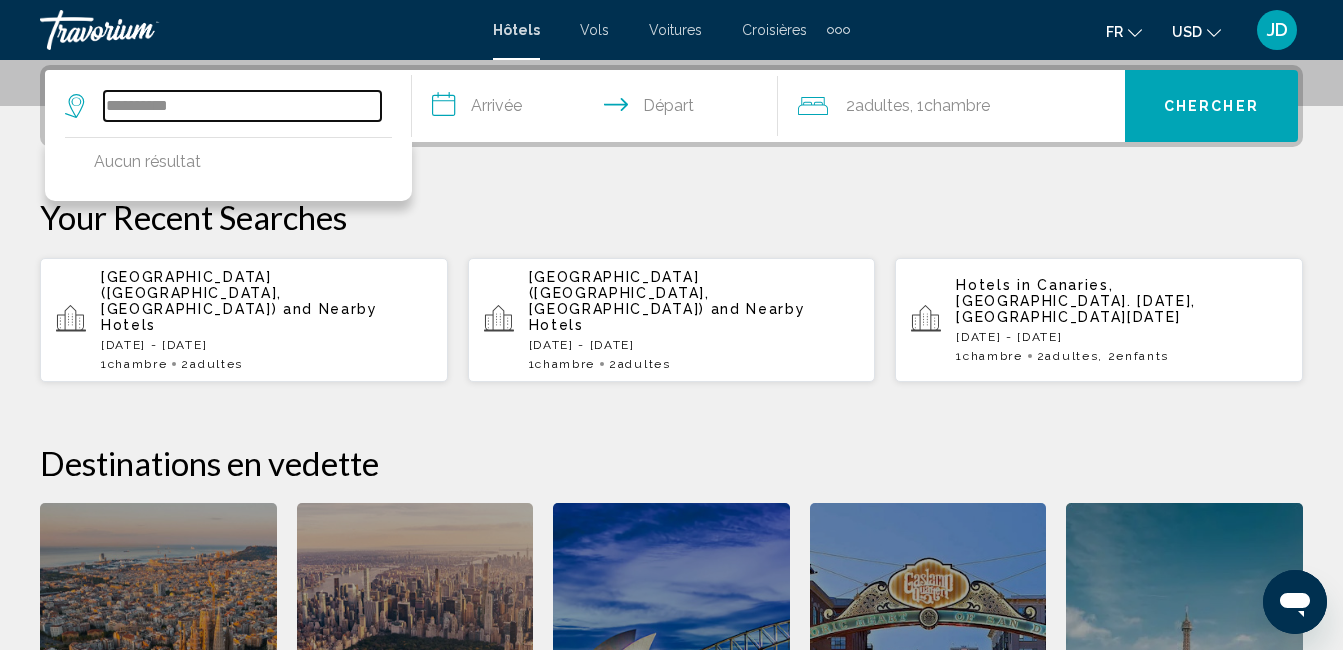 click on "**********" at bounding box center [242, 106] 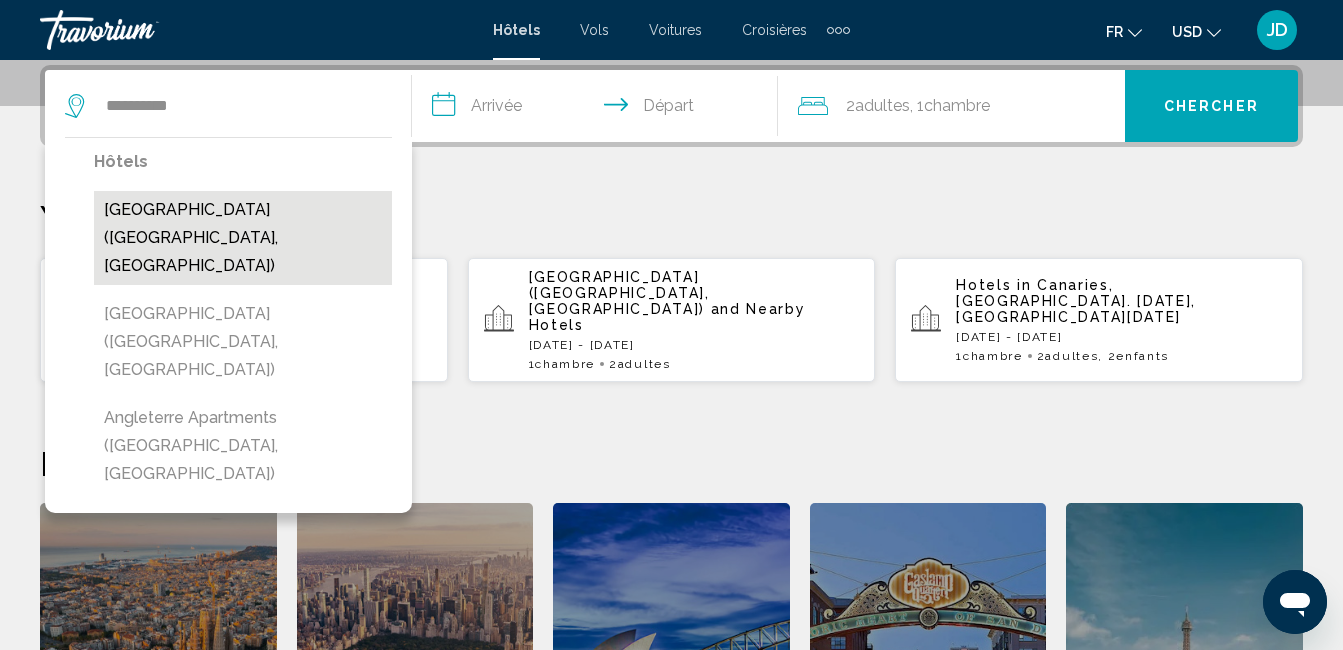 click on "[GEOGRAPHIC_DATA] ([GEOGRAPHIC_DATA], [GEOGRAPHIC_DATA])" at bounding box center (243, 238) 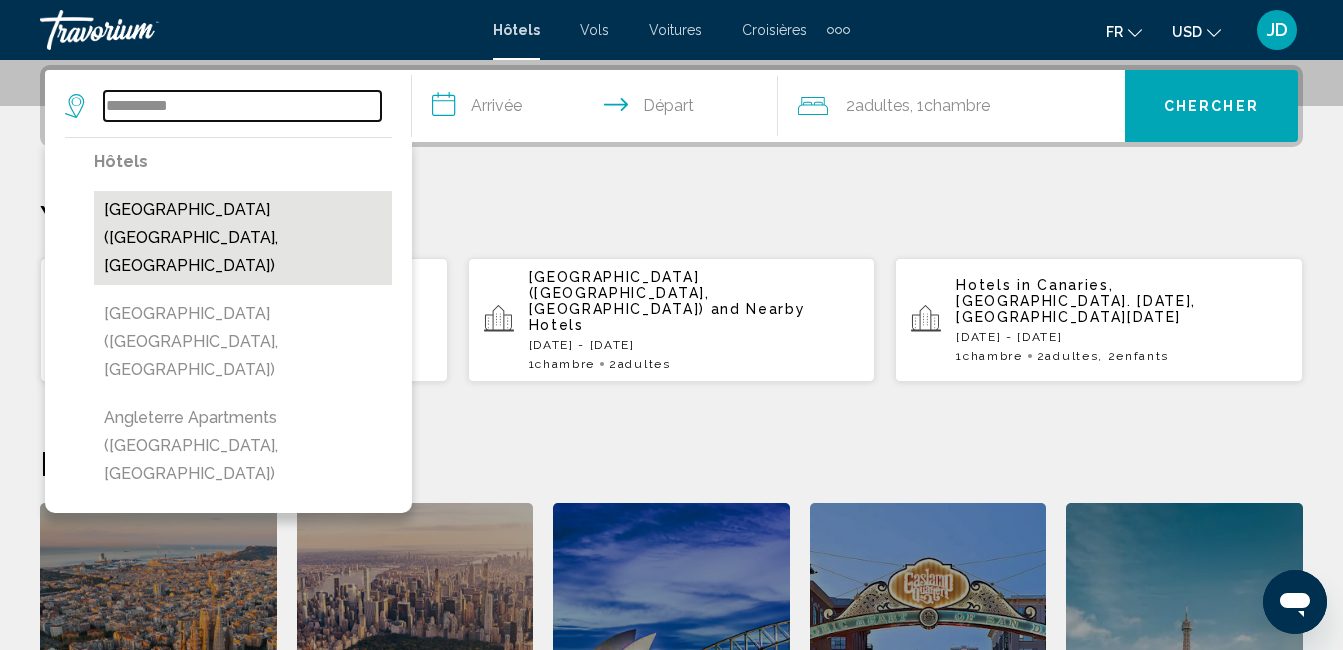 type on "**********" 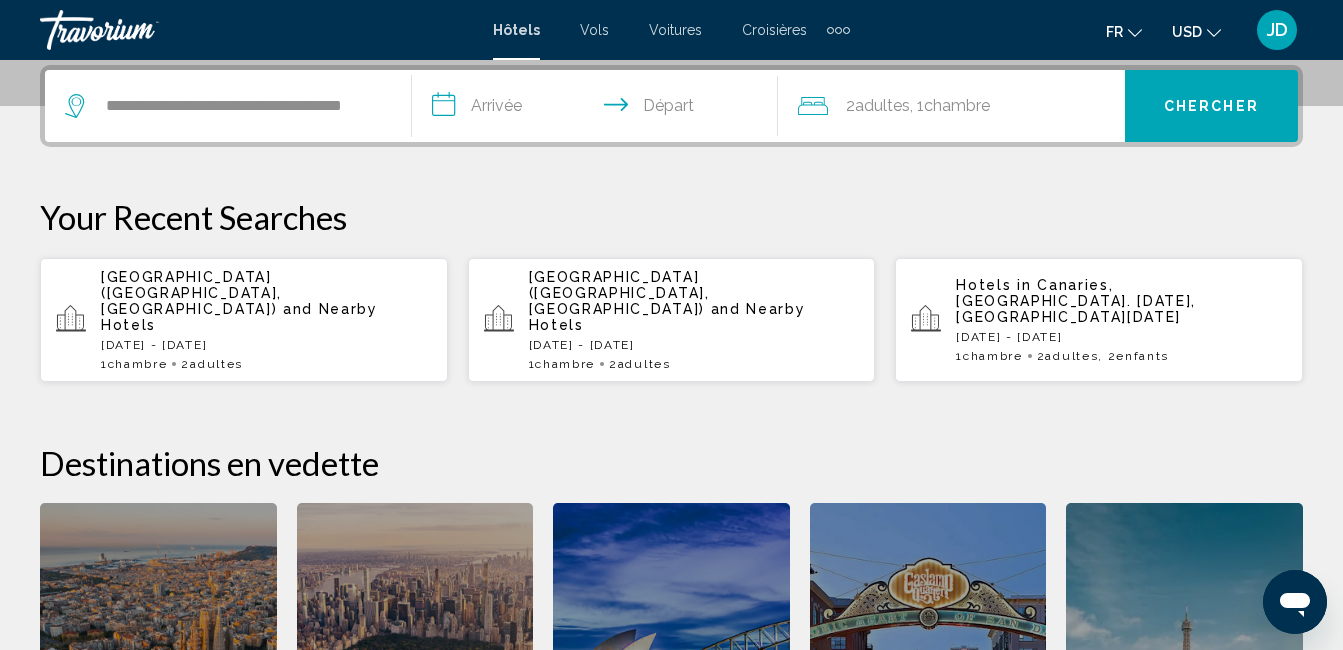 click on "**********" at bounding box center (599, 109) 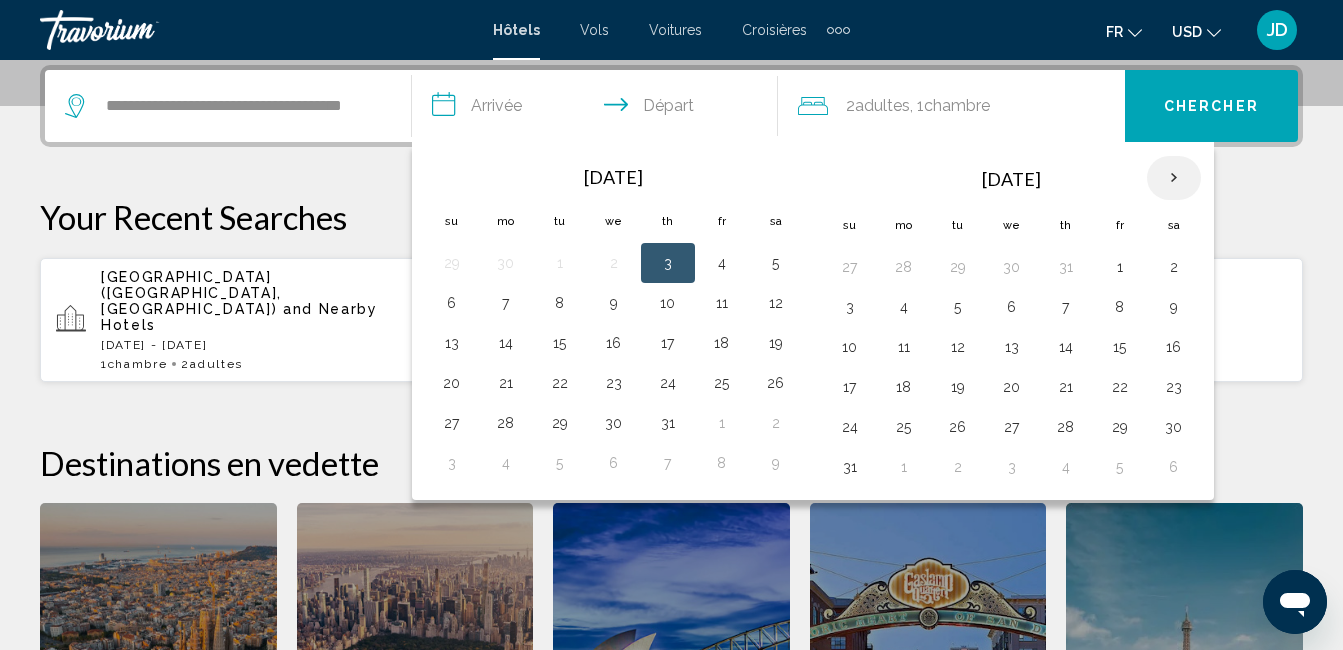click at bounding box center (1174, 178) 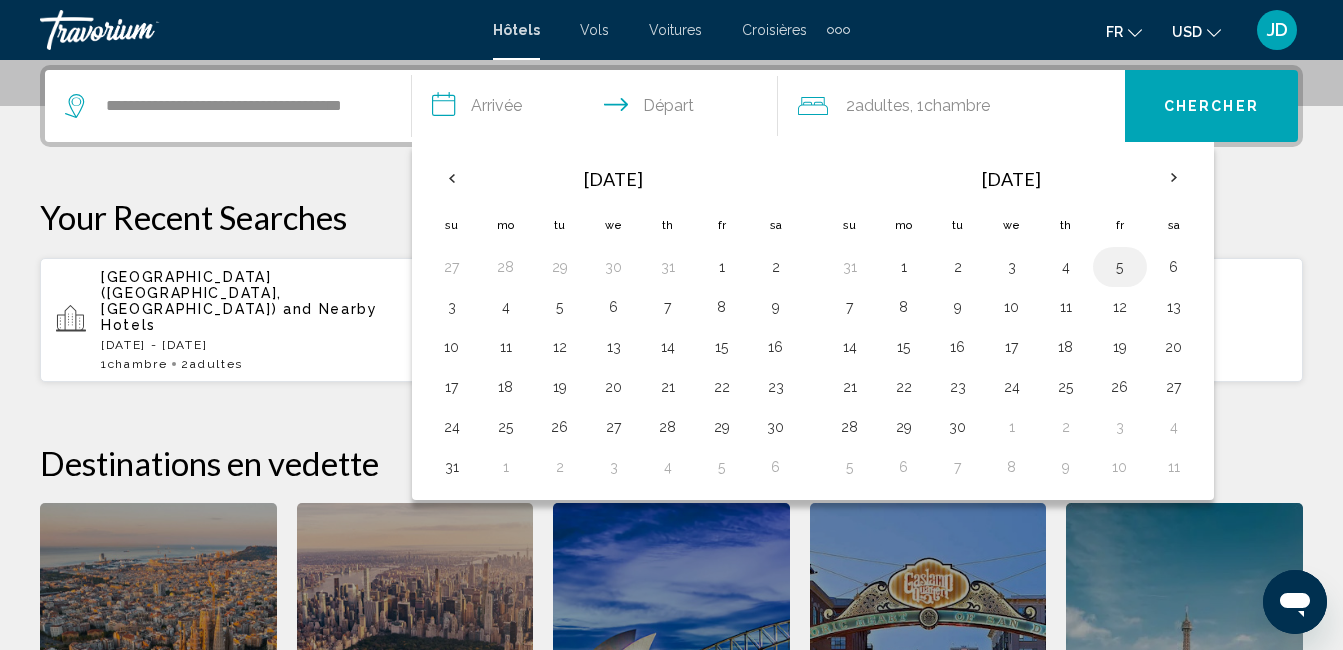 click on "5" at bounding box center [1120, 267] 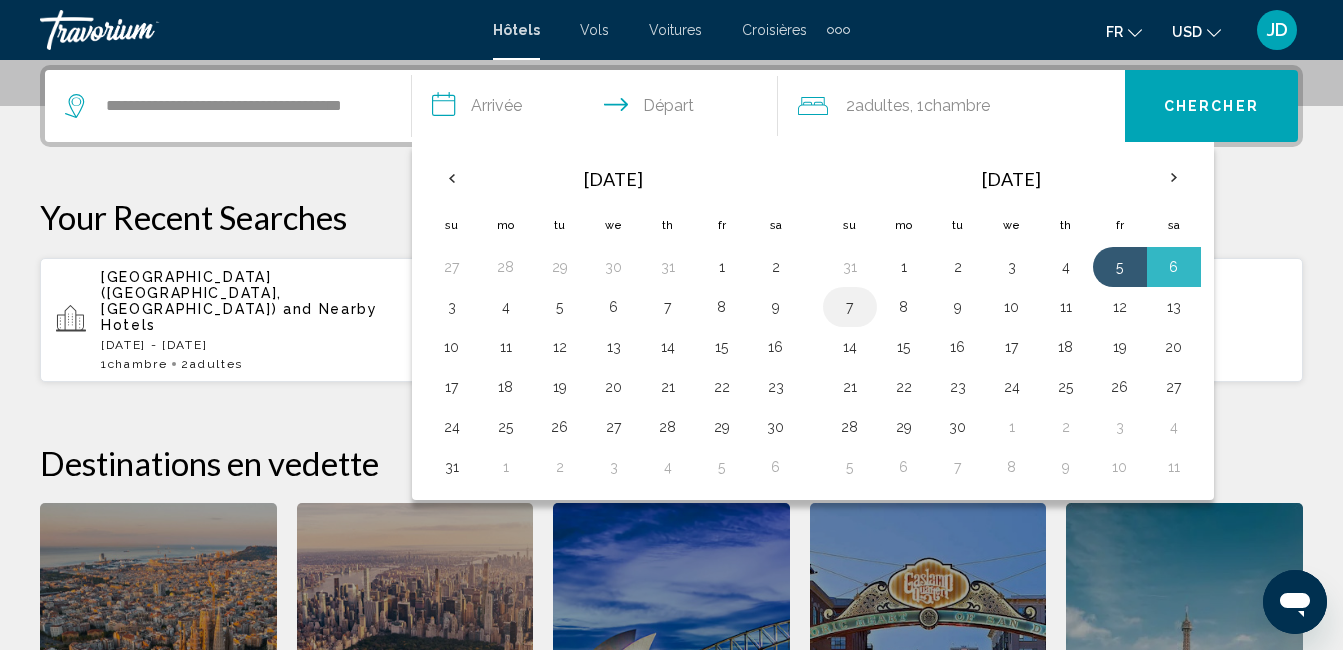 click on "7" at bounding box center [850, 307] 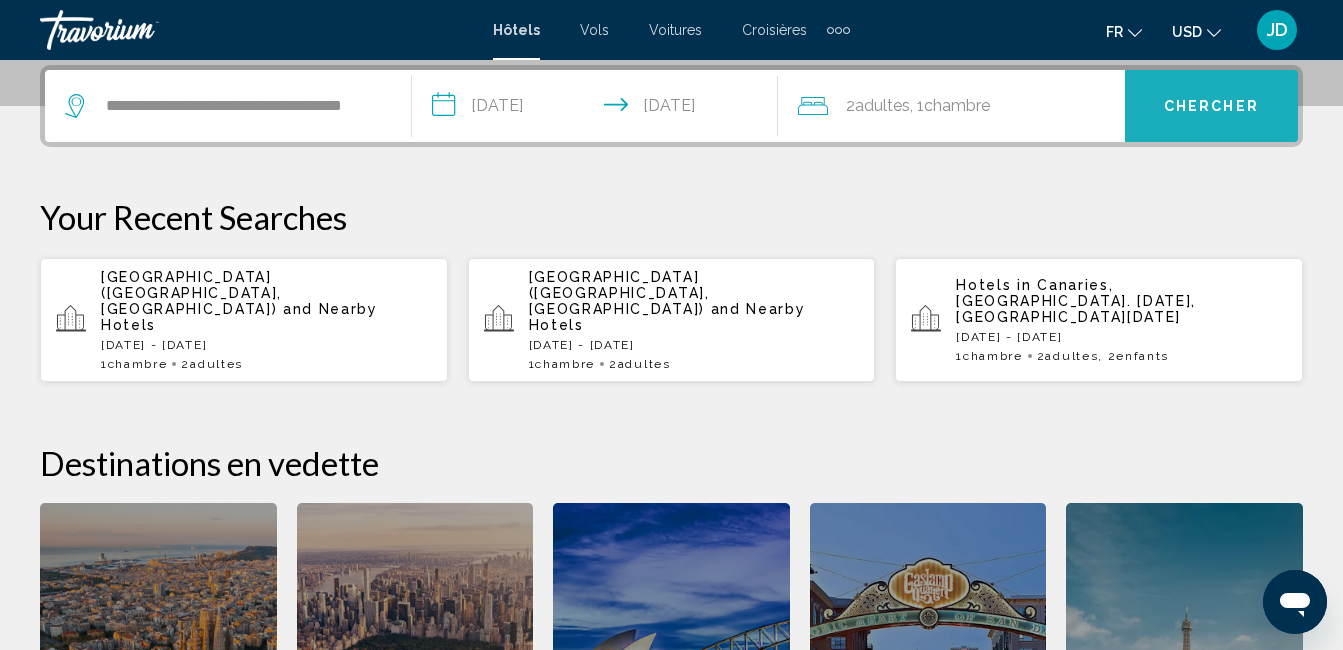 click on "Chercher" at bounding box center [1211, 107] 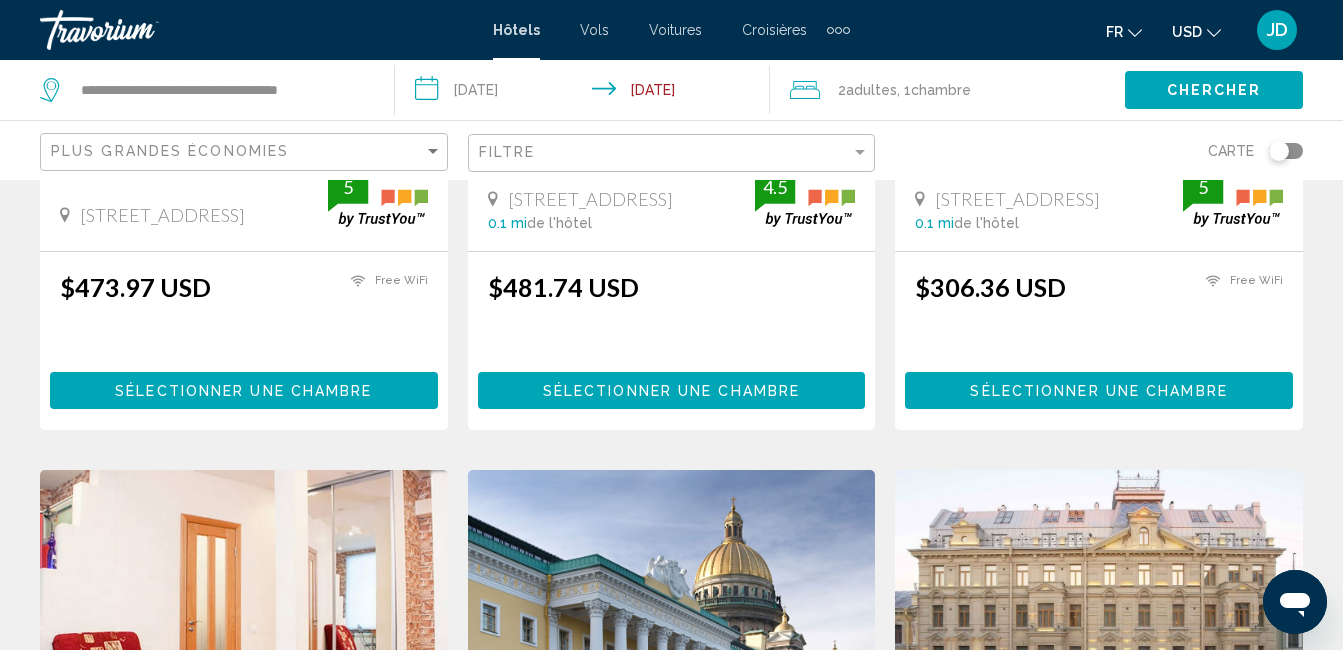 scroll, scrollTop: 0, scrollLeft: 0, axis: both 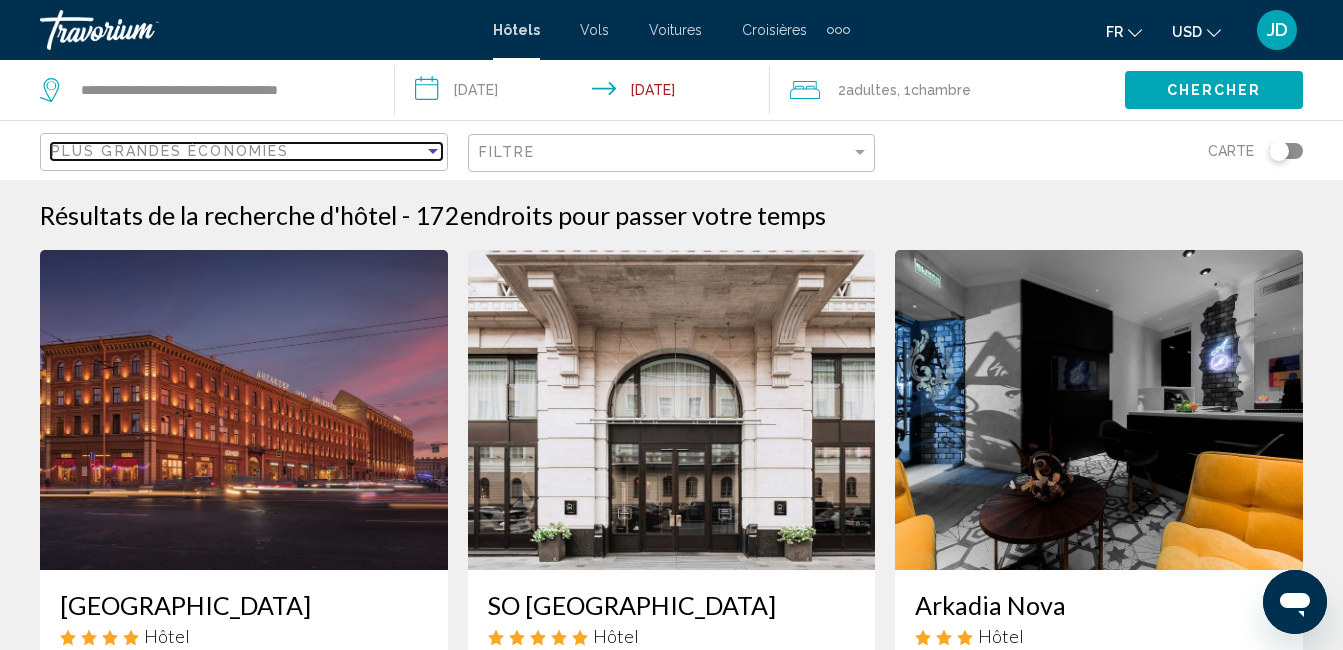 click at bounding box center [433, 151] 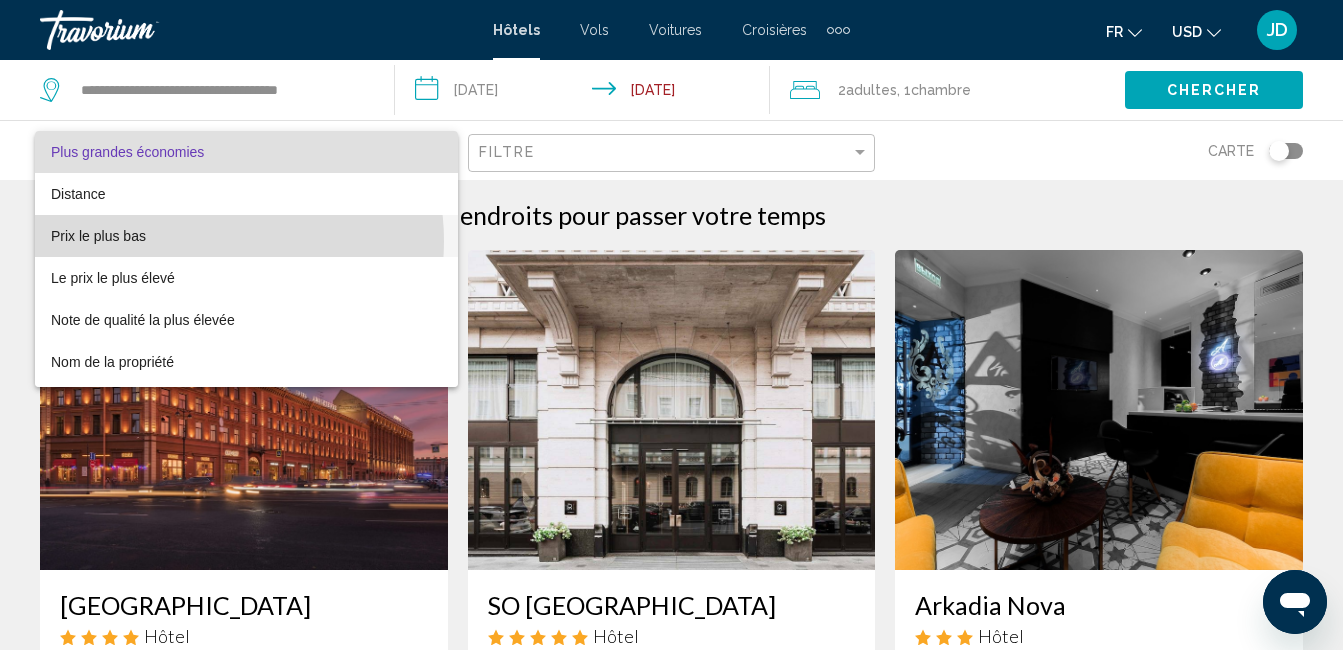 click on "Prix le plus bas" at bounding box center [246, 236] 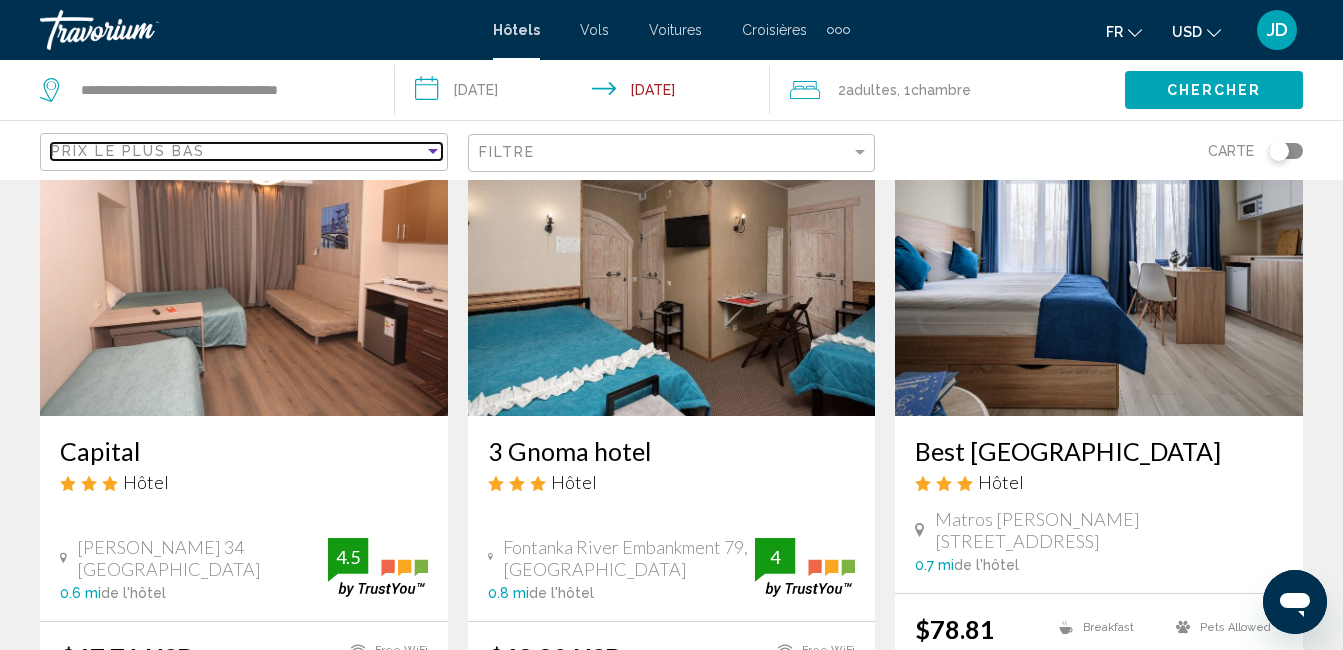 scroll, scrollTop: 188, scrollLeft: 0, axis: vertical 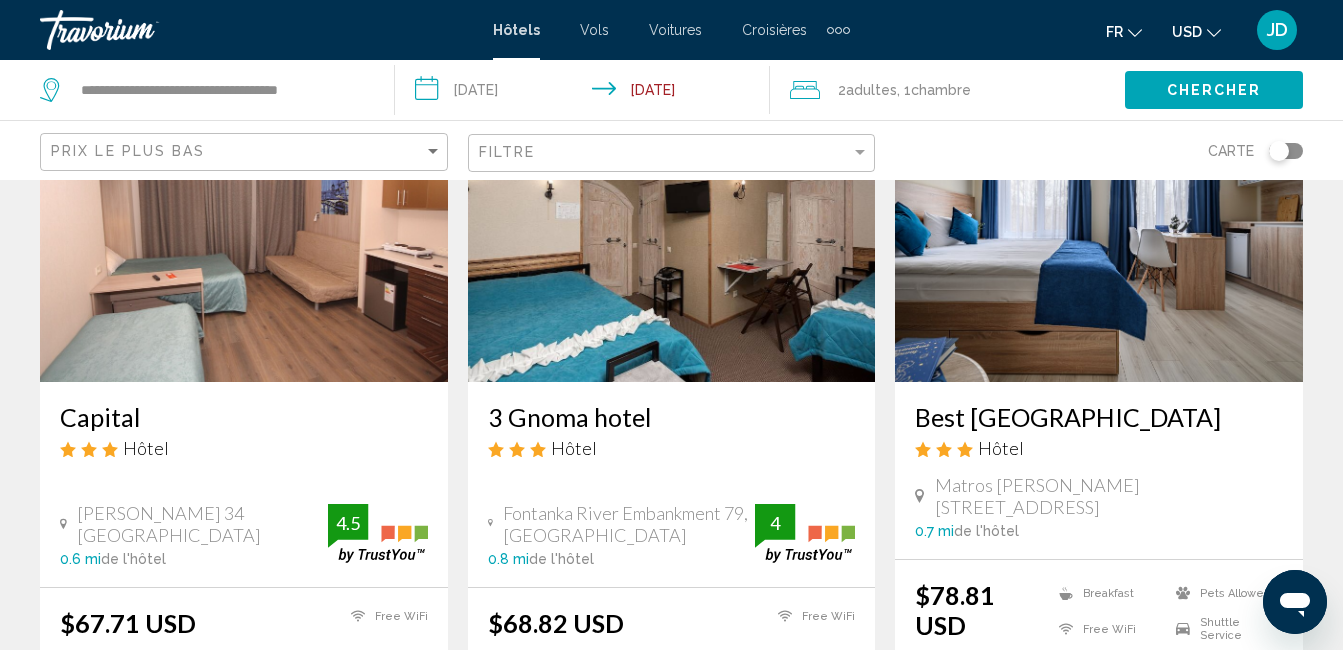 click 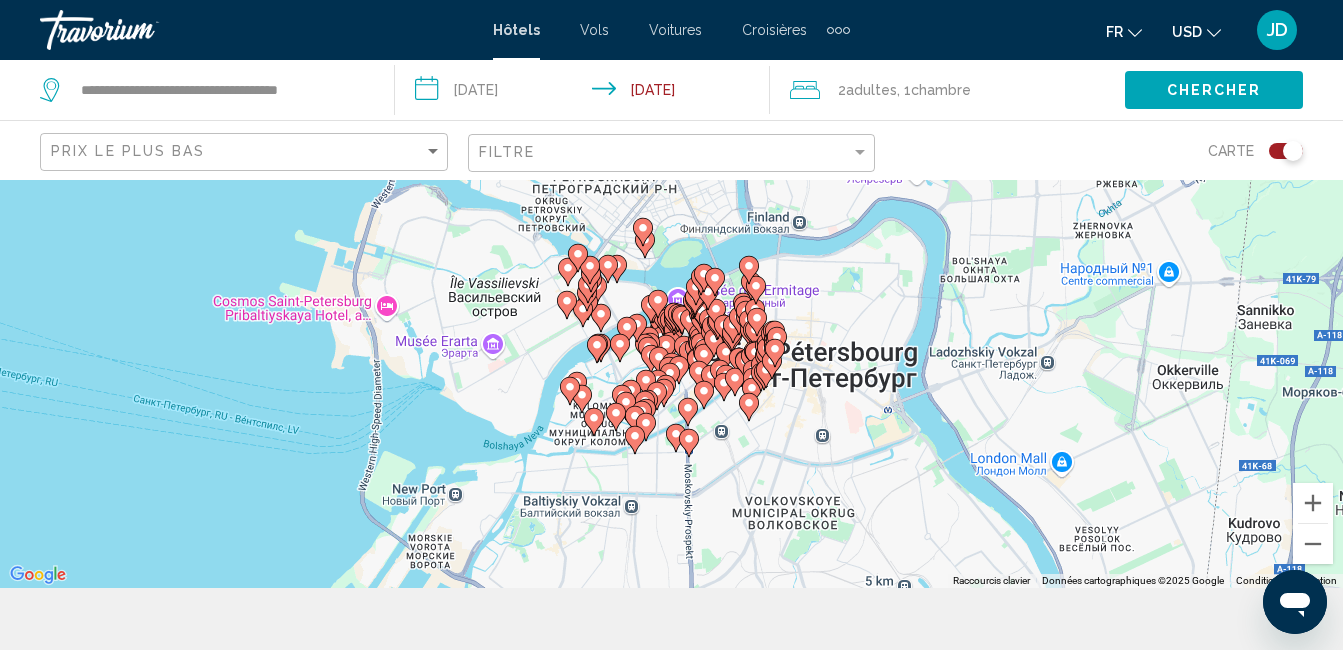 scroll, scrollTop: 69, scrollLeft: 0, axis: vertical 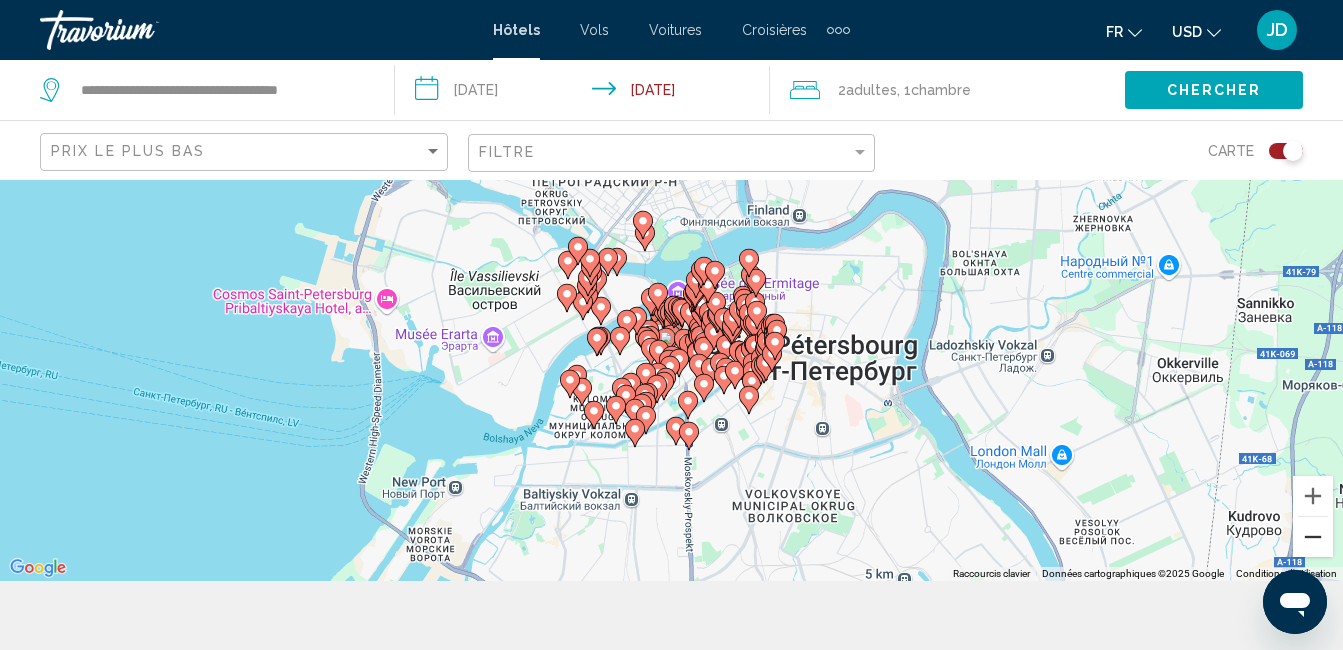 click at bounding box center [1313, 537] 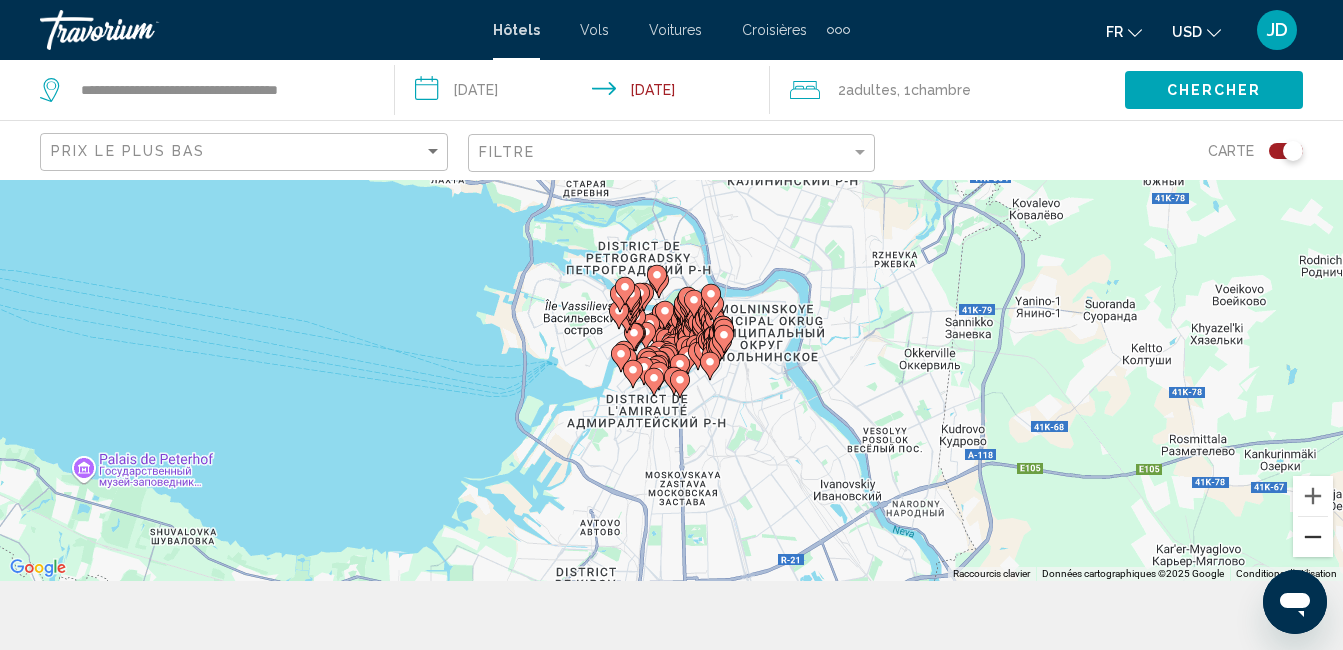 click at bounding box center [1313, 537] 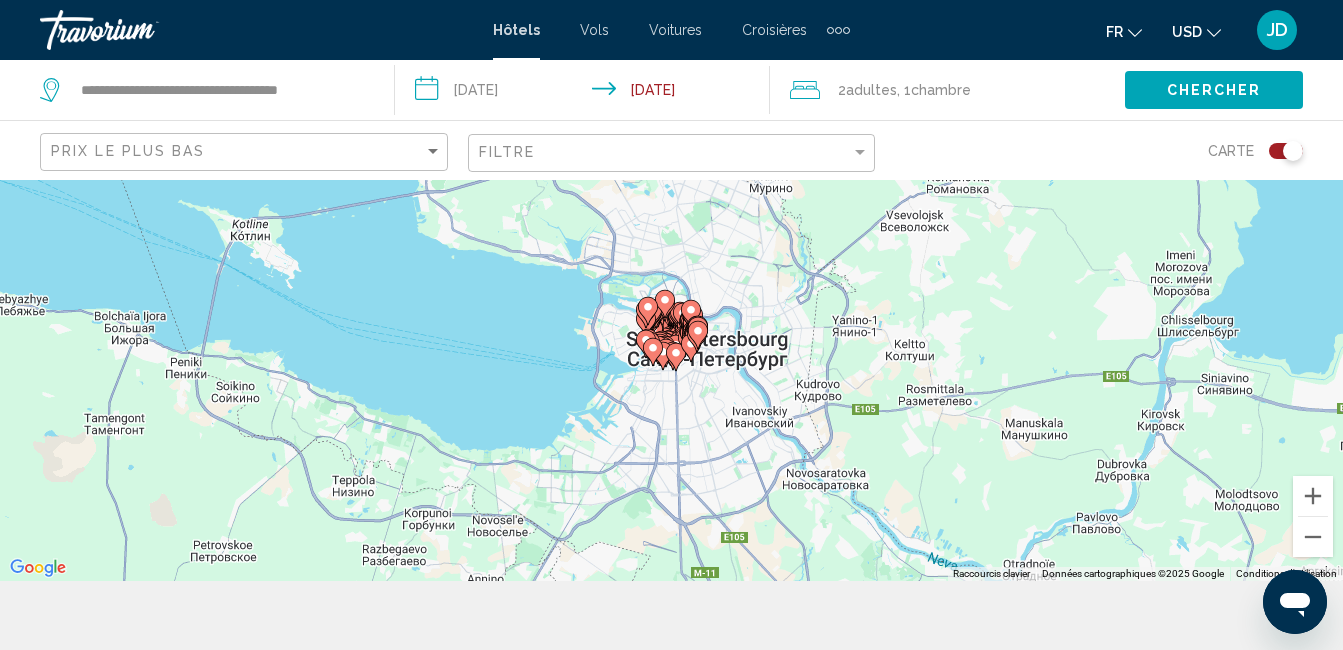 click on "Hôtels" at bounding box center [516, 30] 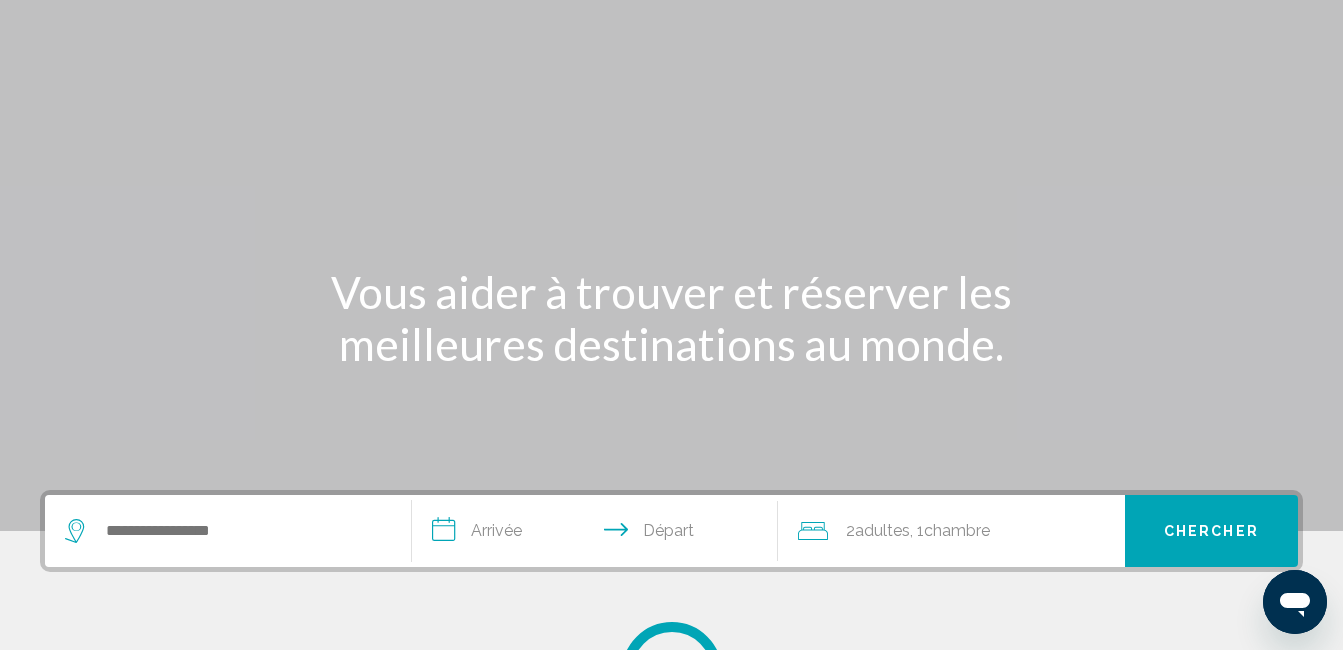 scroll, scrollTop: 0, scrollLeft: 0, axis: both 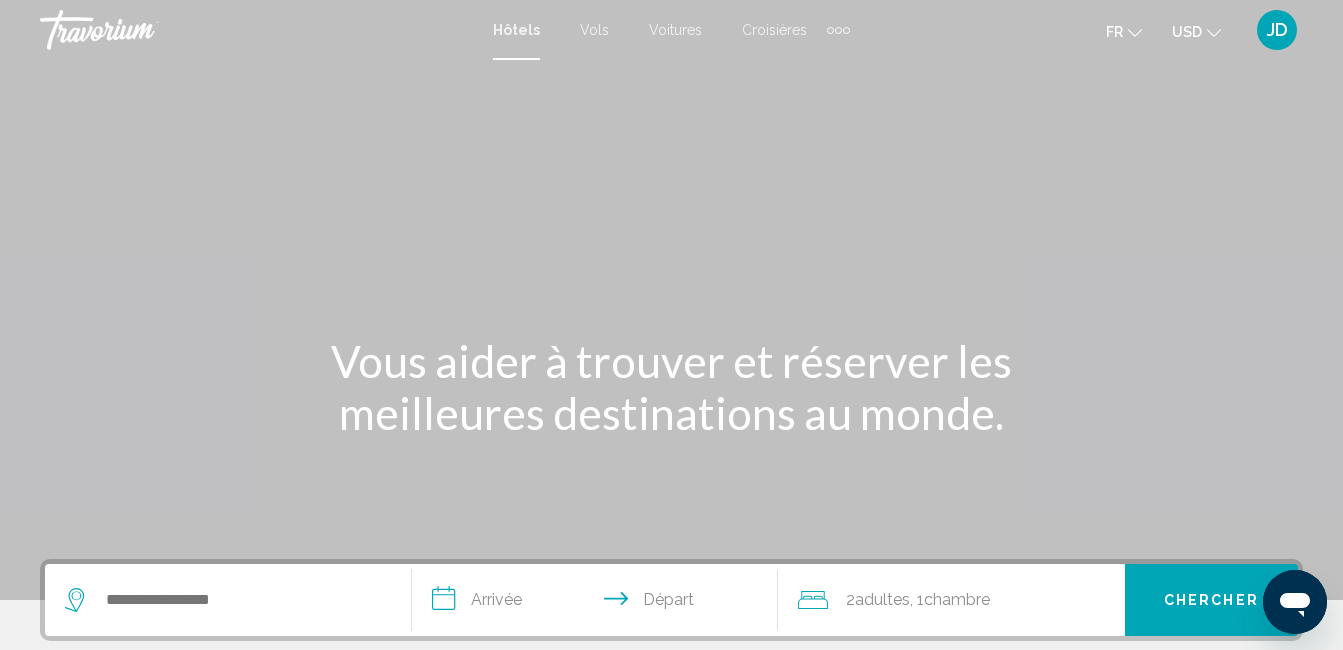 click at bounding box center (228, 600) 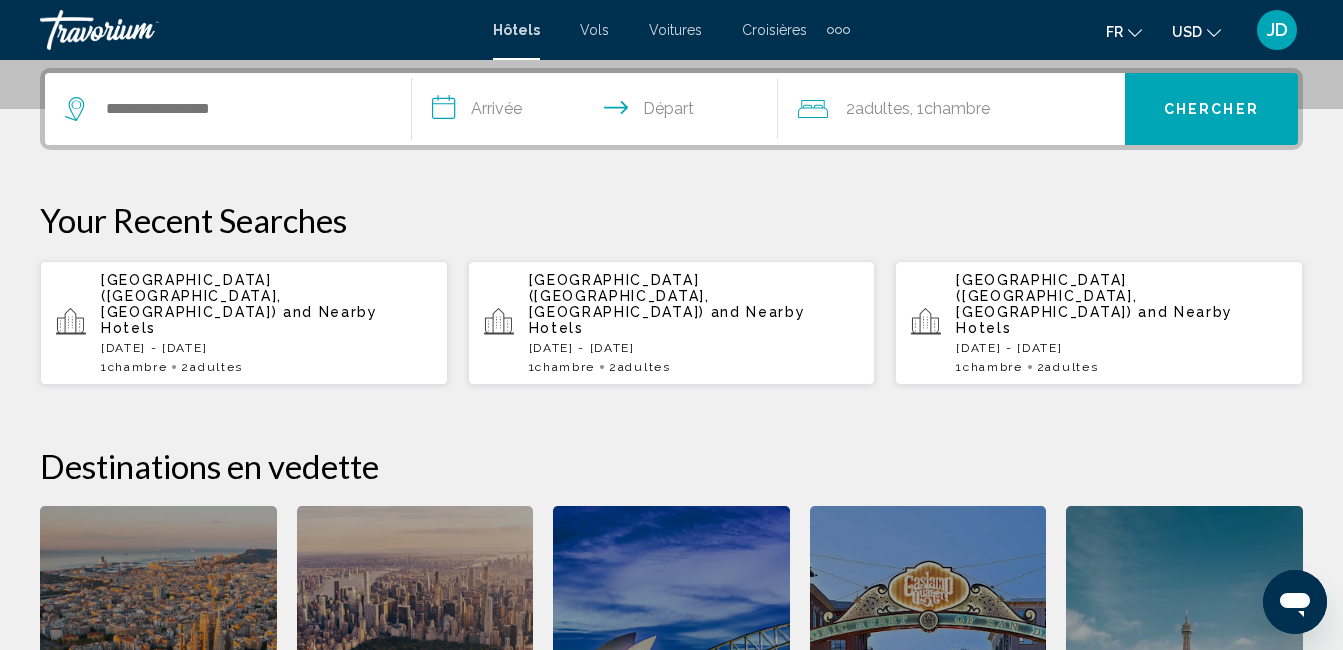 scroll, scrollTop: 494, scrollLeft: 0, axis: vertical 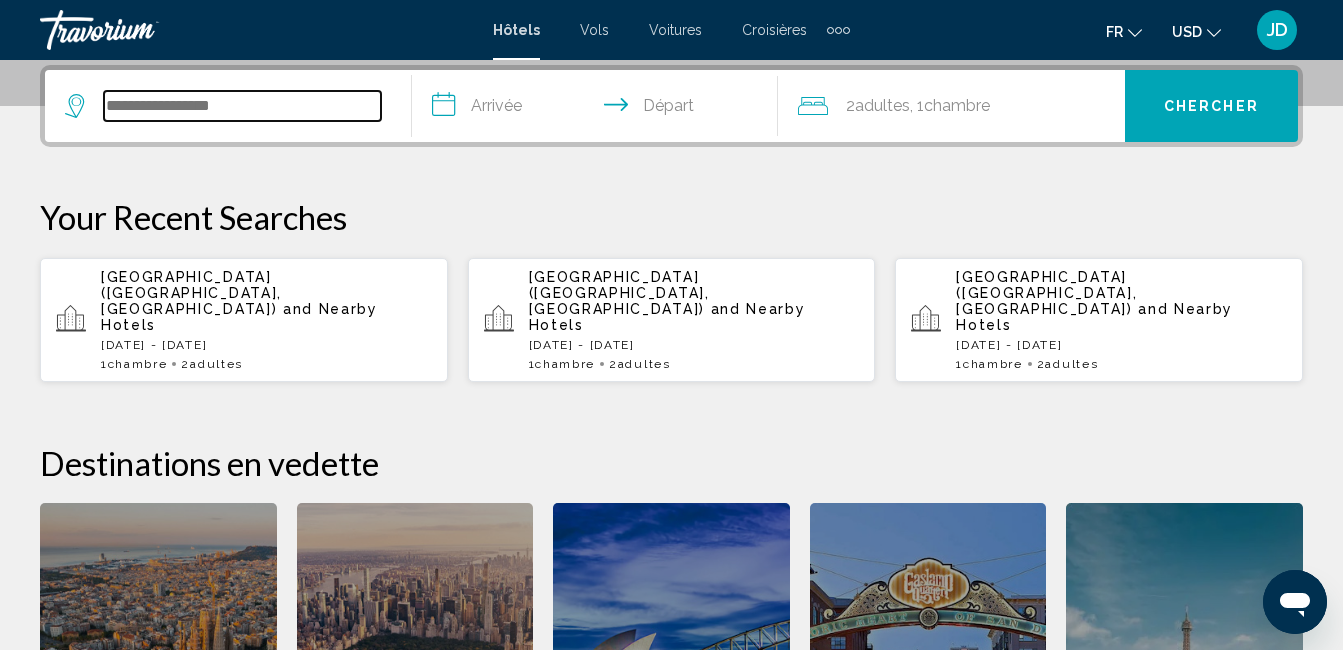 click at bounding box center [242, 106] 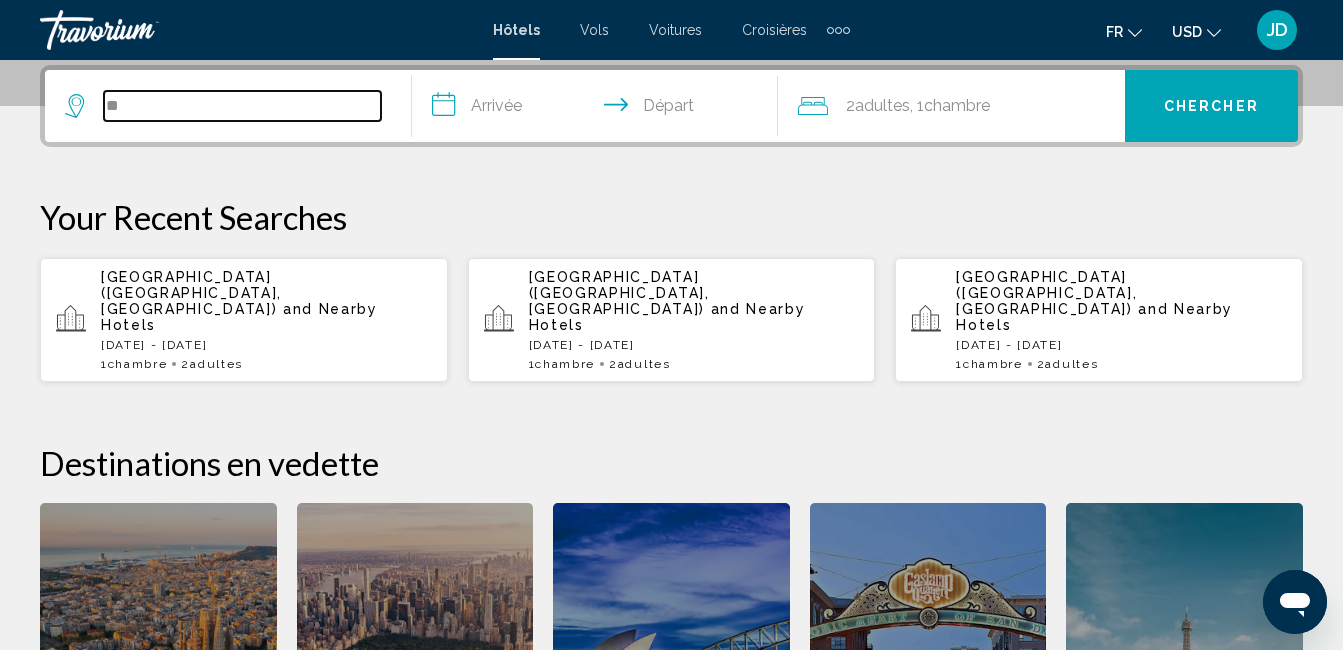 type on "*" 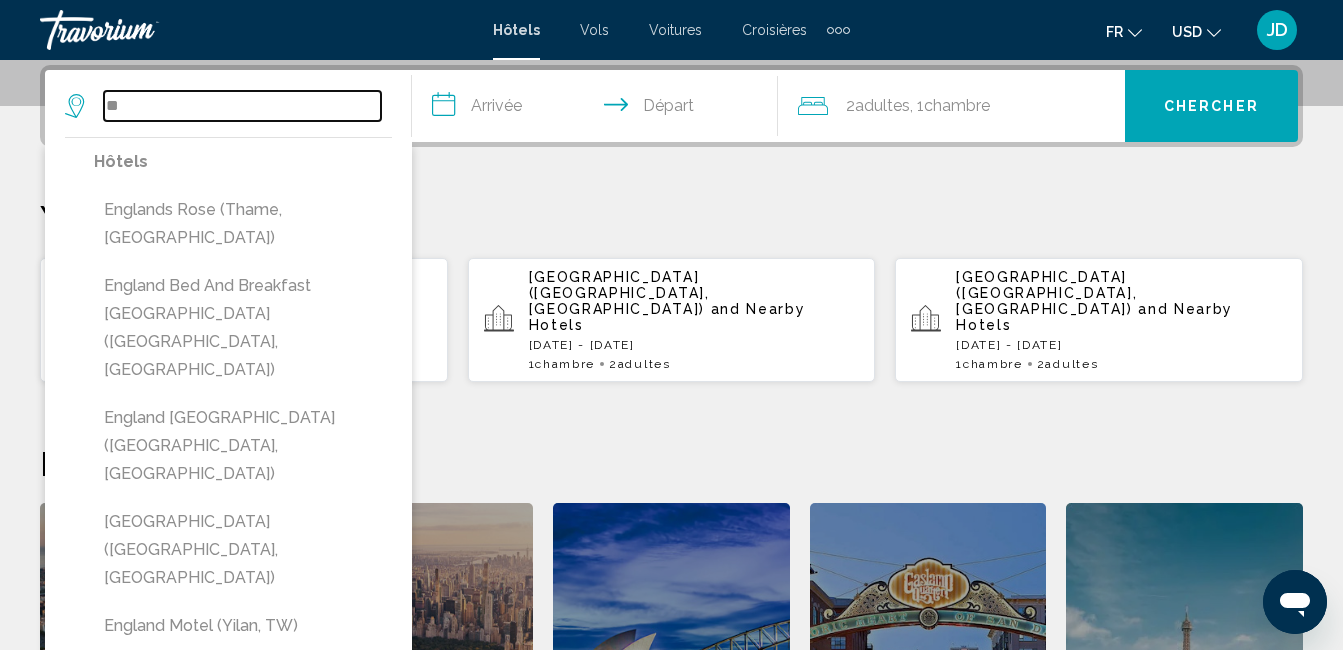 type on "*" 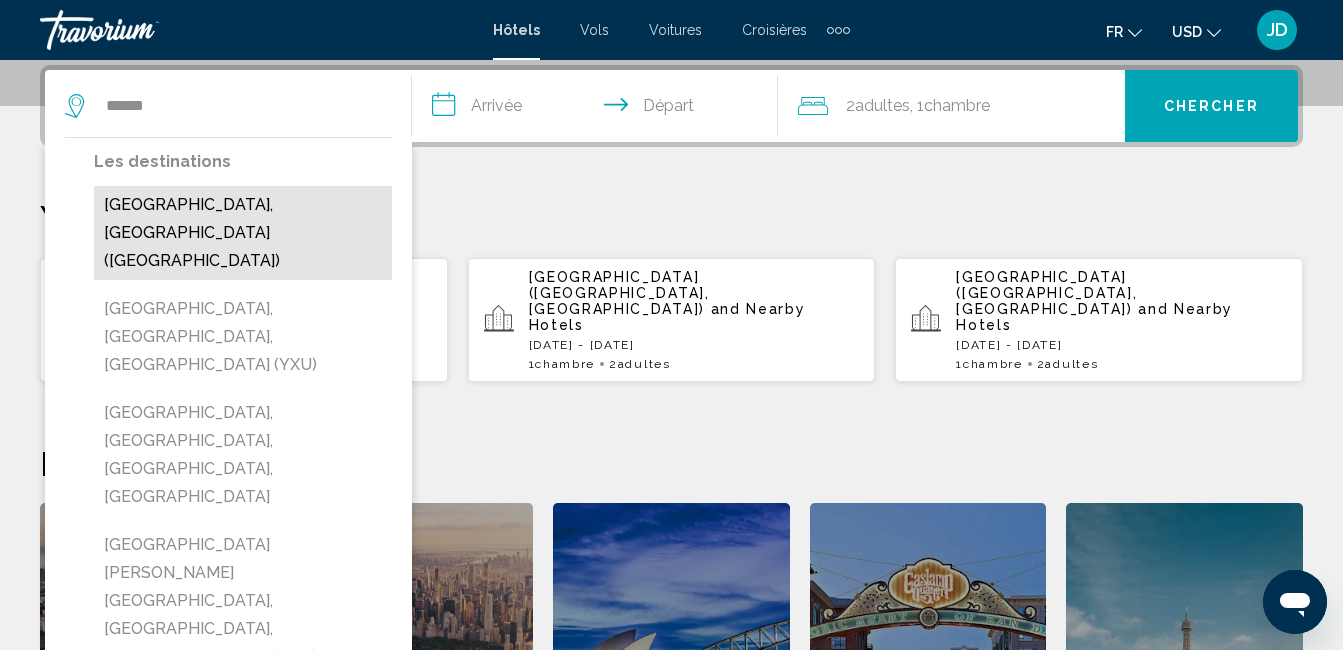 click on "[GEOGRAPHIC_DATA], [GEOGRAPHIC_DATA] ([GEOGRAPHIC_DATA])" at bounding box center (243, 233) 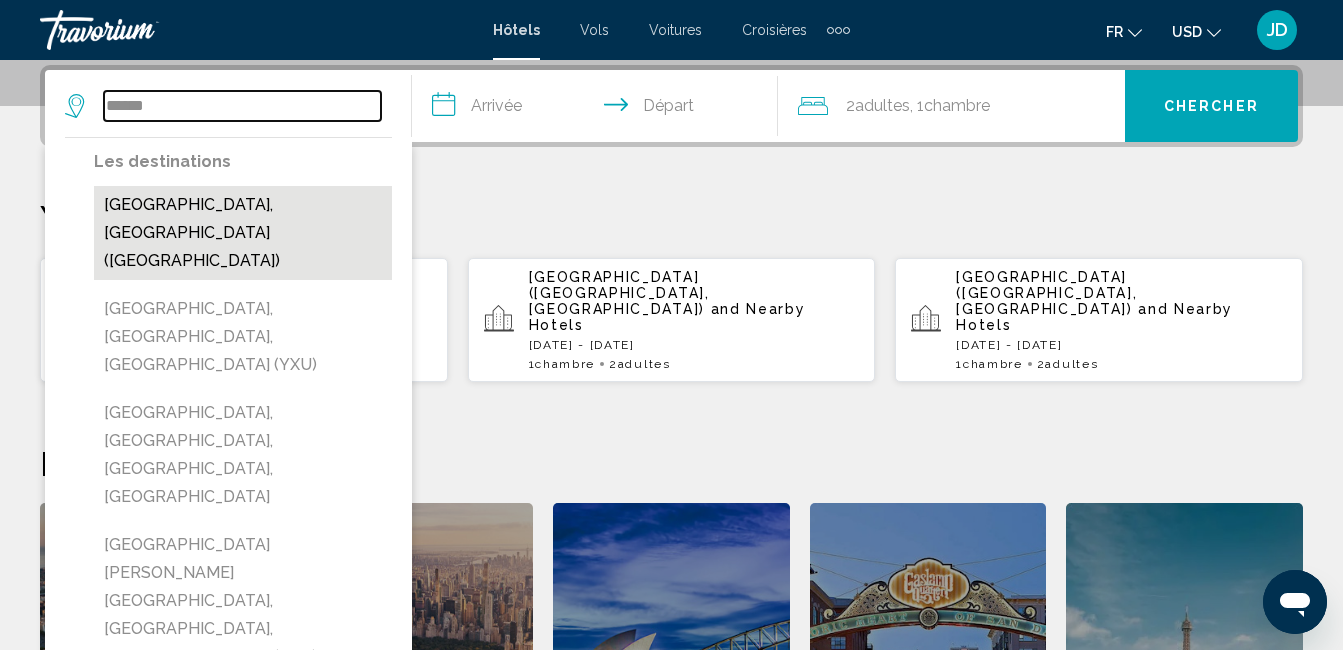type on "**********" 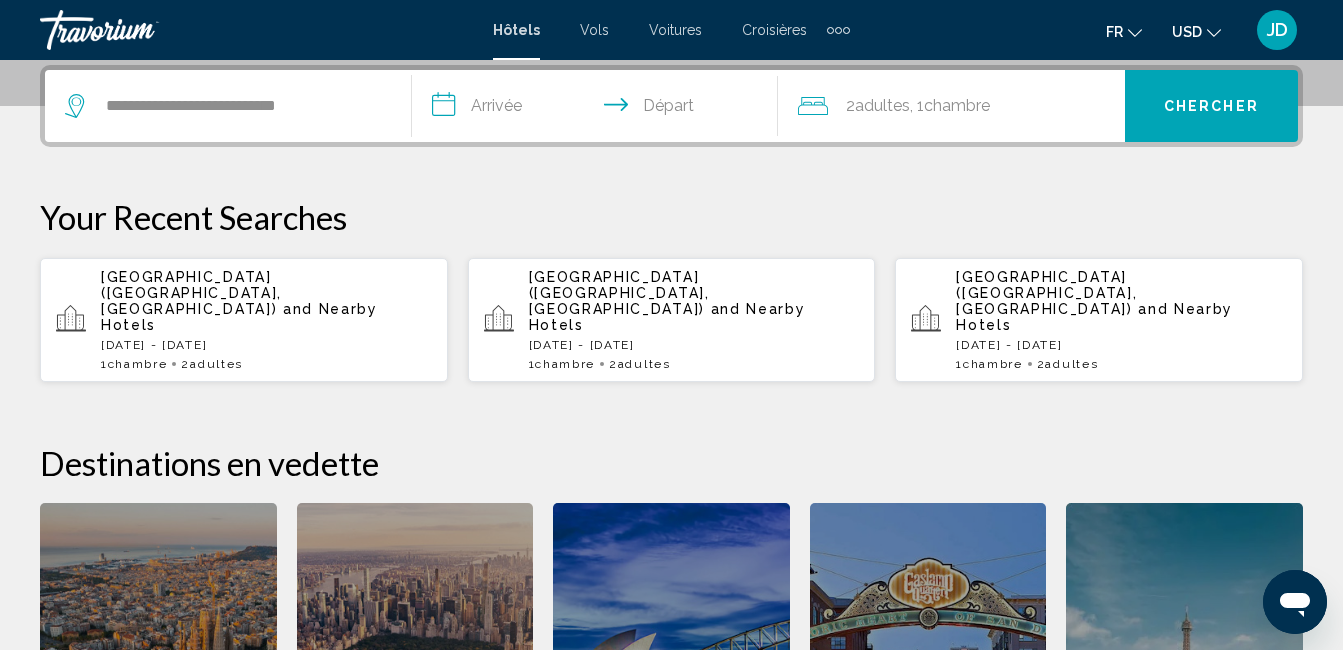 click on "**********" at bounding box center [599, 109] 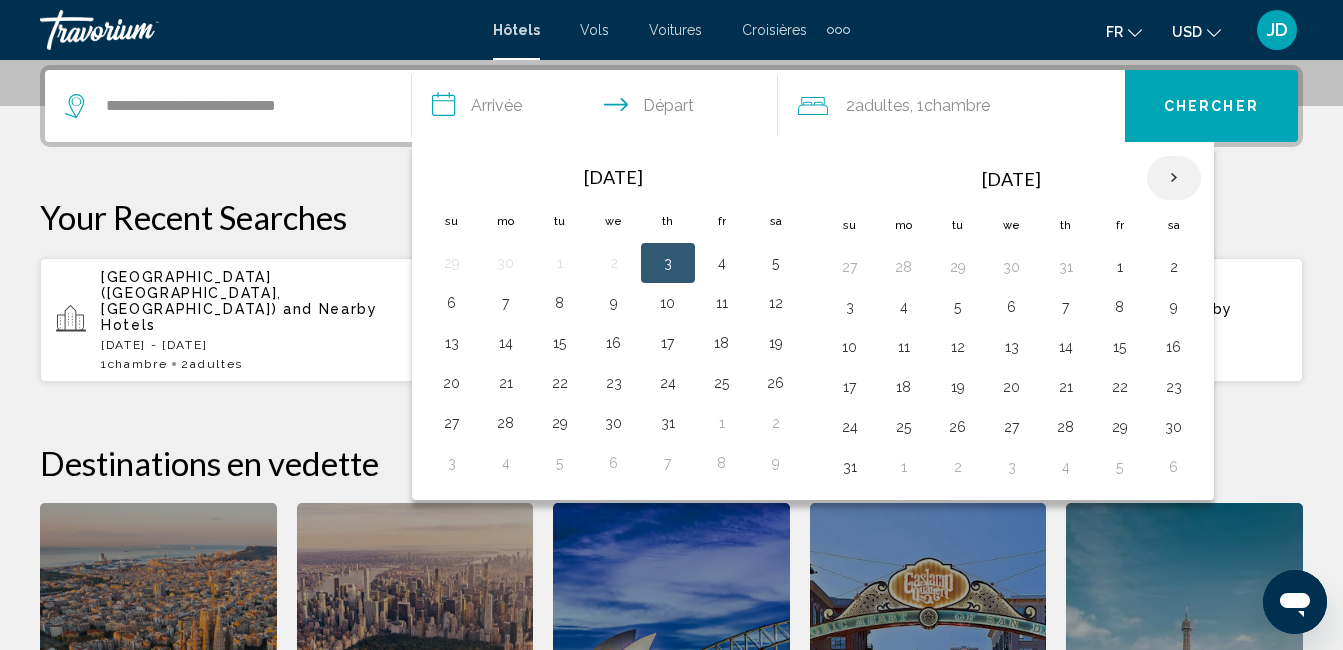 click at bounding box center [1174, 178] 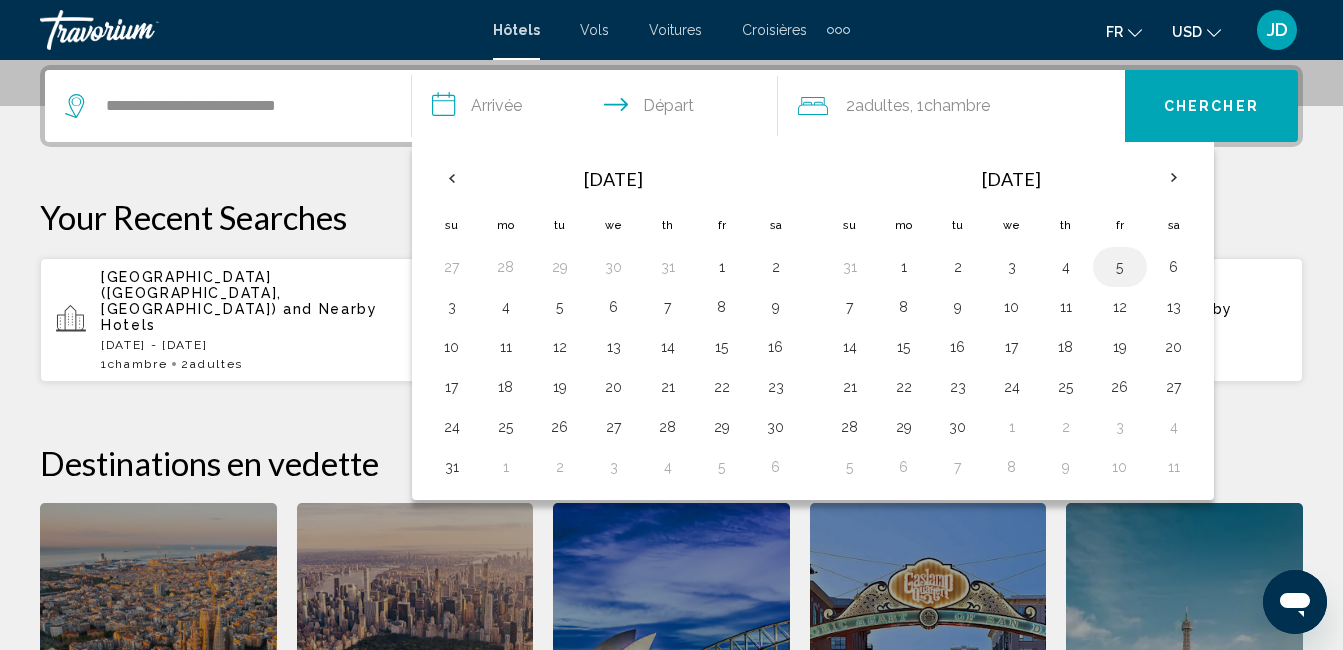 click on "5" at bounding box center [1120, 267] 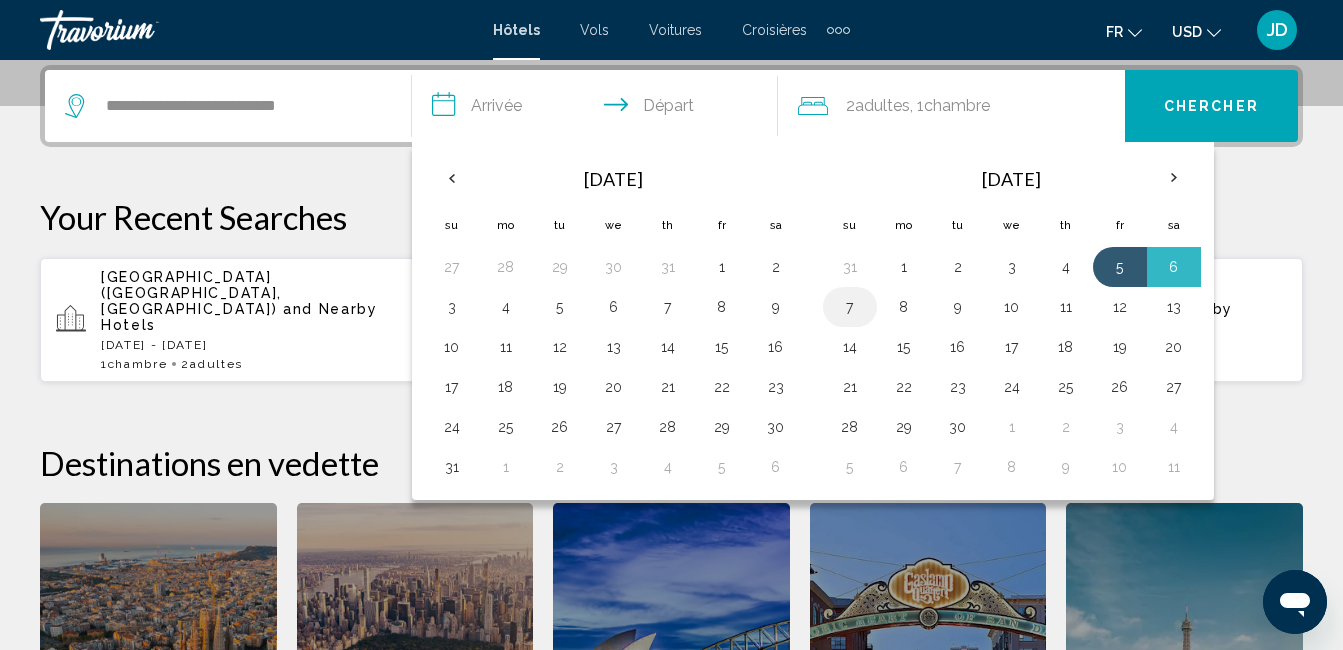 click on "7" at bounding box center (850, 307) 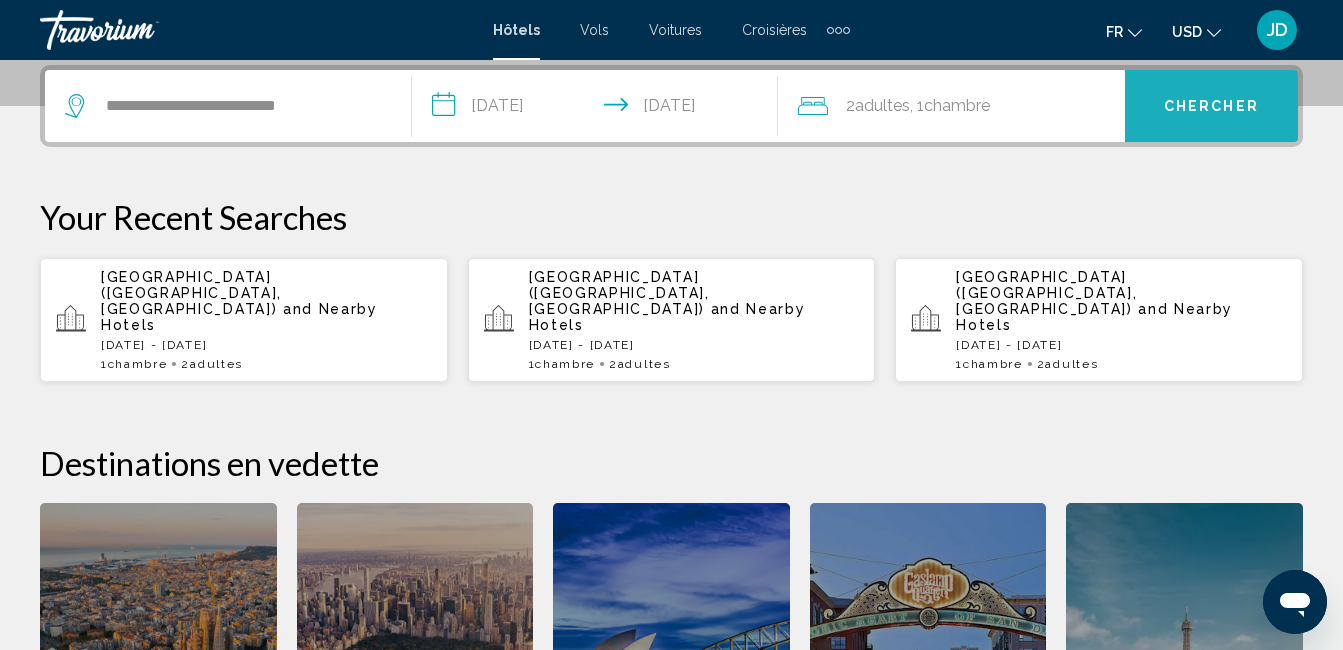 click on "Chercher" at bounding box center [1211, 107] 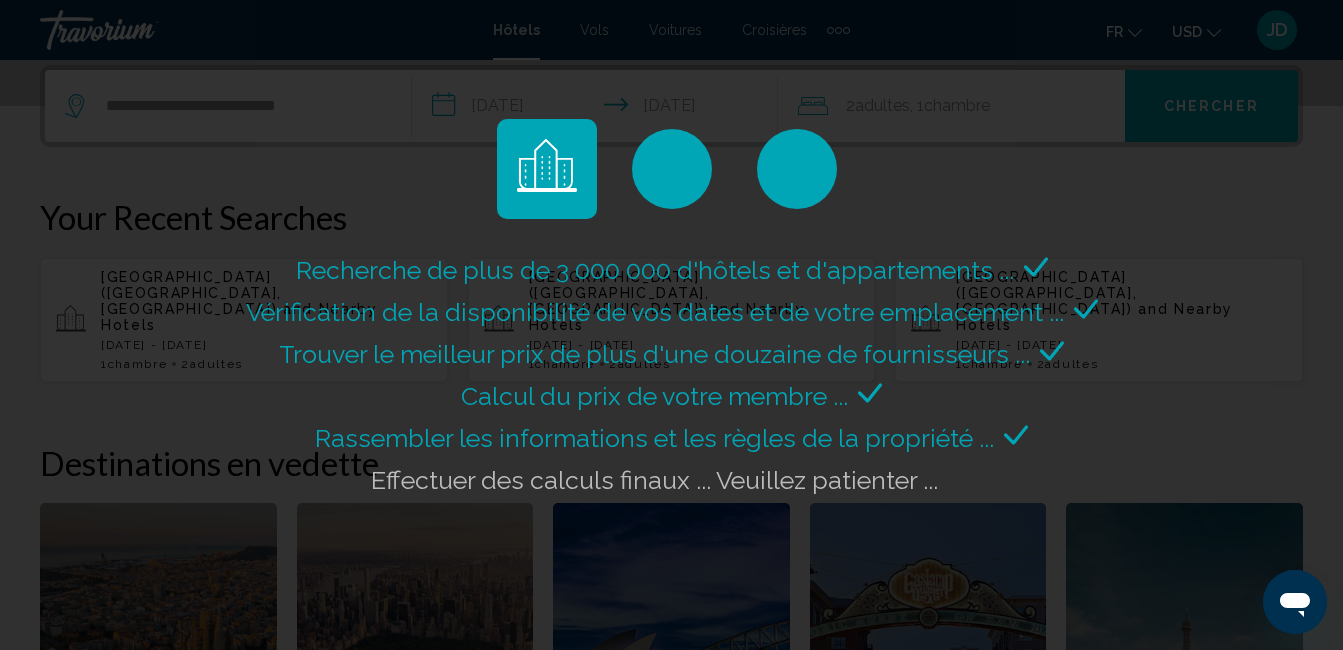 click on "Recherche de plus de 3 000 000 d'hôtels et d'appartements ...
Vérification de la disponibilité de vos dates et de votre emplacement ..." 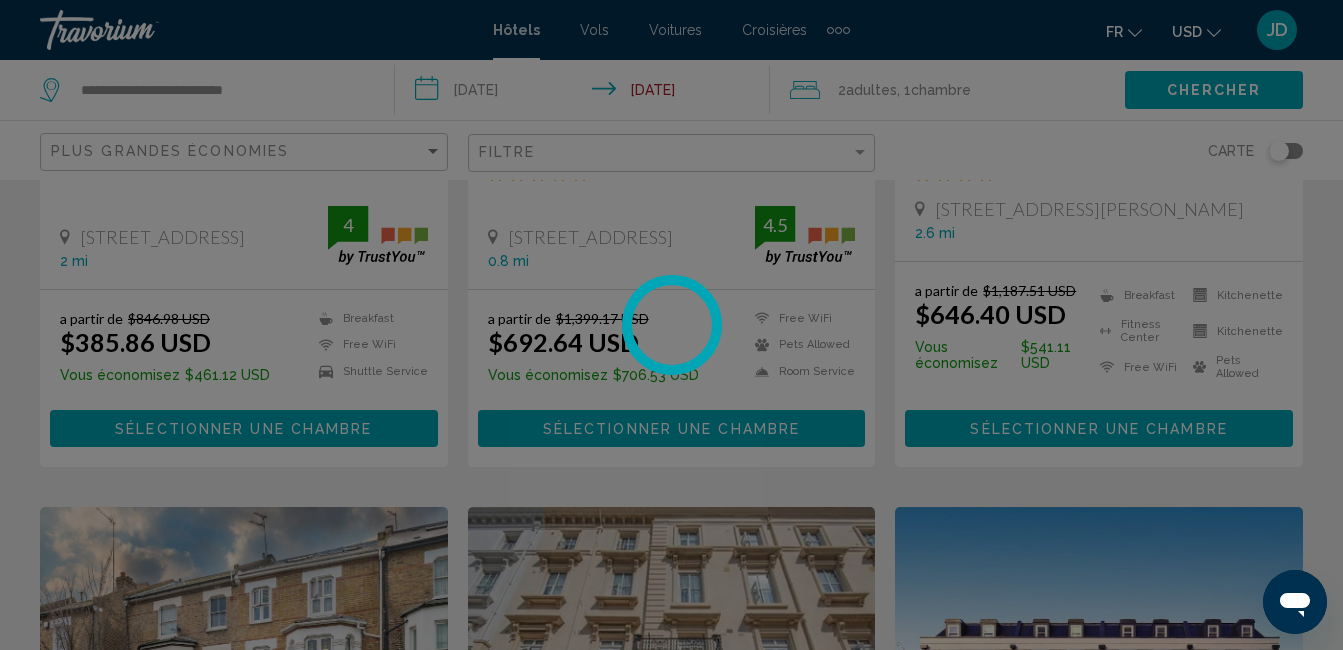 scroll, scrollTop: 0, scrollLeft: 0, axis: both 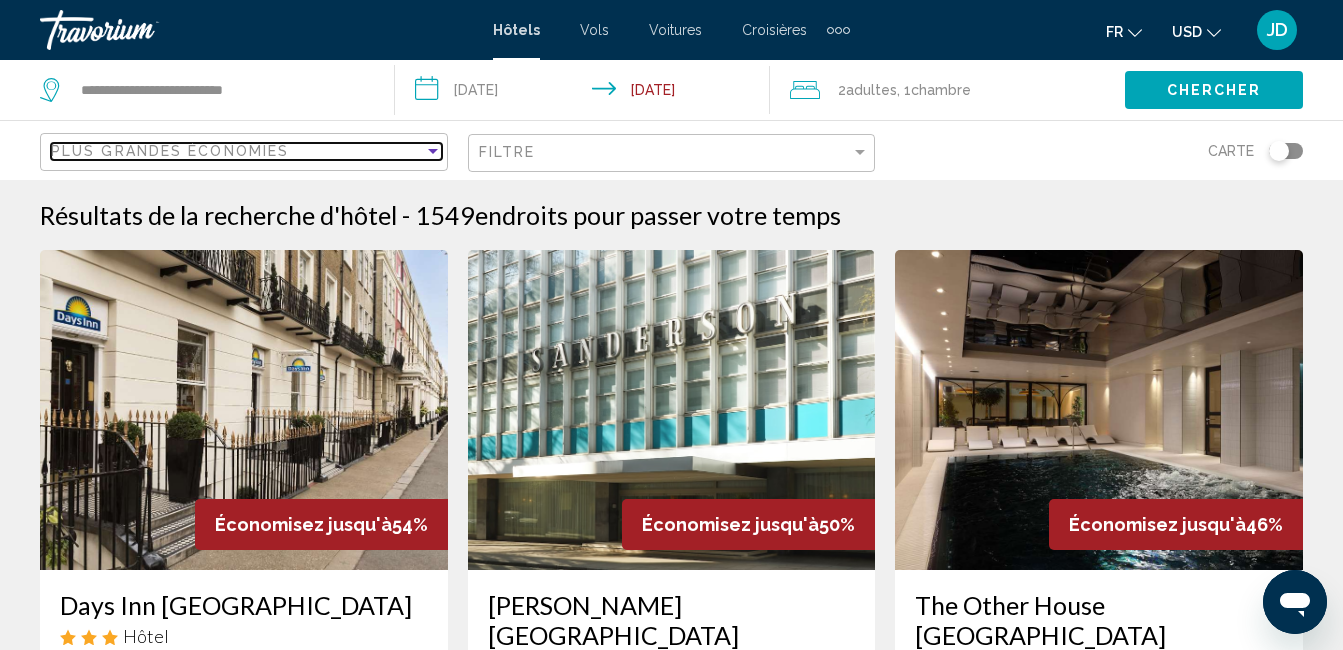 click at bounding box center [433, 151] 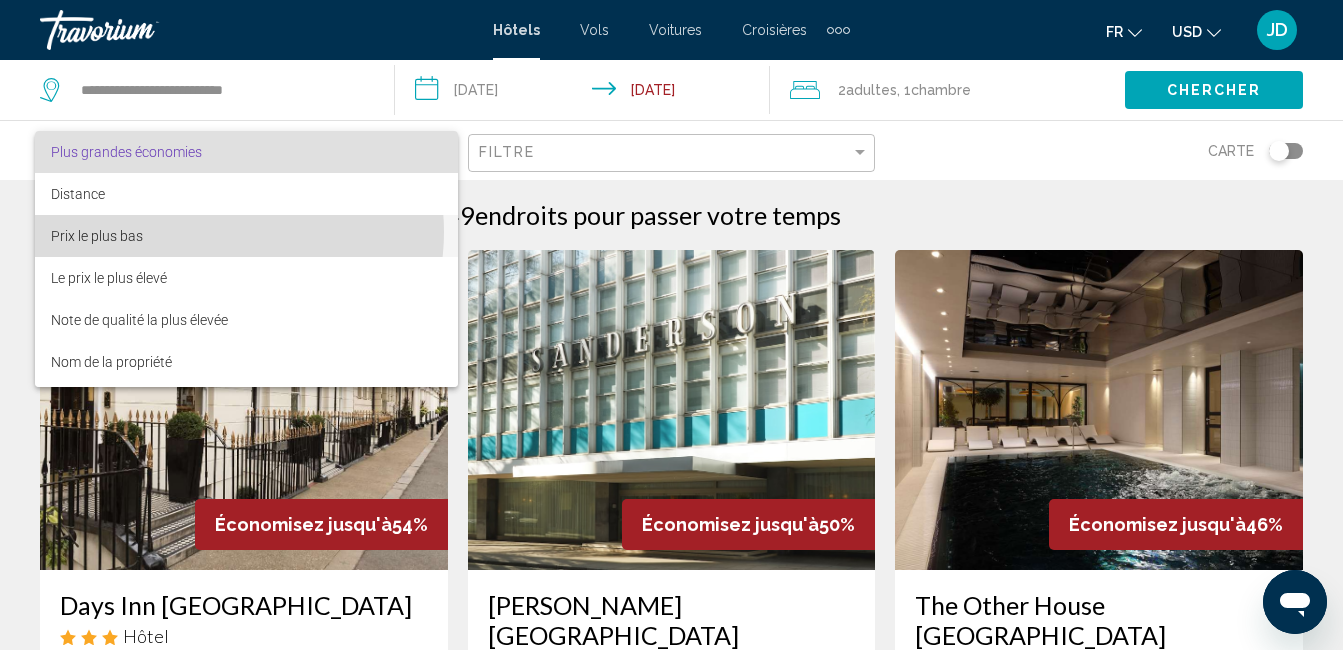 click on "Prix le plus bas" at bounding box center [246, 236] 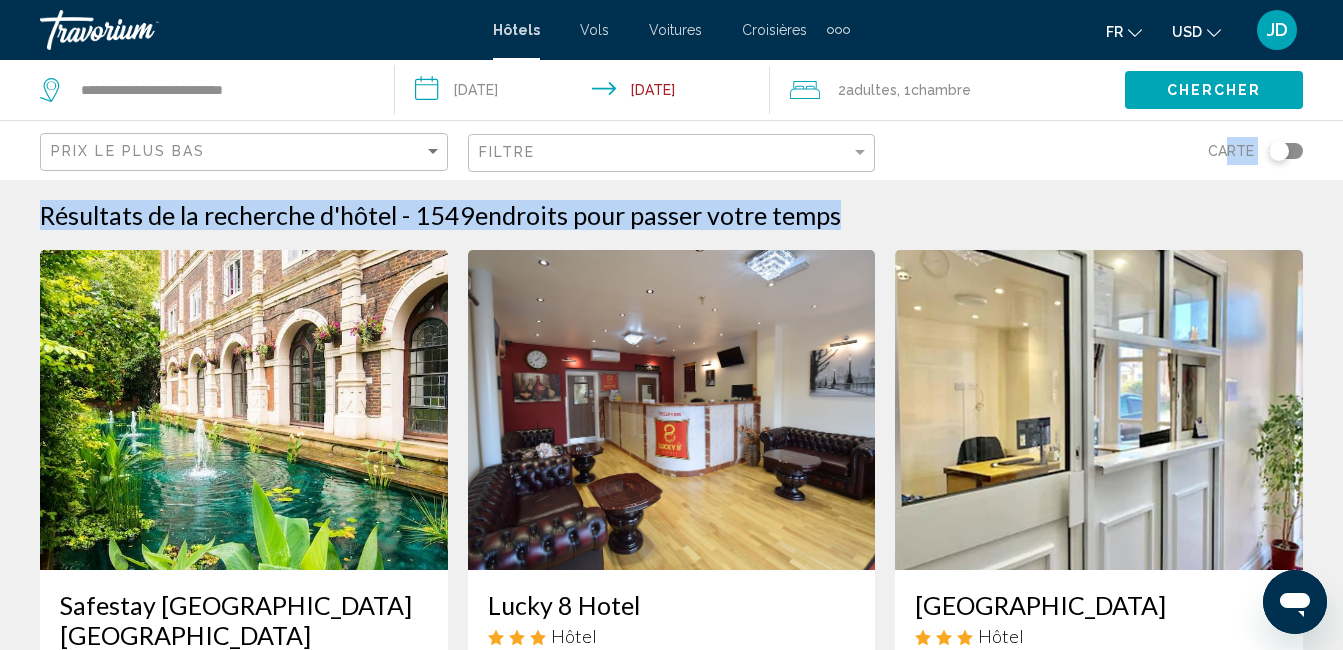 drag, startPoint x: 1231, startPoint y: 139, endPoint x: 1232, endPoint y: 183, distance: 44.011364 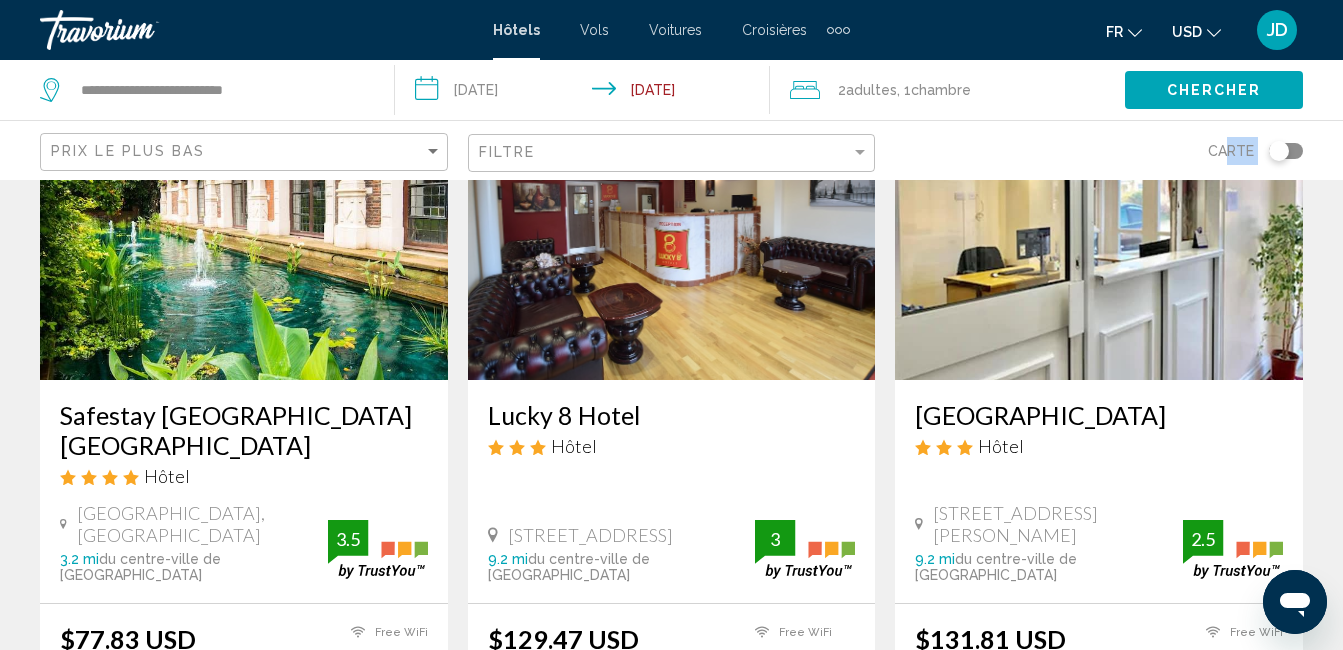 scroll, scrollTop: 179, scrollLeft: 0, axis: vertical 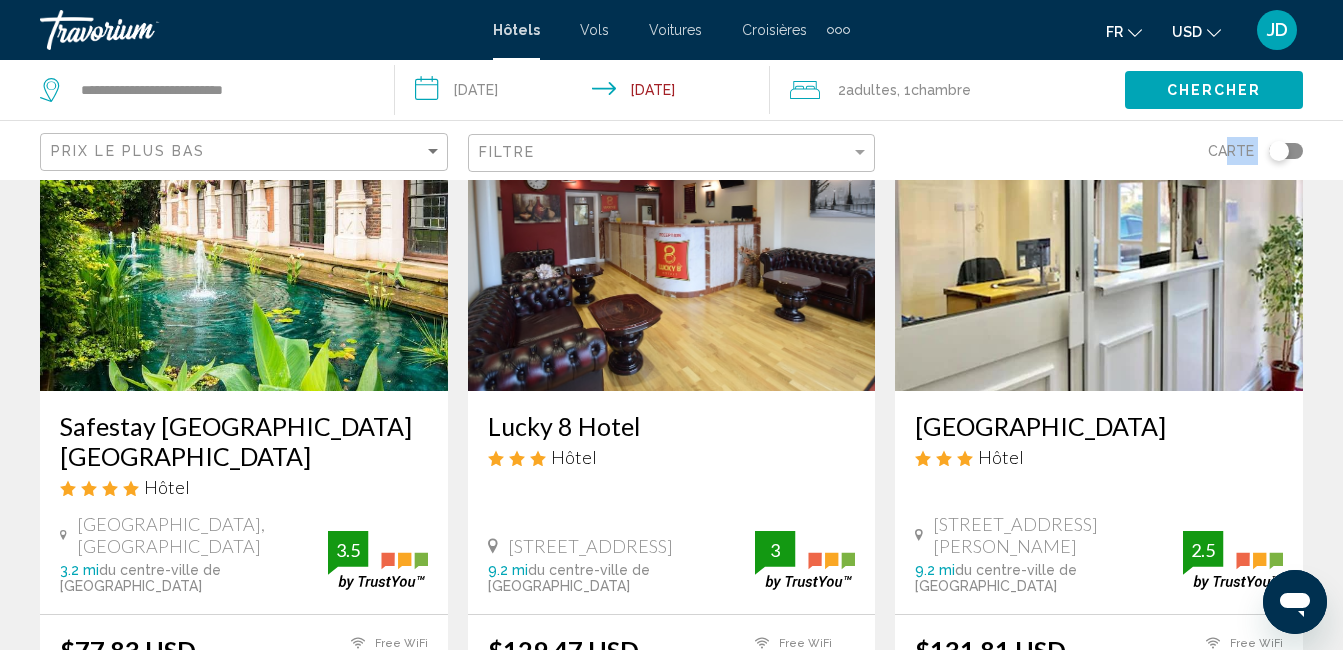 click at bounding box center [244, 231] 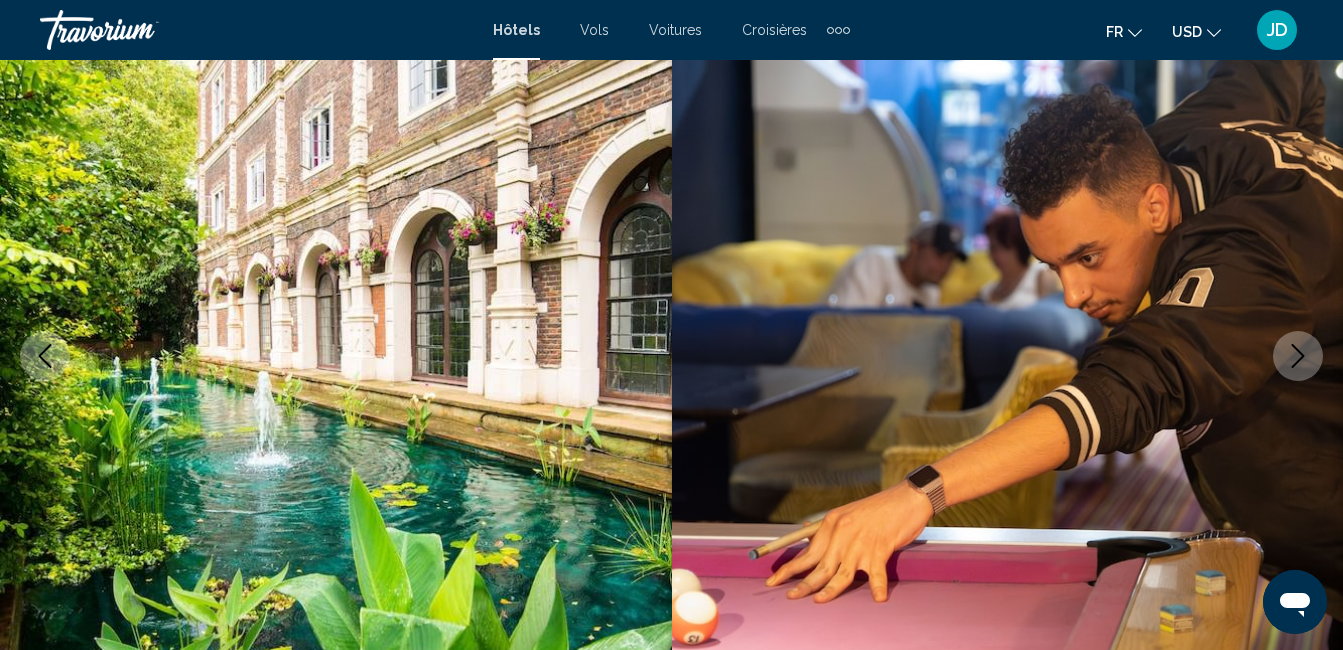 scroll, scrollTop: 210, scrollLeft: 0, axis: vertical 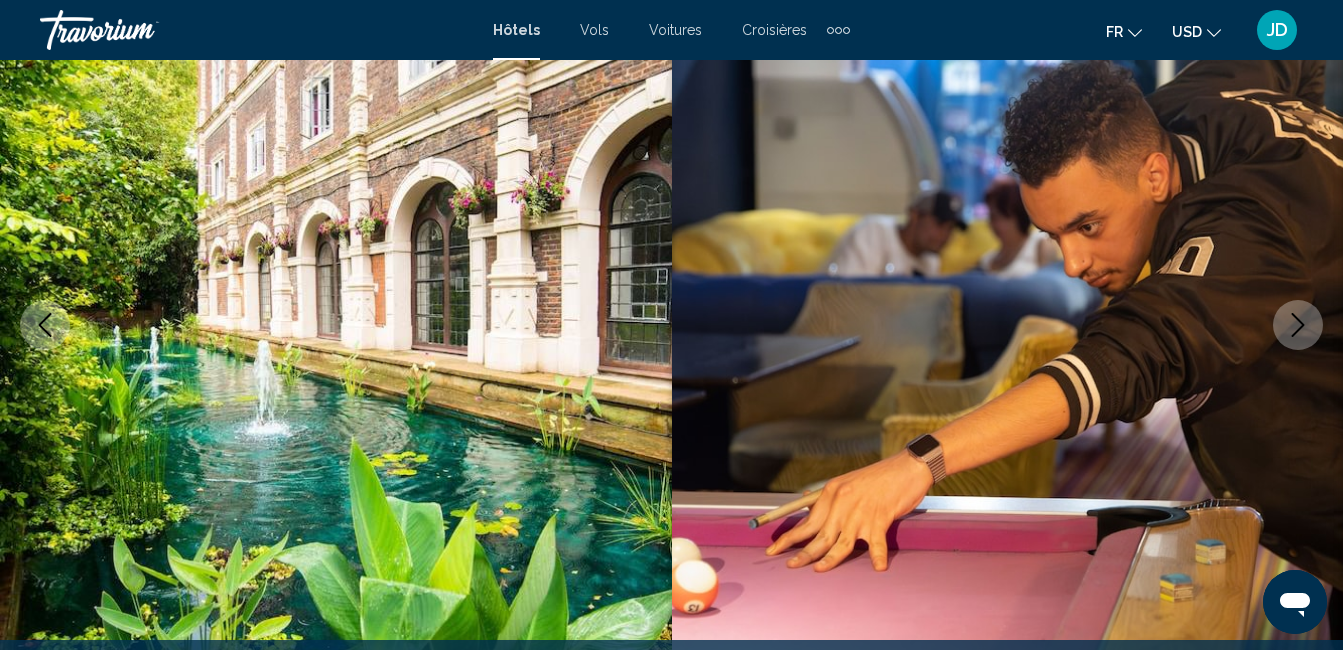 click 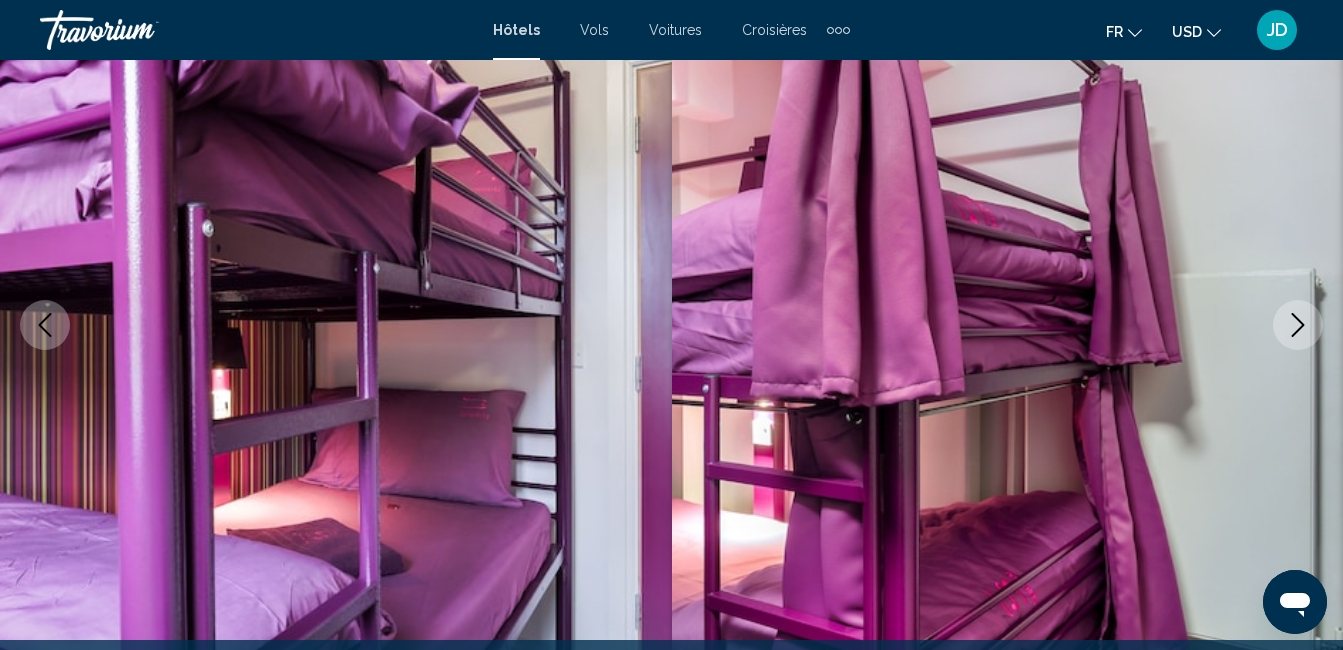 click 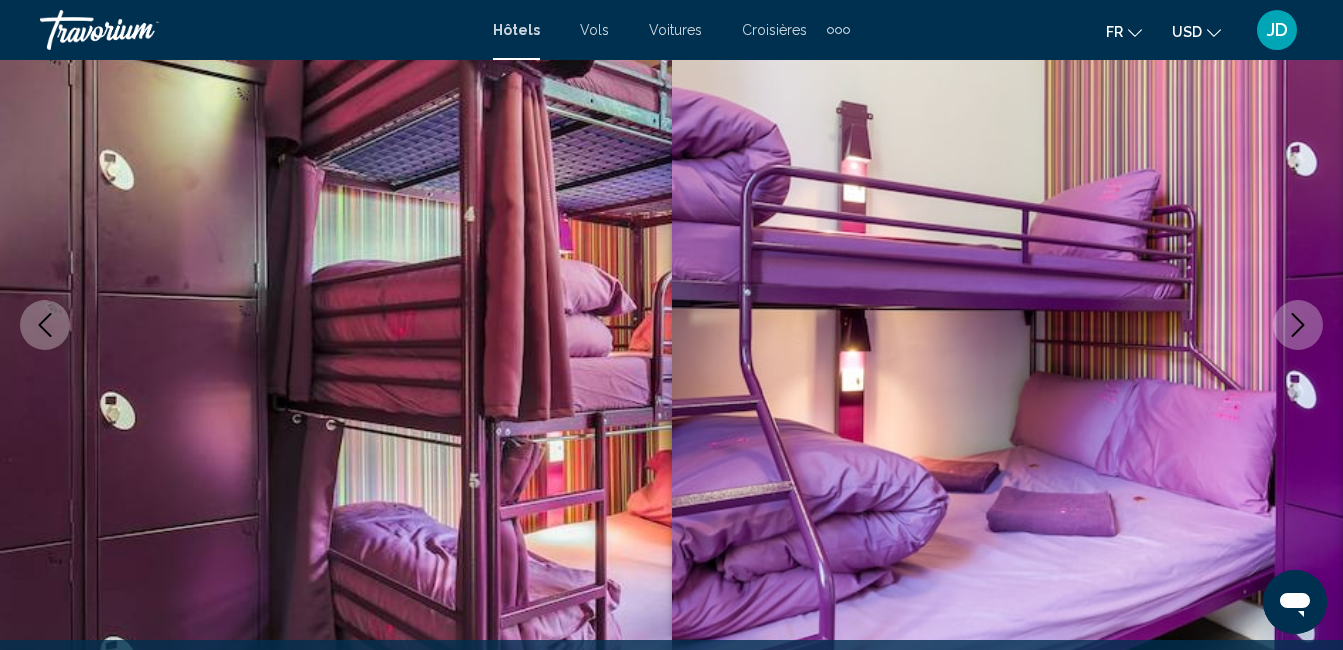 click 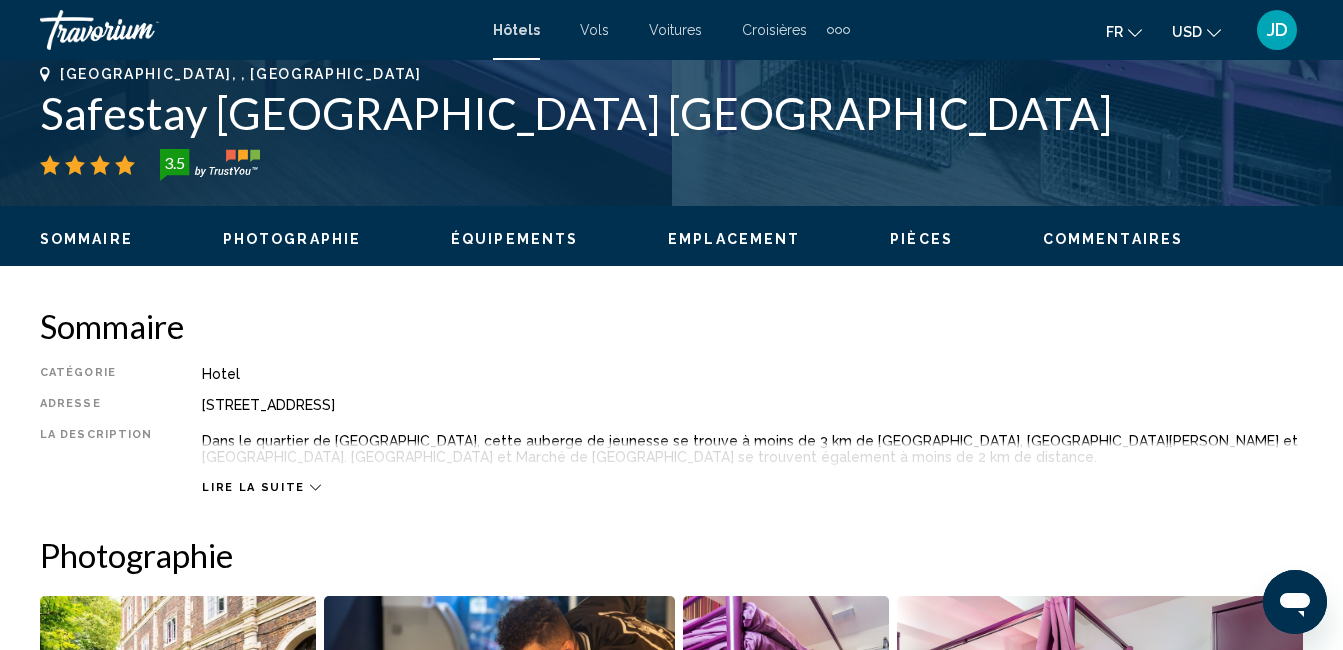 scroll, scrollTop: 811, scrollLeft: 0, axis: vertical 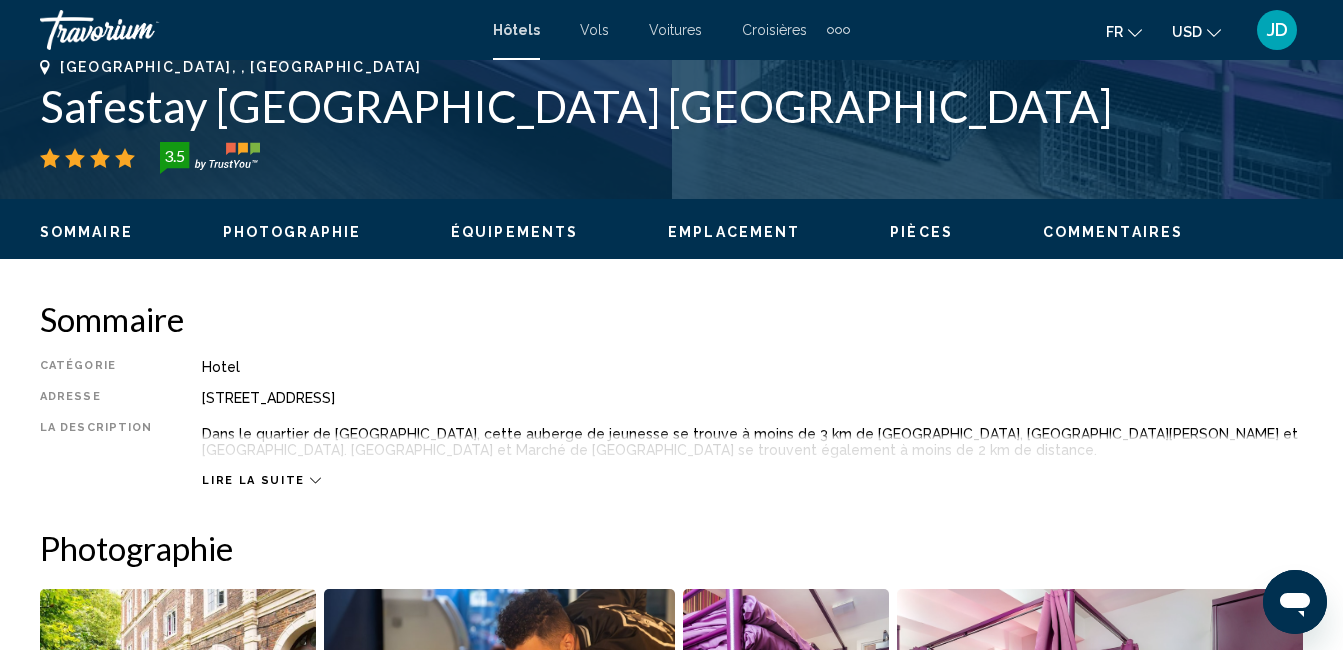 click on "Lire la suite" at bounding box center (253, 480) 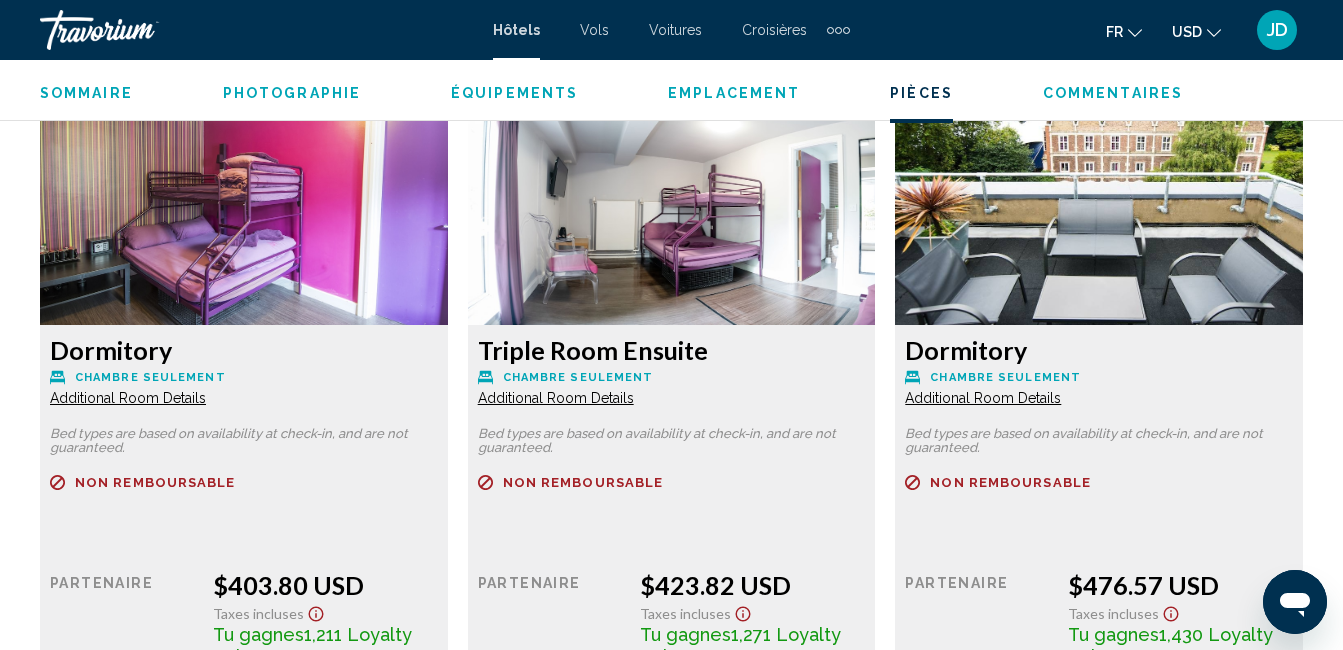 scroll, scrollTop: 3074, scrollLeft: 0, axis: vertical 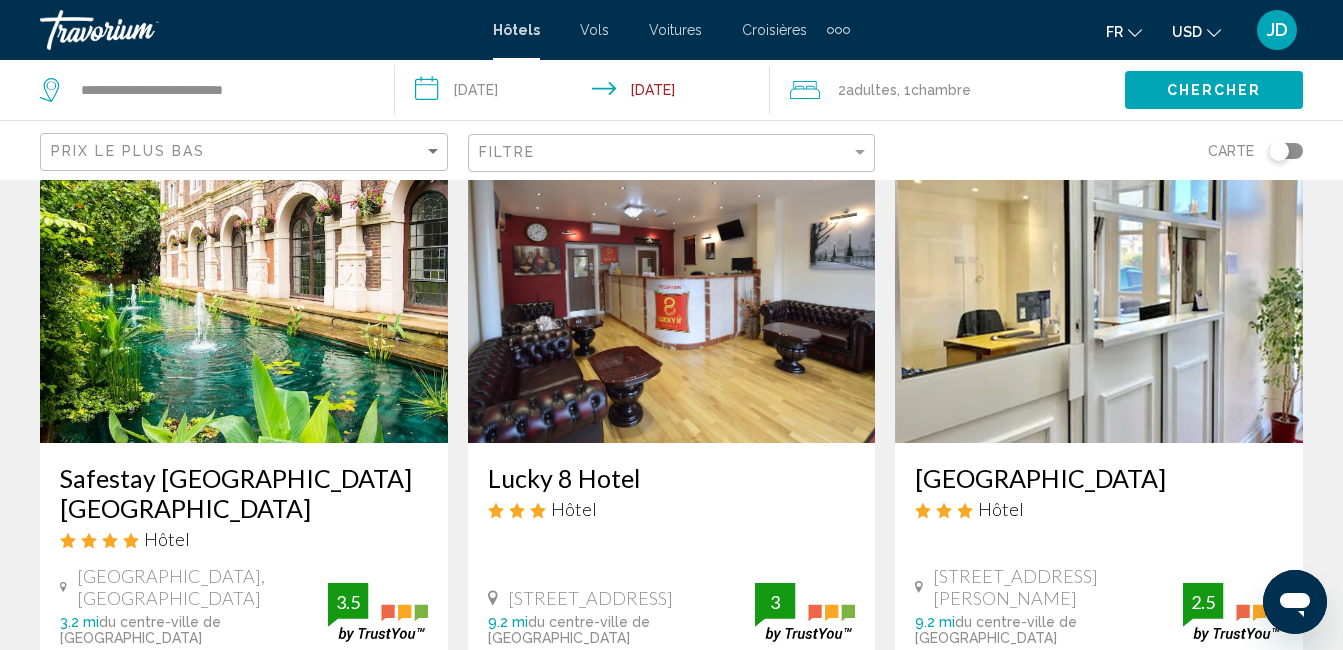 click at bounding box center [672, 283] 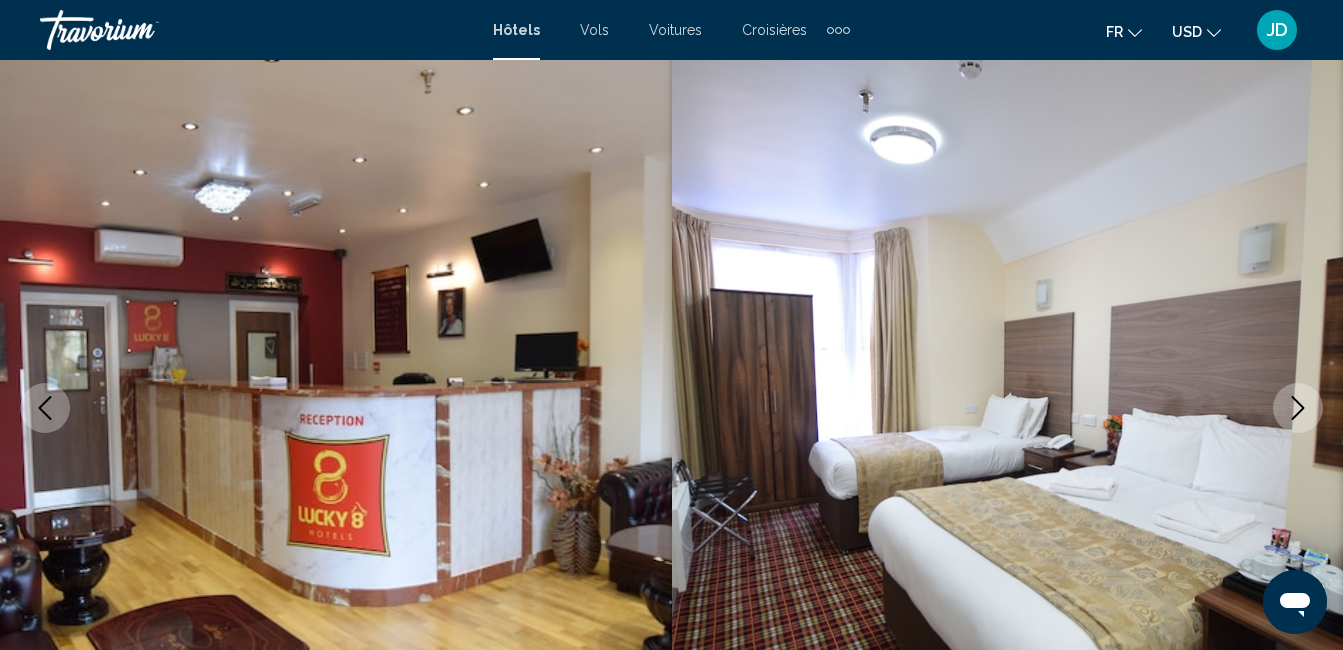 scroll, scrollTop: 210, scrollLeft: 0, axis: vertical 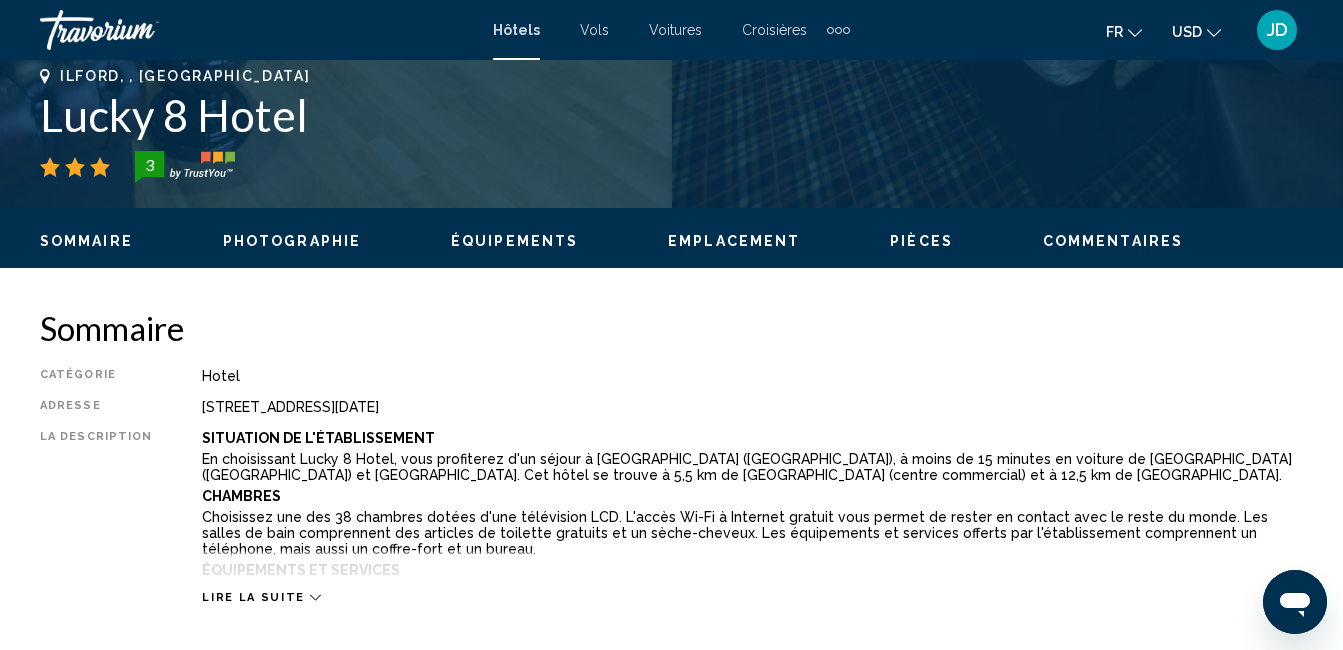 click on "Lire la suite" at bounding box center (253, 597) 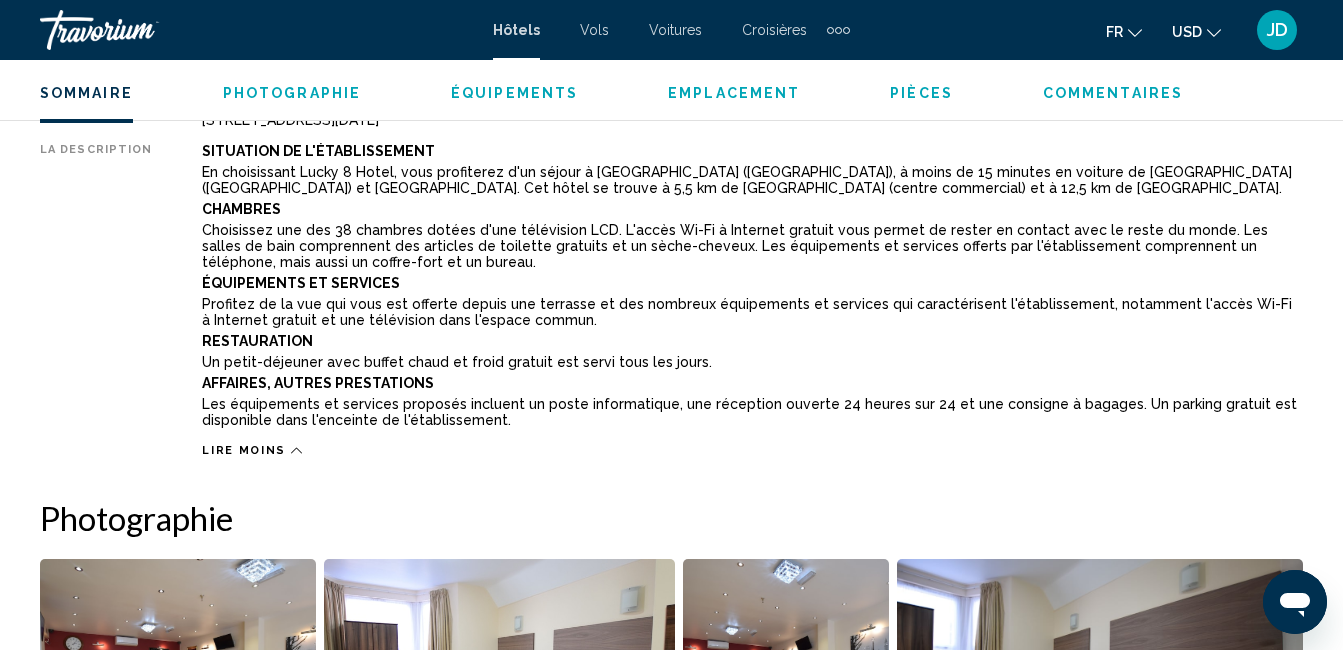scroll, scrollTop: 1112, scrollLeft: 0, axis: vertical 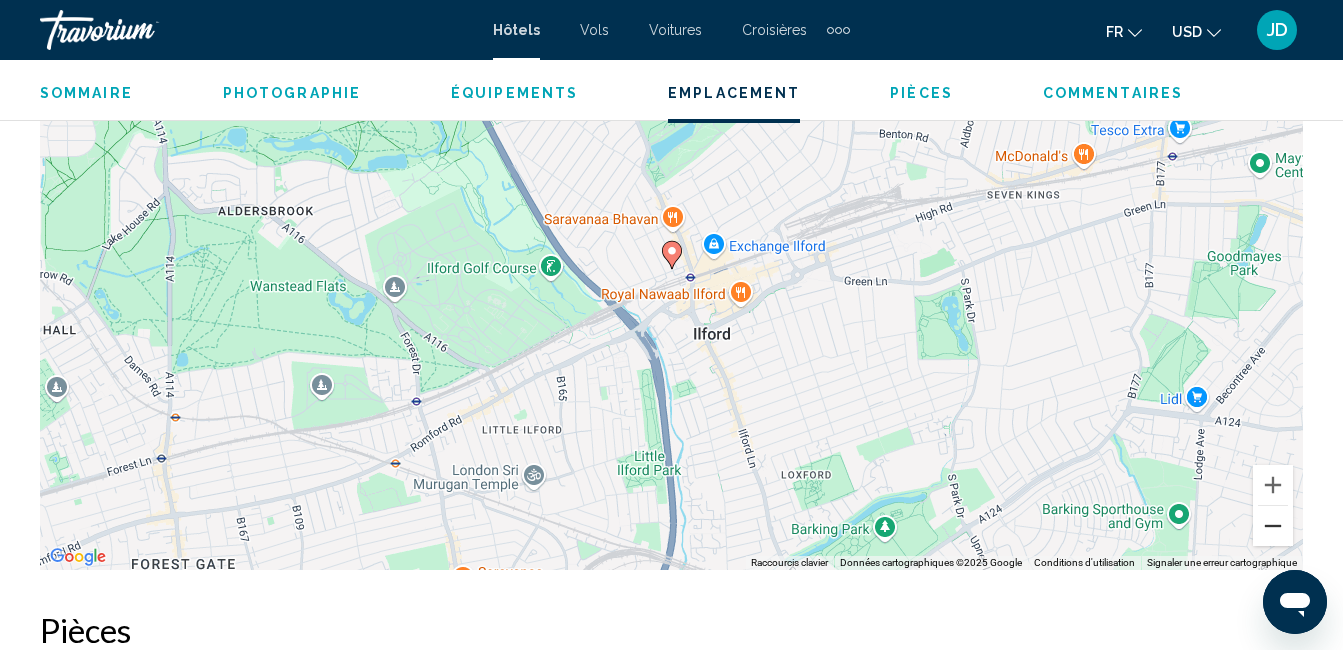 click at bounding box center [1273, 526] 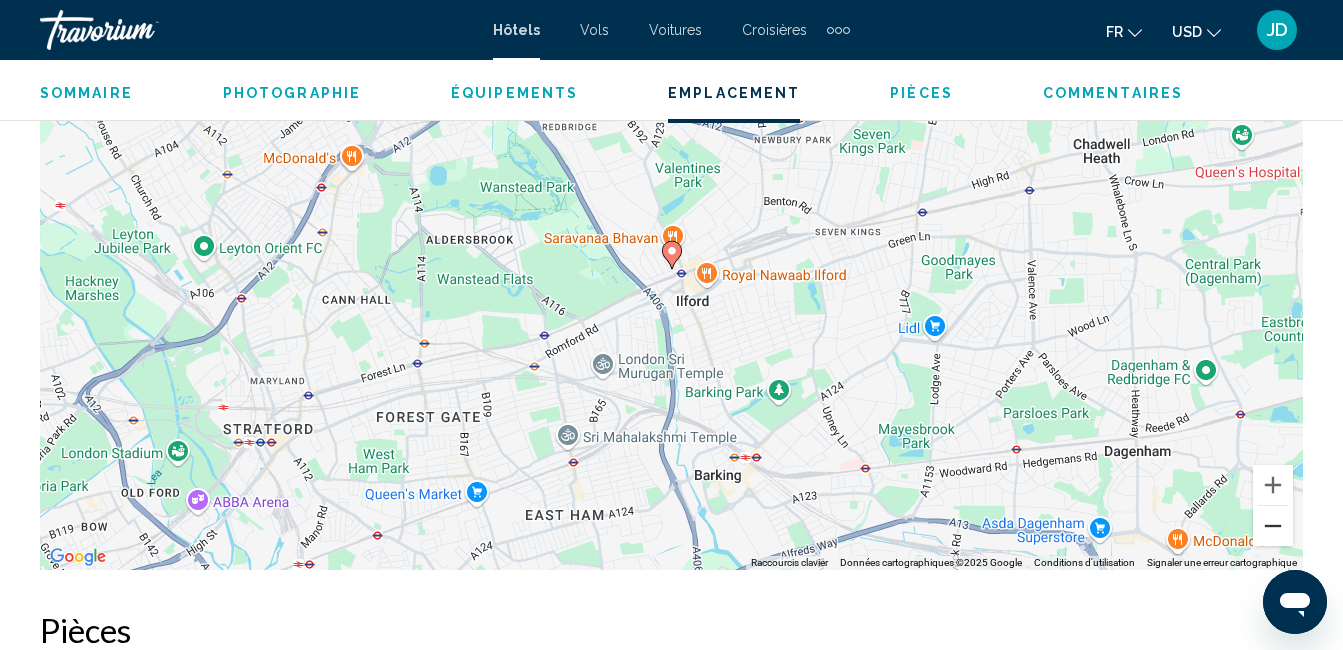 click at bounding box center (1273, 526) 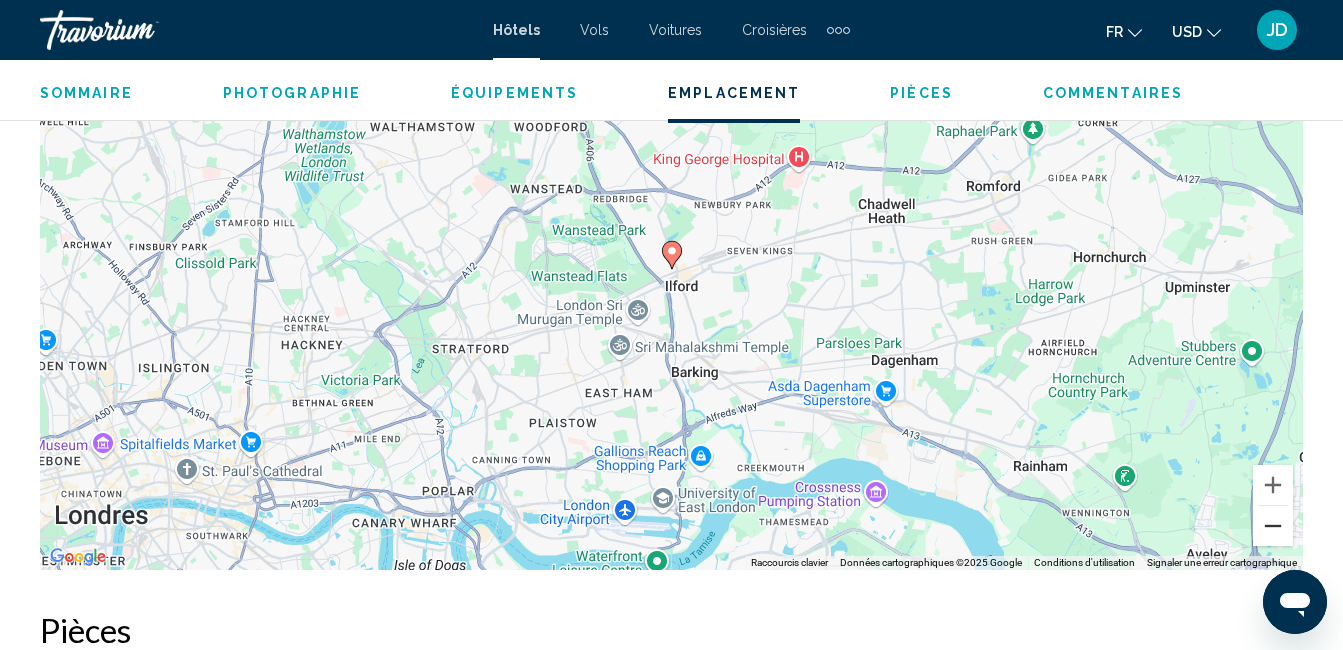 click at bounding box center (1273, 526) 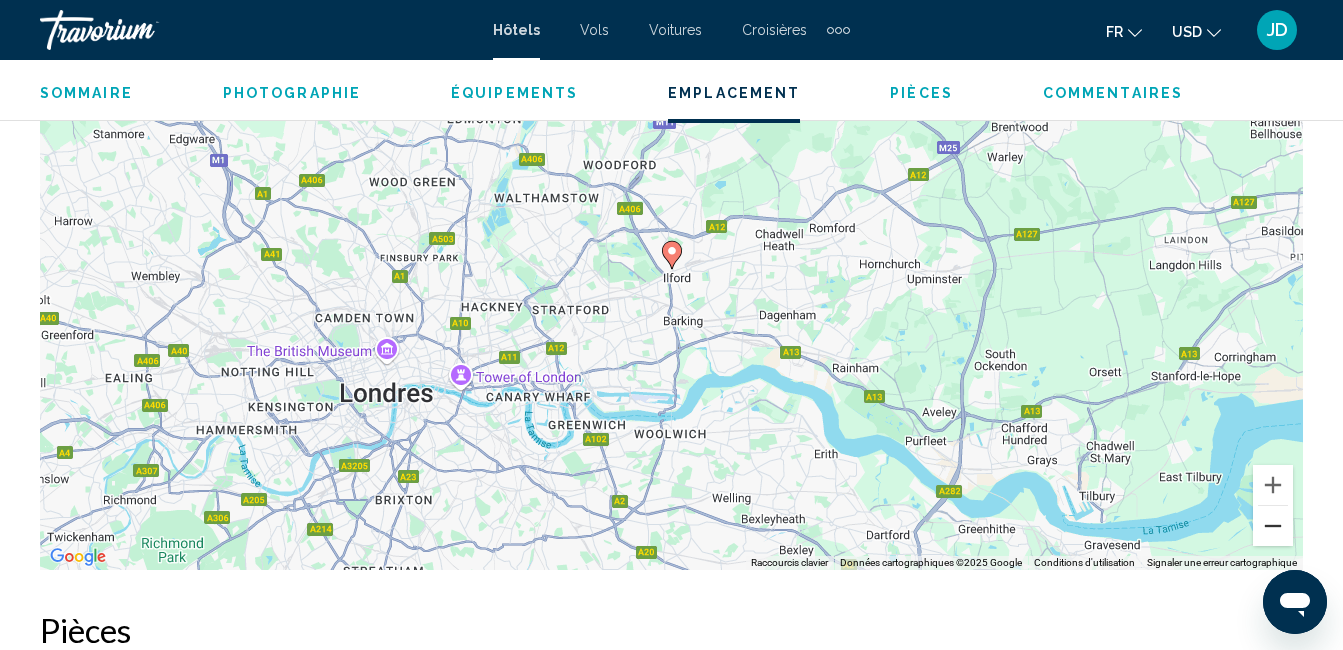 click at bounding box center [1273, 526] 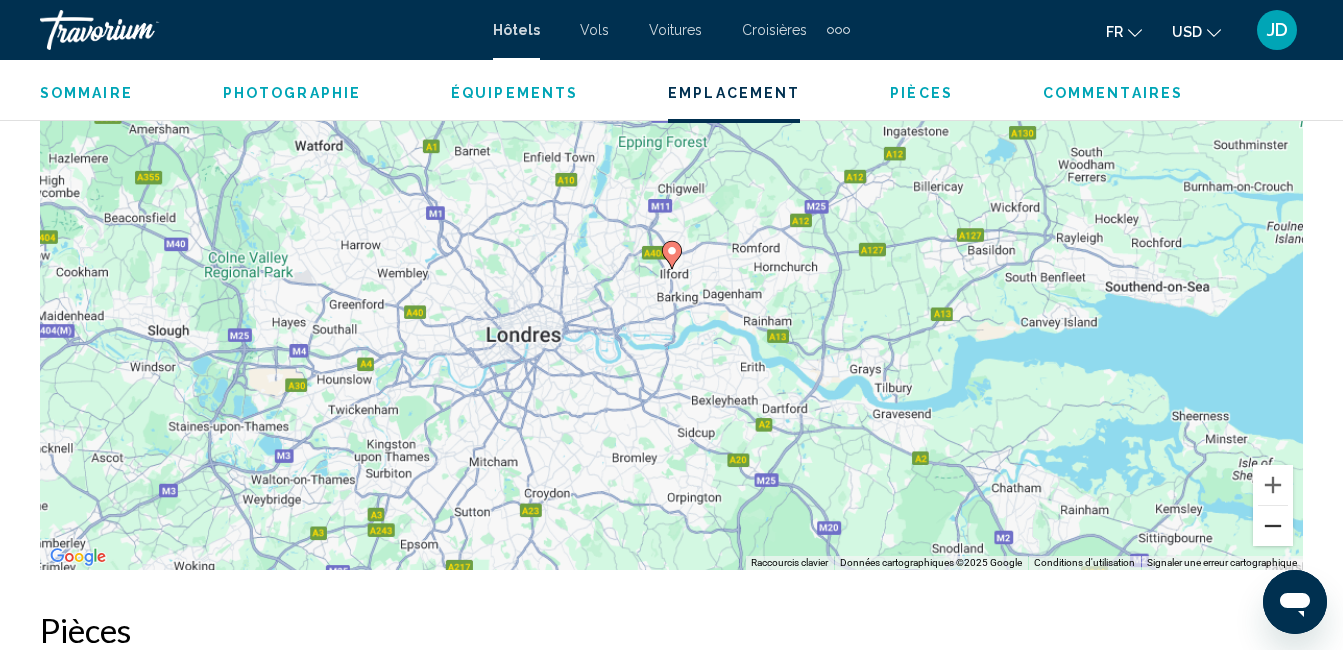 click at bounding box center (1273, 526) 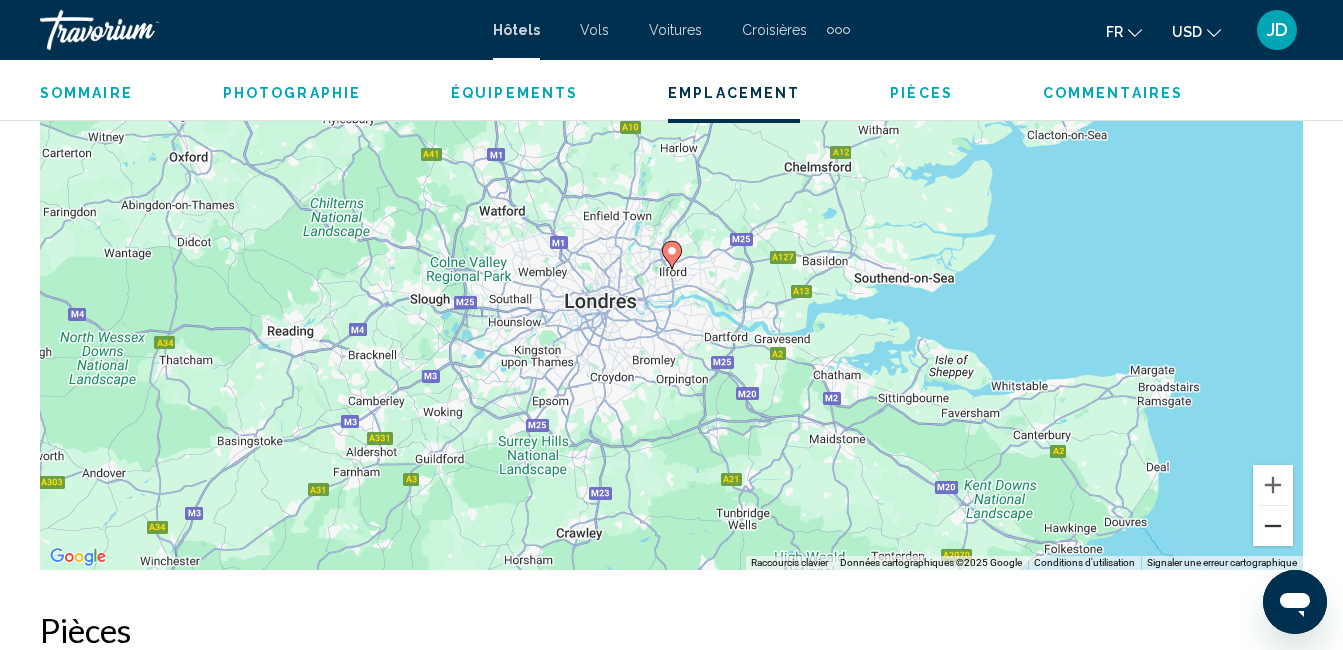 click at bounding box center (1273, 526) 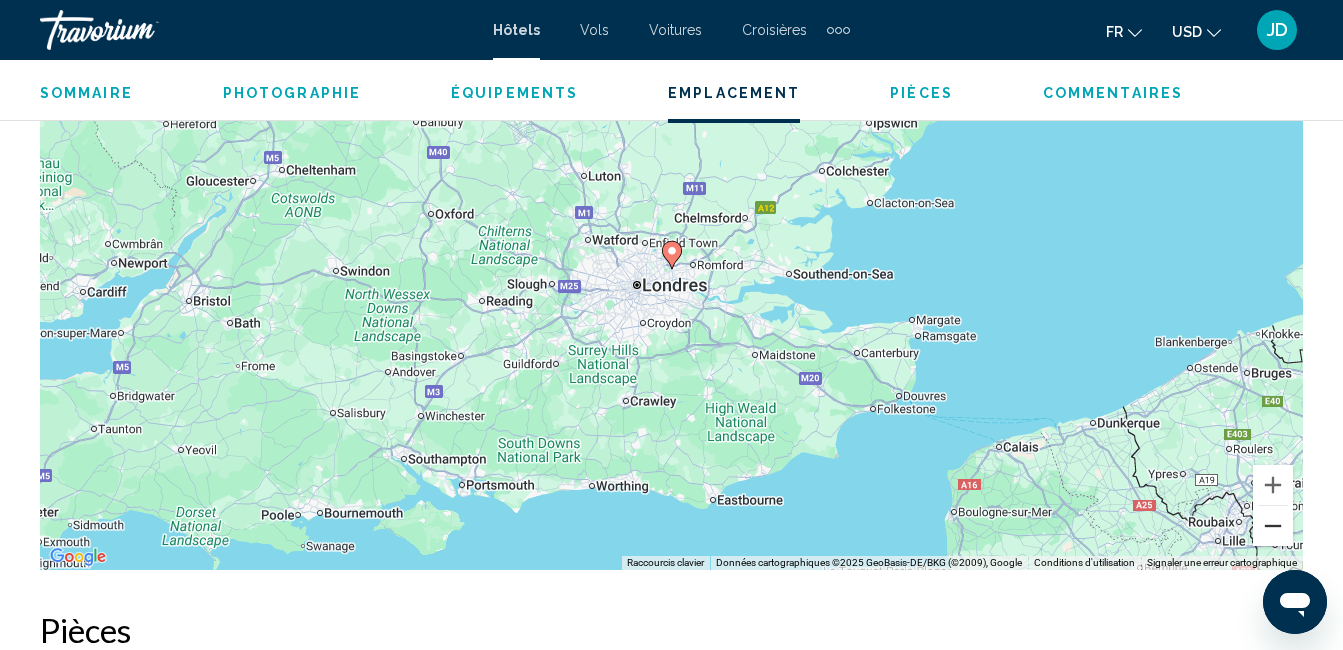 click at bounding box center [1273, 526] 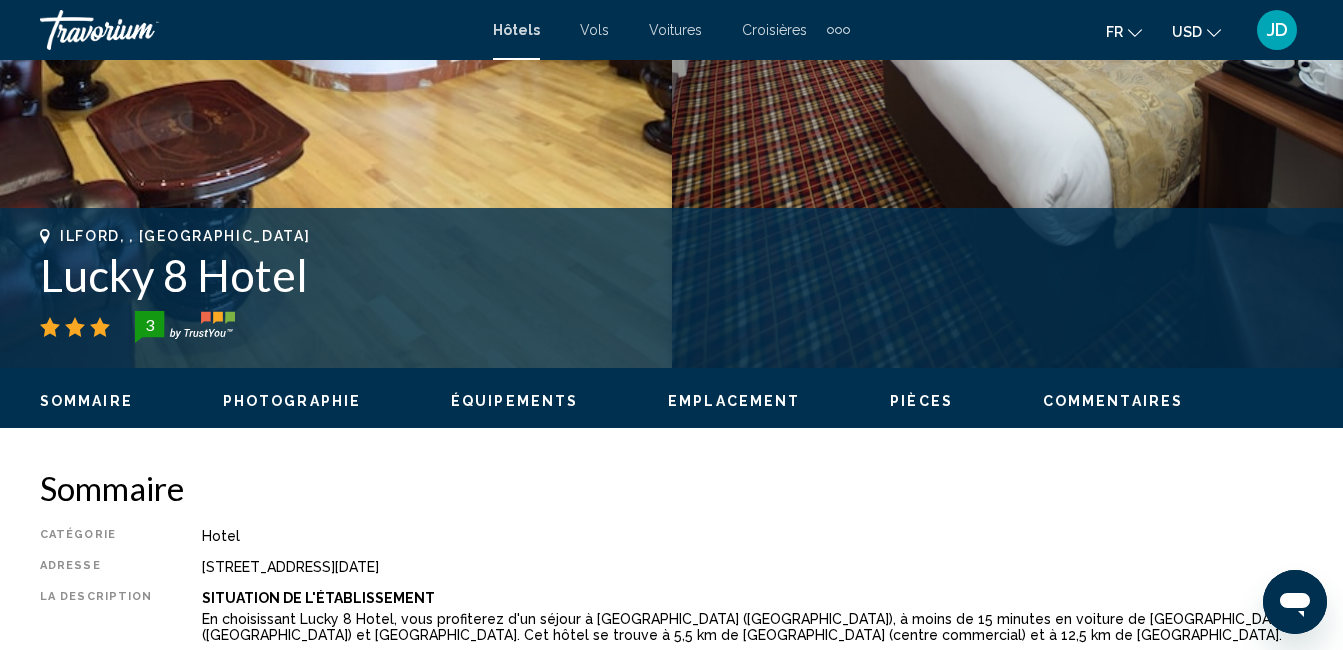 scroll, scrollTop: 439, scrollLeft: 0, axis: vertical 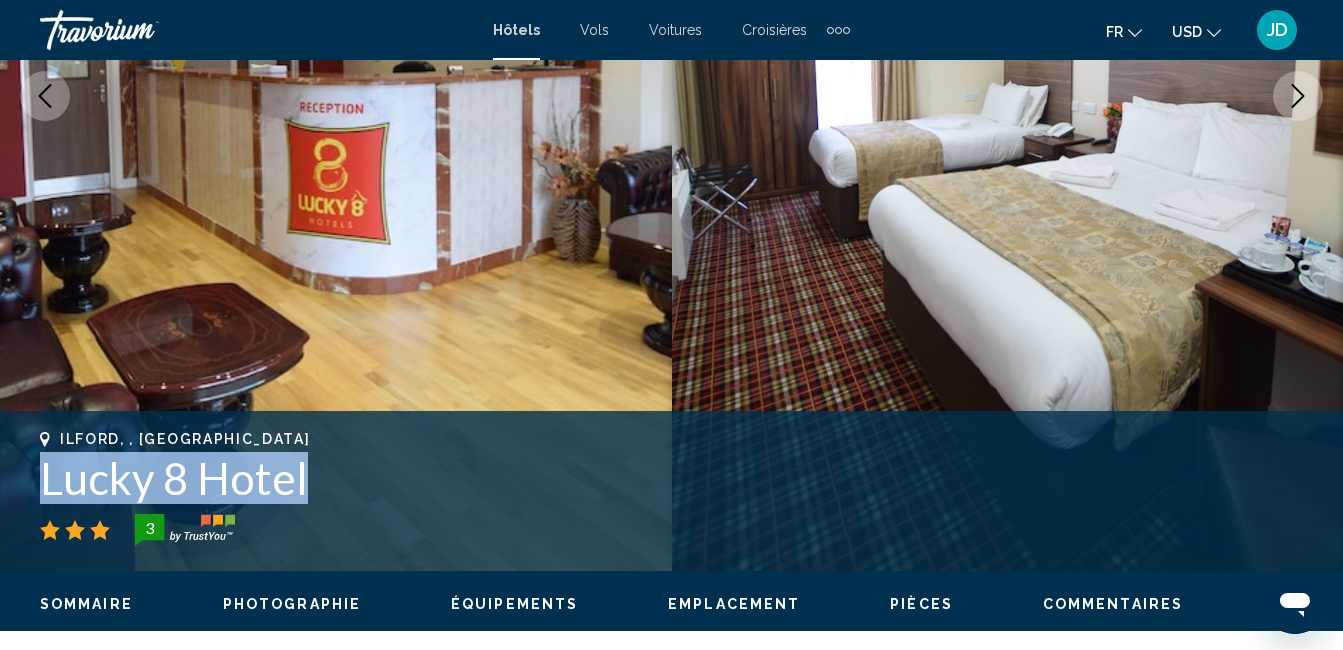 drag, startPoint x: 303, startPoint y: 478, endPoint x: 36, endPoint y: 488, distance: 267.1872 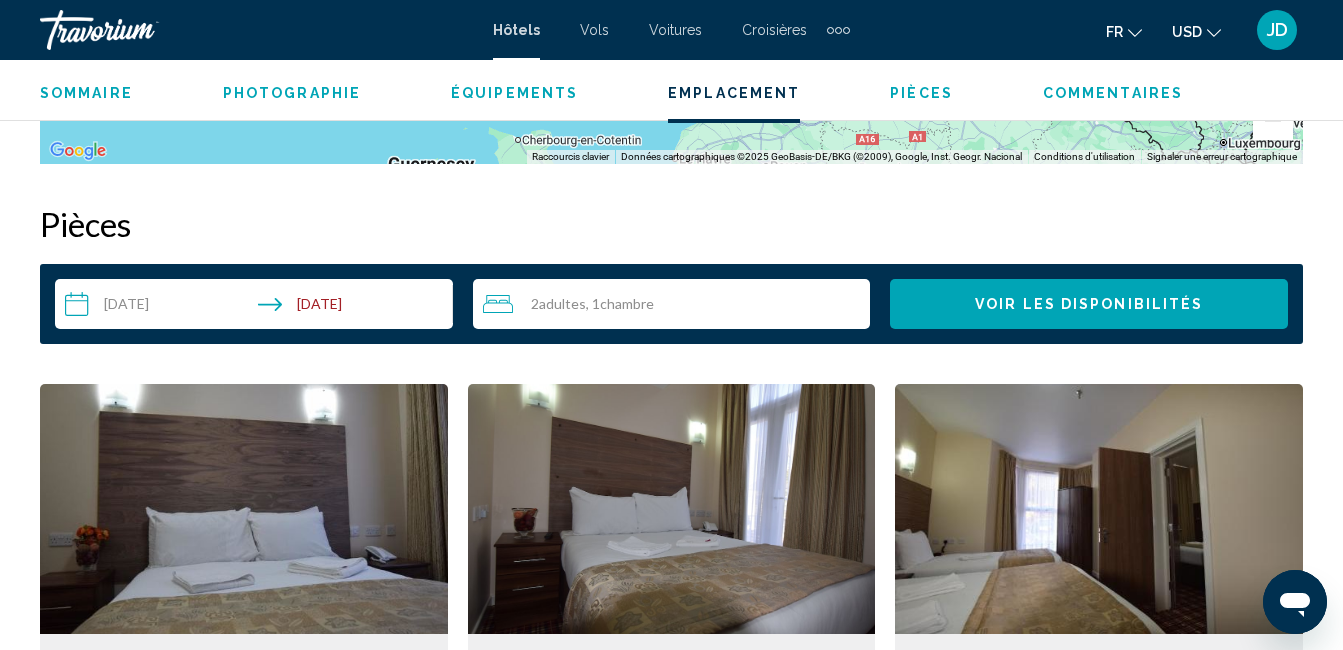 scroll, scrollTop: 2852, scrollLeft: 0, axis: vertical 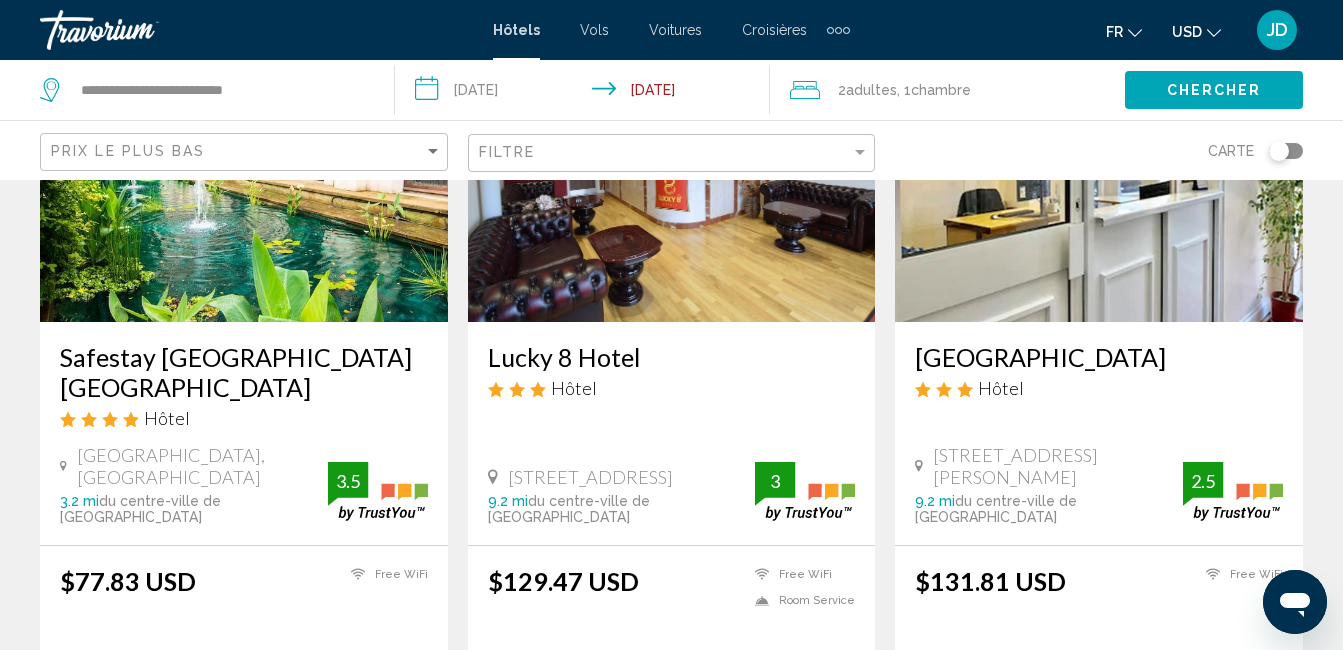 click at bounding box center (1099, 162) 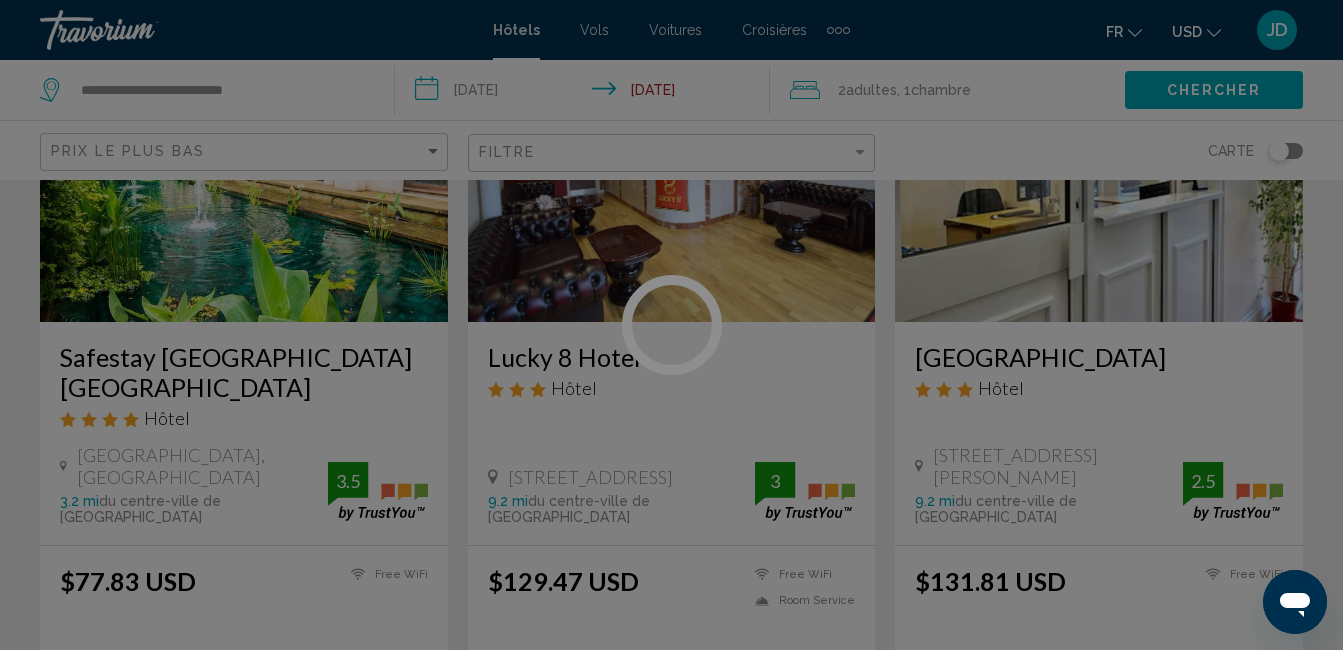 scroll, scrollTop: 210, scrollLeft: 0, axis: vertical 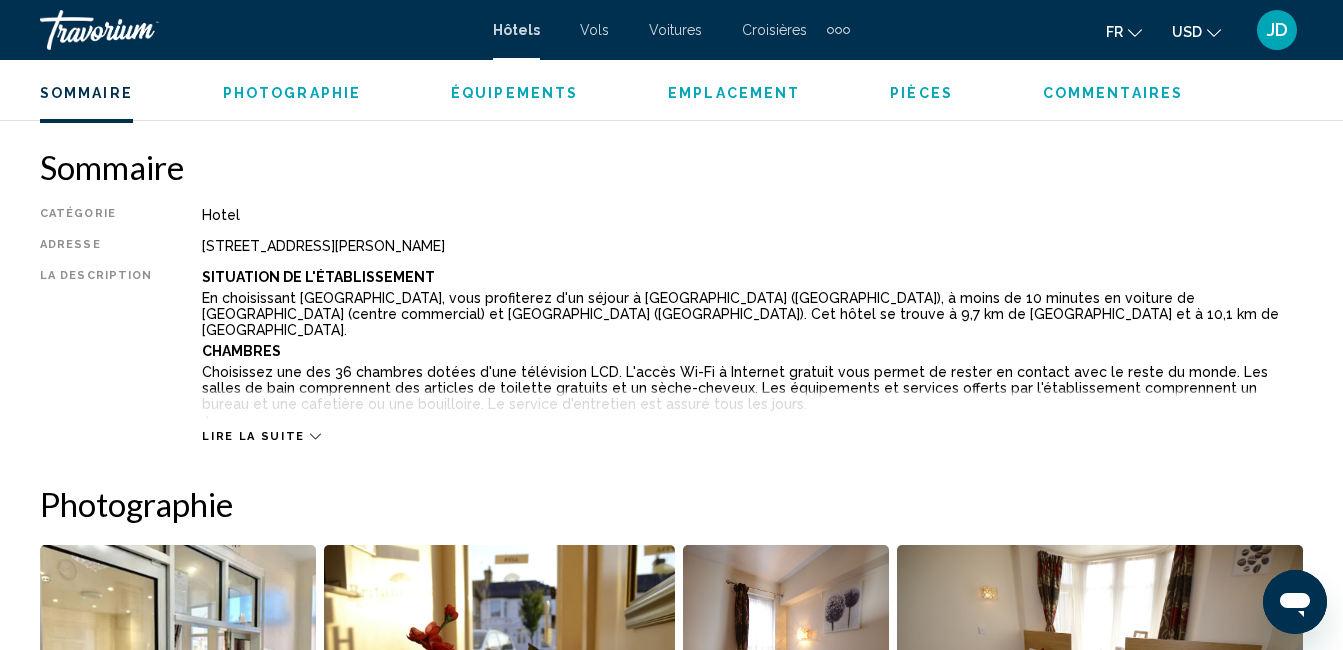 click on "Lire la suite" at bounding box center [253, 436] 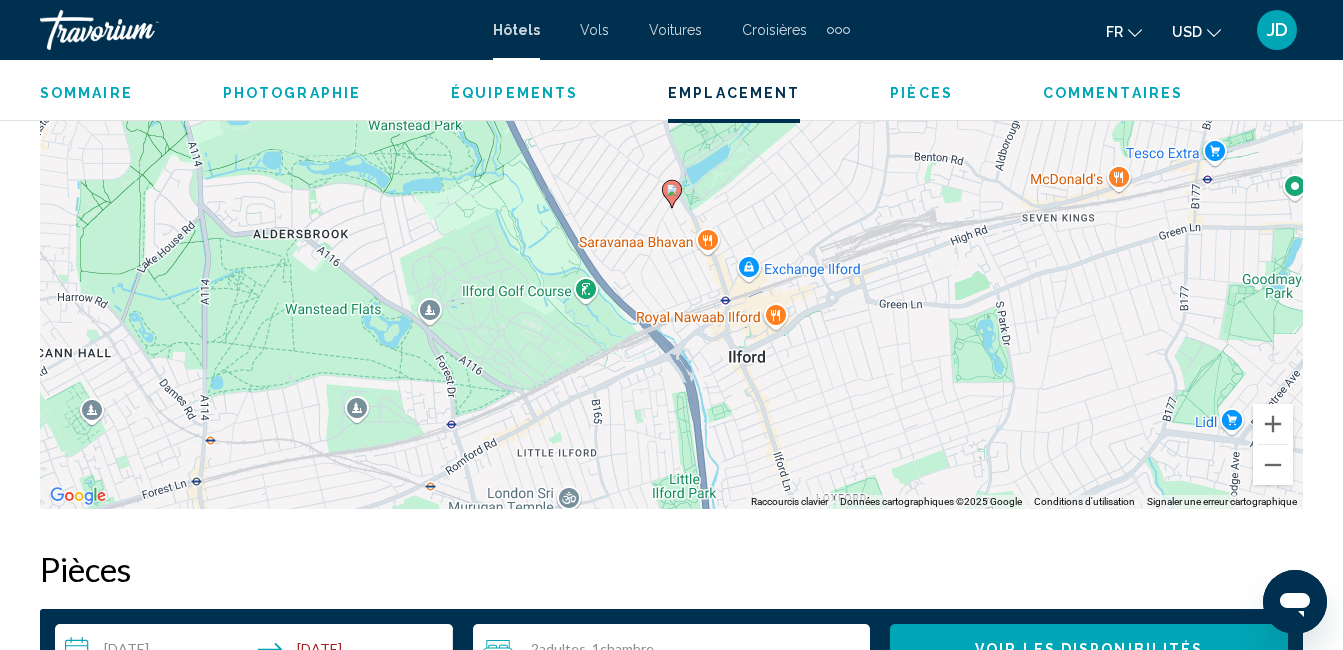 scroll, scrollTop: 2628, scrollLeft: 0, axis: vertical 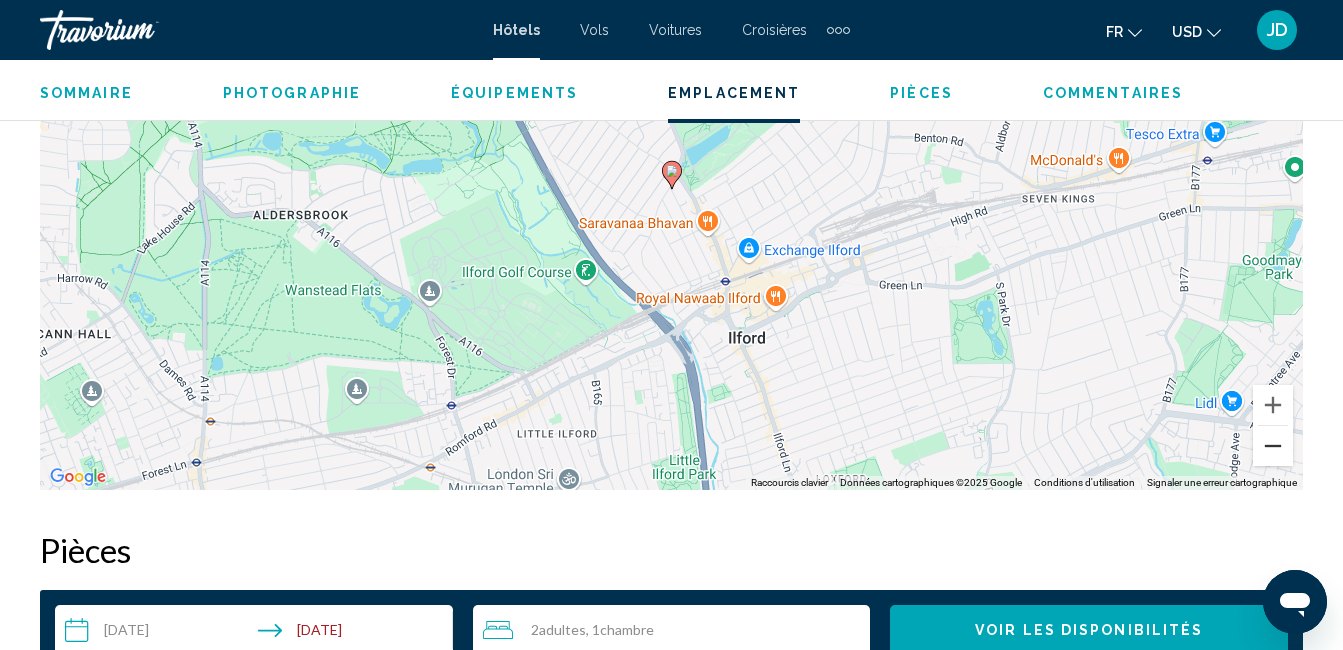 click at bounding box center [1273, 446] 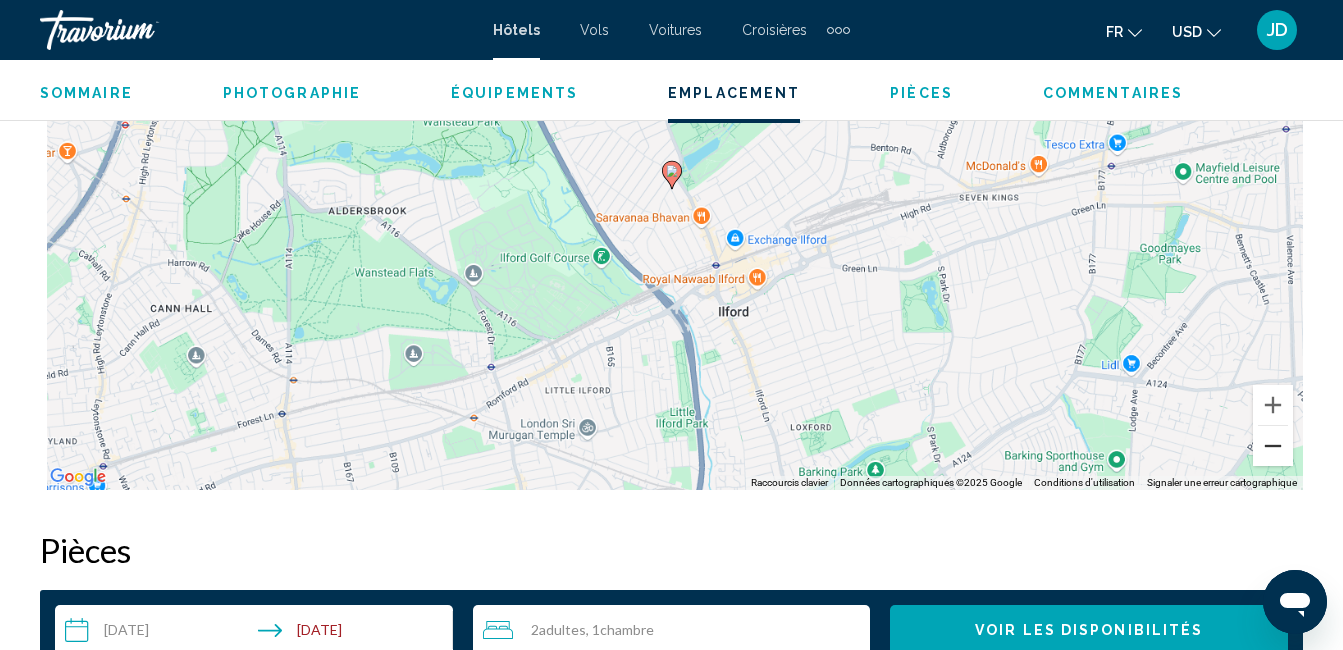 click at bounding box center (1273, 446) 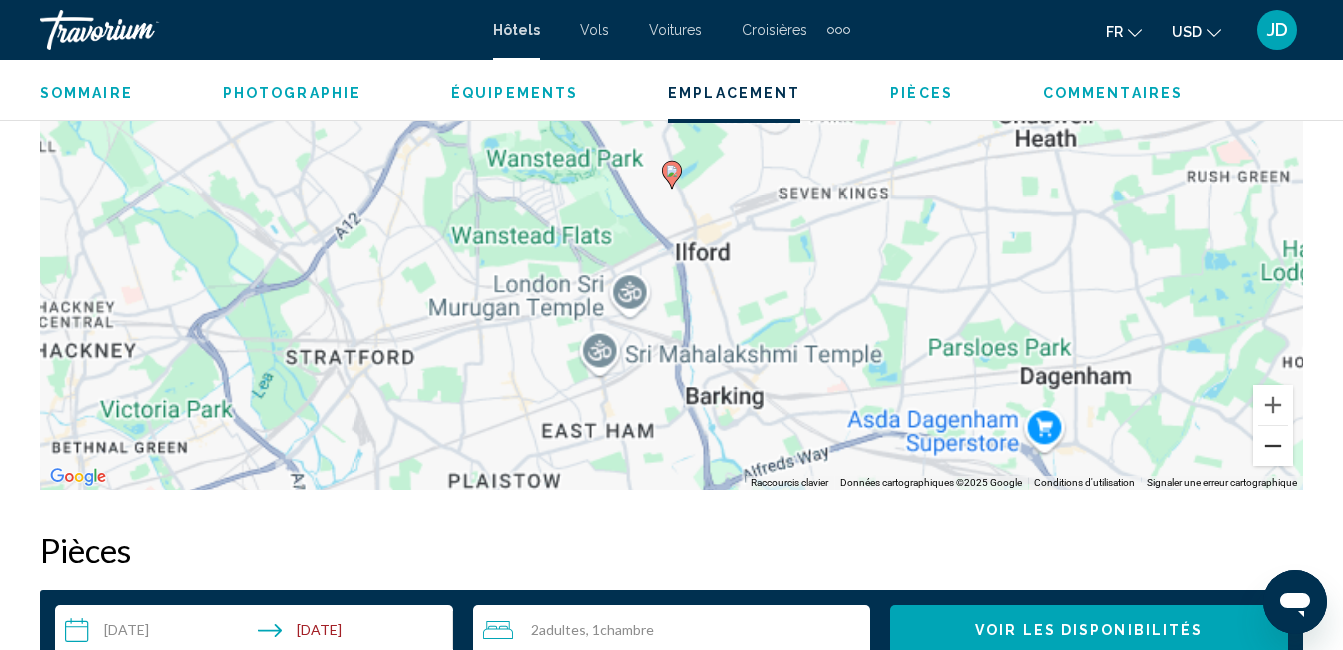 click at bounding box center [1273, 446] 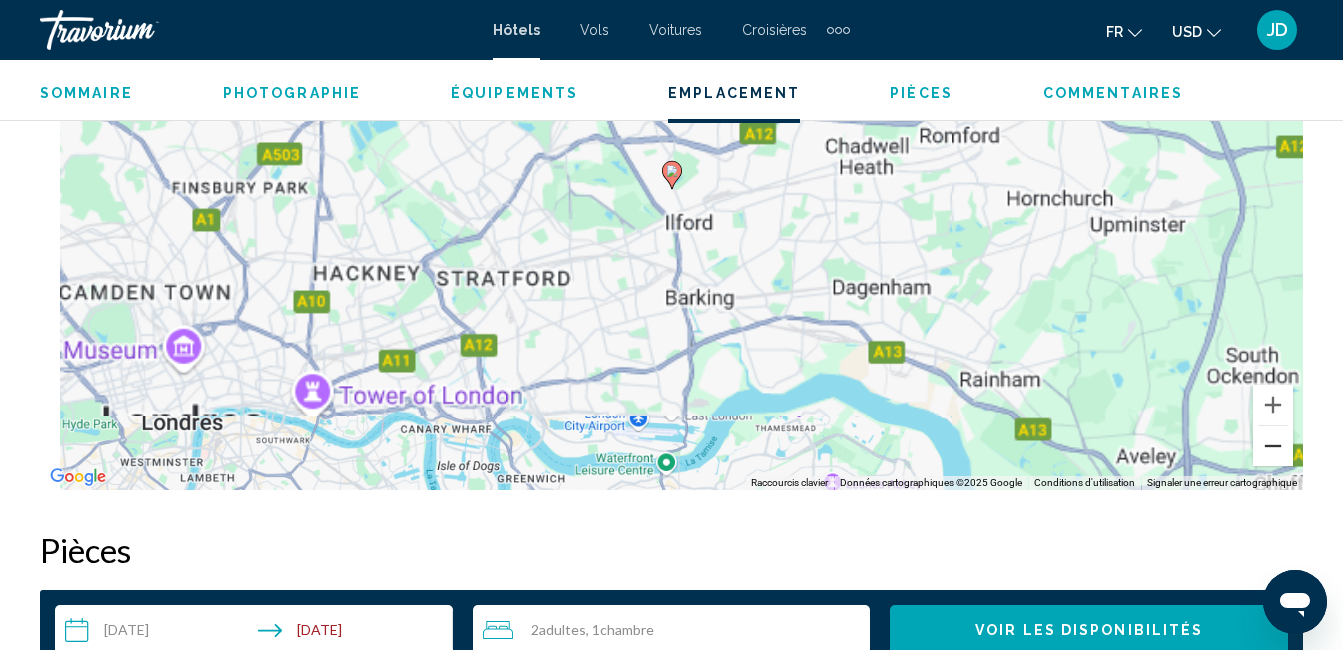 click at bounding box center [1273, 446] 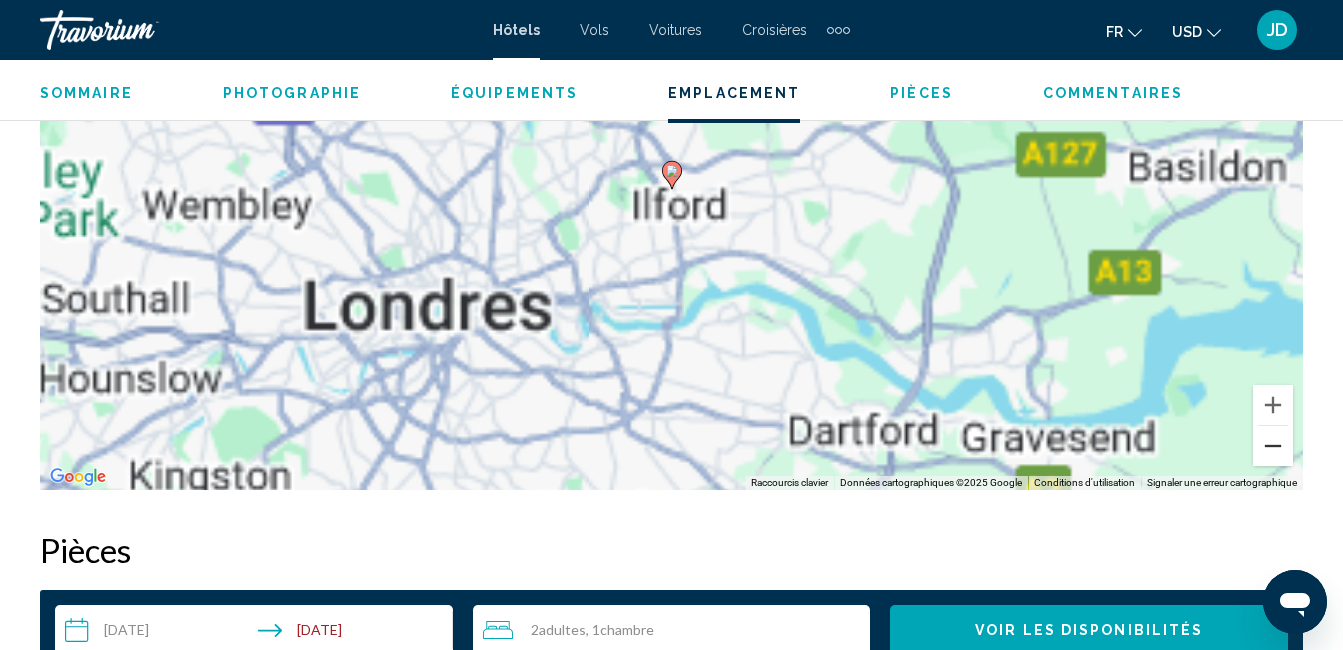 click at bounding box center (1273, 446) 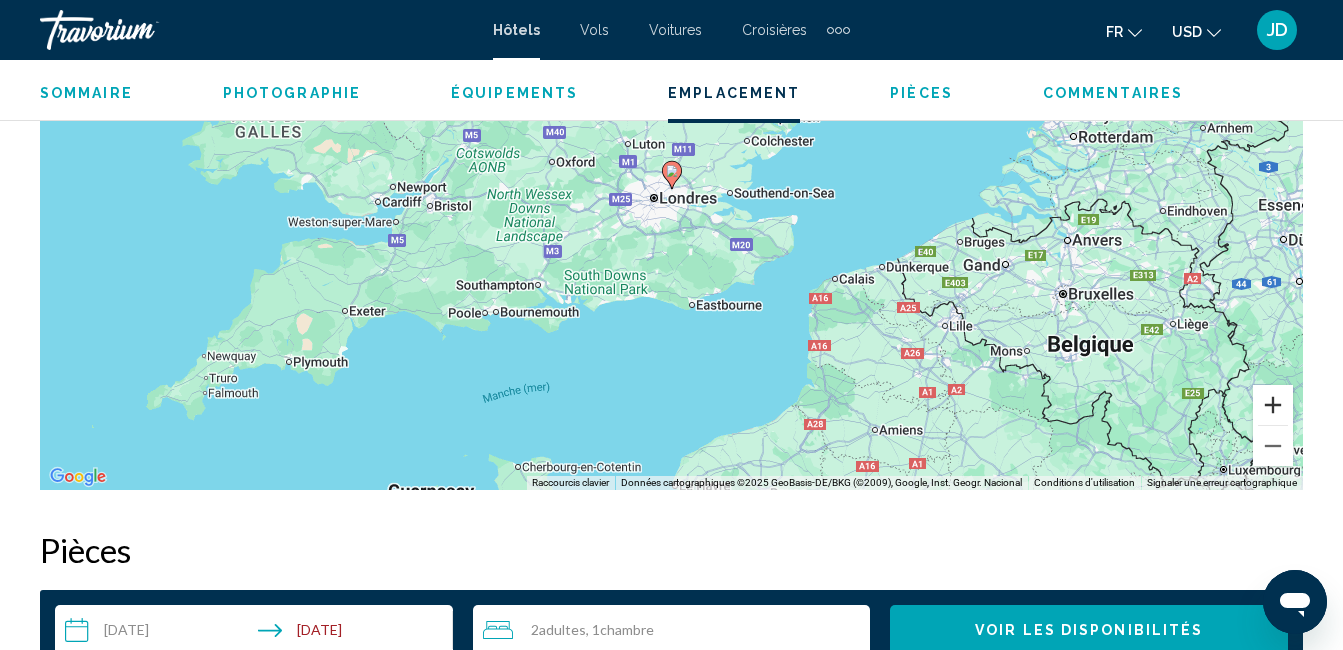 click at bounding box center (1273, 405) 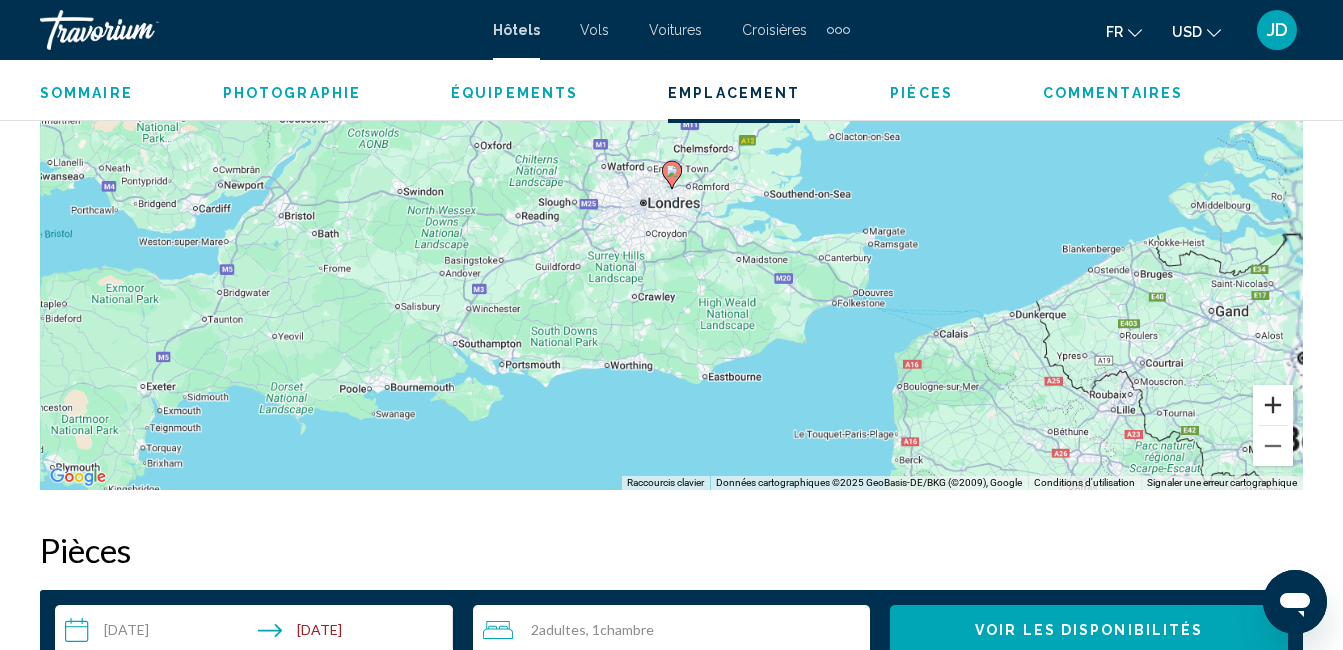 click at bounding box center (1273, 405) 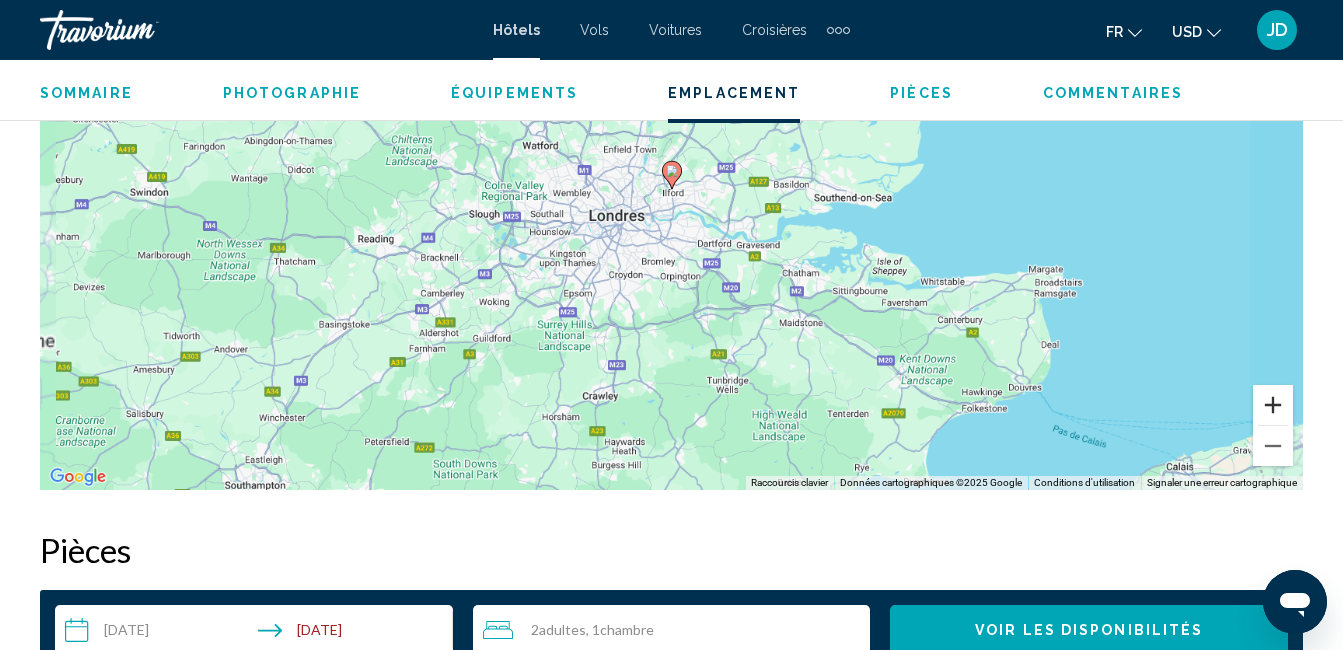 click at bounding box center [1273, 405] 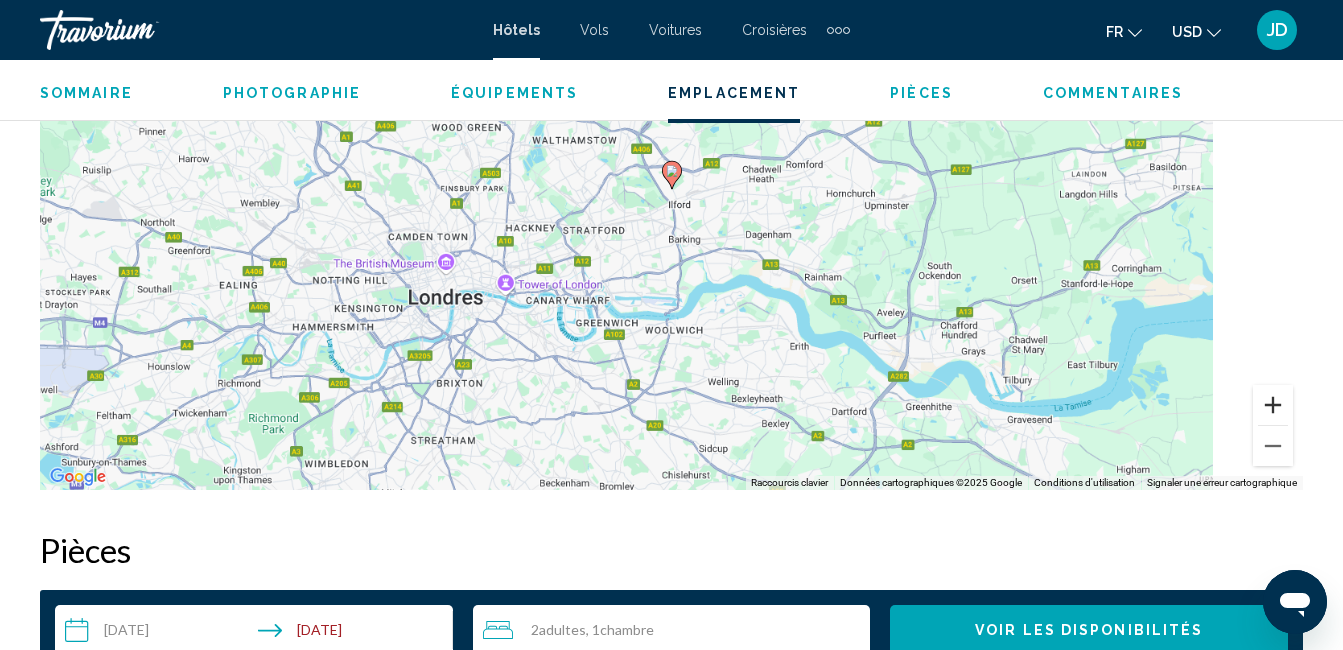 click at bounding box center (1273, 405) 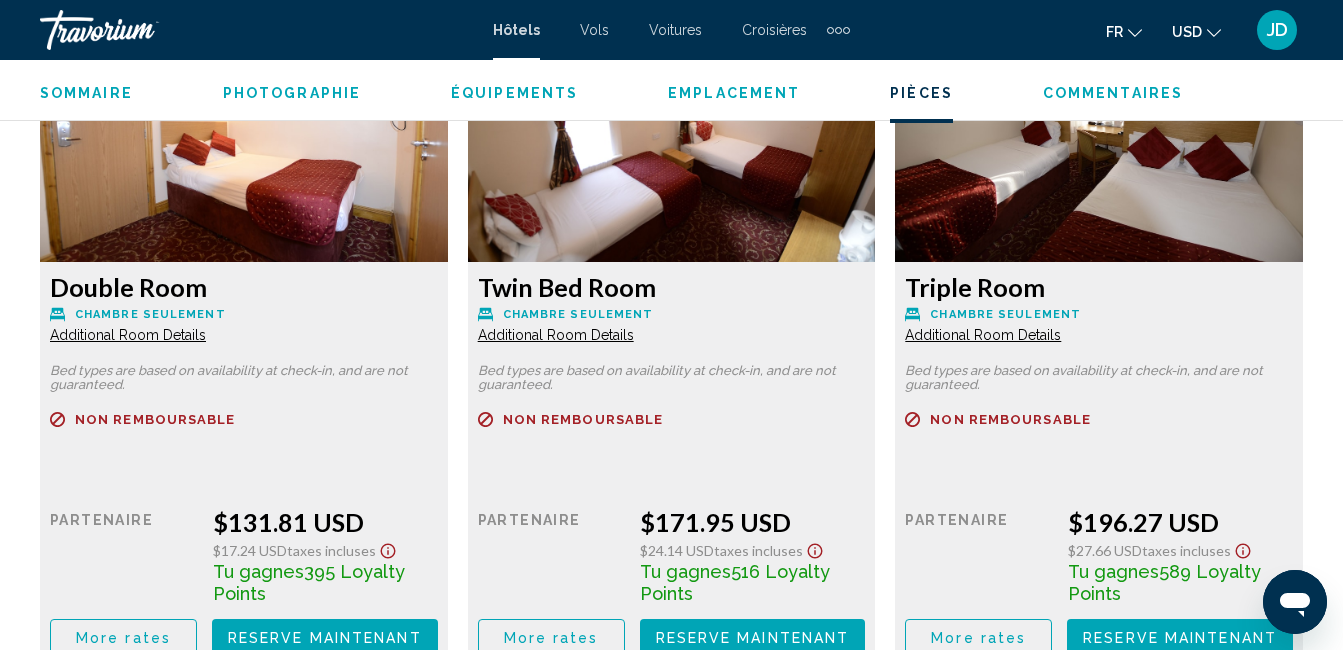scroll, scrollTop: 3393, scrollLeft: 0, axis: vertical 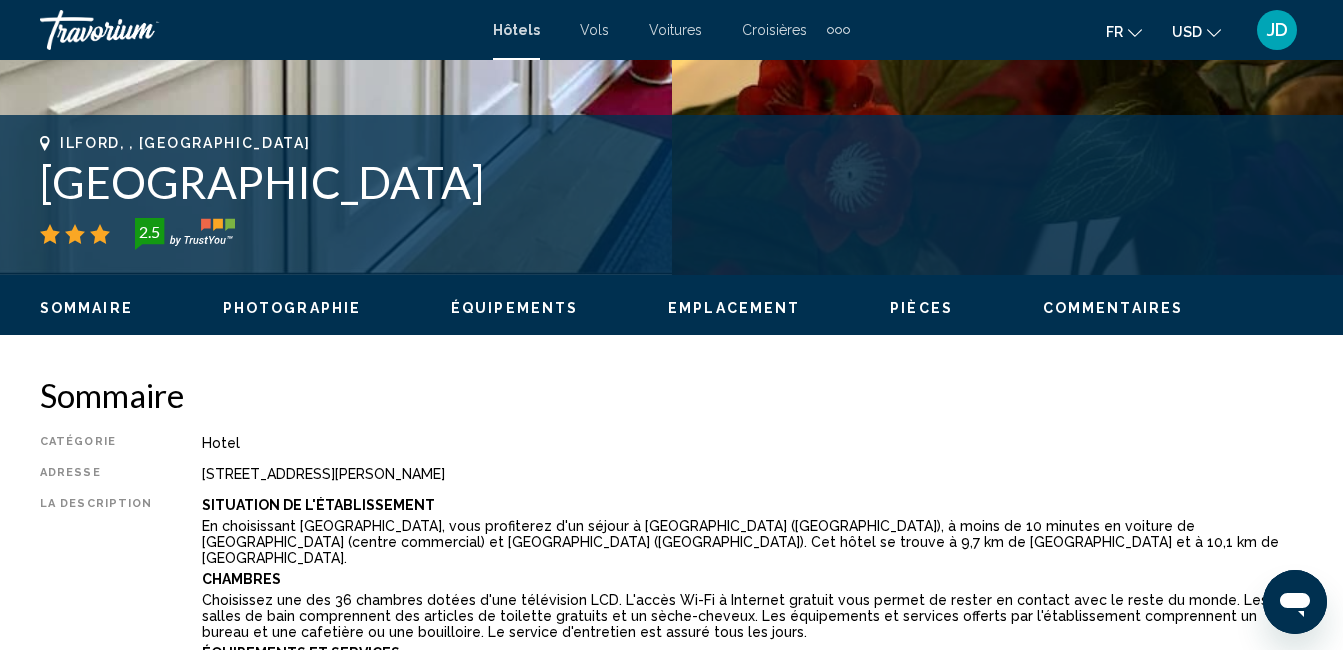 drag, startPoint x: 405, startPoint y: 176, endPoint x: 36, endPoint y: 195, distance: 369.48883 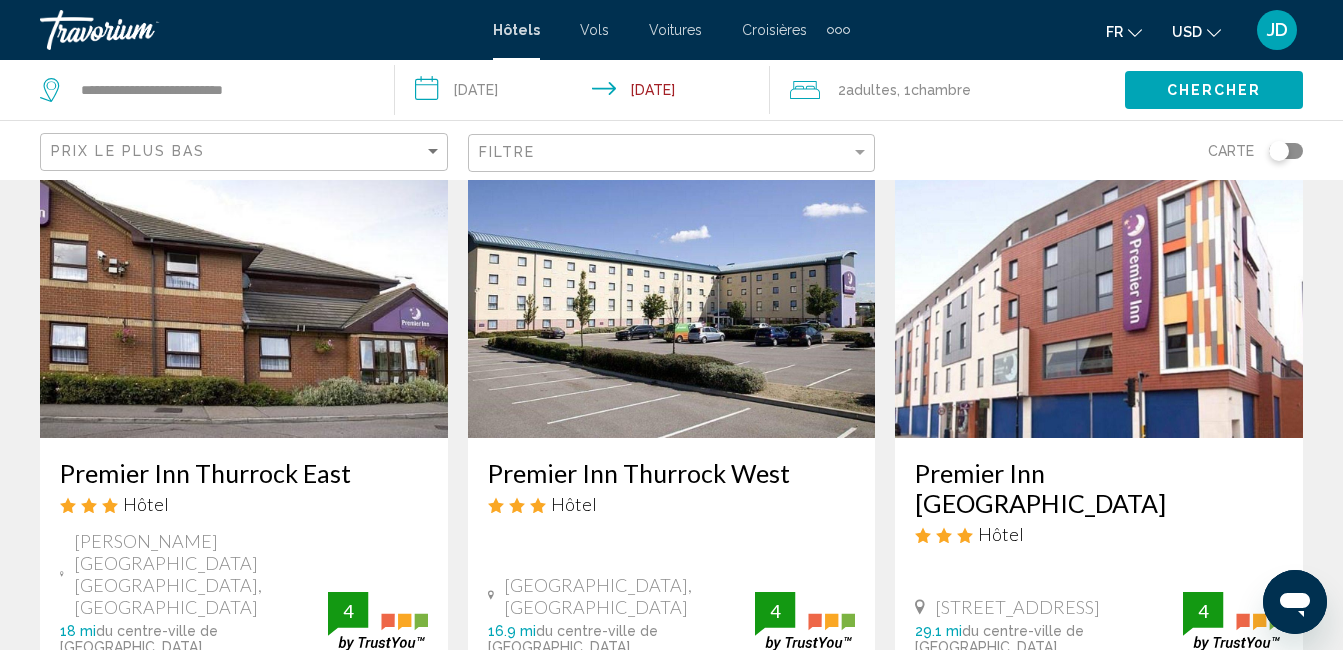scroll, scrollTop: 899, scrollLeft: 0, axis: vertical 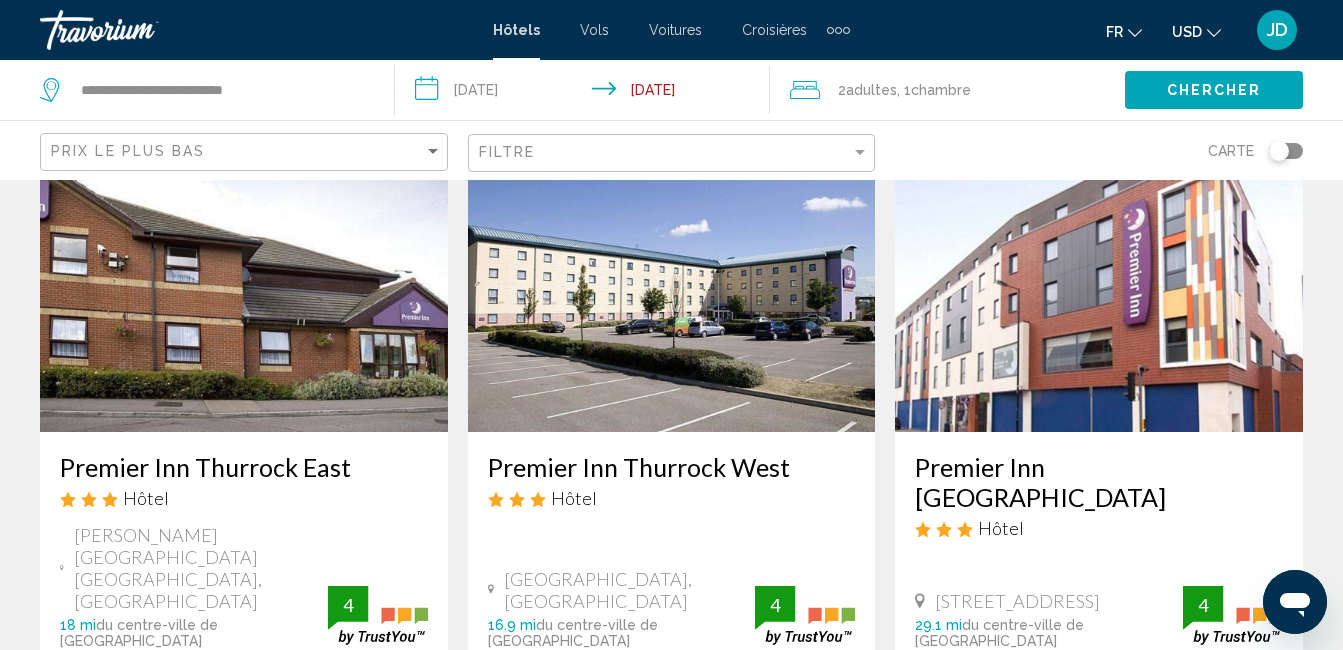 click on "Premier Inn Thurrock East" at bounding box center [244, 467] 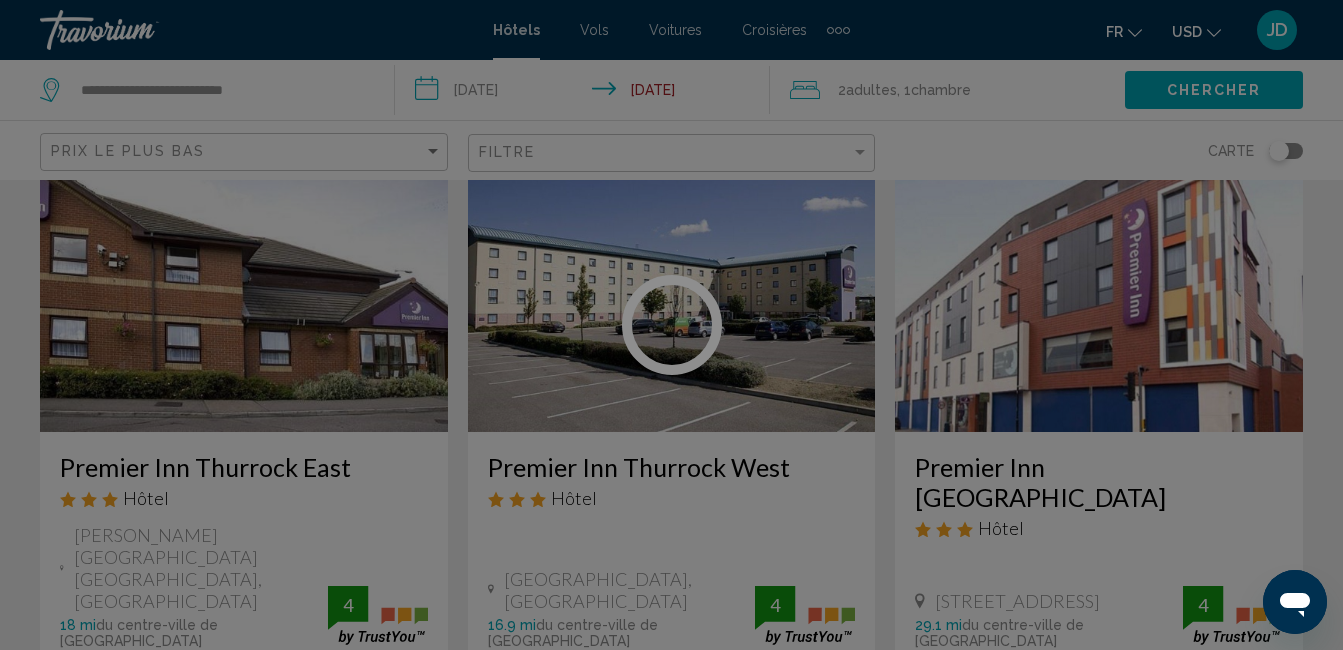scroll, scrollTop: 210, scrollLeft: 0, axis: vertical 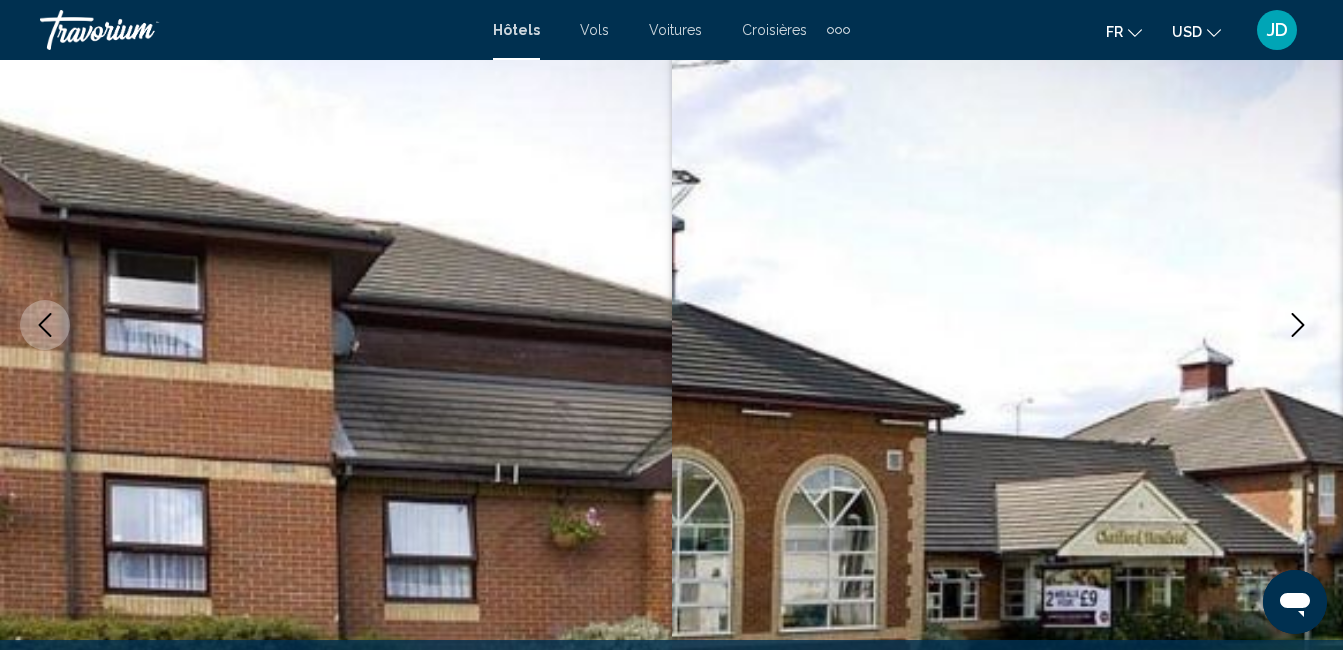 click 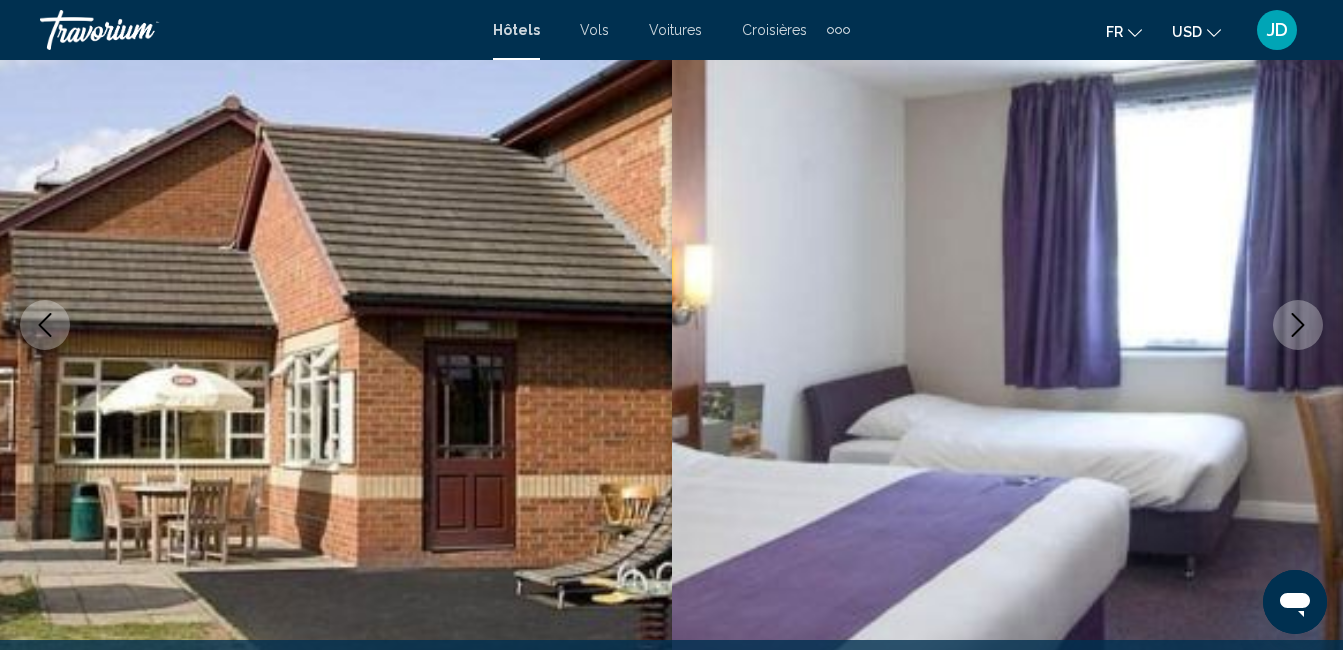 click 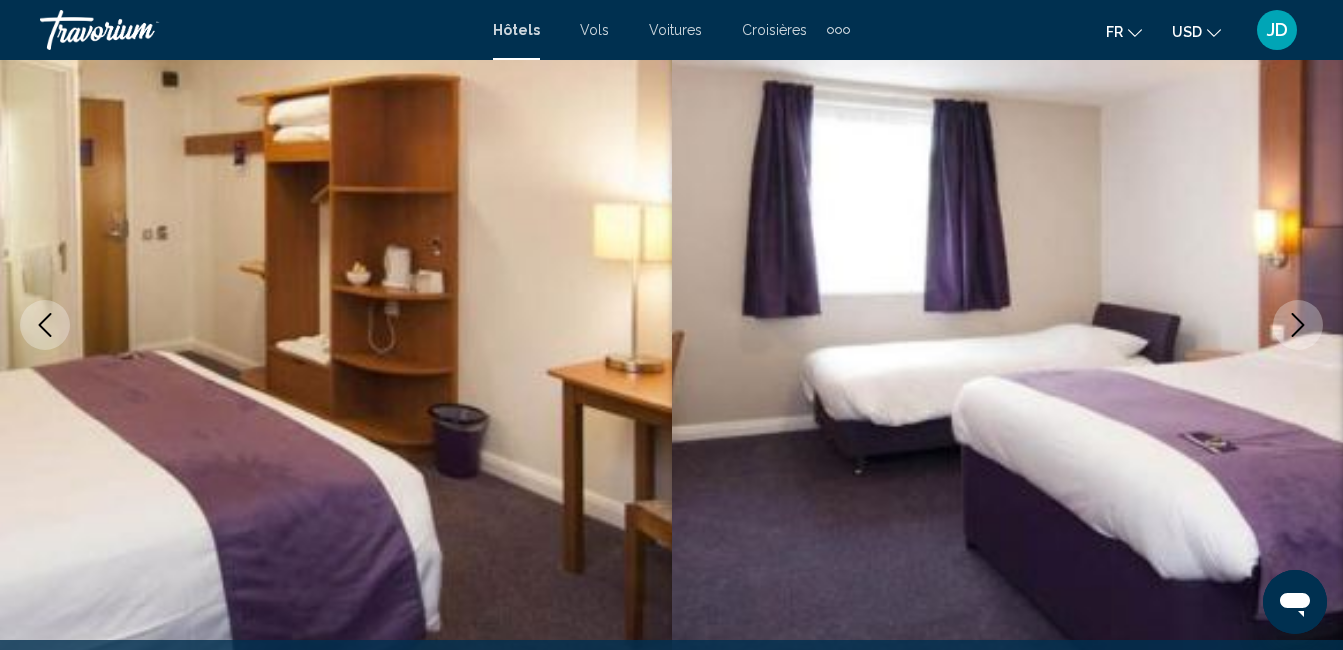 click 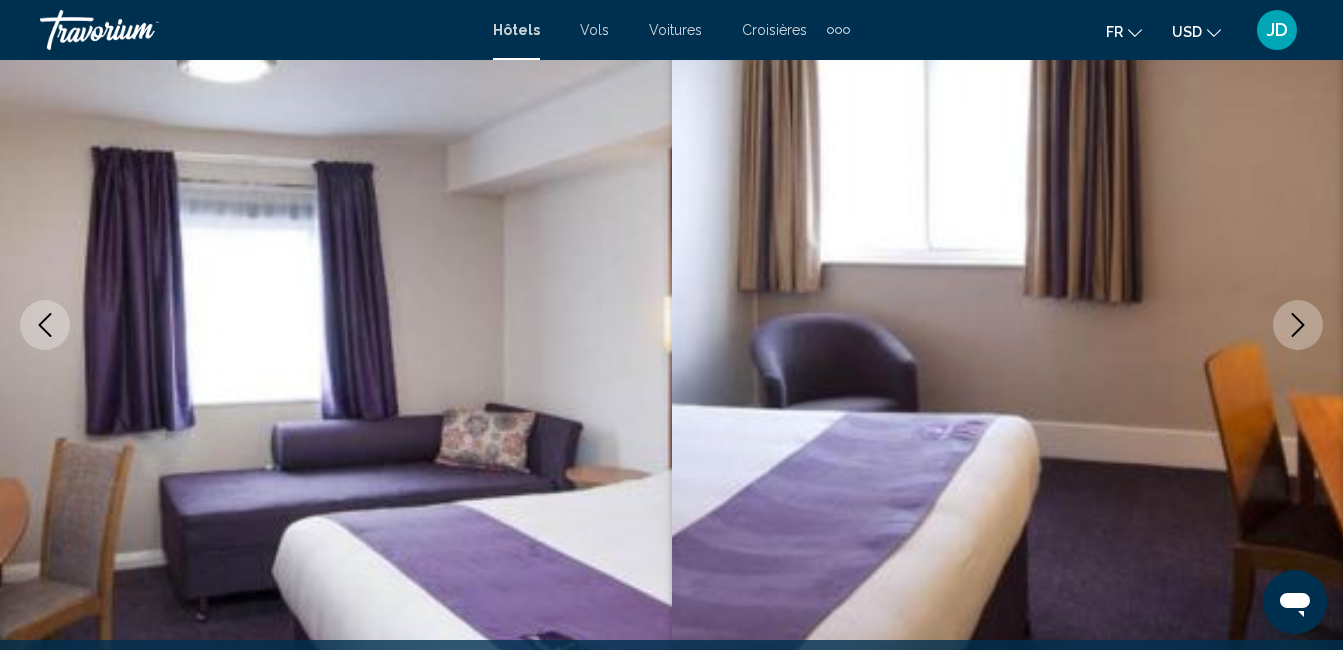 click 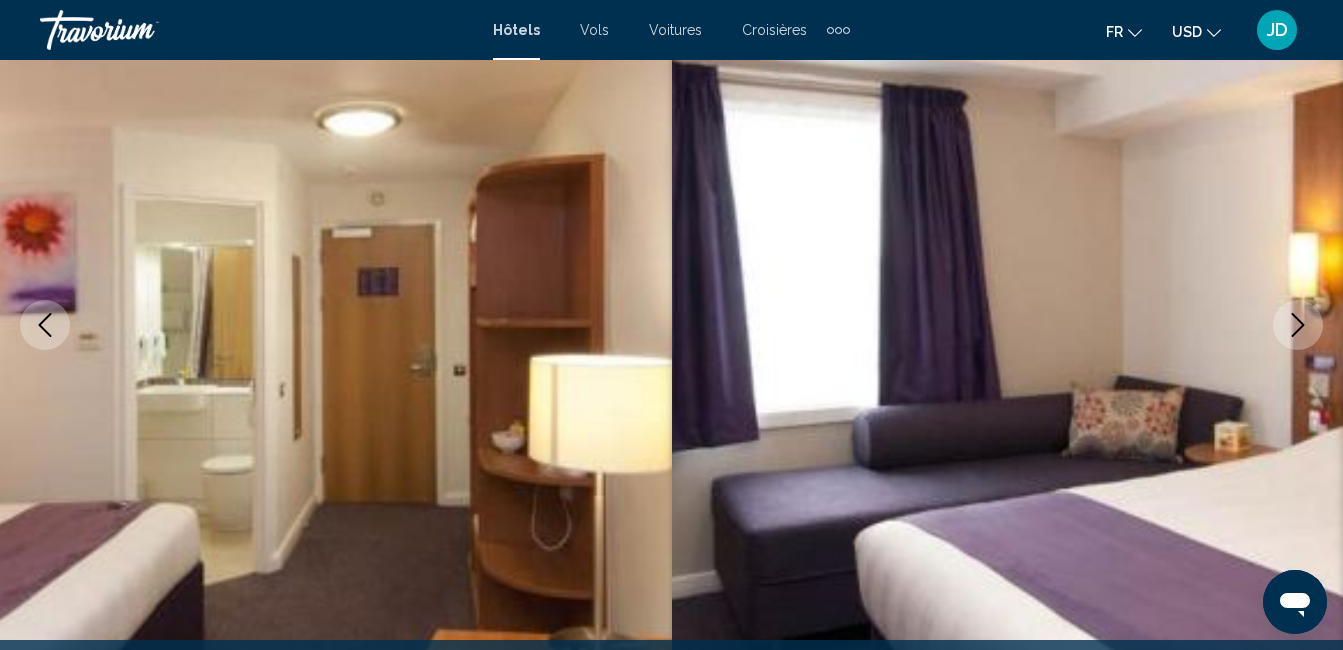 click 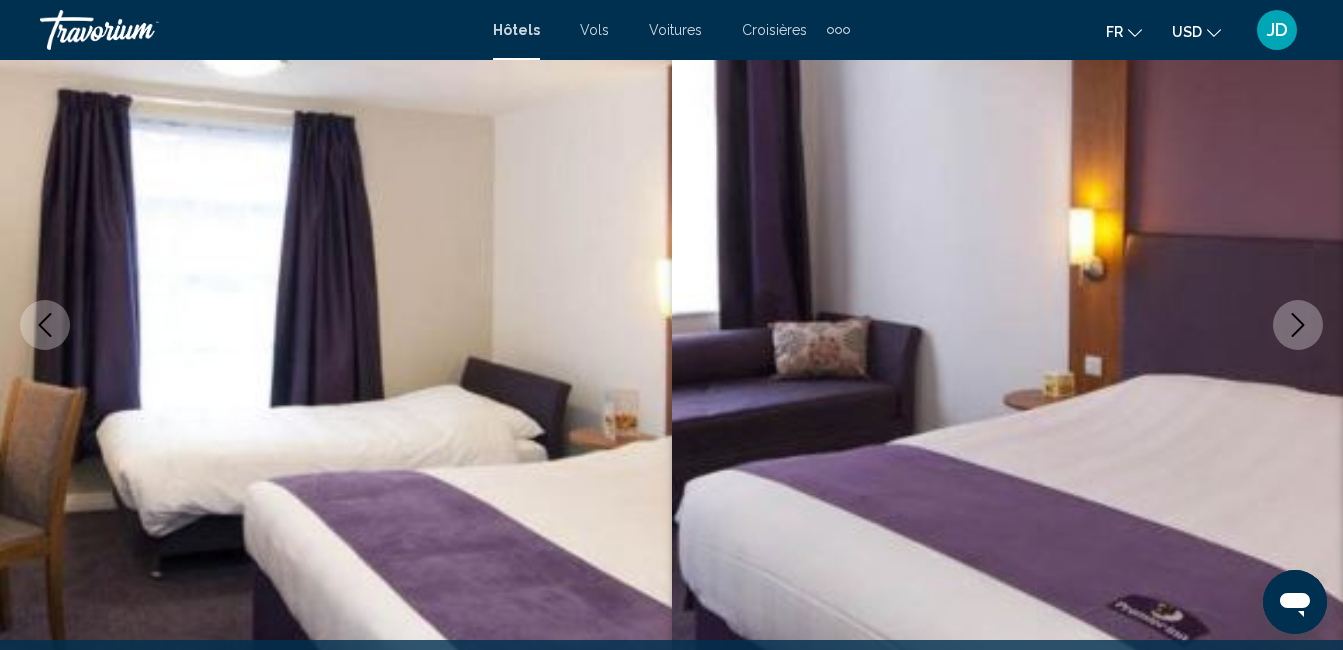 click 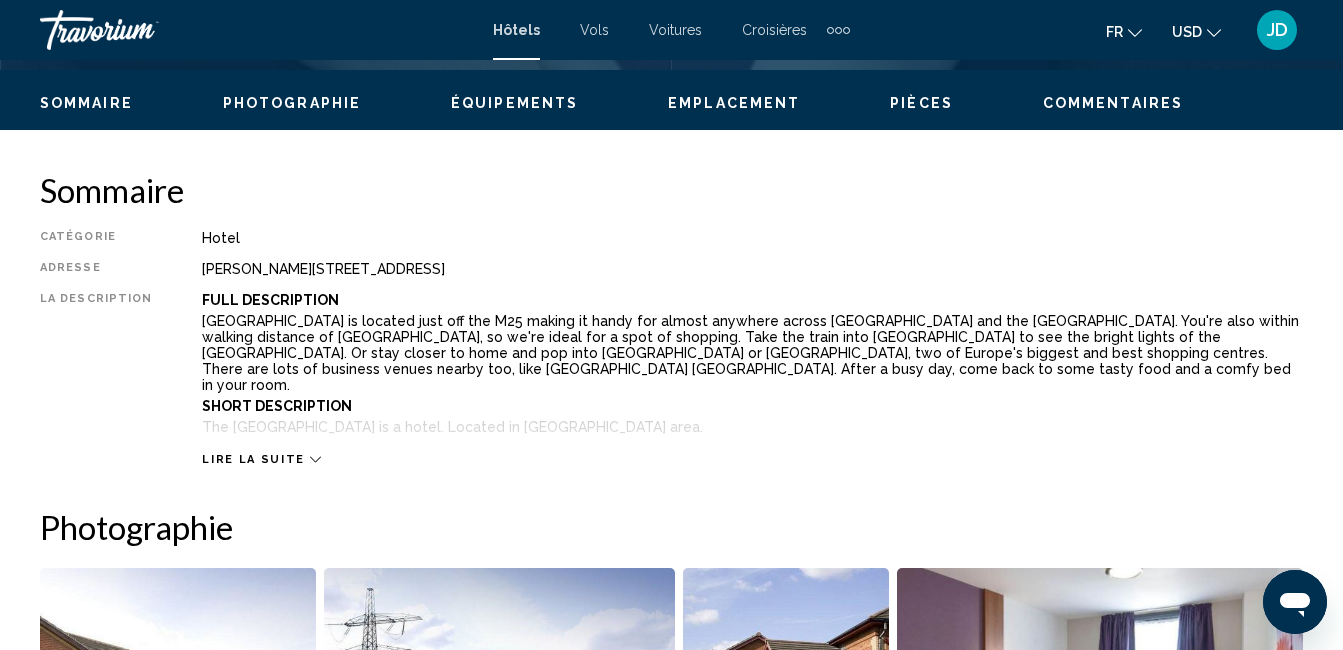 scroll, scrollTop: 956, scrollLeft: 0, axis: vertical 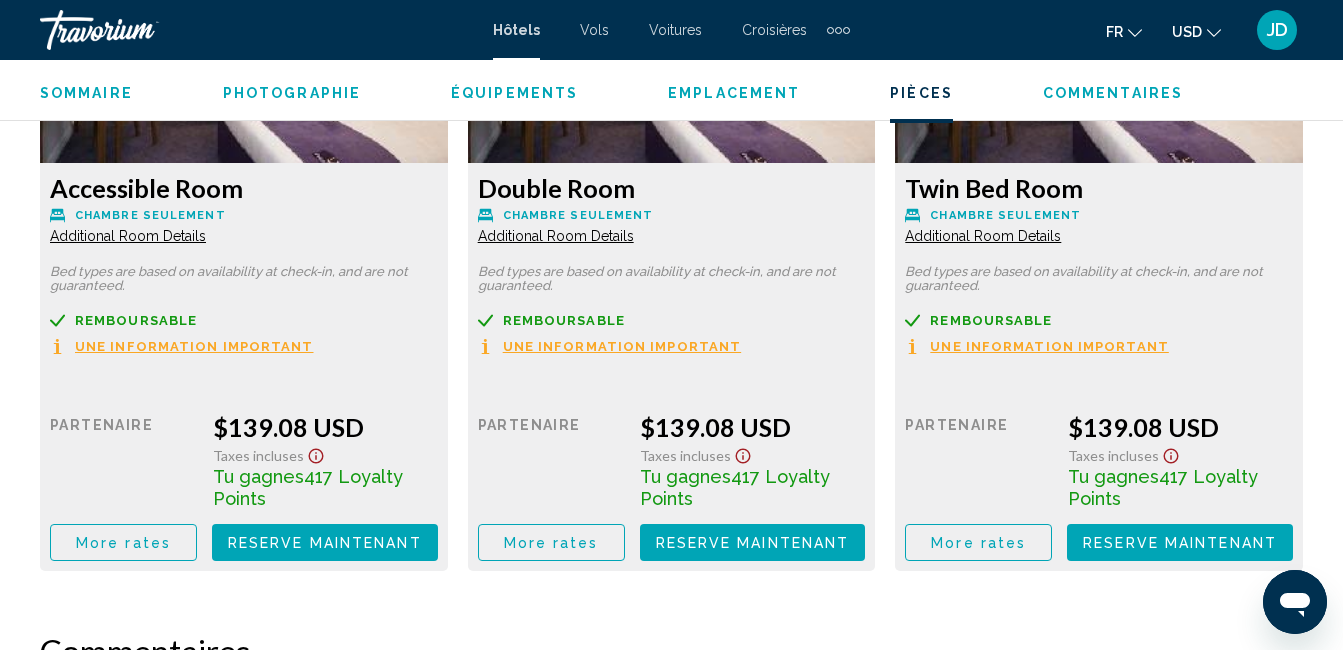 click on "Une information important" at bounding box center (194, 346) 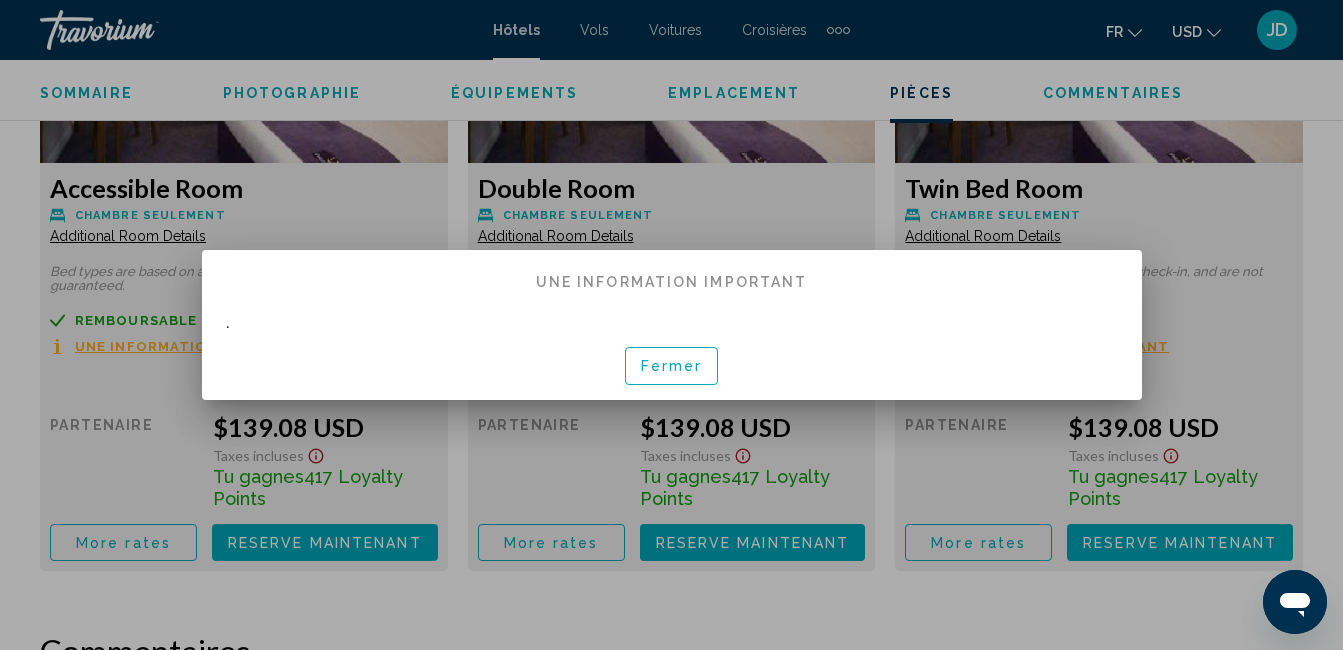 scroll, scrollTop: 0, scrollLeft: 0, axis: both 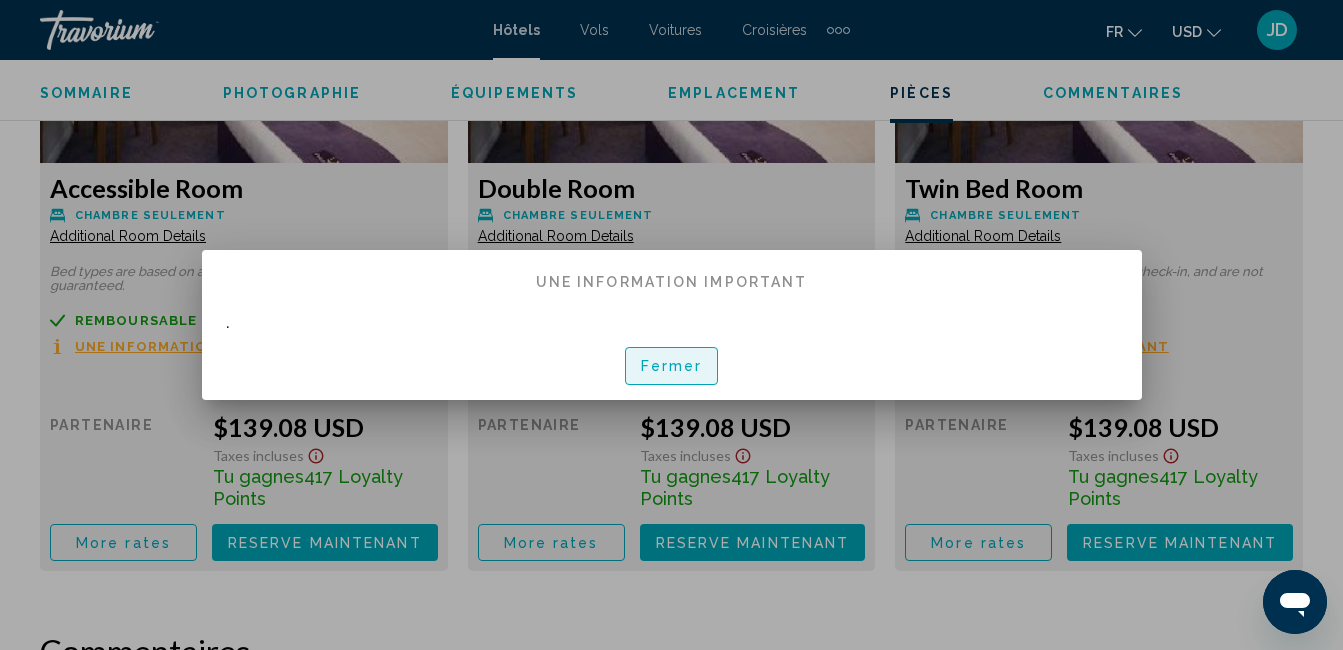 click on "Fermer" at bounding box center (672, 367) 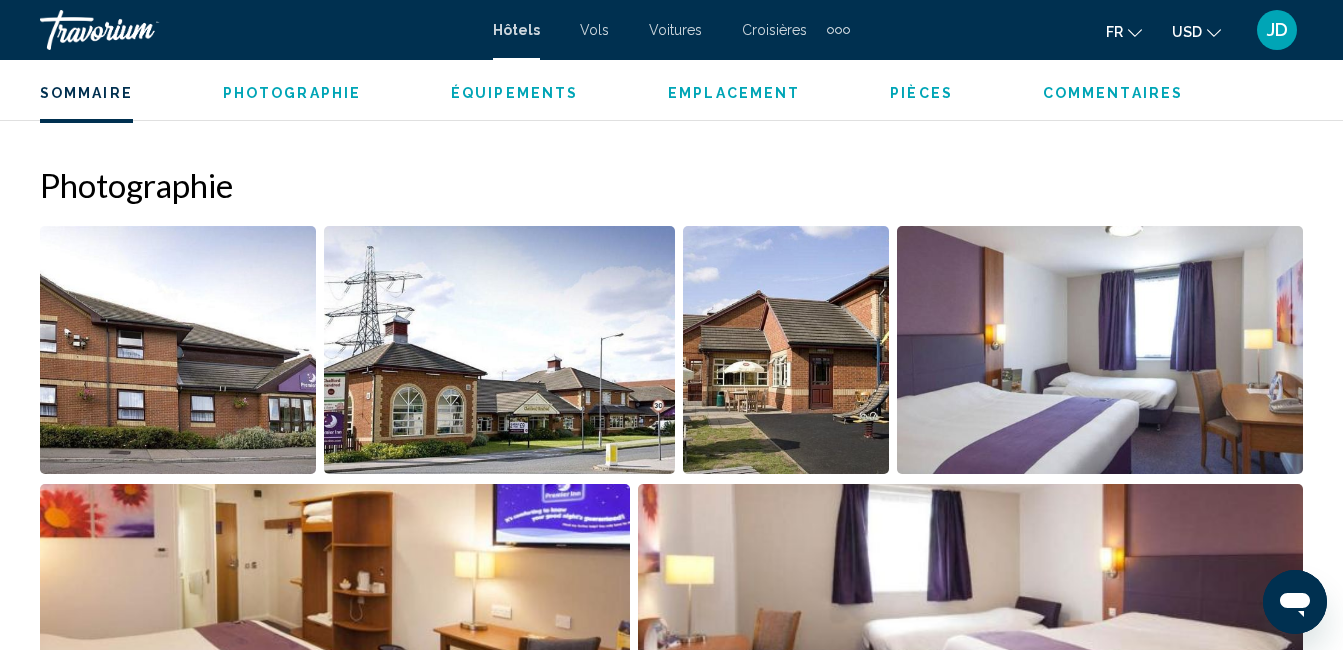 scroll, scrollTop: 946, scrollLeft: 0, axis: vertical 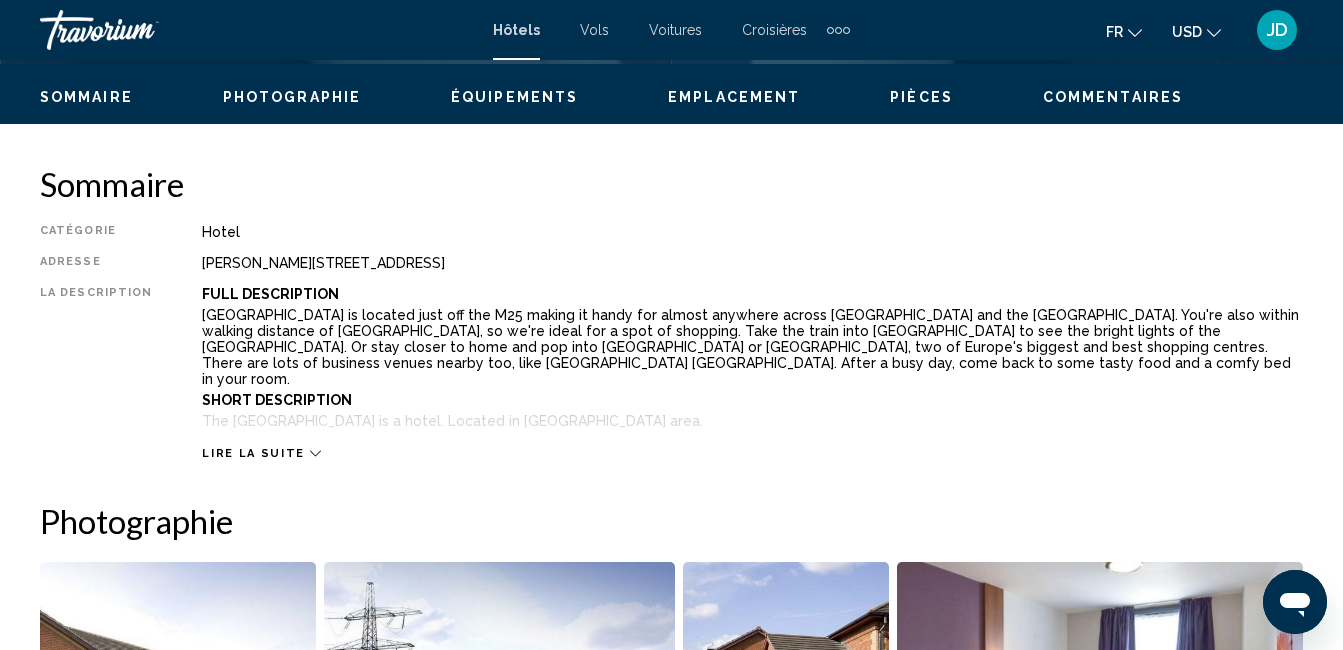 click 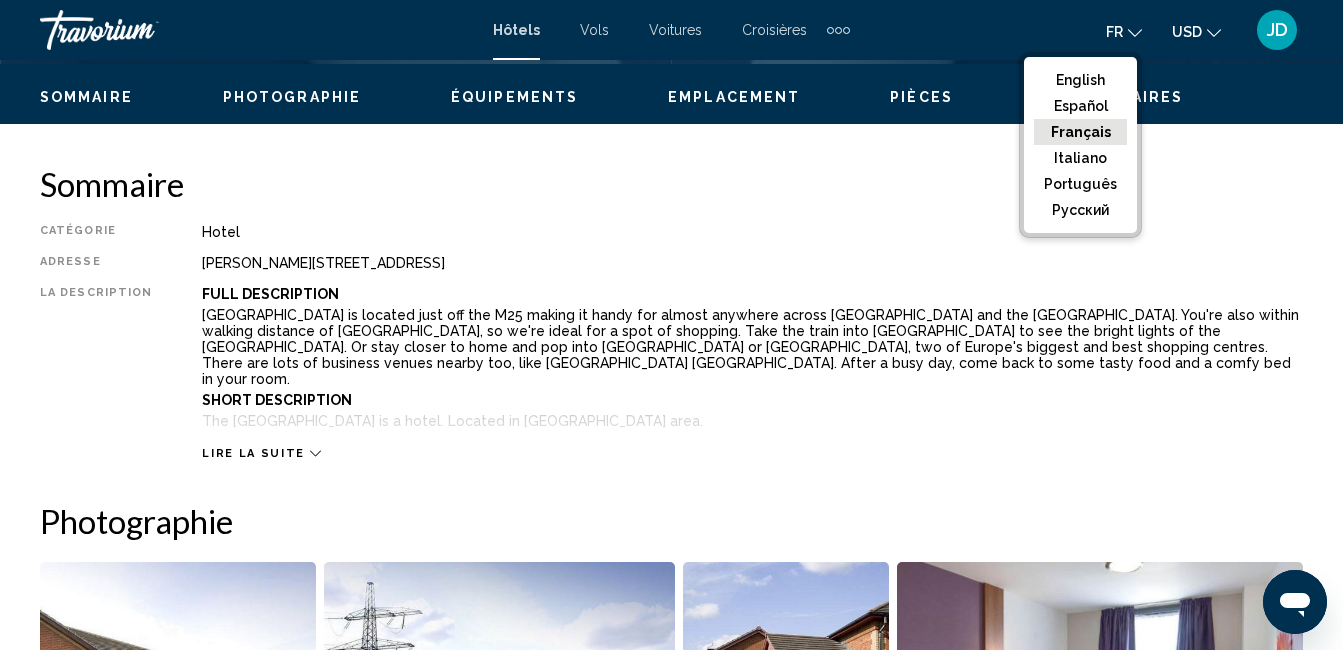 click 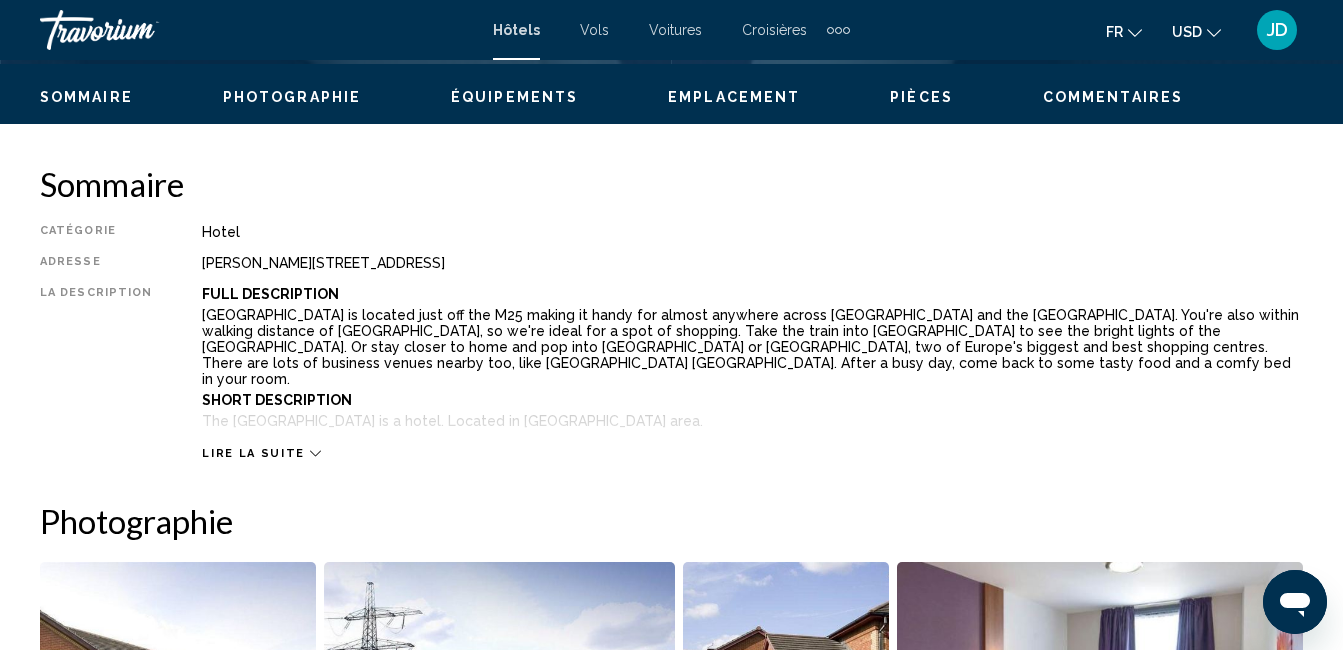 click on "Lire la suite" at bounding box center [752, 433] 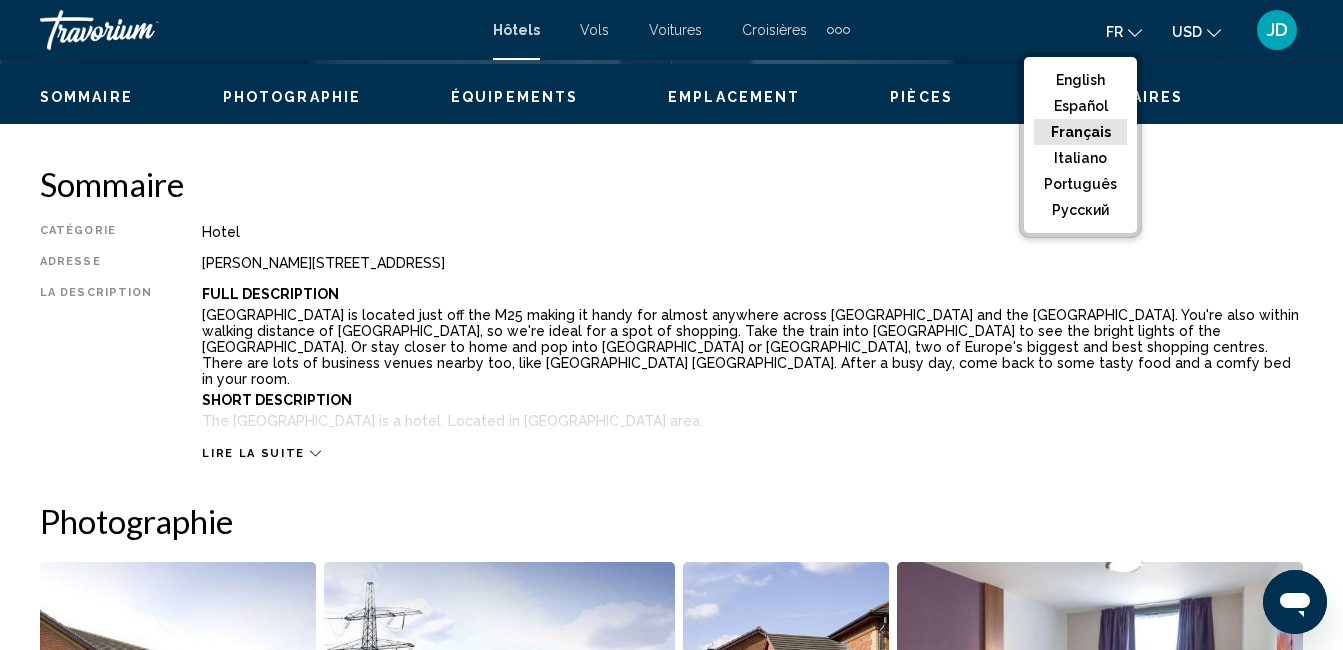 click on "Français" 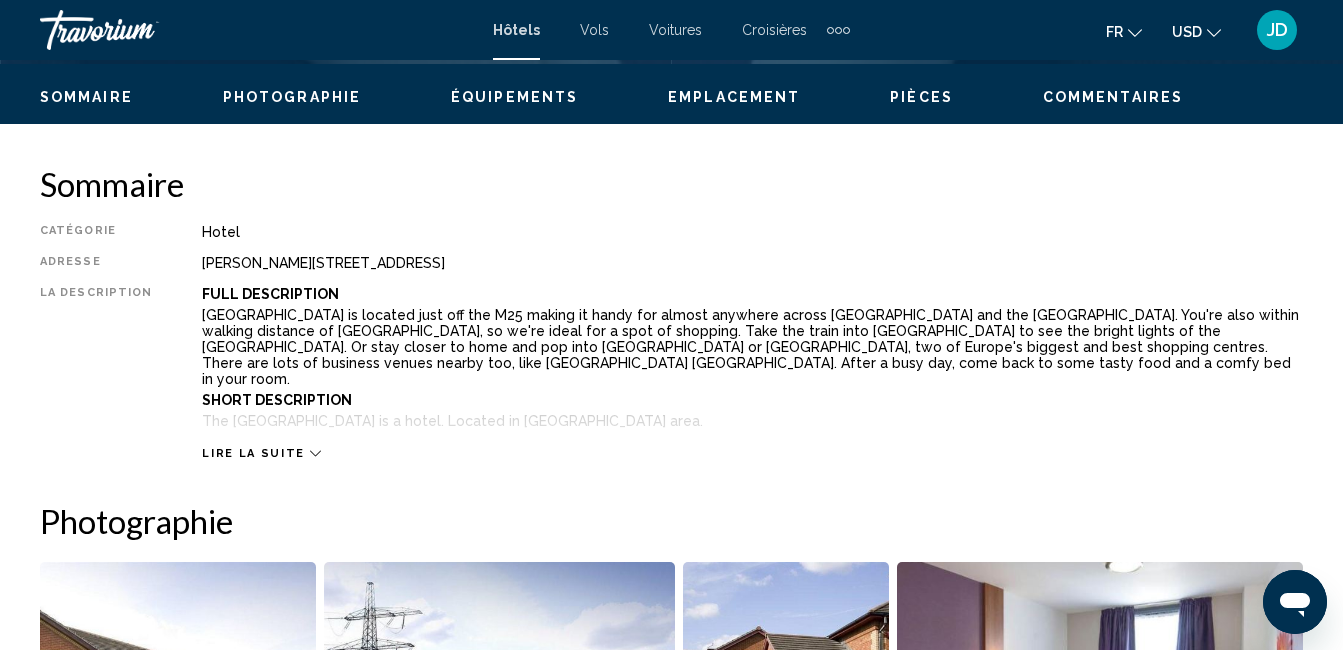 click on "JD" at bounding box center [1277, 30] 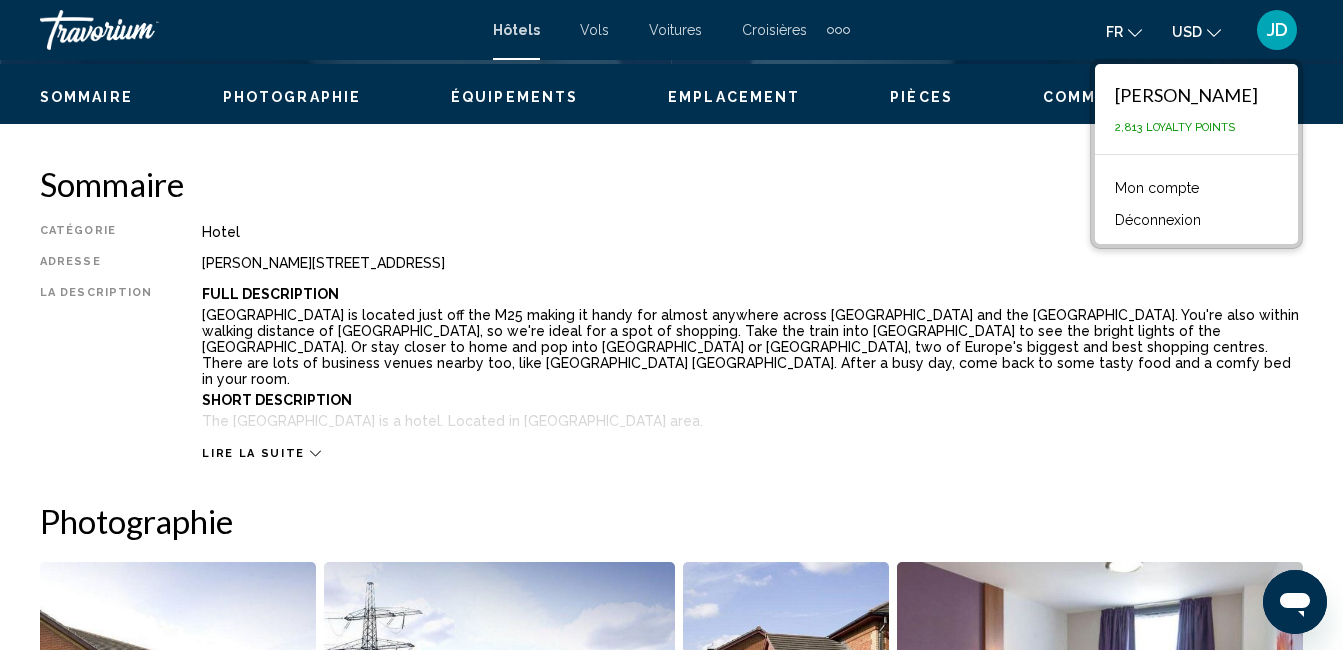 click on "Sommaire" at bounding box center [671, 184] 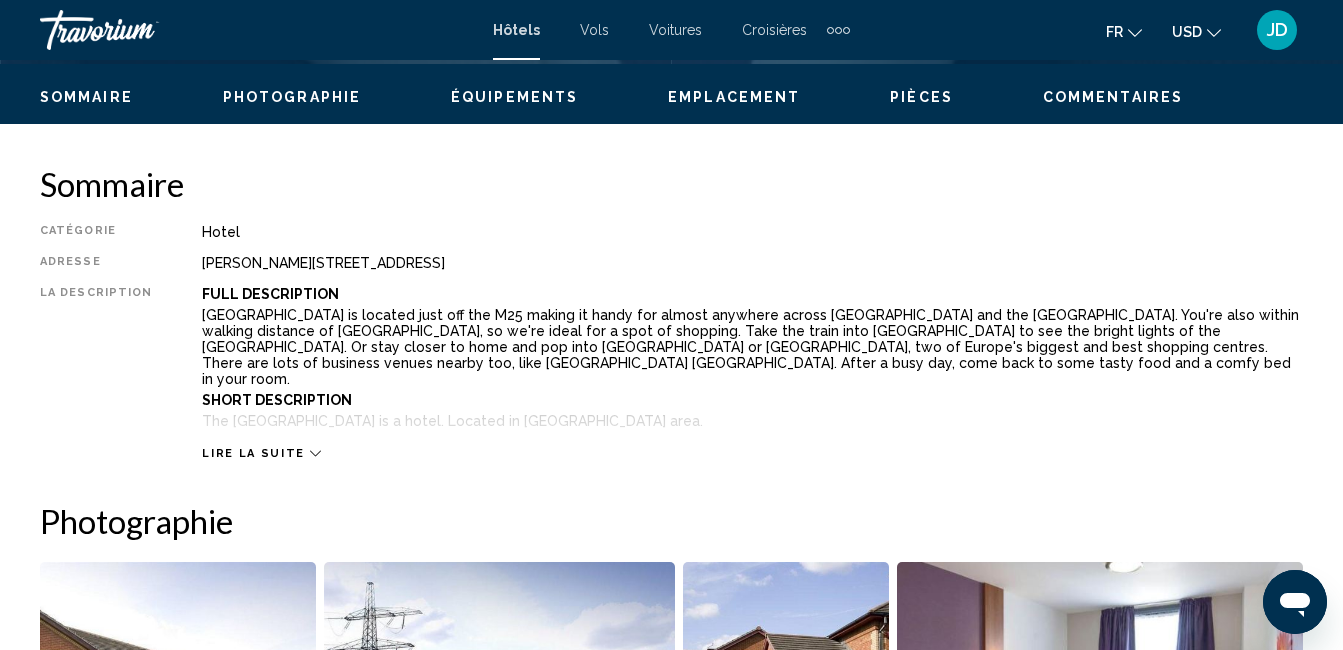 click on "JD" at bounding box center [1277, 30] 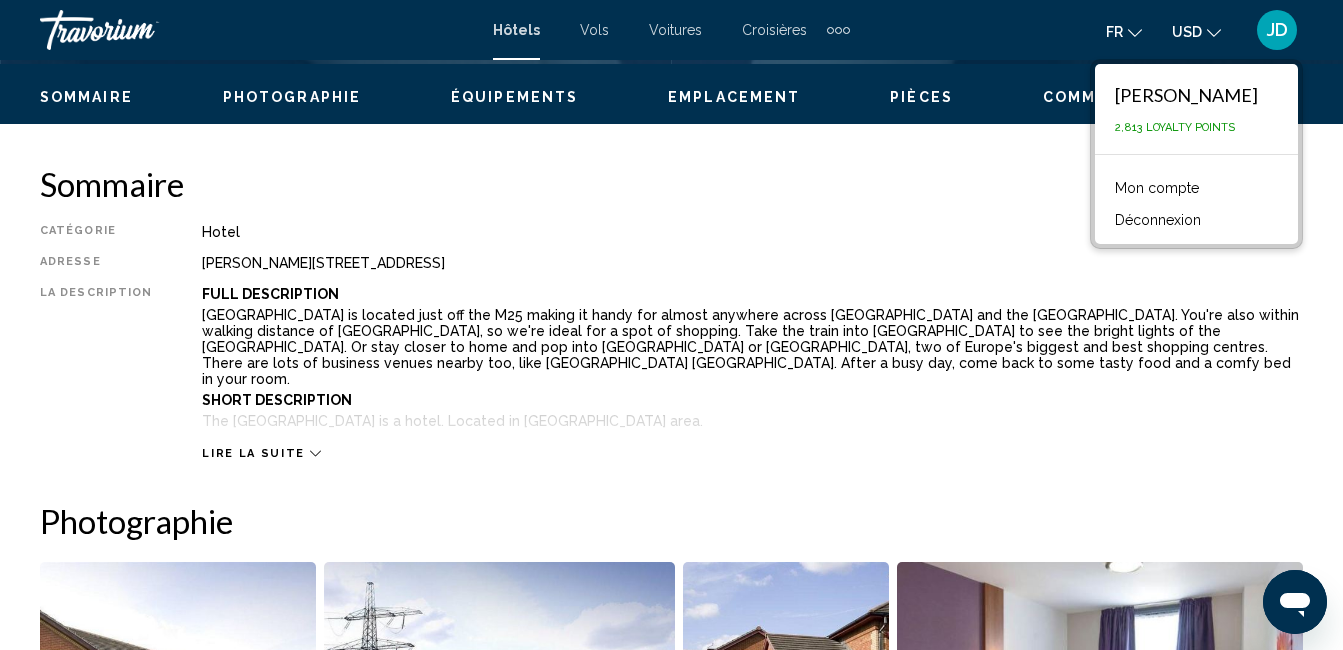 click on "Lire la suite" at bounding box center (752, 433) 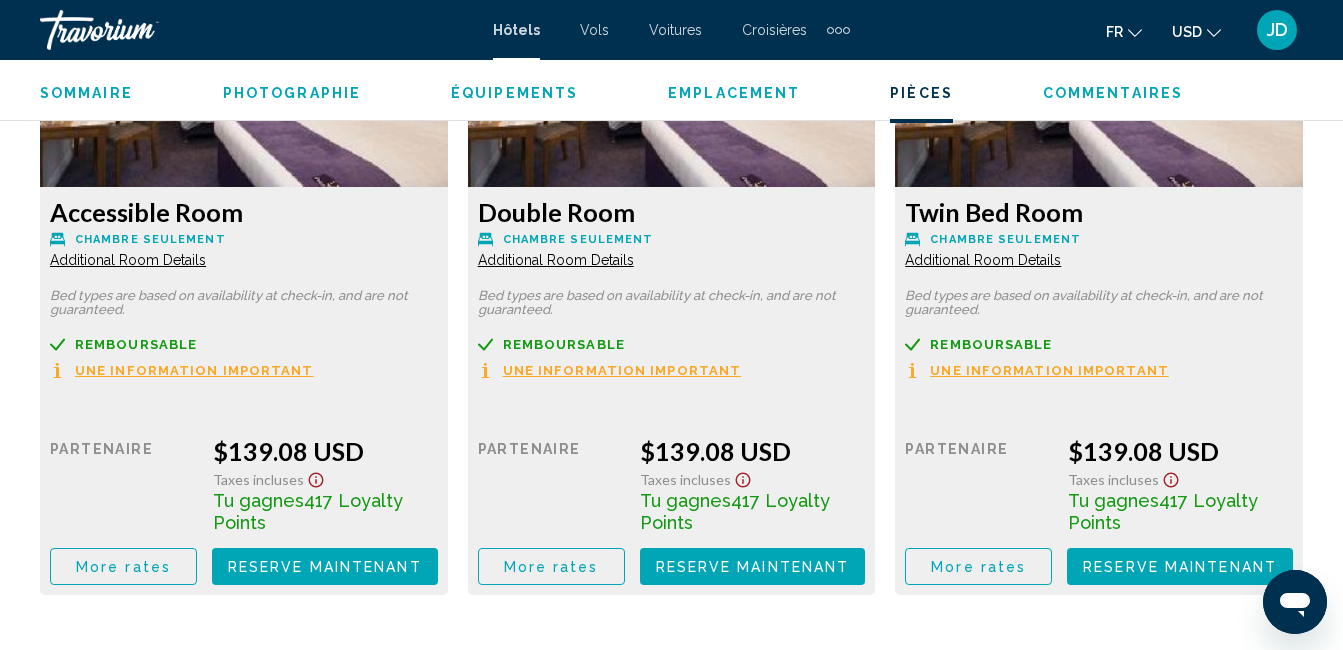 scroll, scrollTop: 3137, scrollLeft: 0, axis: vertical 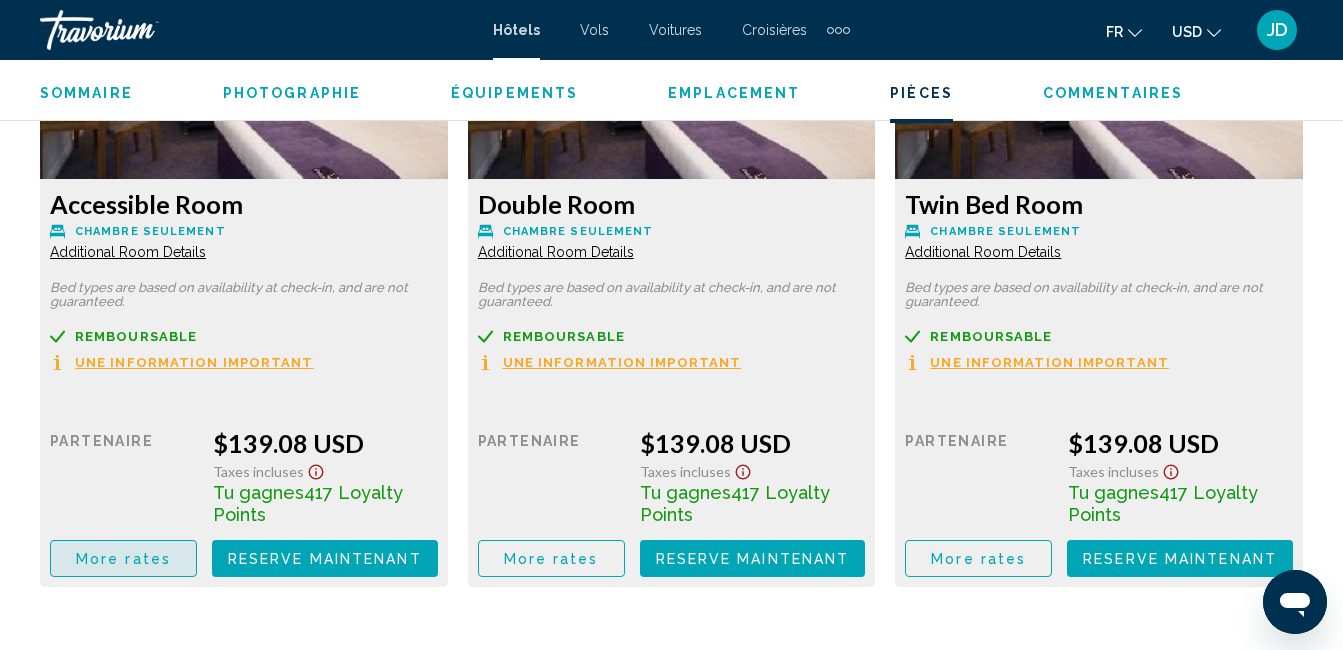 click on "More rates" at bounding box center (123, 559) 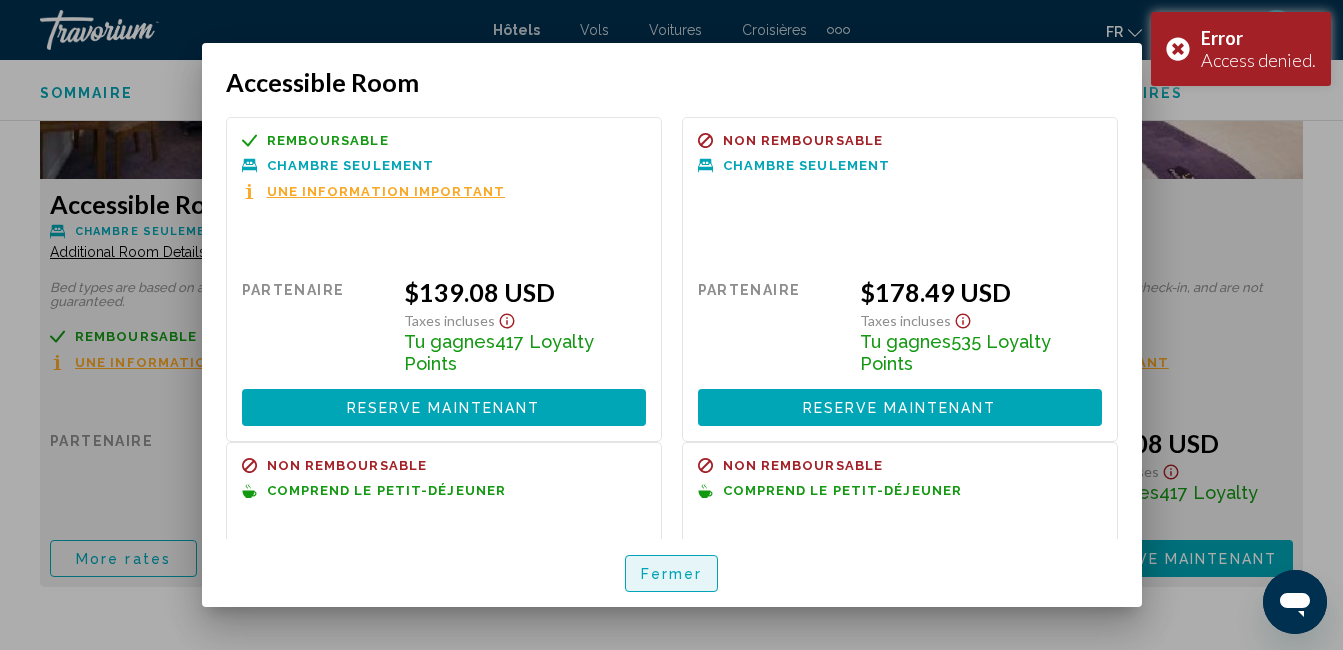 click on "Fermer" at bounding box center (672, 573) 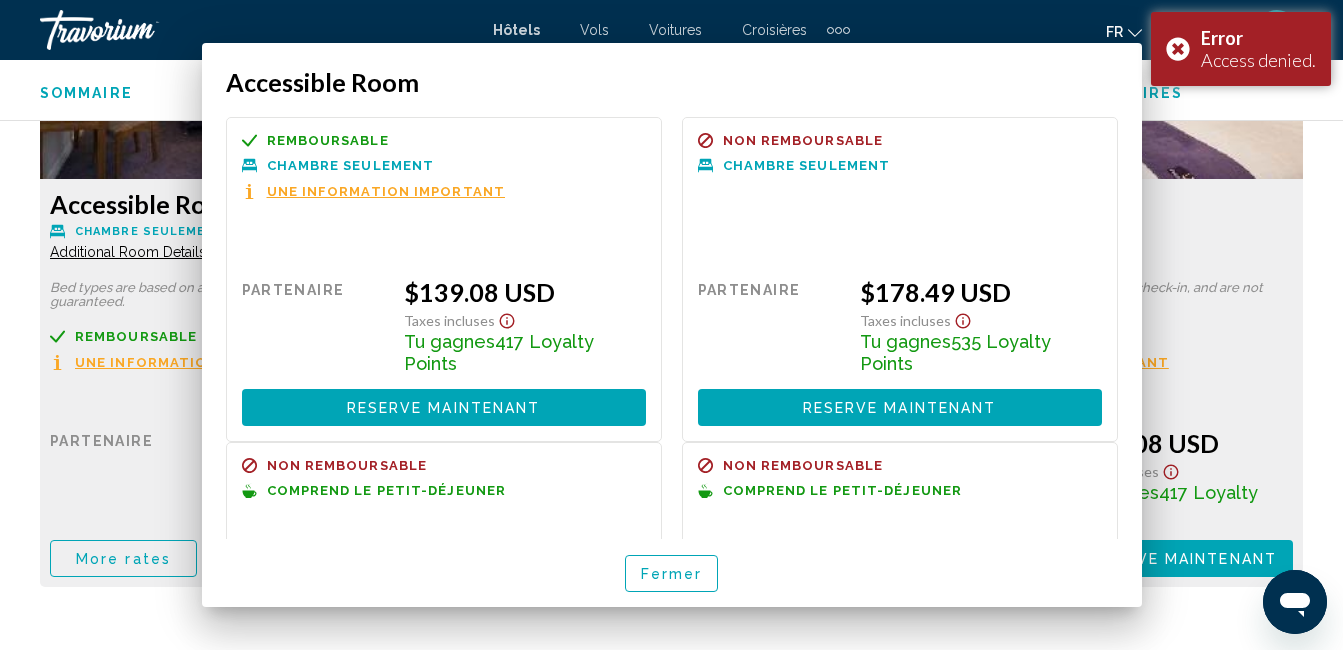 scroll, scrollTop: 3137, scrollLeft: 0, axis: vertical 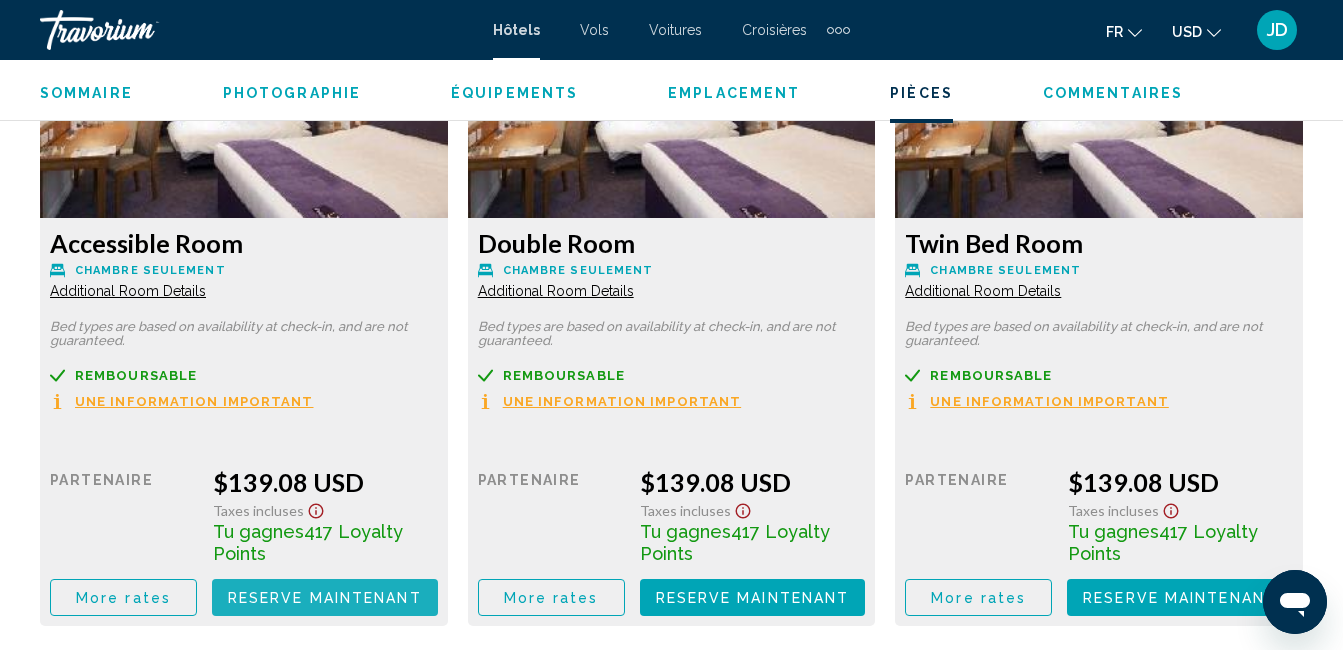click on "Reserve maintenant" at bounding box center (325, 598) 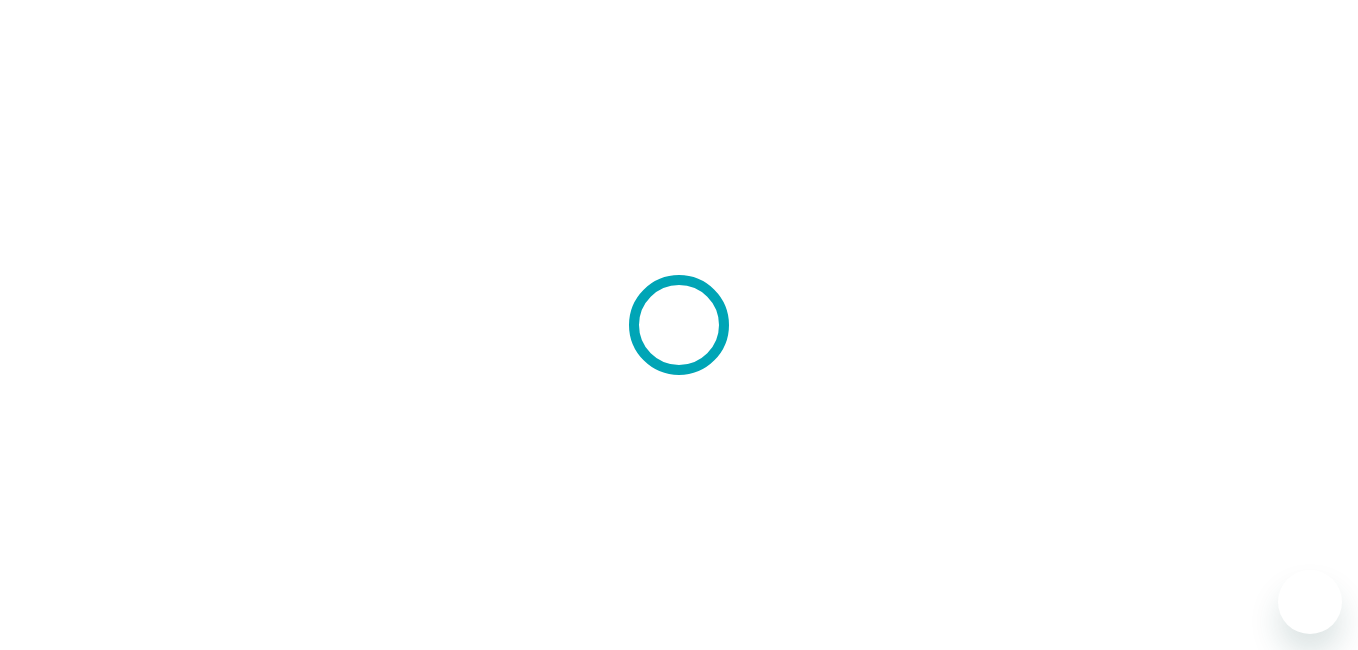 scroll, scrollTop: 0, scrollLeft: 0, axis: both 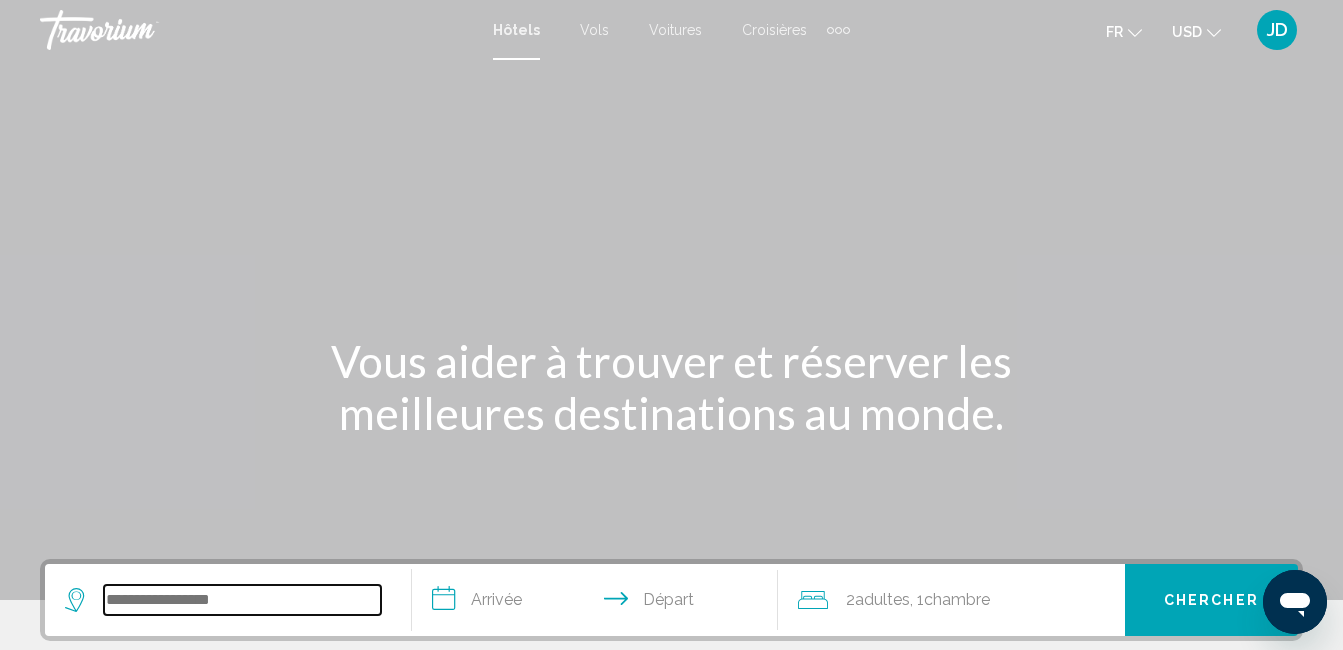 click at bounding box center (242, 600) 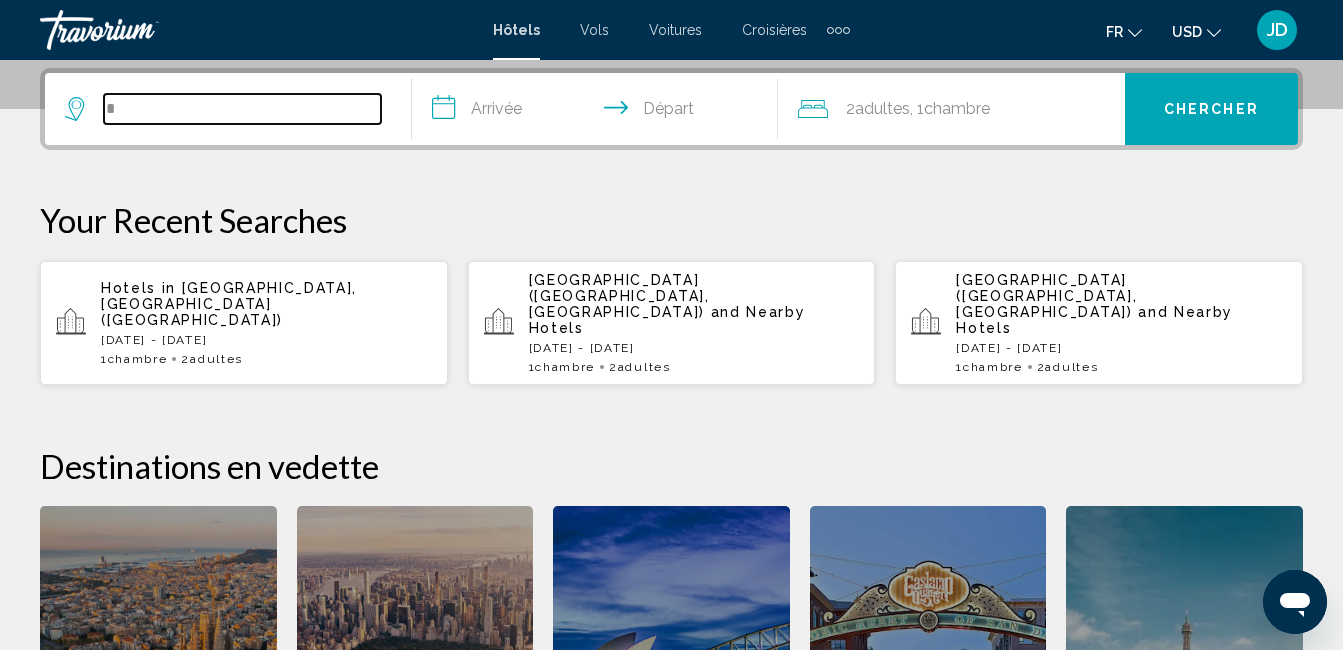 scroll, scrollTop: 494, scrollLeft: 0, axis: vertical 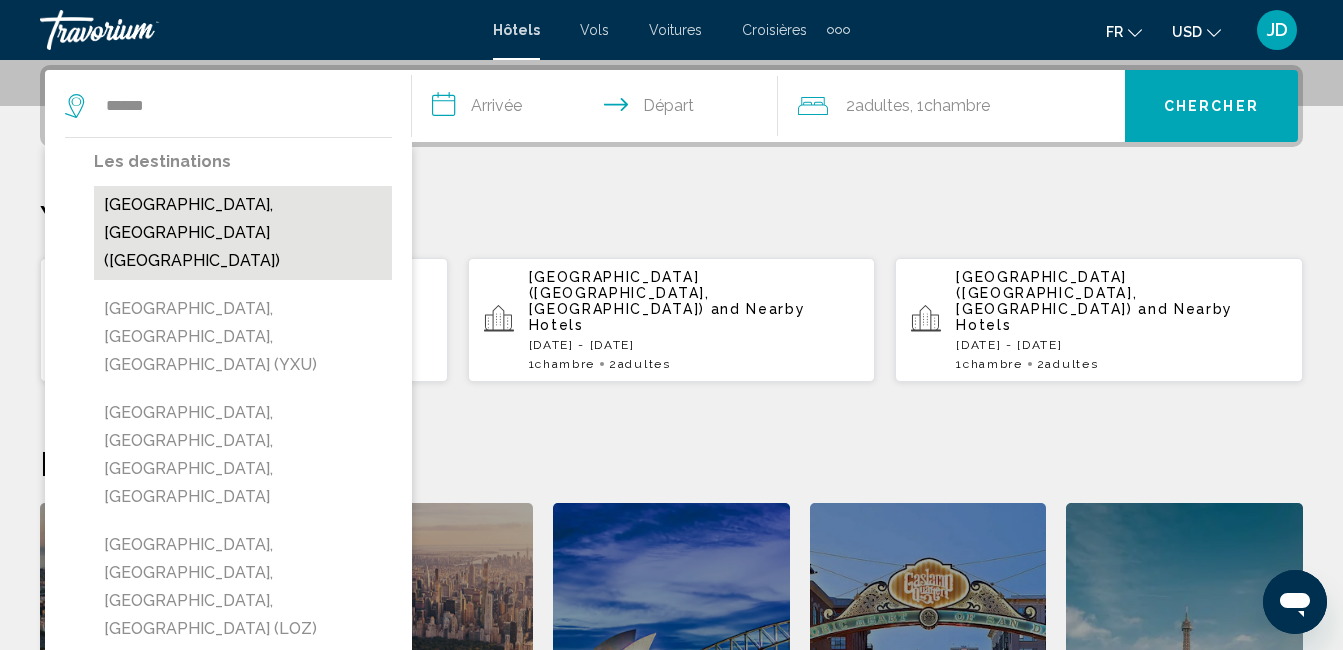 click on "[GEOGRAPHIC_DATA], [GEOGRAPHIC_DATA] ([GEOGRAPHIC_DATA])" at bounding box center [243, 233] 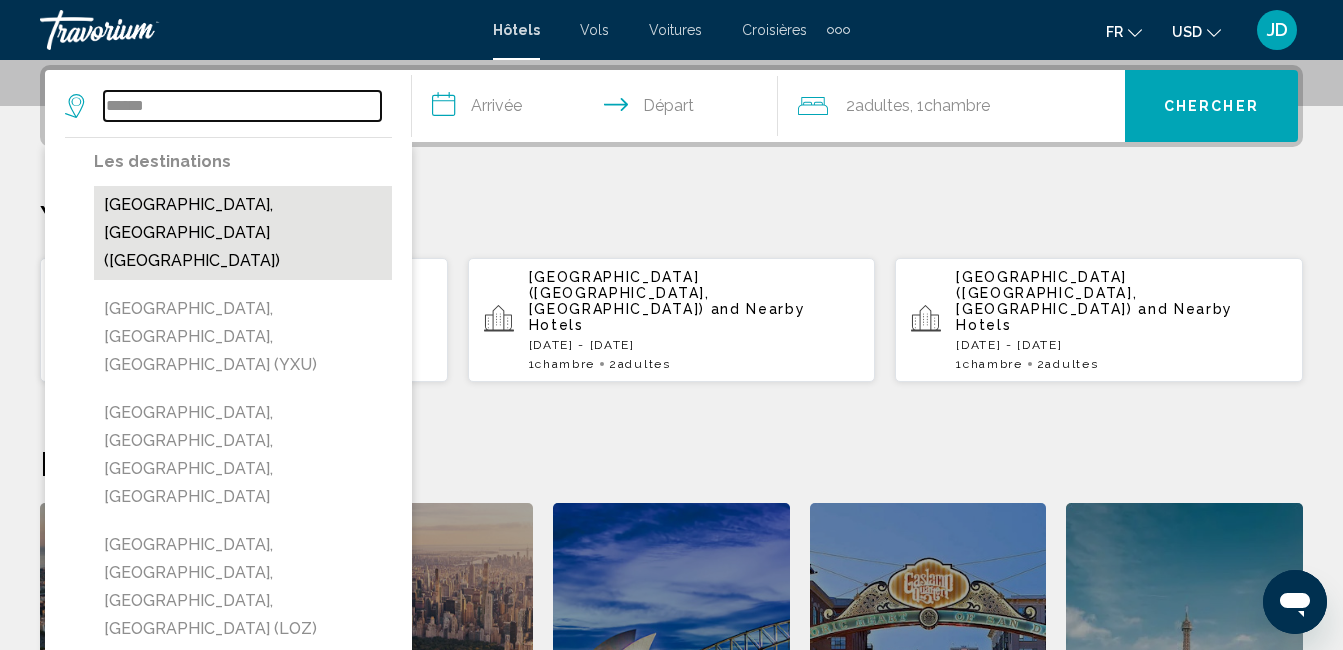 type on "**********" 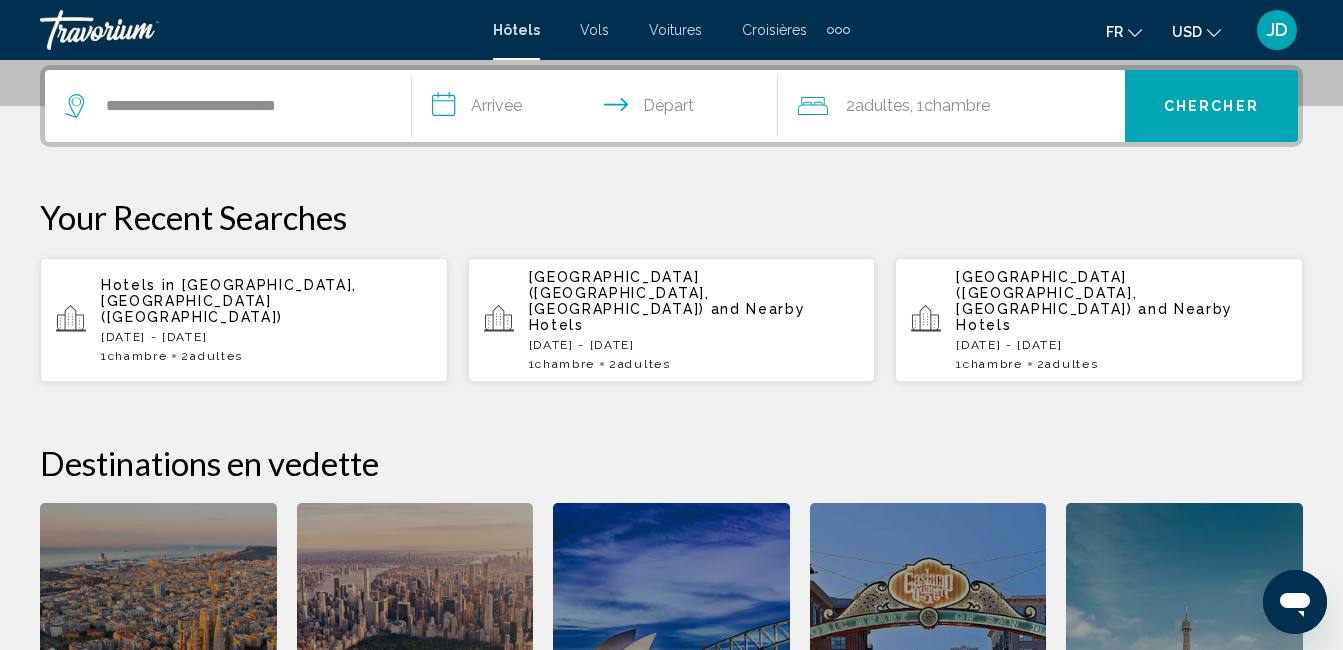 click on "**********" at bounding box center (599, 109) 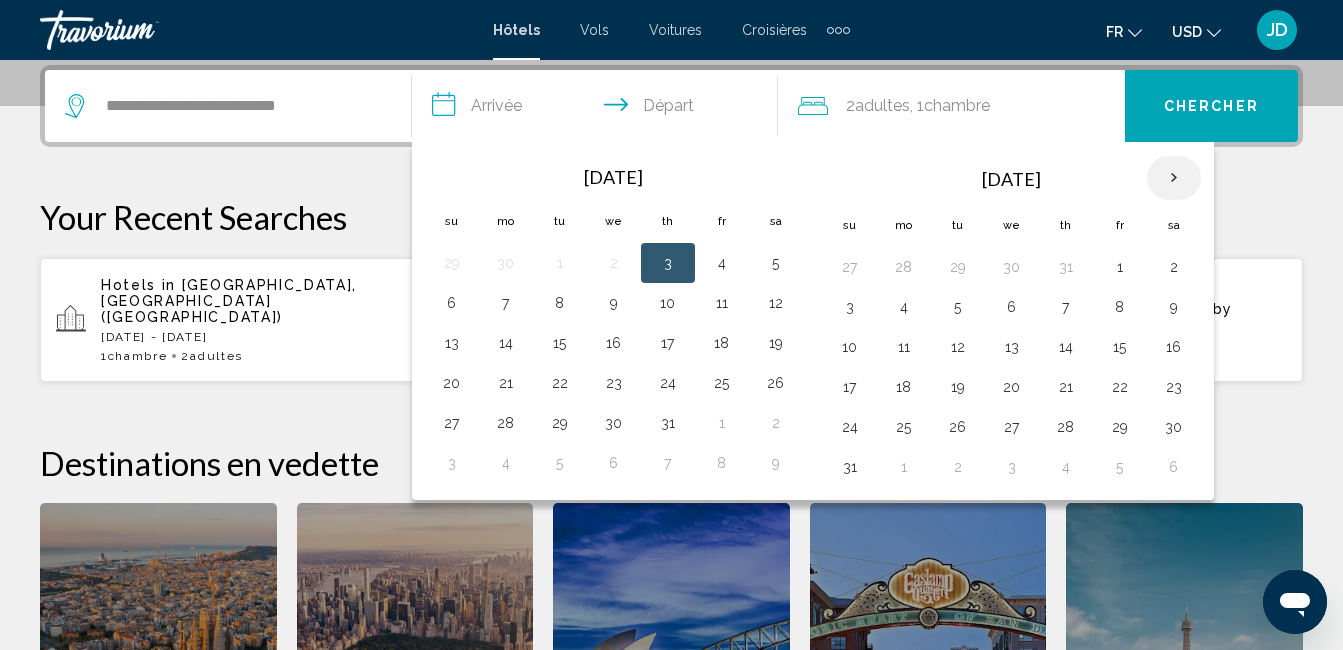 click at bounding box center [1174, 178] 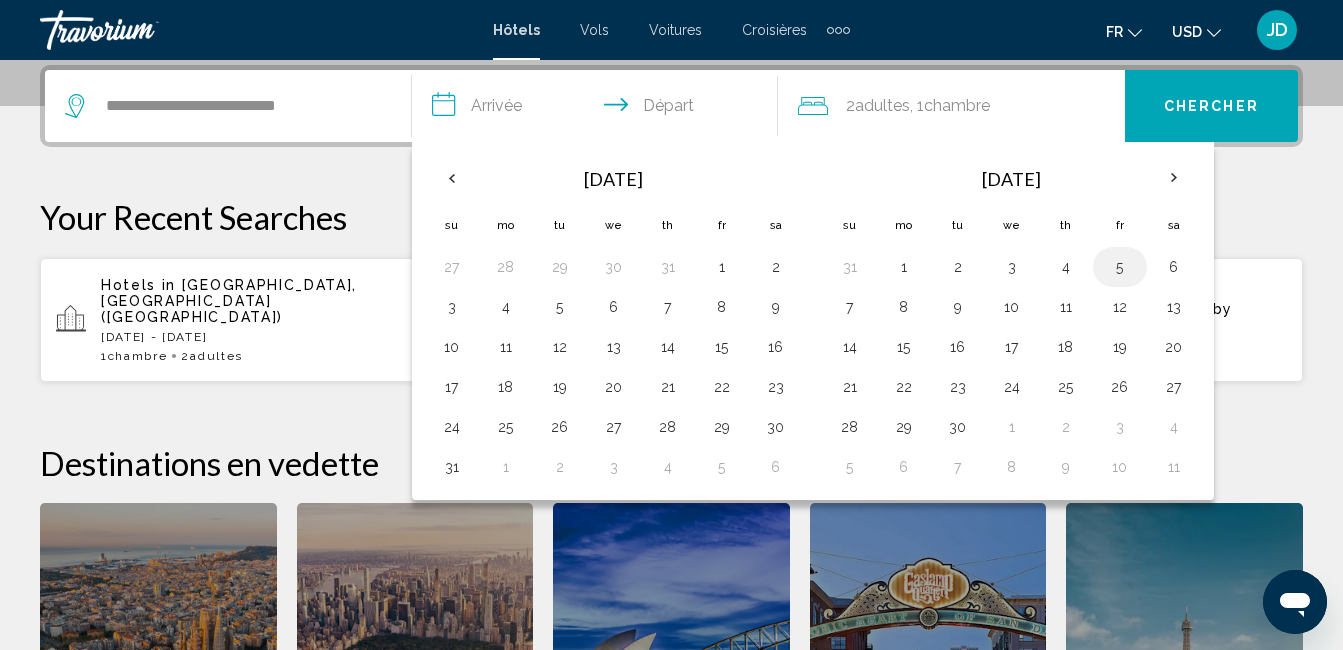 click on "5" at bounding box center (1120, 267) 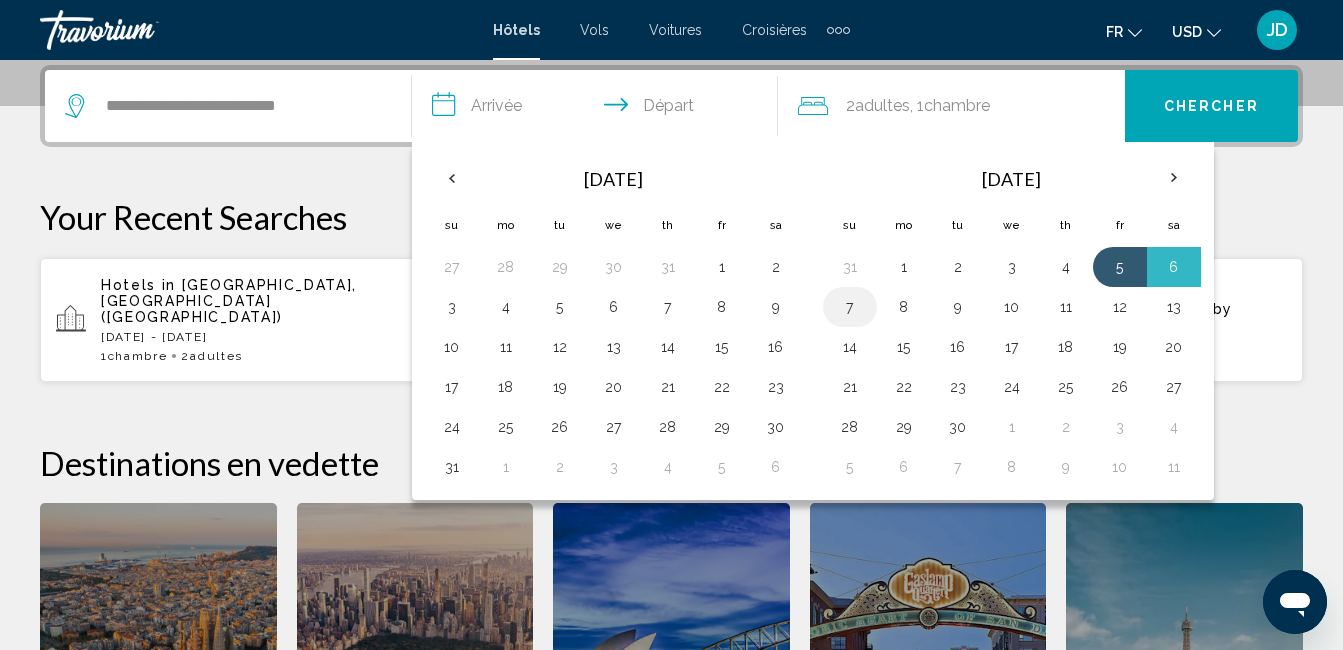 click on "7" at bounding box center (850, 307) 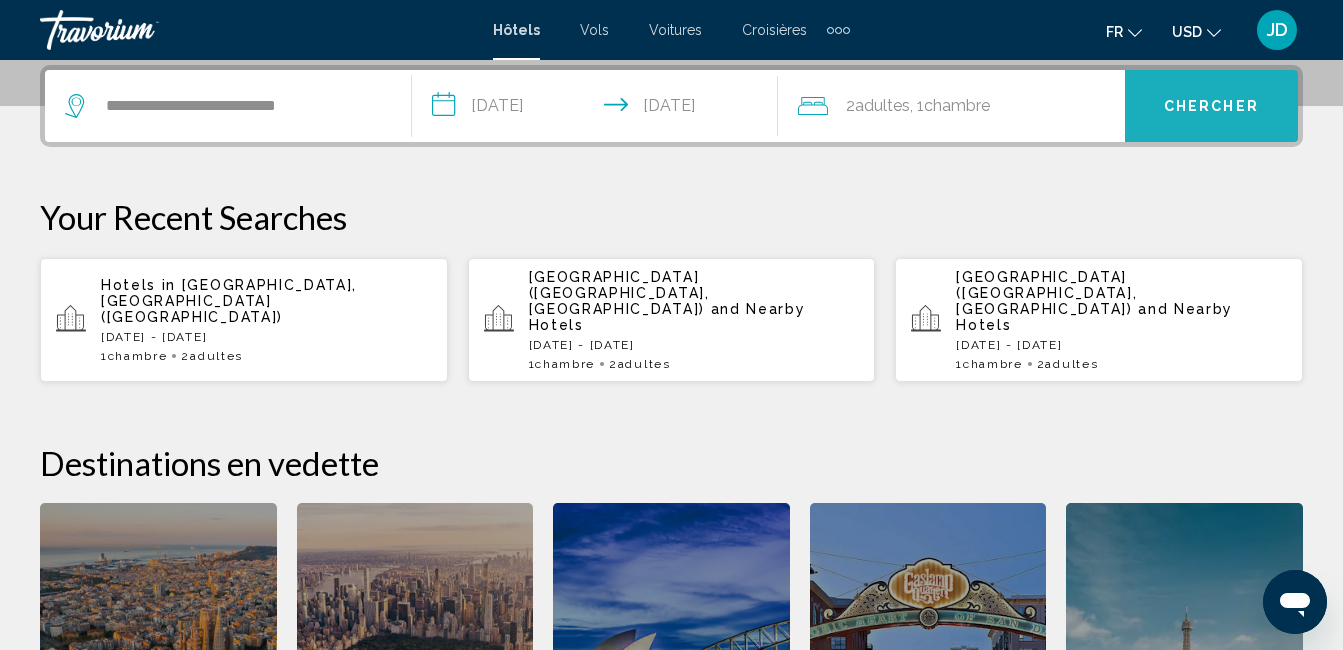 click on "Chercher" at bounding box center [1211, 107] 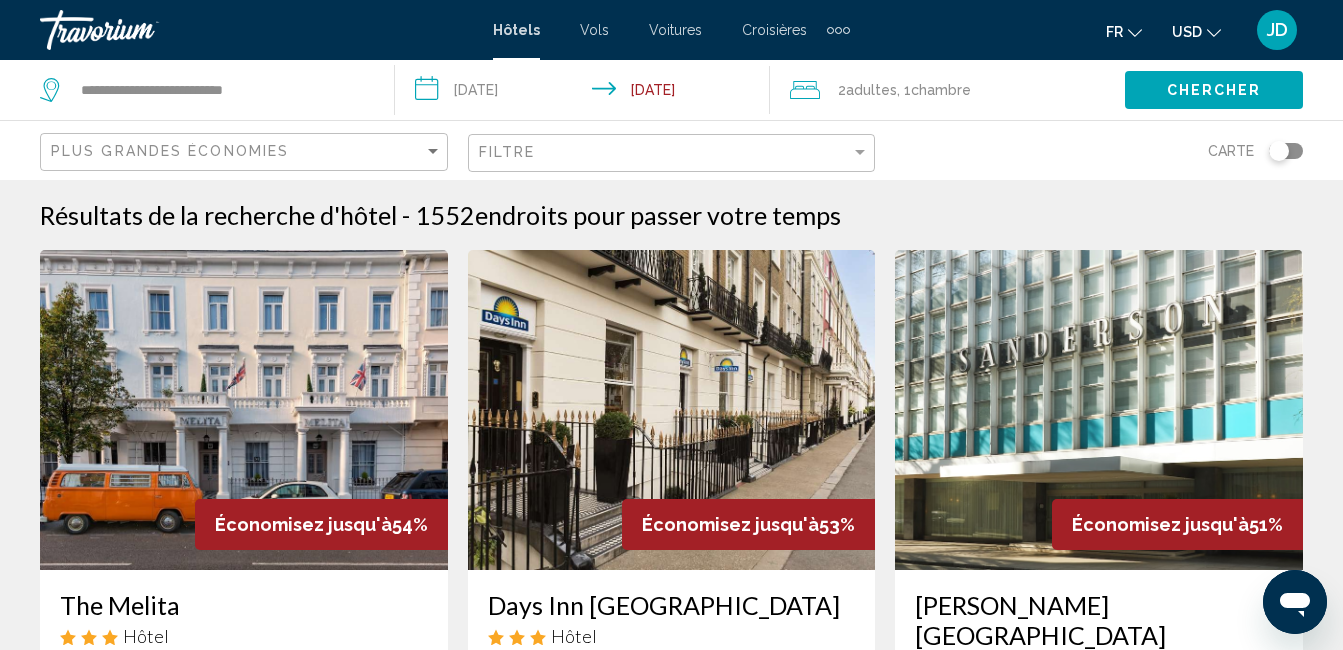 scroll, scrollTop: 2, scrollLeft: 0, axis: vertical 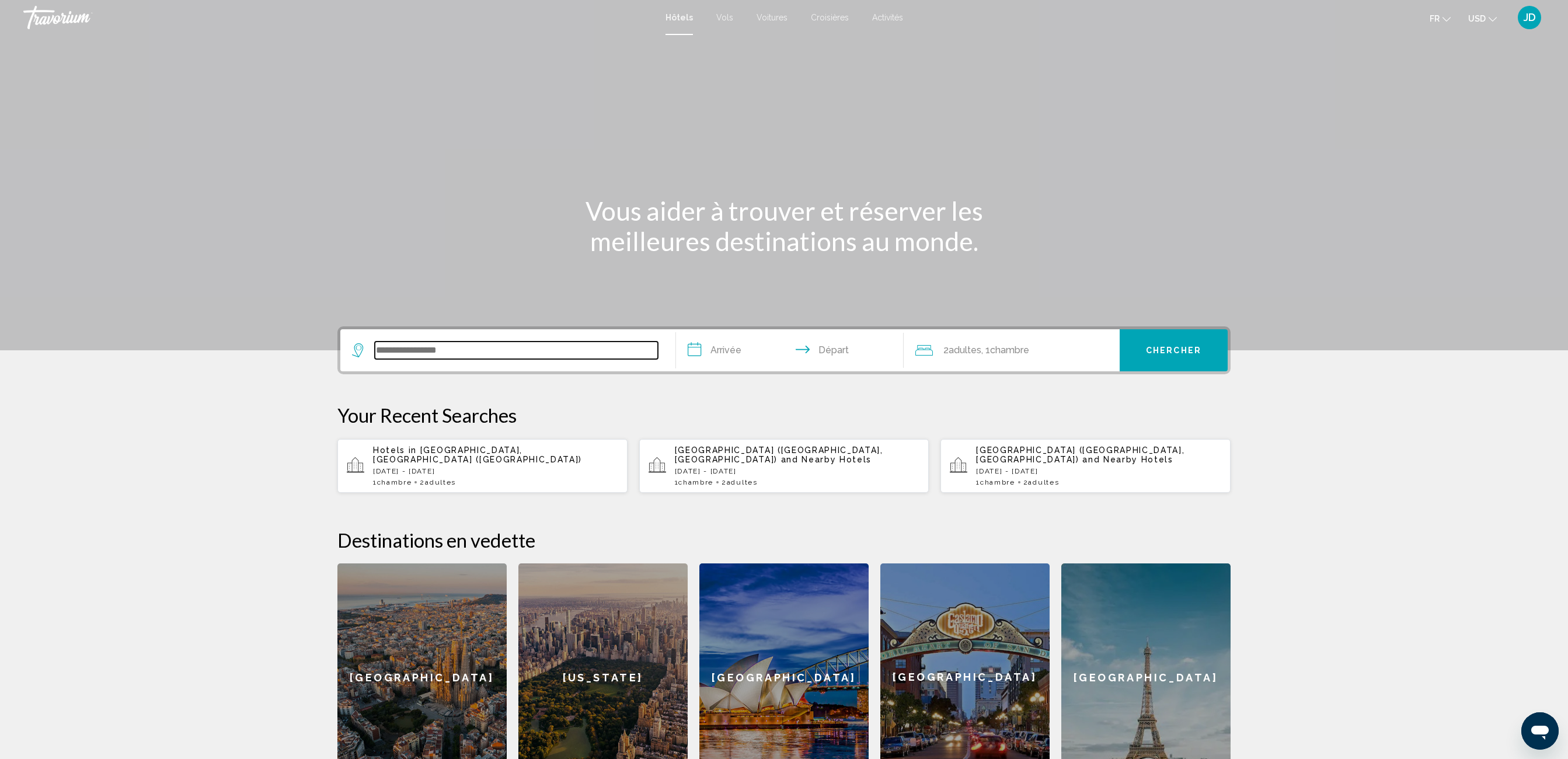 click at bounding box center [516, 350] 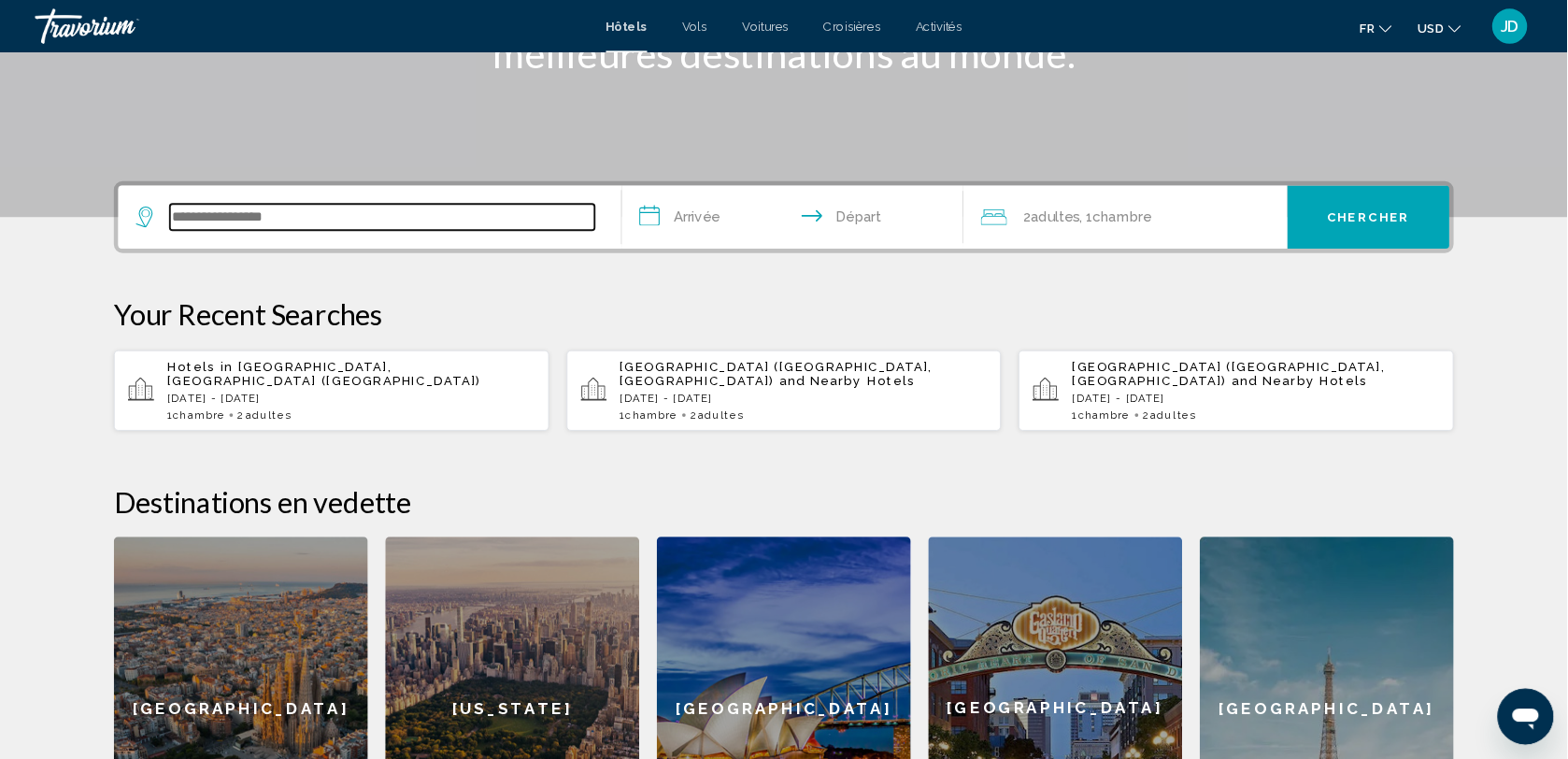 scroll, scrollTop: 329, scrollLeft: 0, axis: vertical 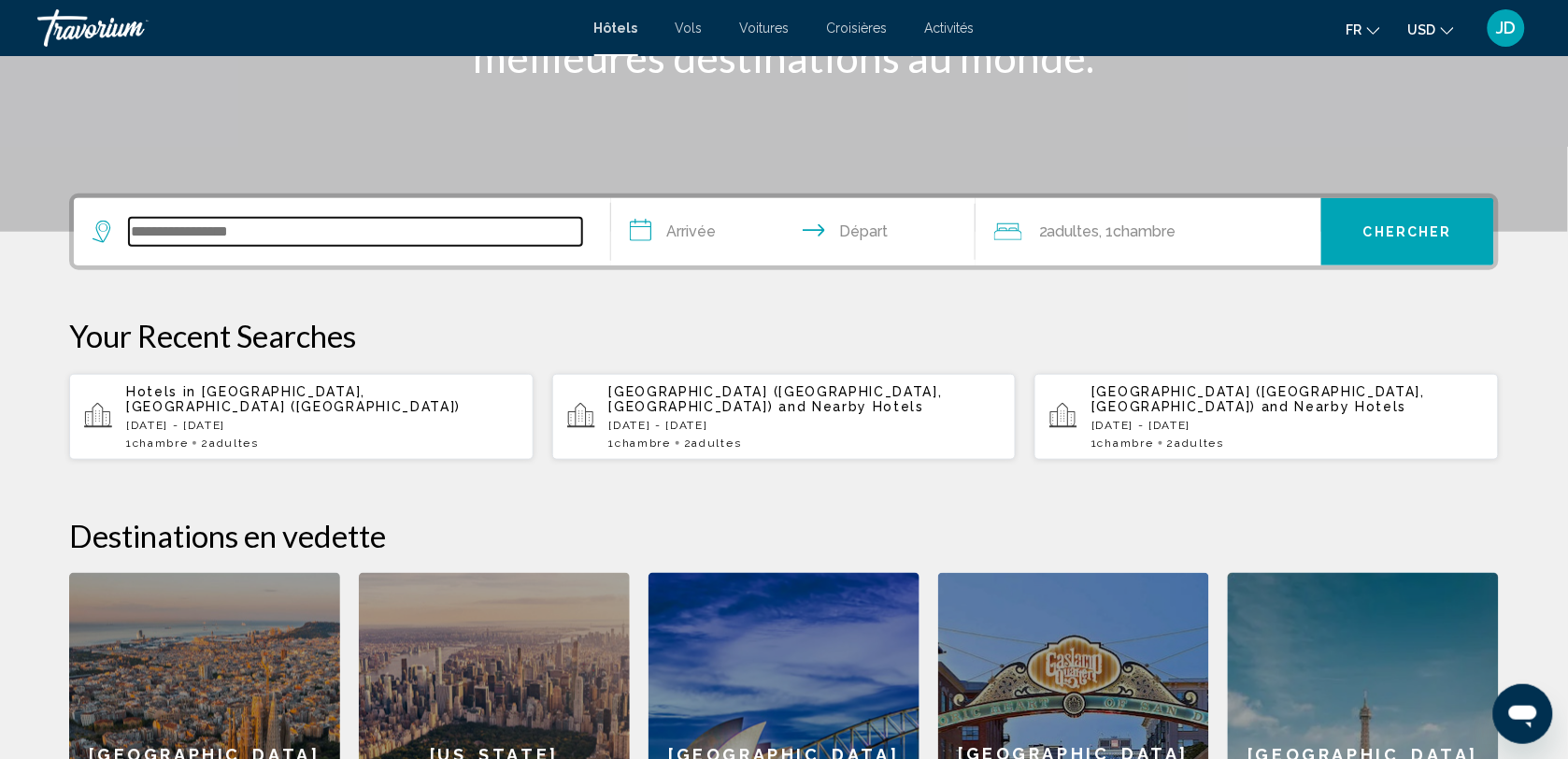 click at bounding box center [355, 232] 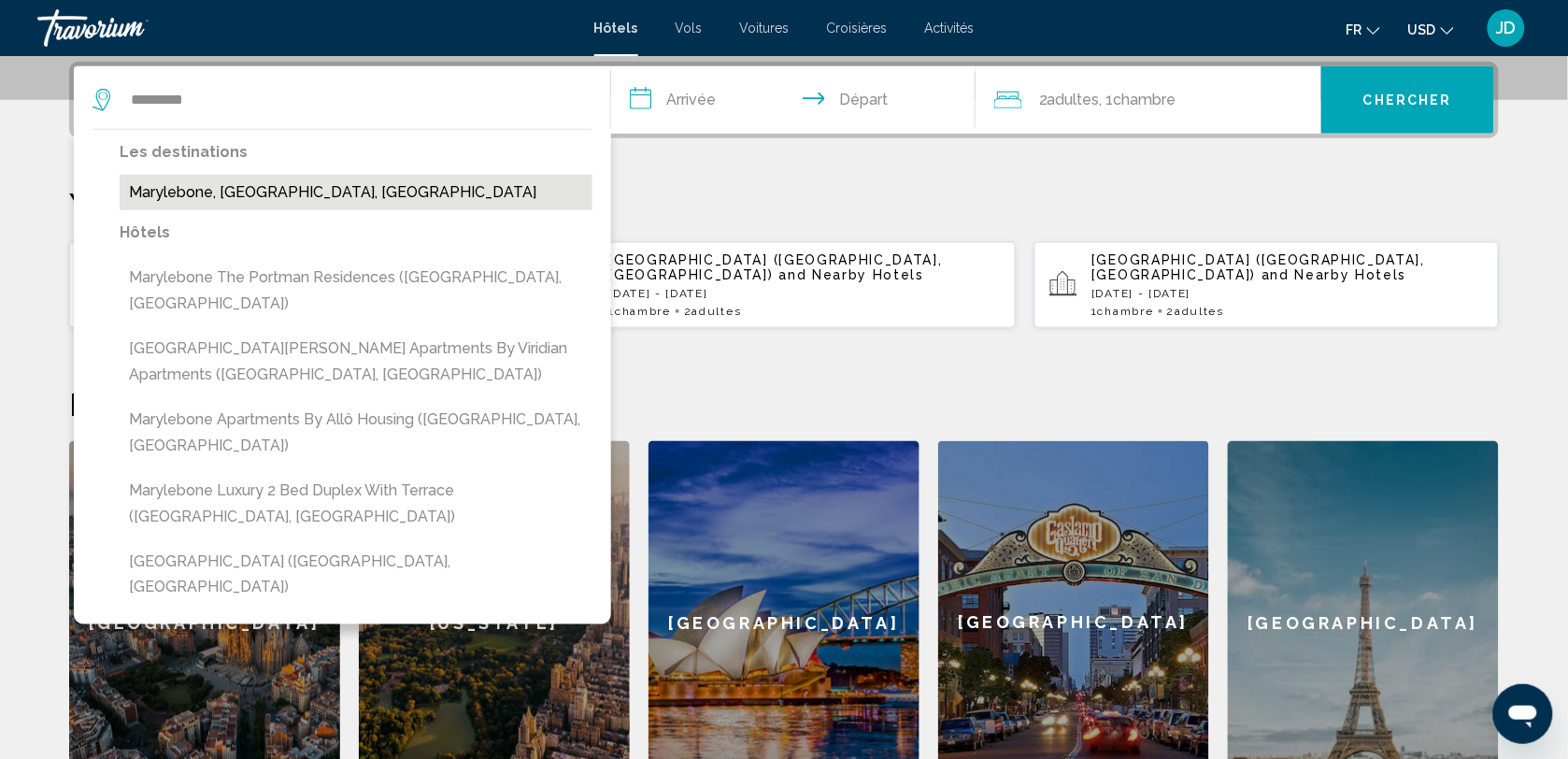 click on "Marylebone, [GEOGRAPHIC_DATA], [GEOGRAPHIC_DATA]" at bounding box center (356, 193) 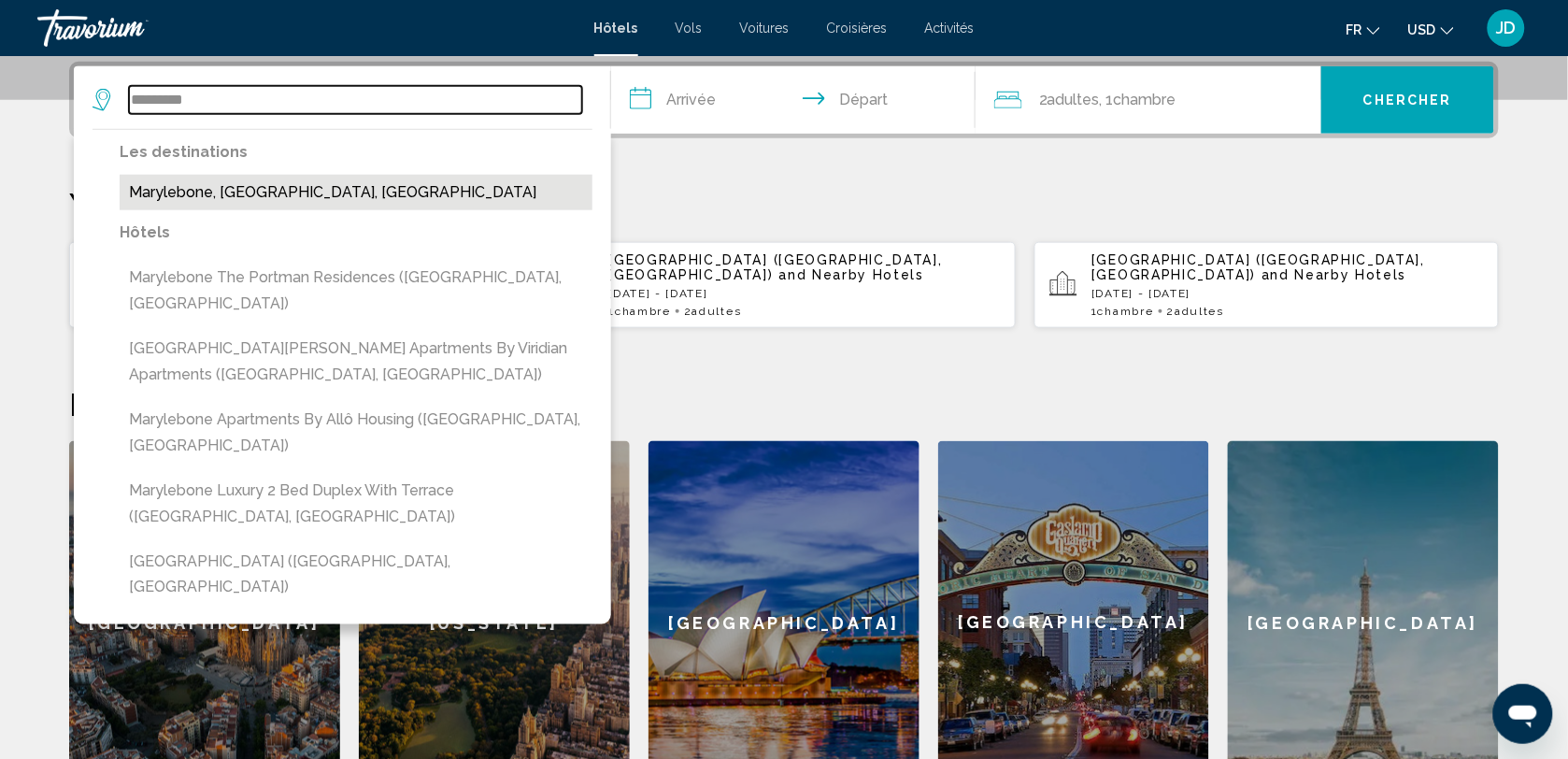 type on "**********" 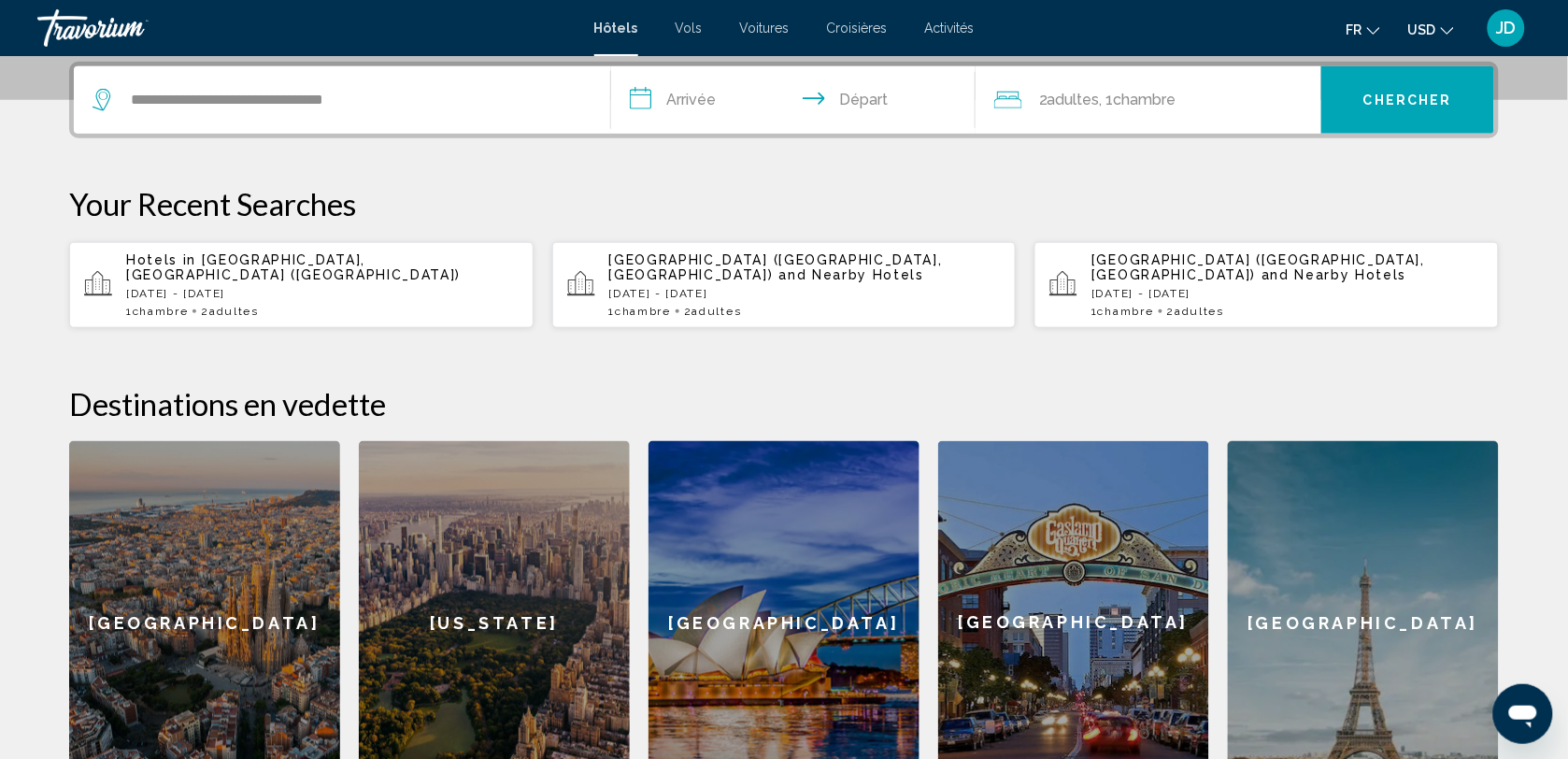 click on "**********" at bounding box center (797, 103) 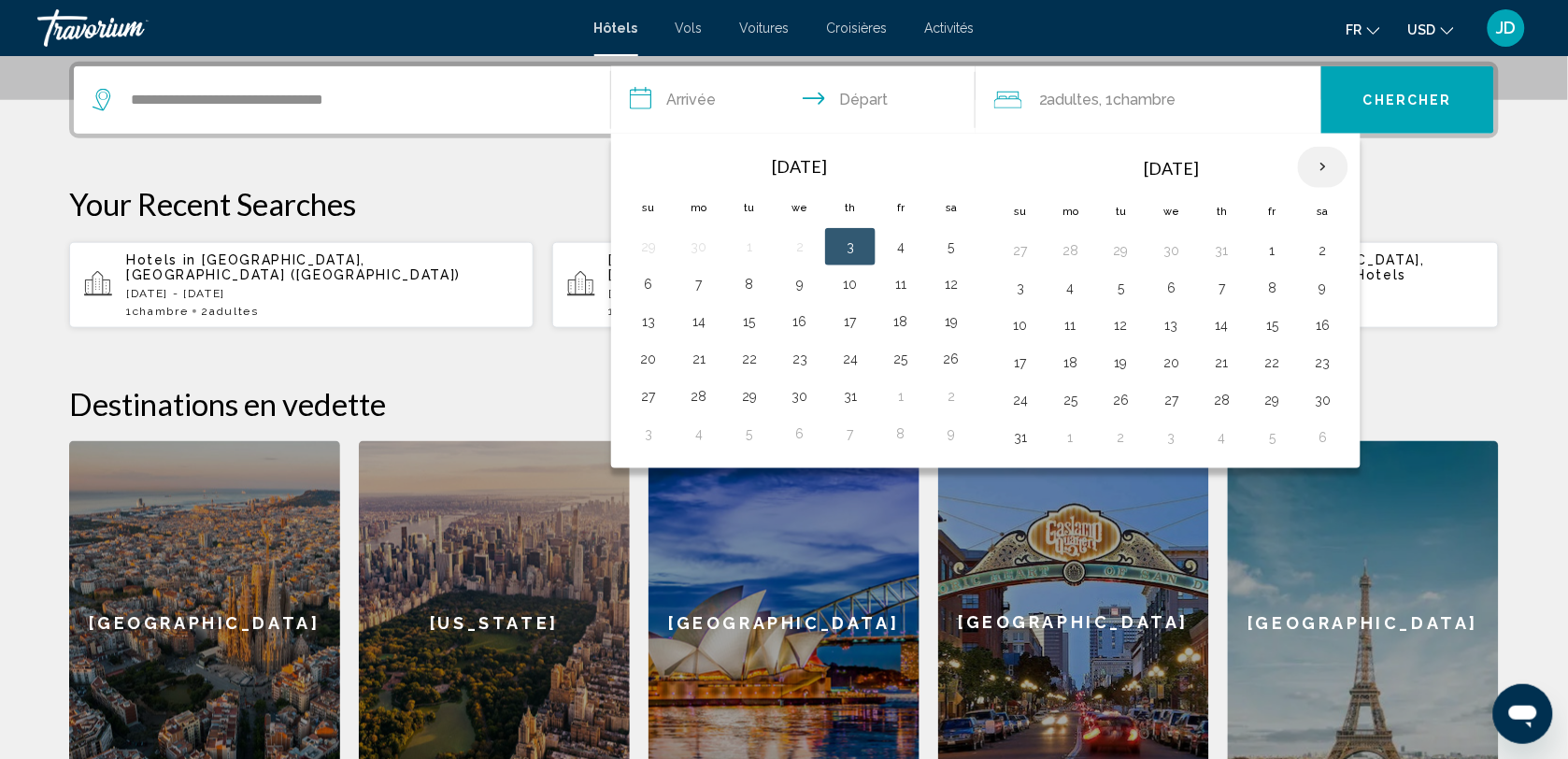 click at bounding box center [1323, 167] 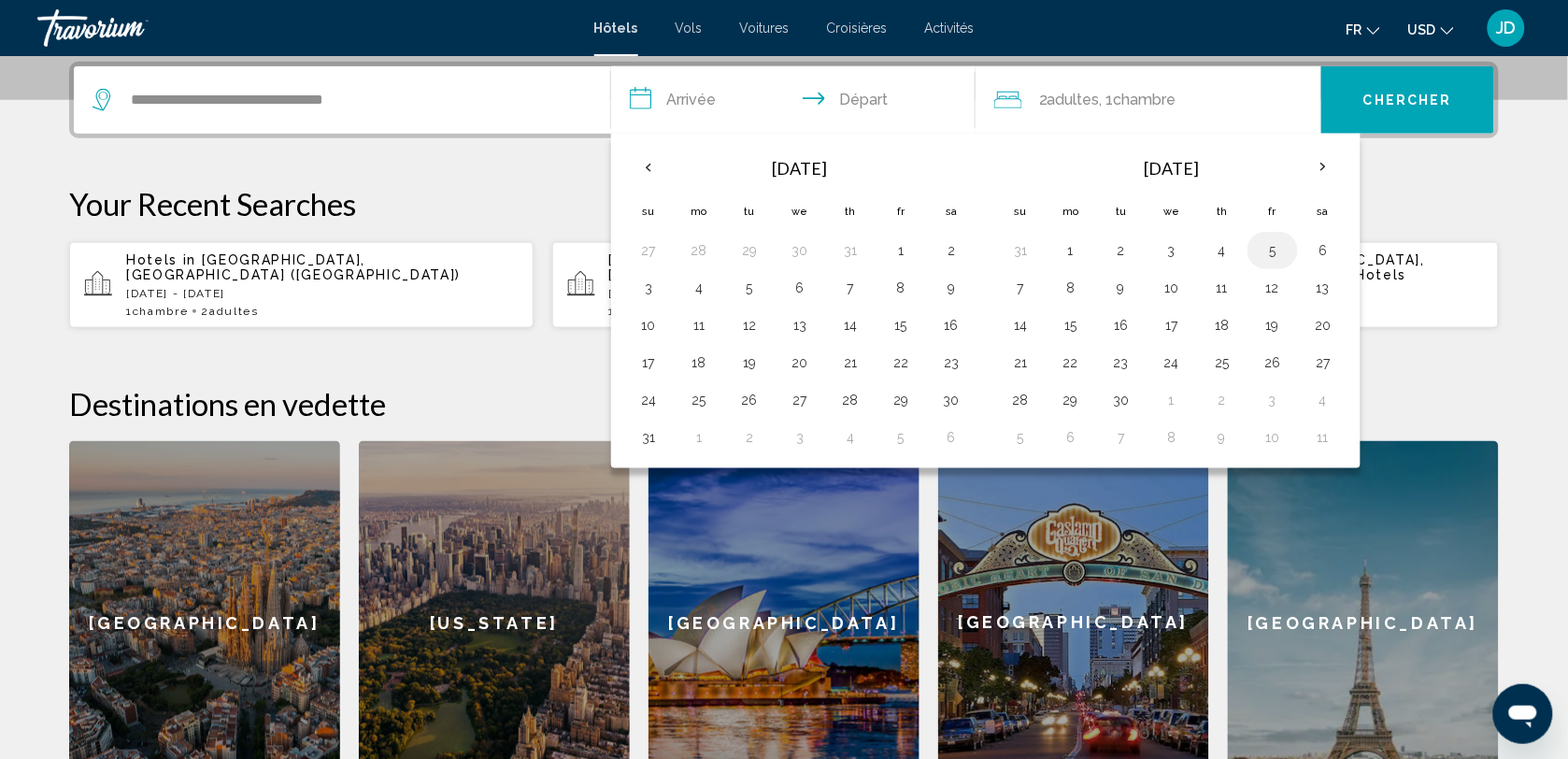 click on "5" at bounding box center (1273, 251) 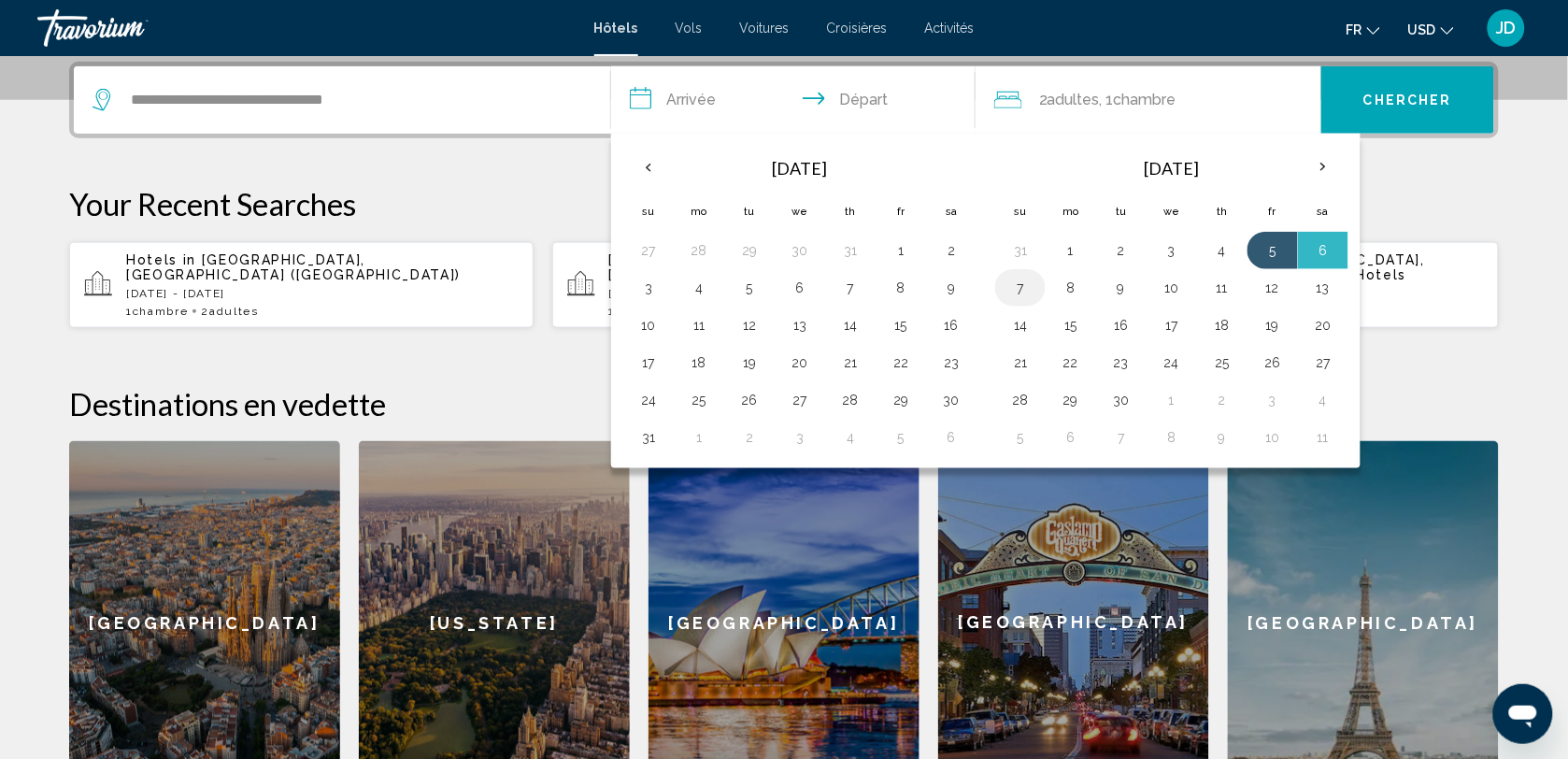 click on "7" at bounding box center (1020, 288) 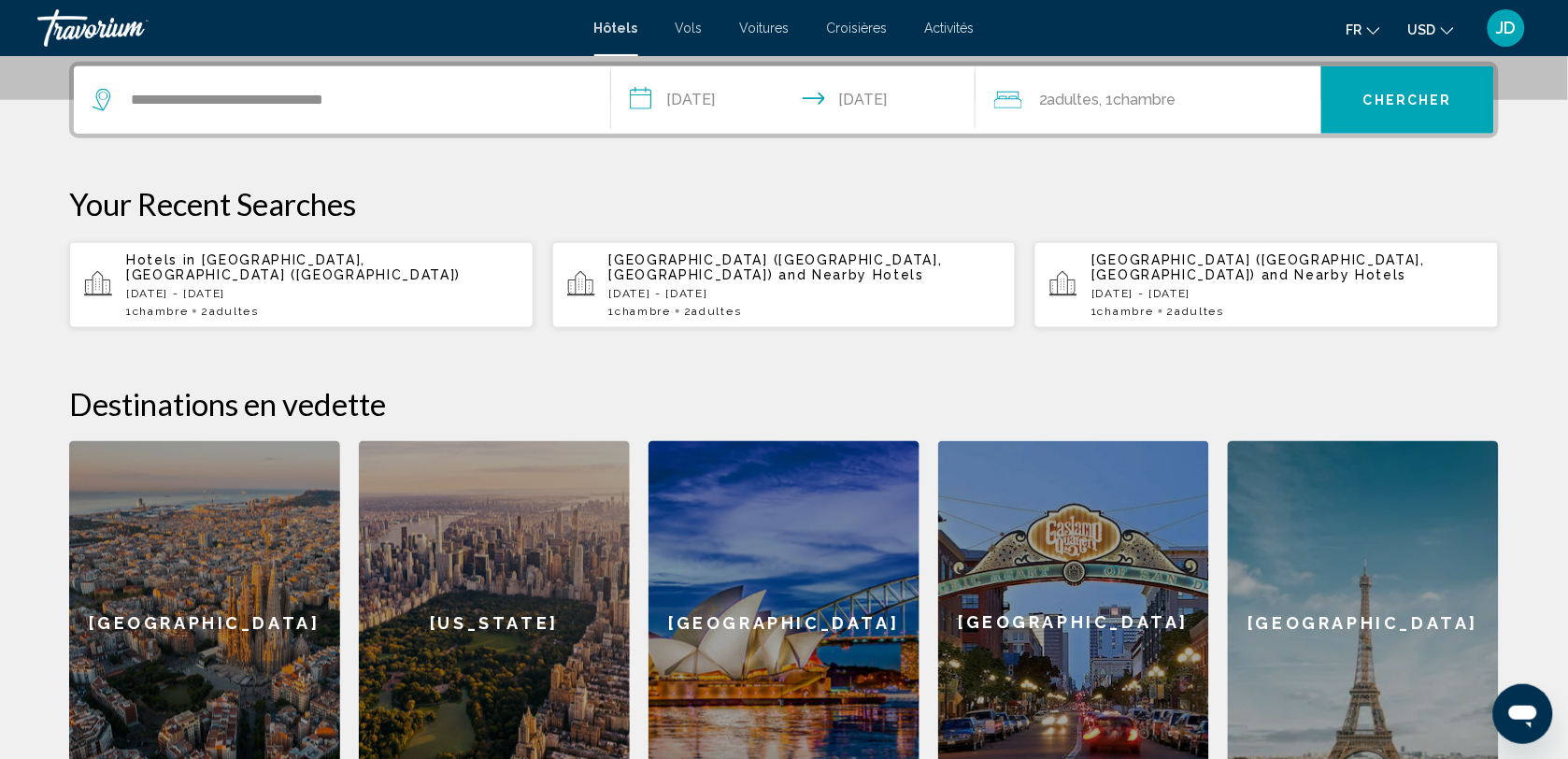click on "Chercher" at bounding box center (1407, 101) 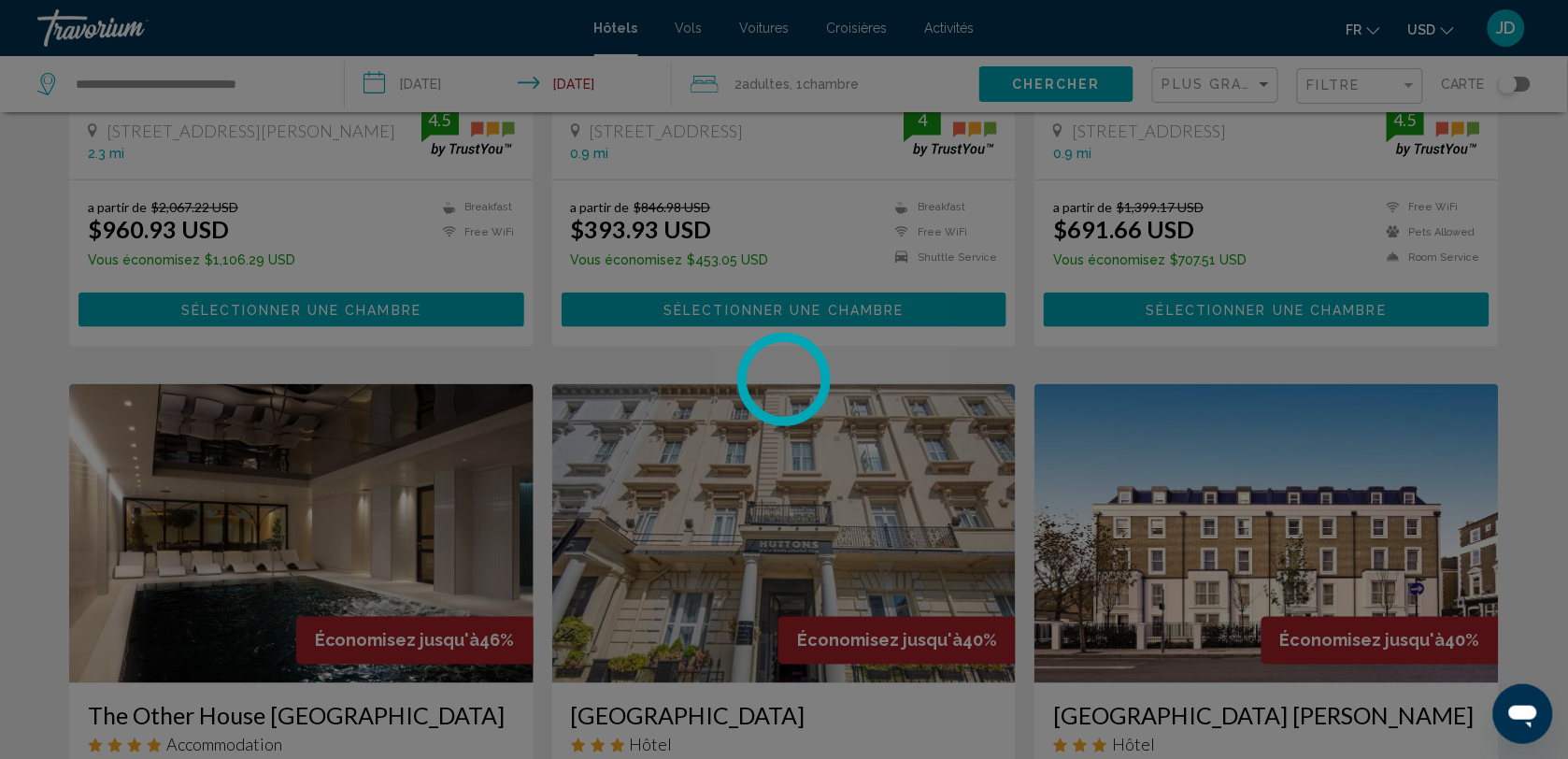 scroll, scrollTop: 0, scrollLeft: 0, axis: both 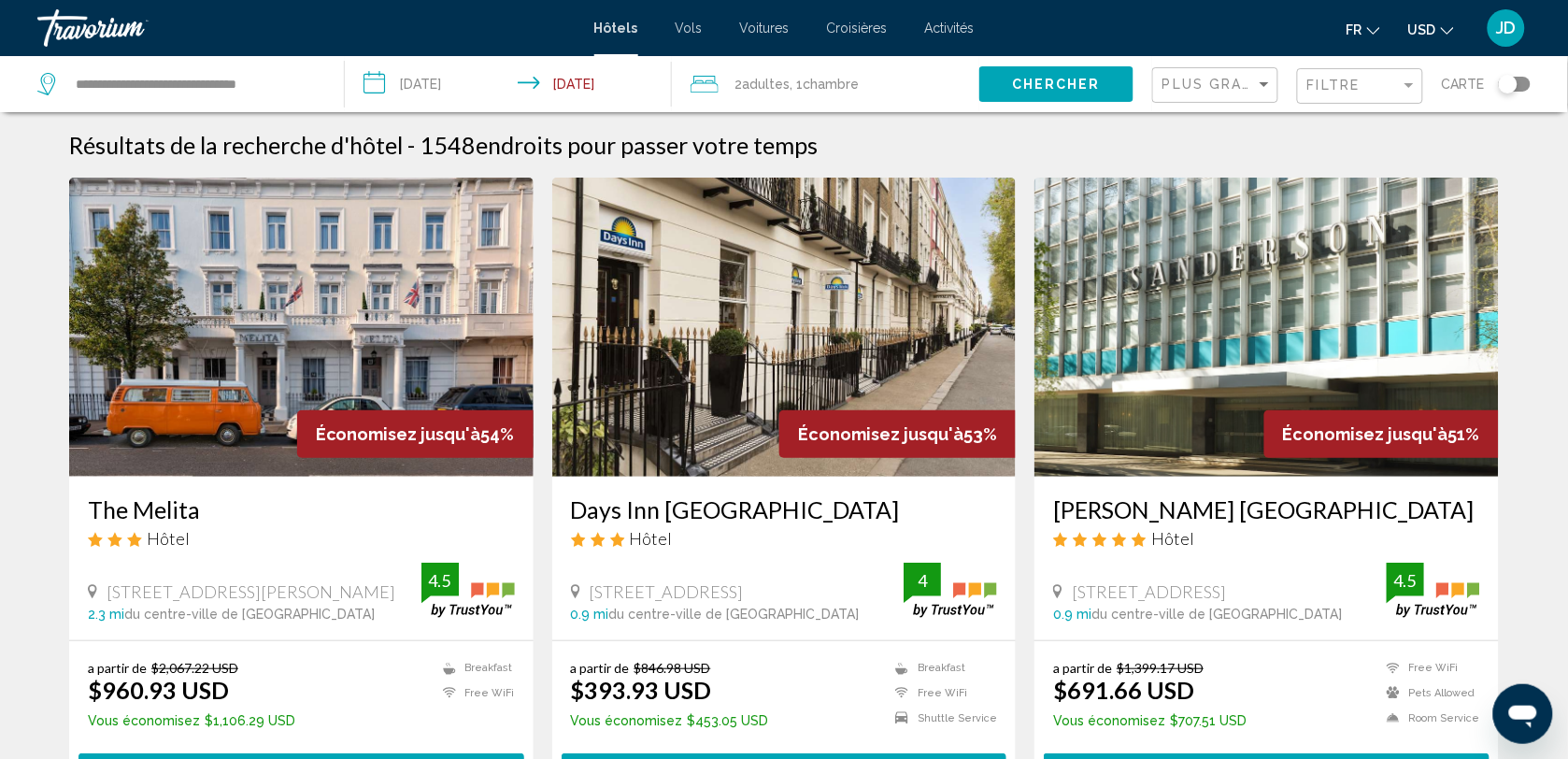 click on "Résultats de la recherche d'hôtel" at bounding box center [235, 145] 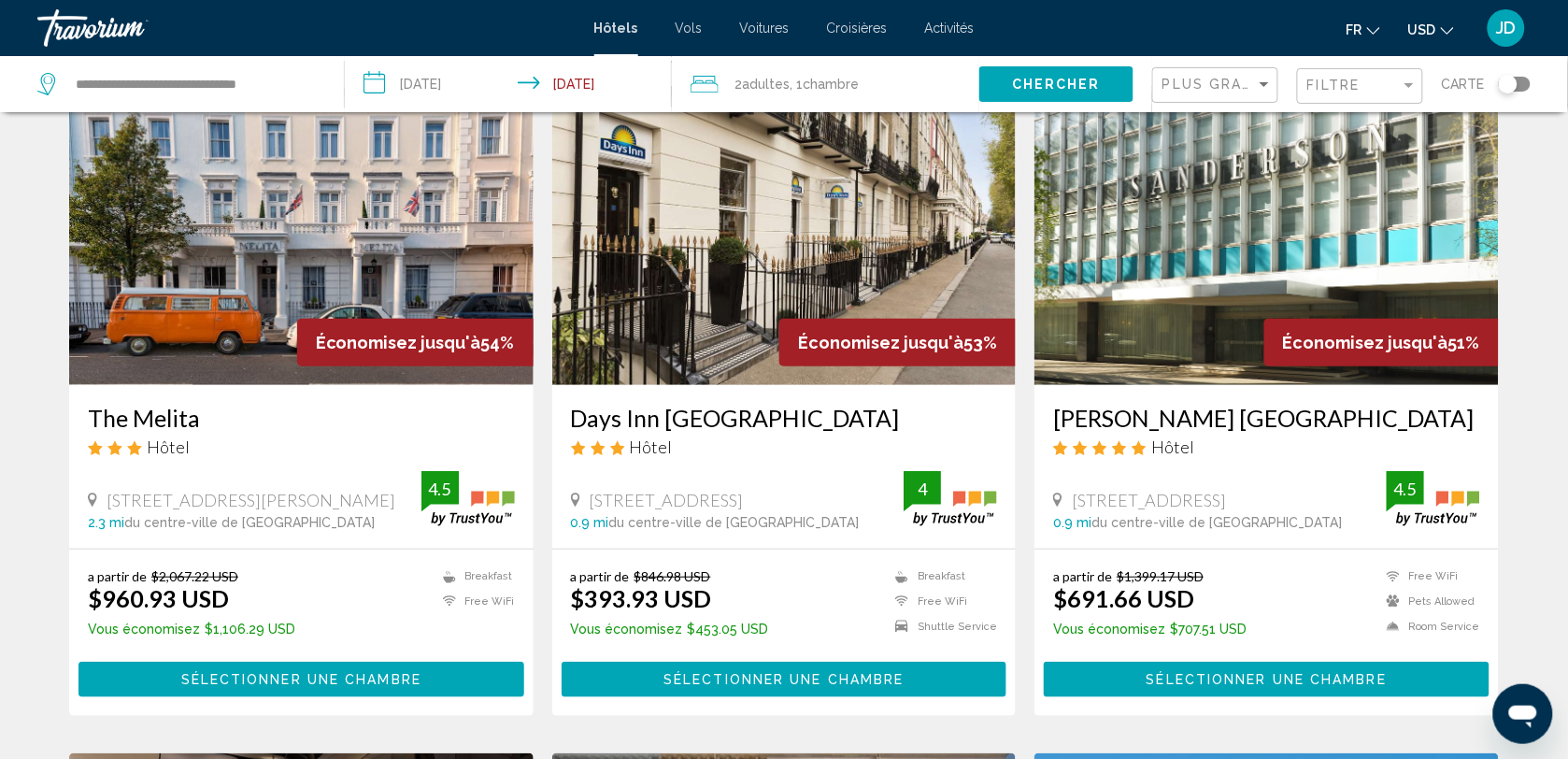scroll, scrollTop: 0, scrollLeft: 0, axis: both 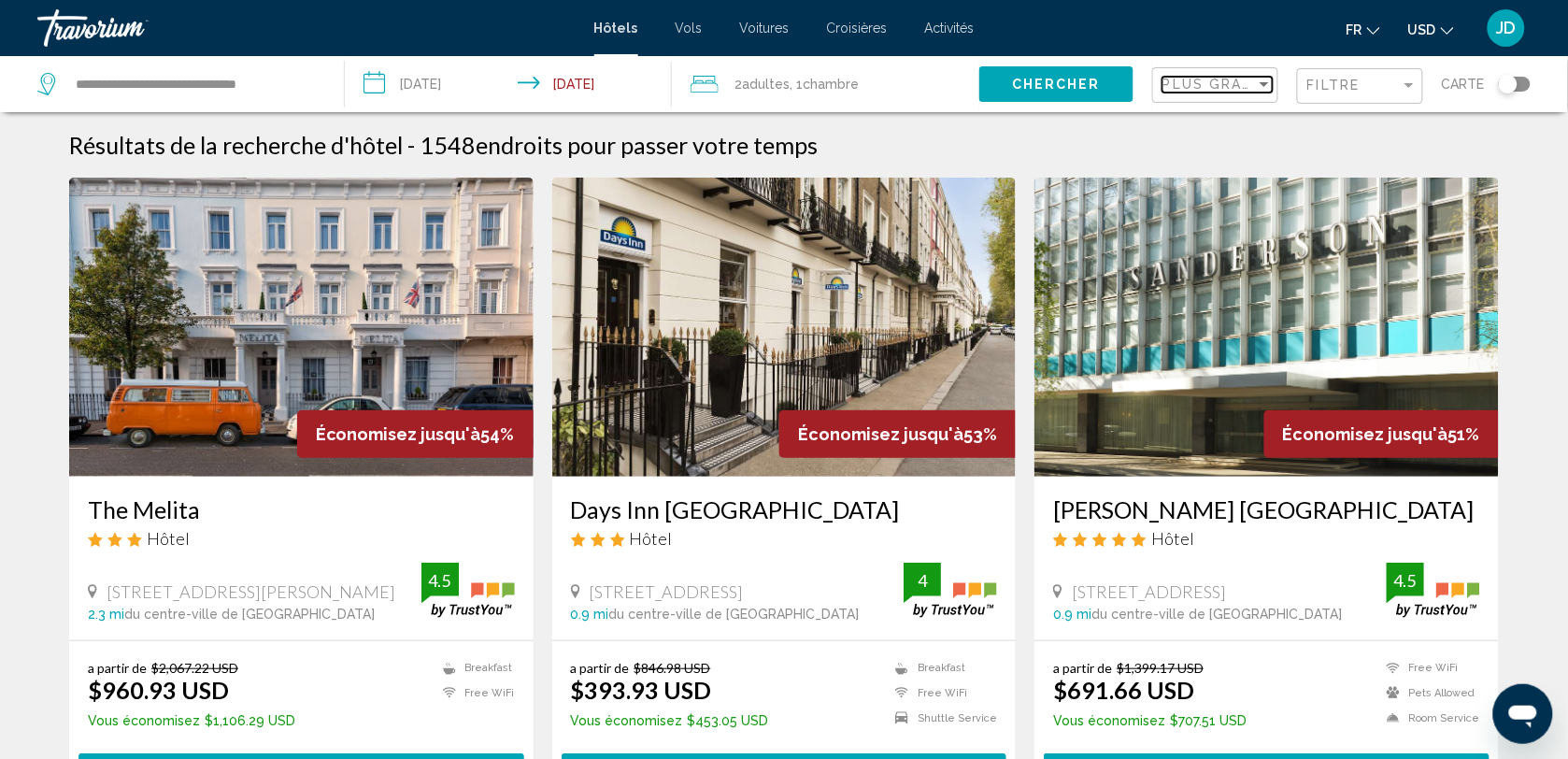click on "Plus grandes économies" at bounding box center [1274, 84] 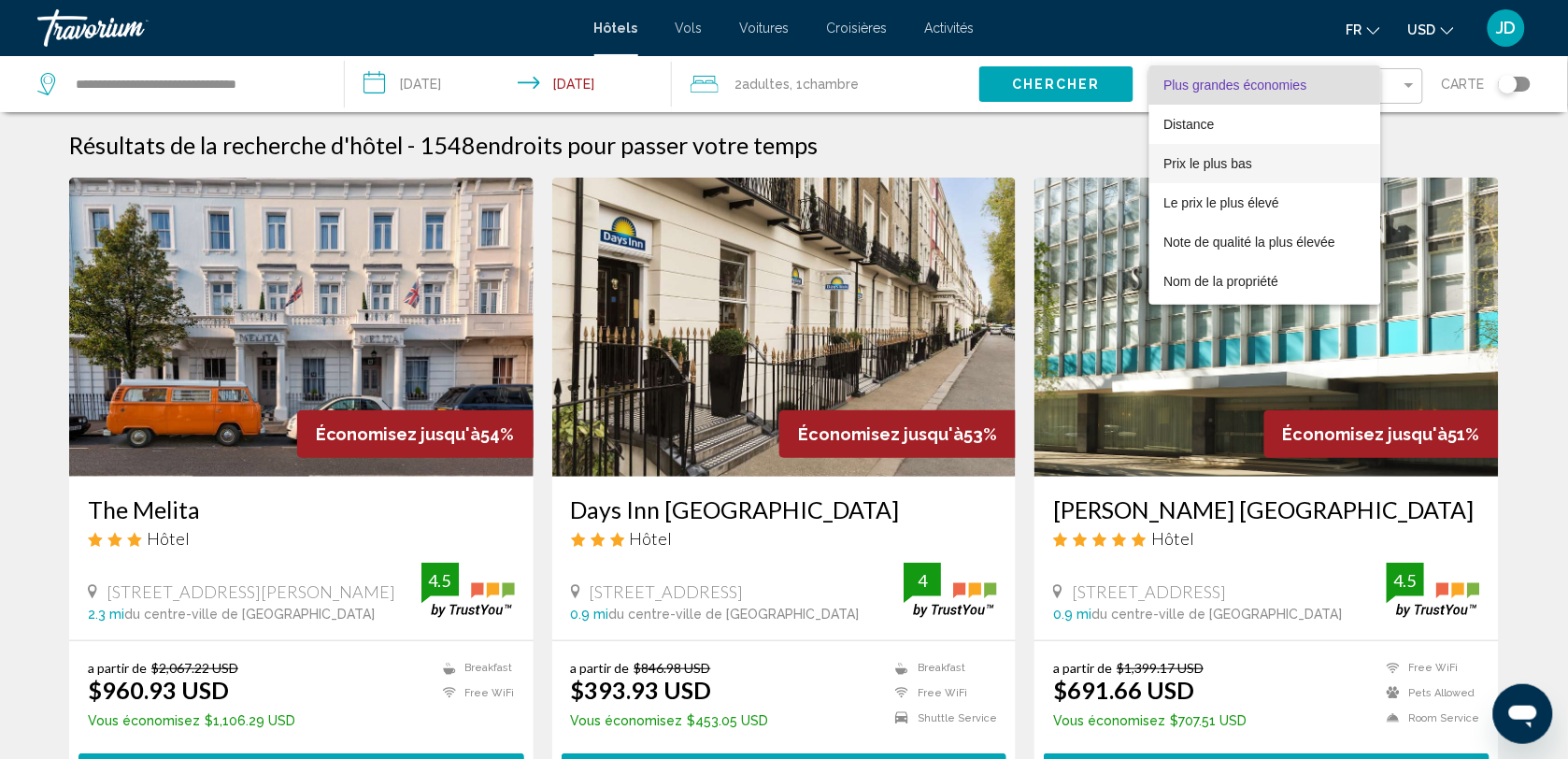 click on "Prix le plus bas" at bounding box center [1208, 164] 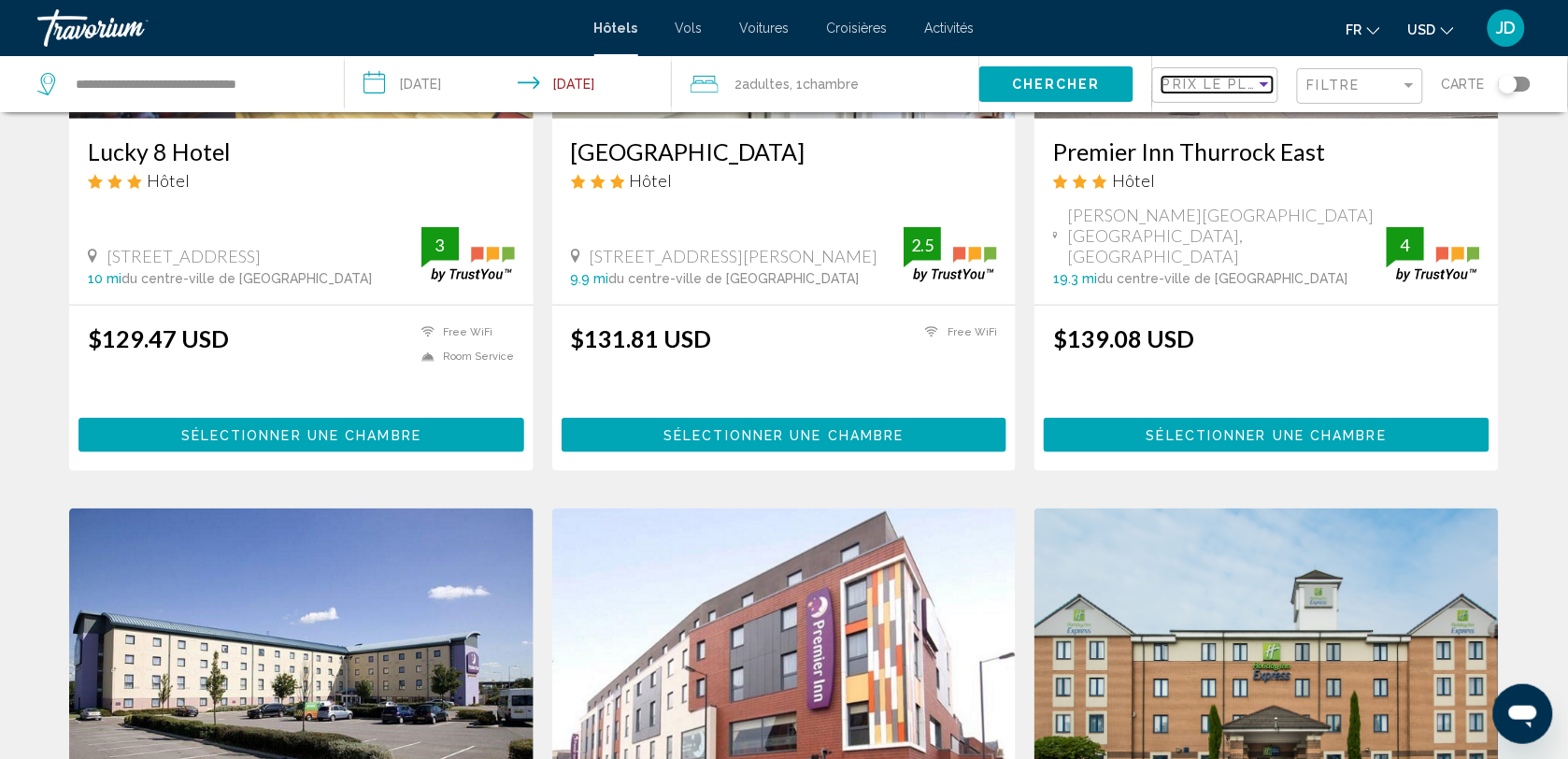 scroll, scrollTop: 351, scrollLeft: 0, axis: vertical 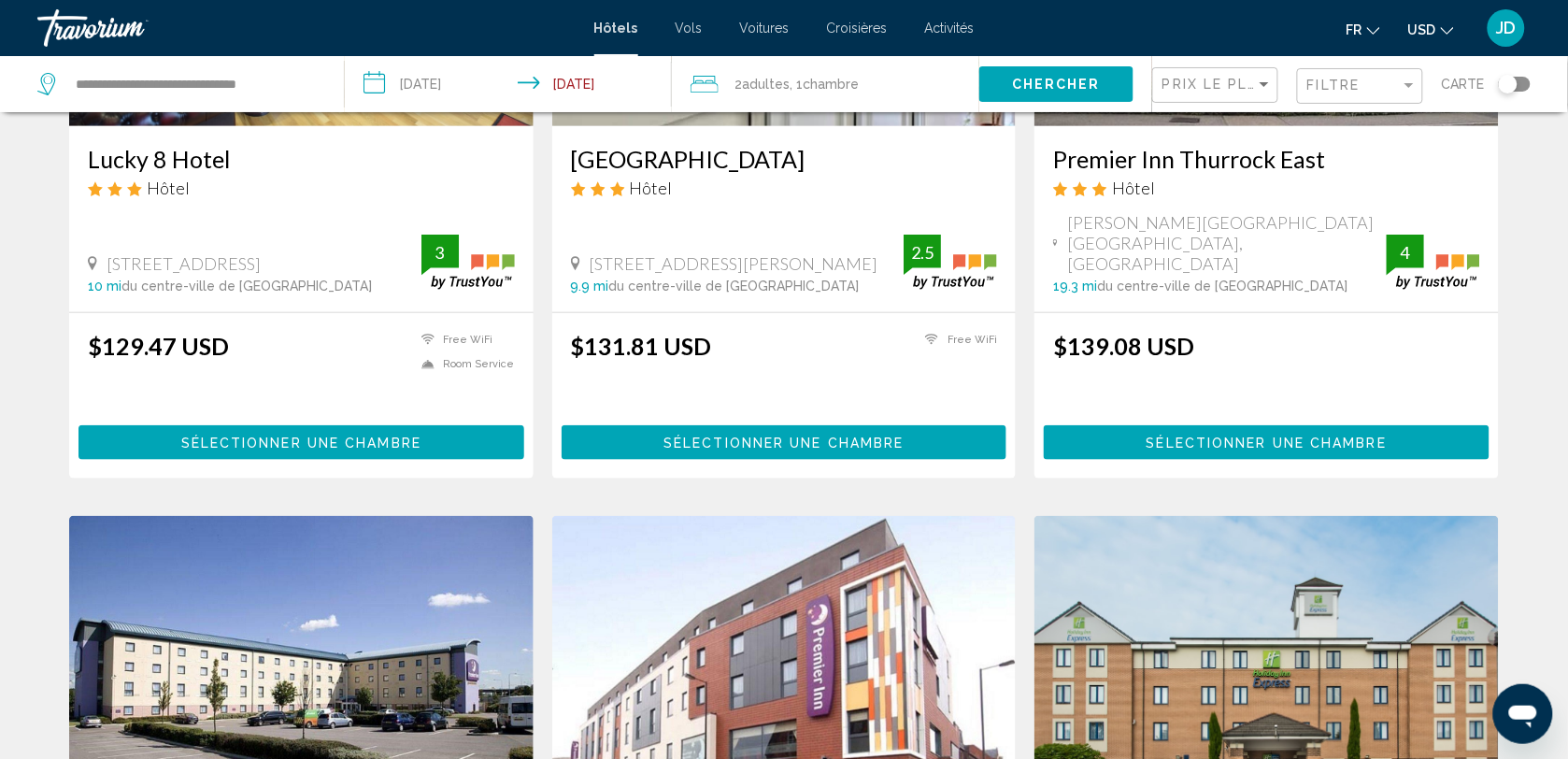 click 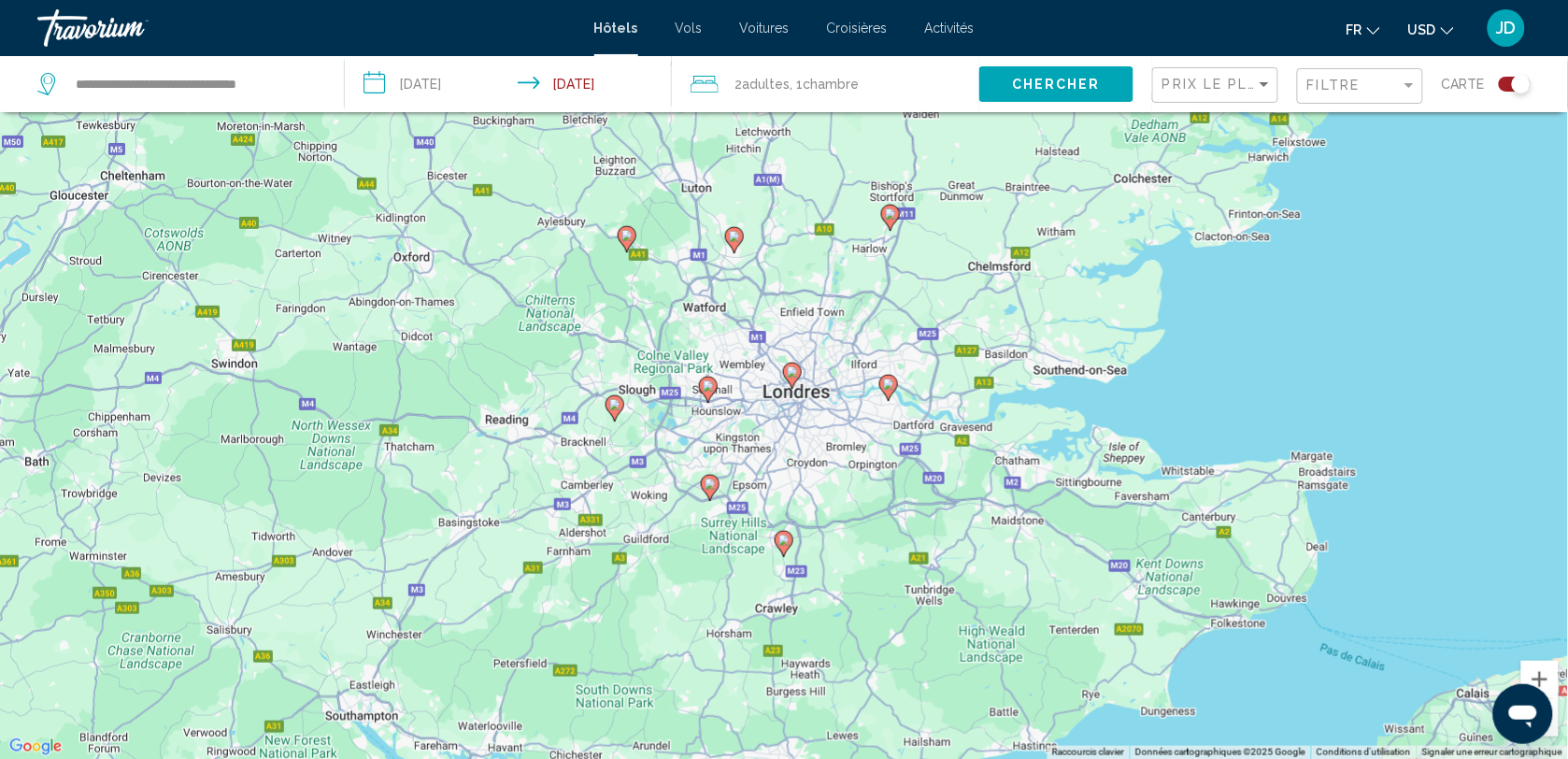 click 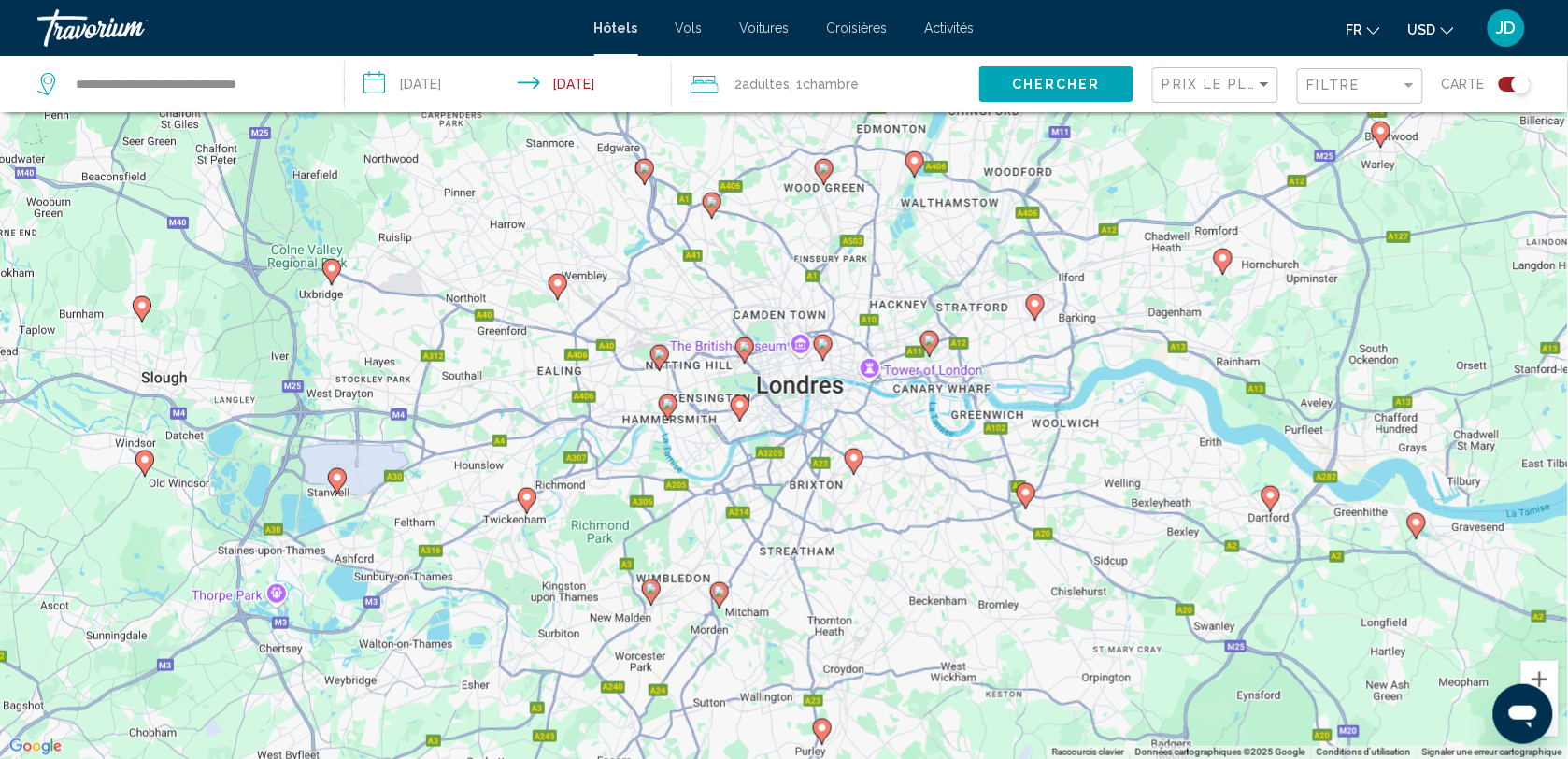 click 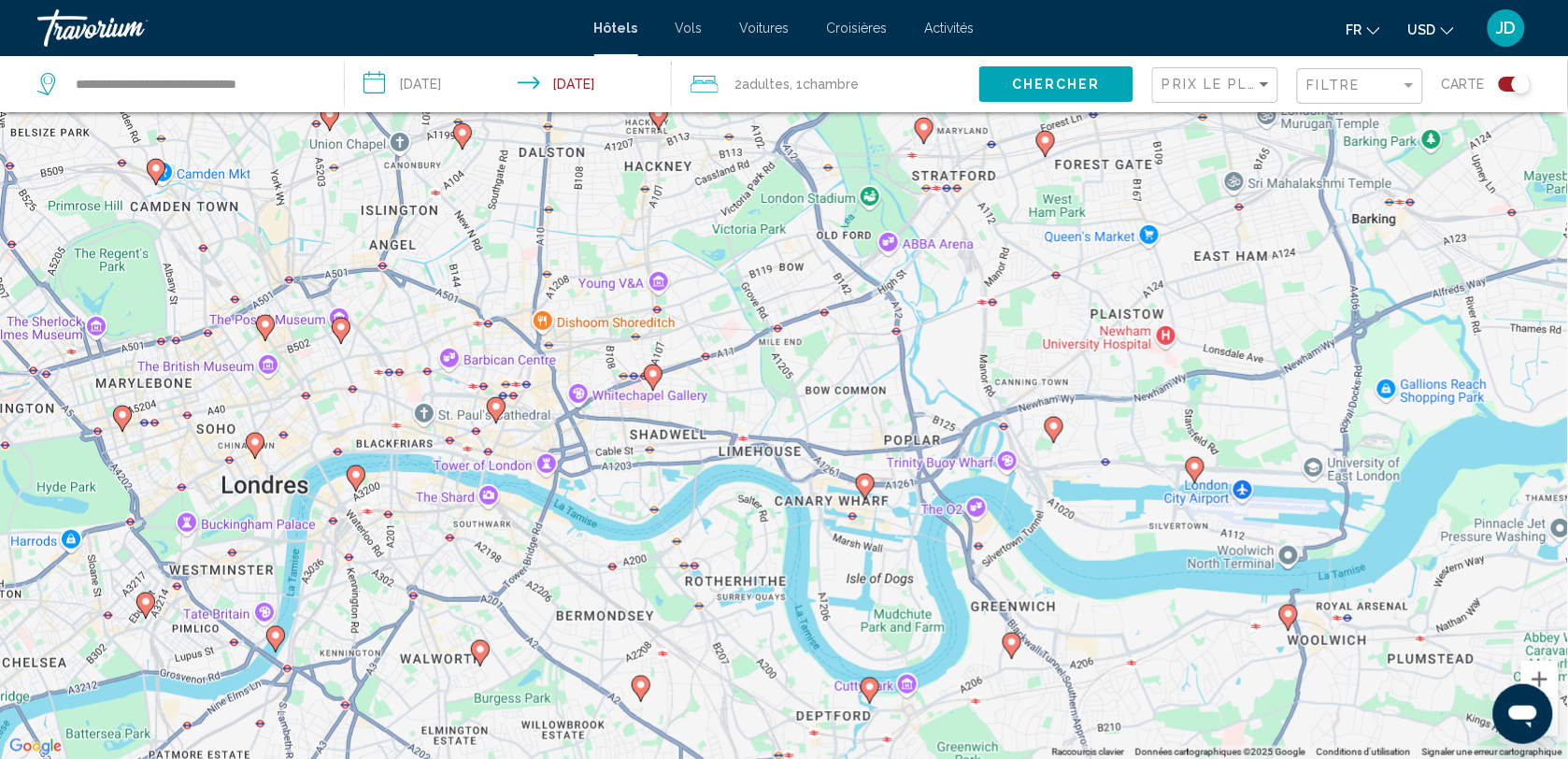click 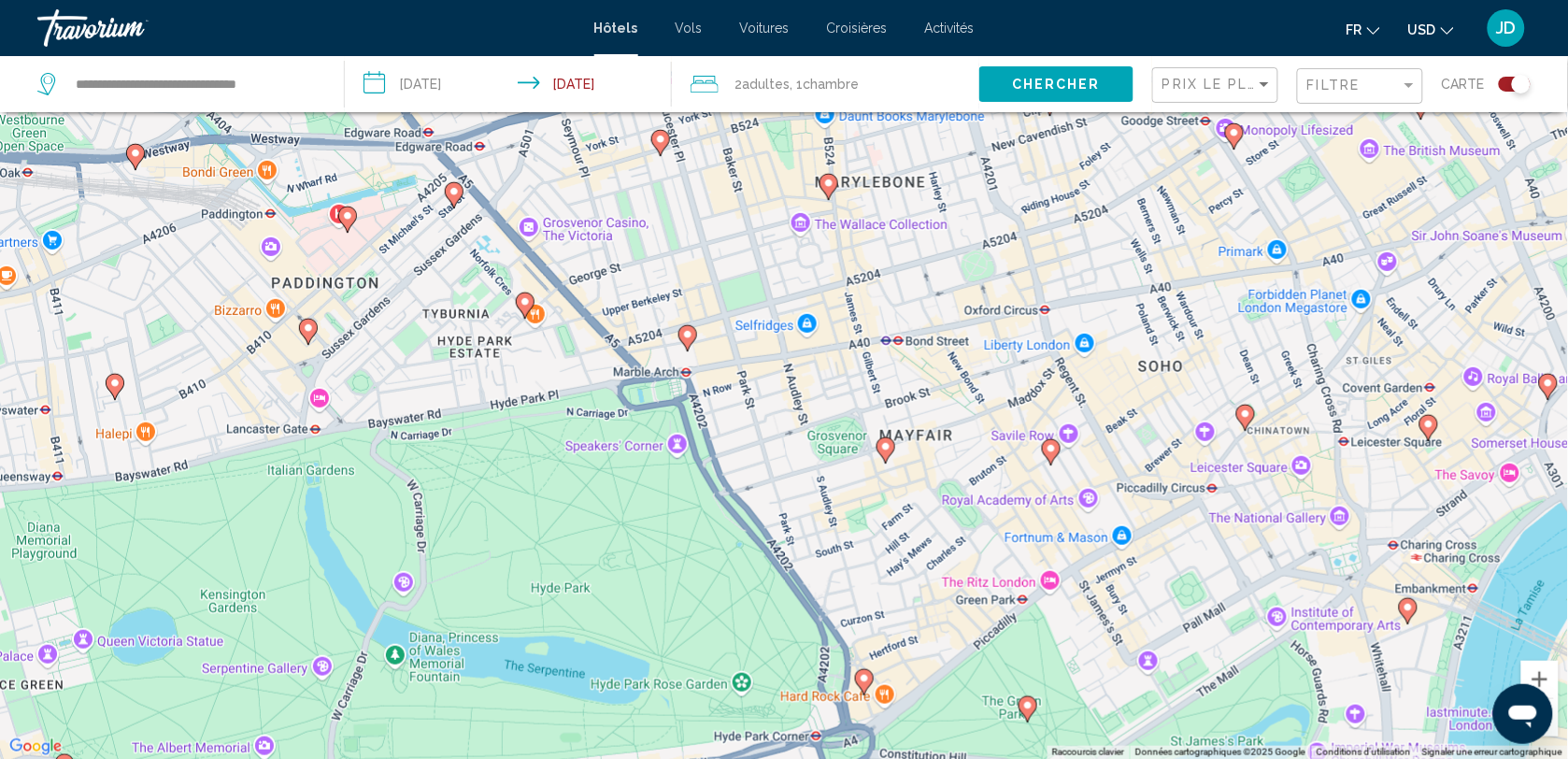 click 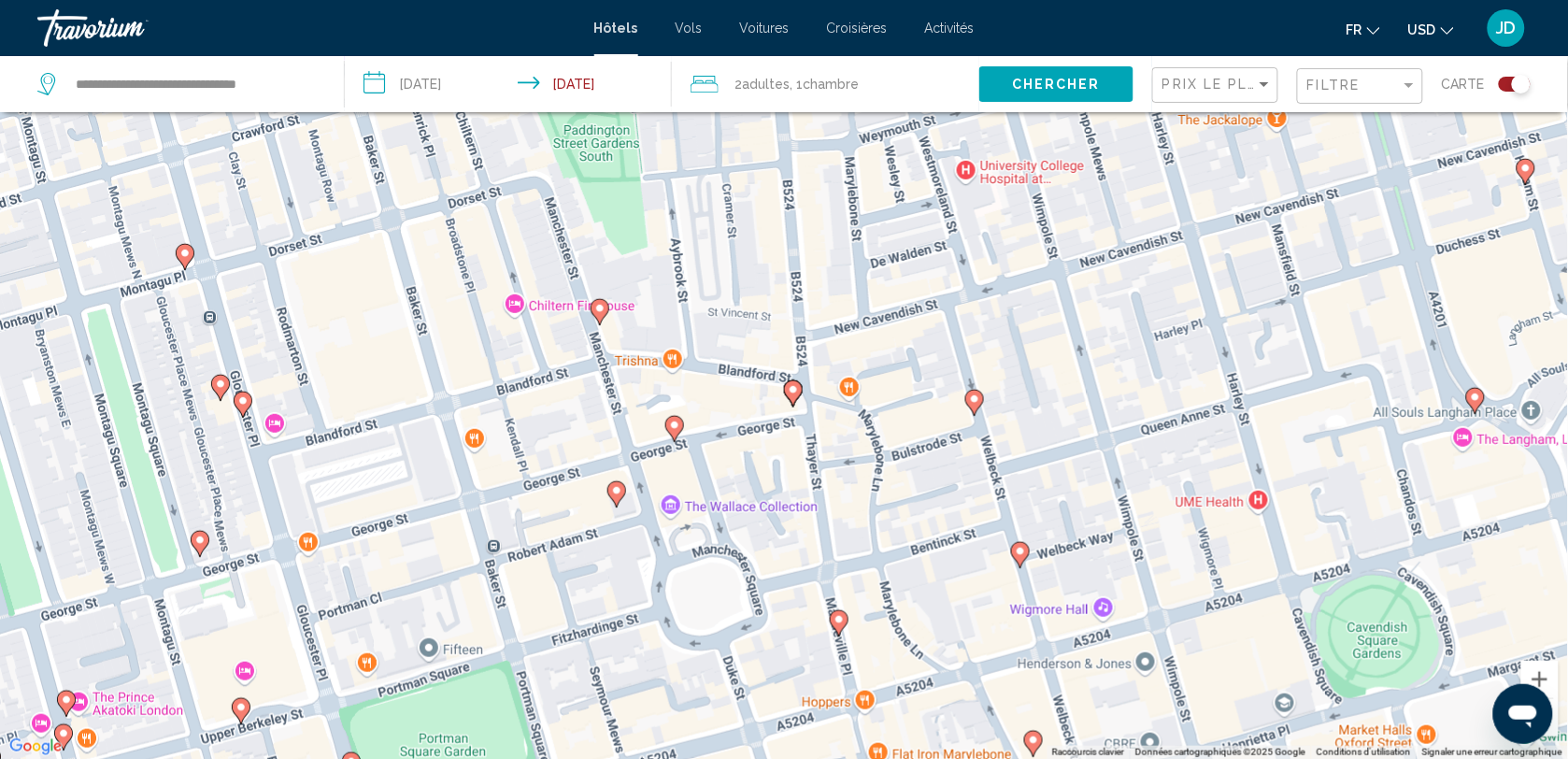 click 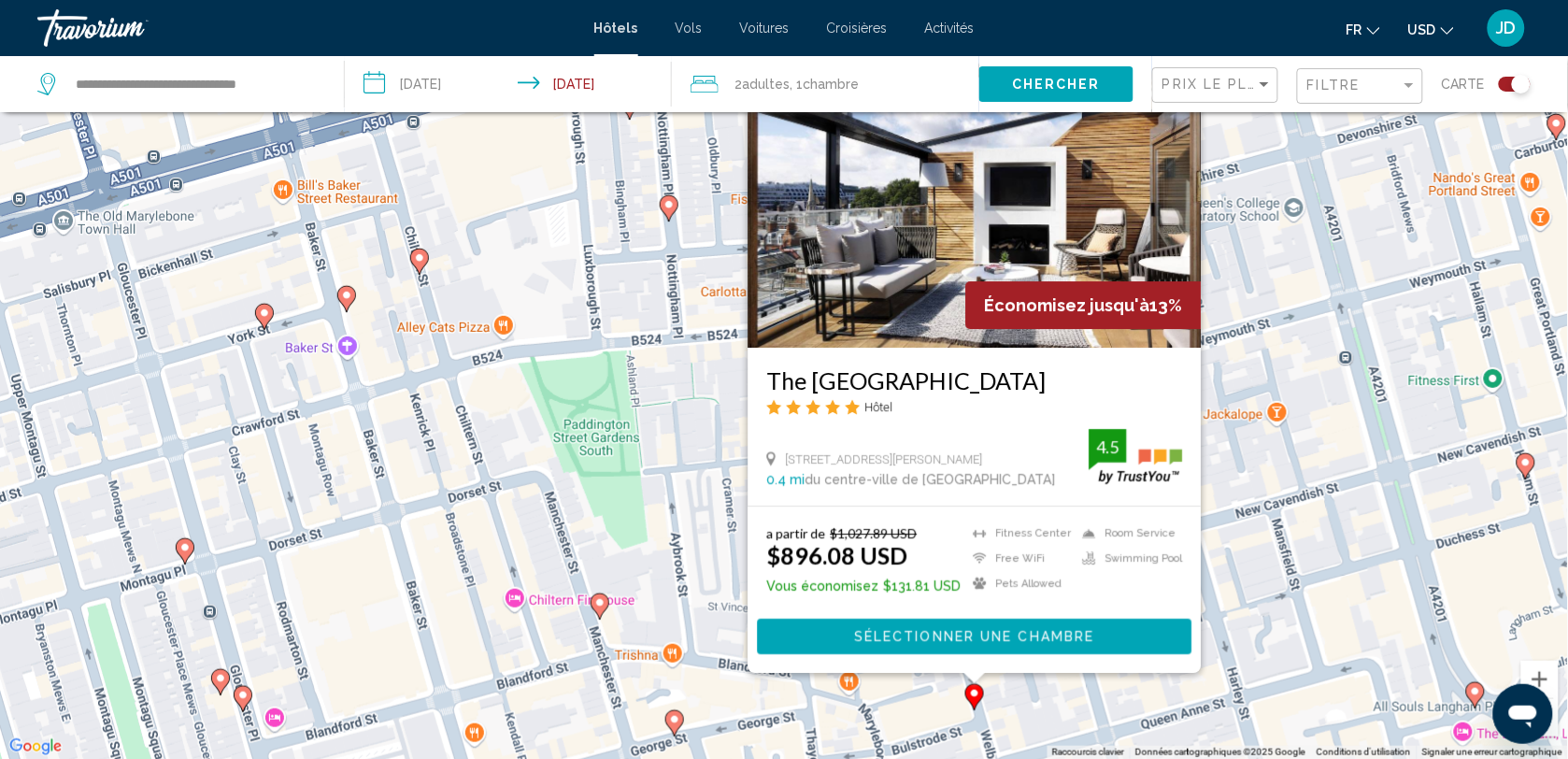click 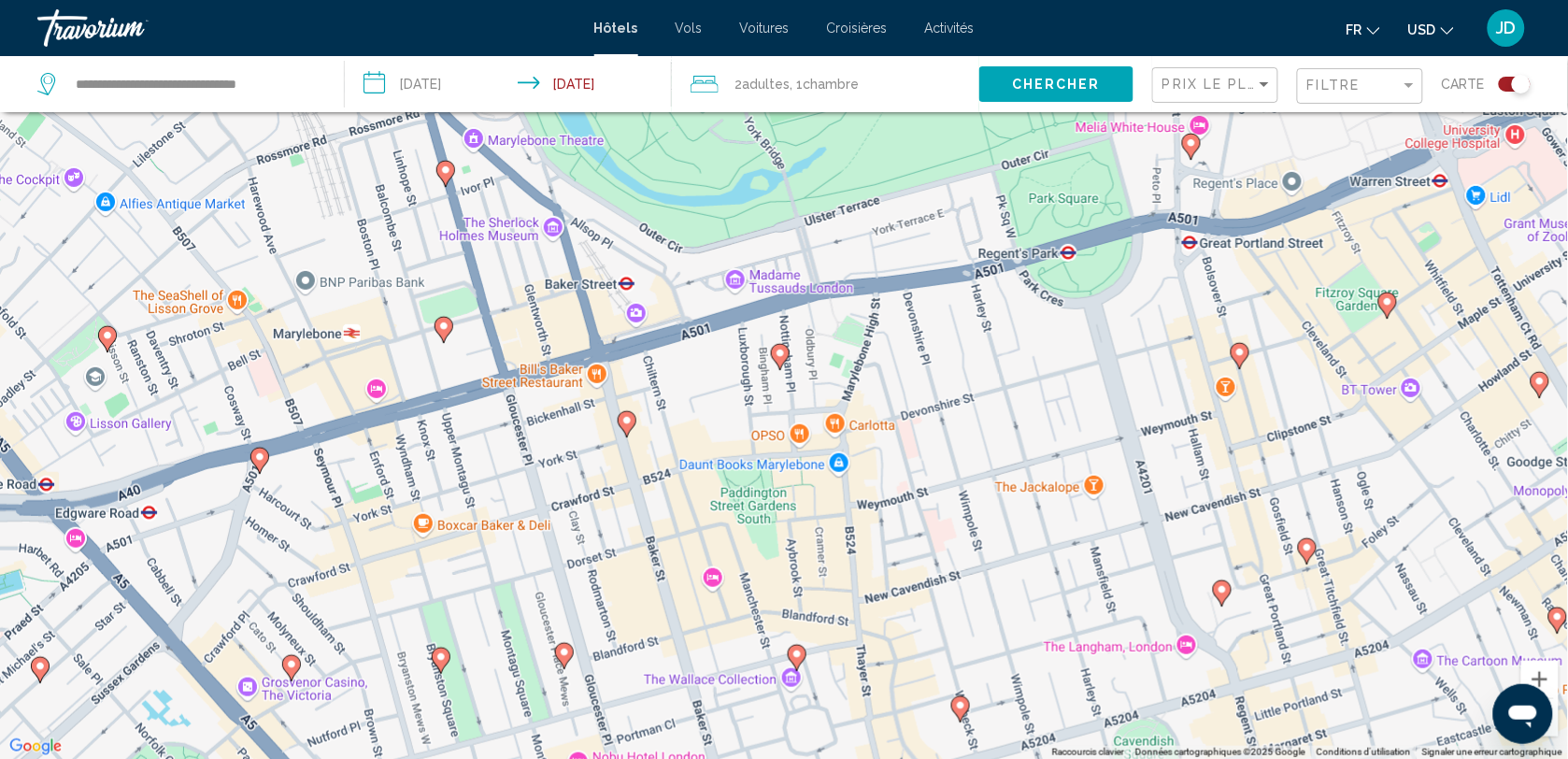 click 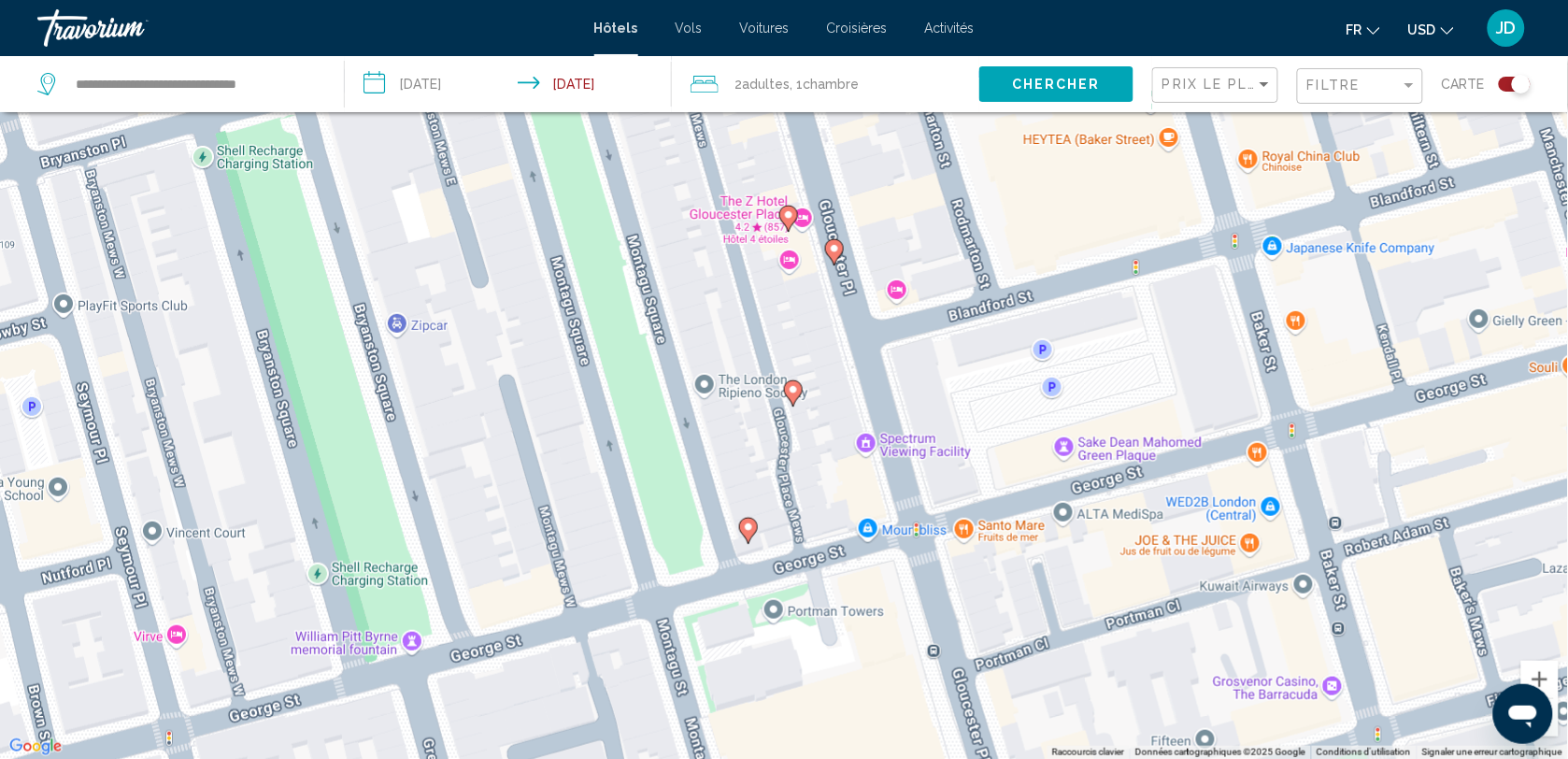 click 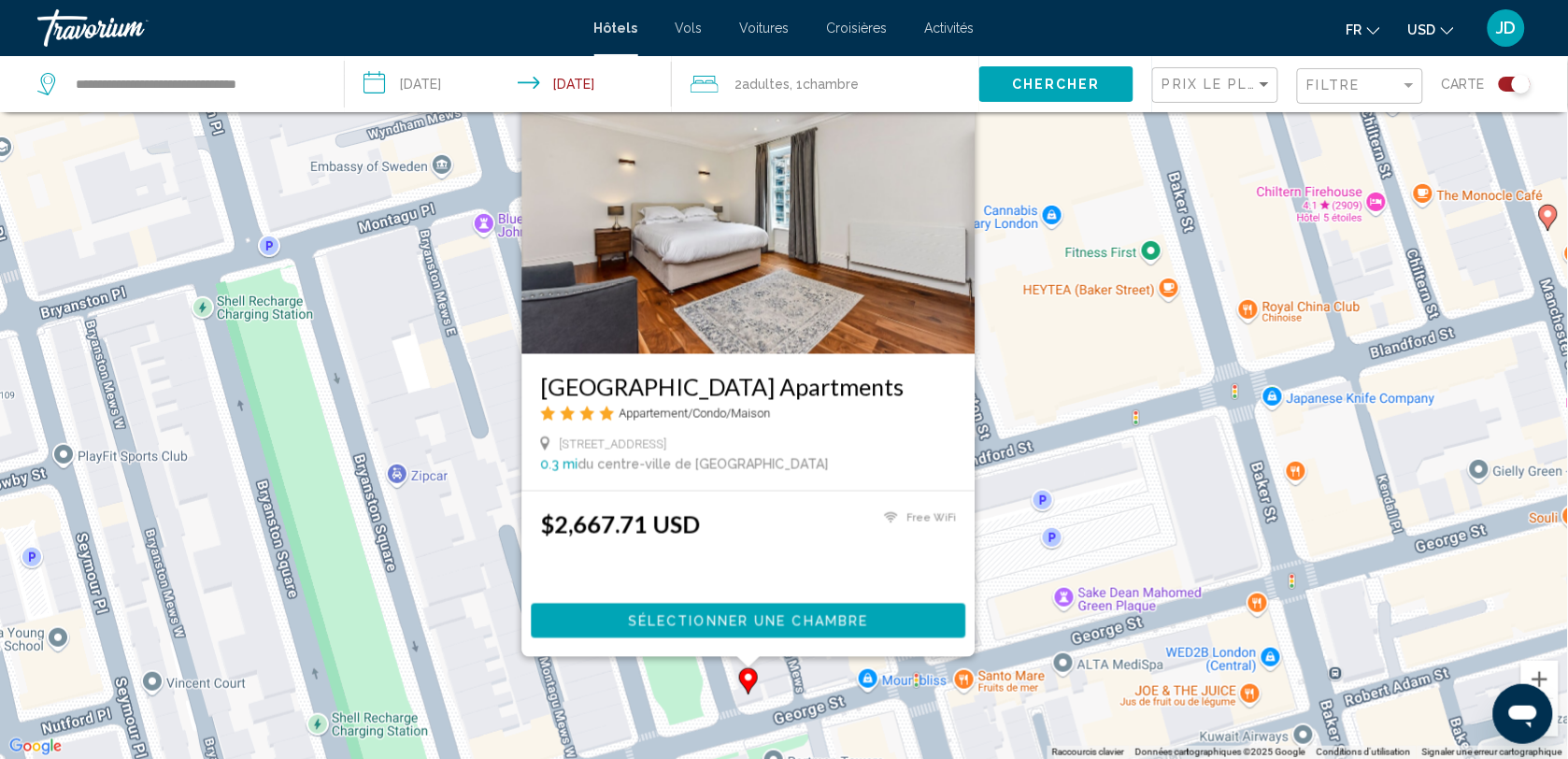 click 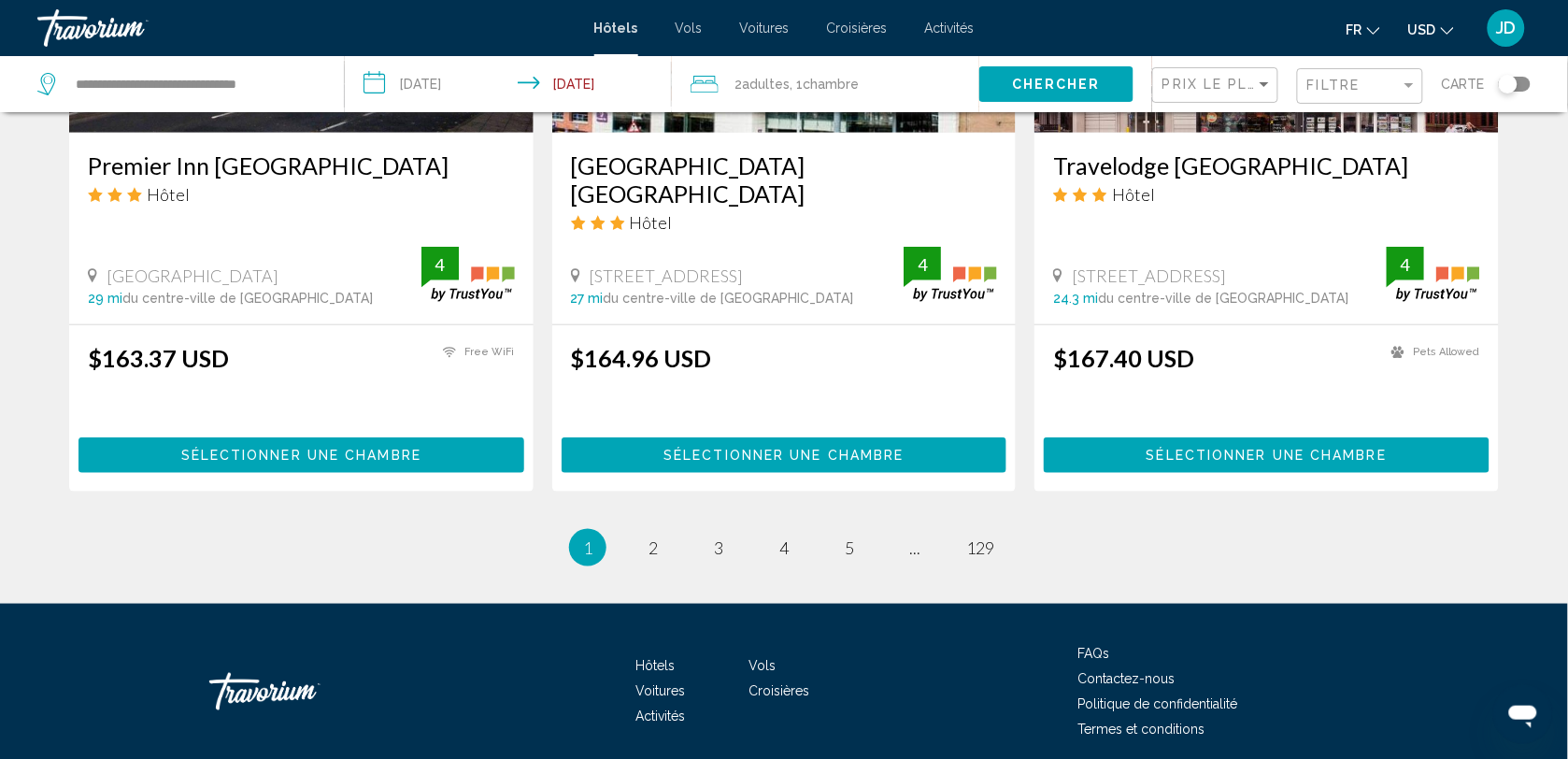 scroll, scrollTop: 2422, scrollLeft: 0, axis: vertical 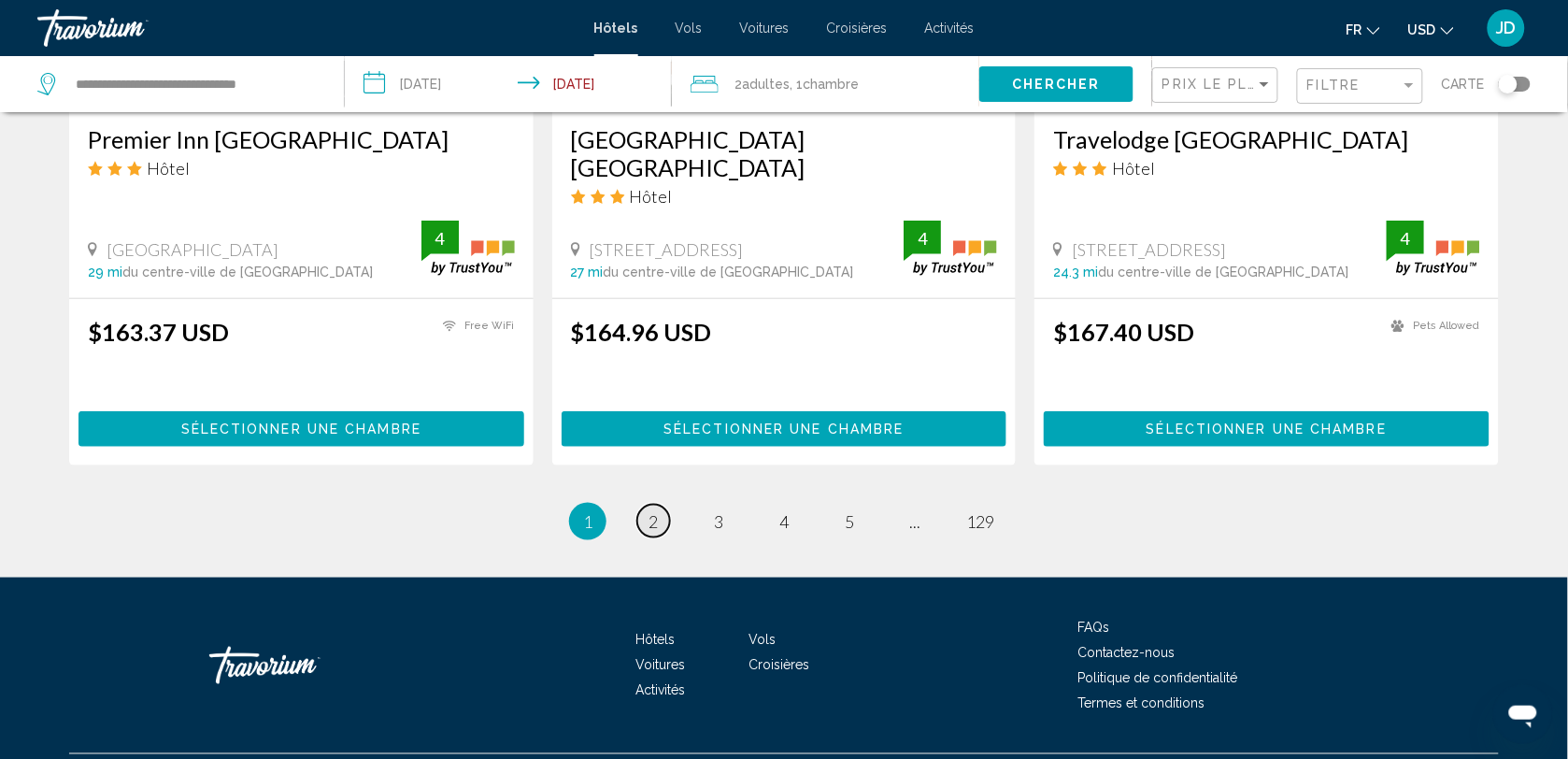 click on "2" at bounding box center [653, 522] 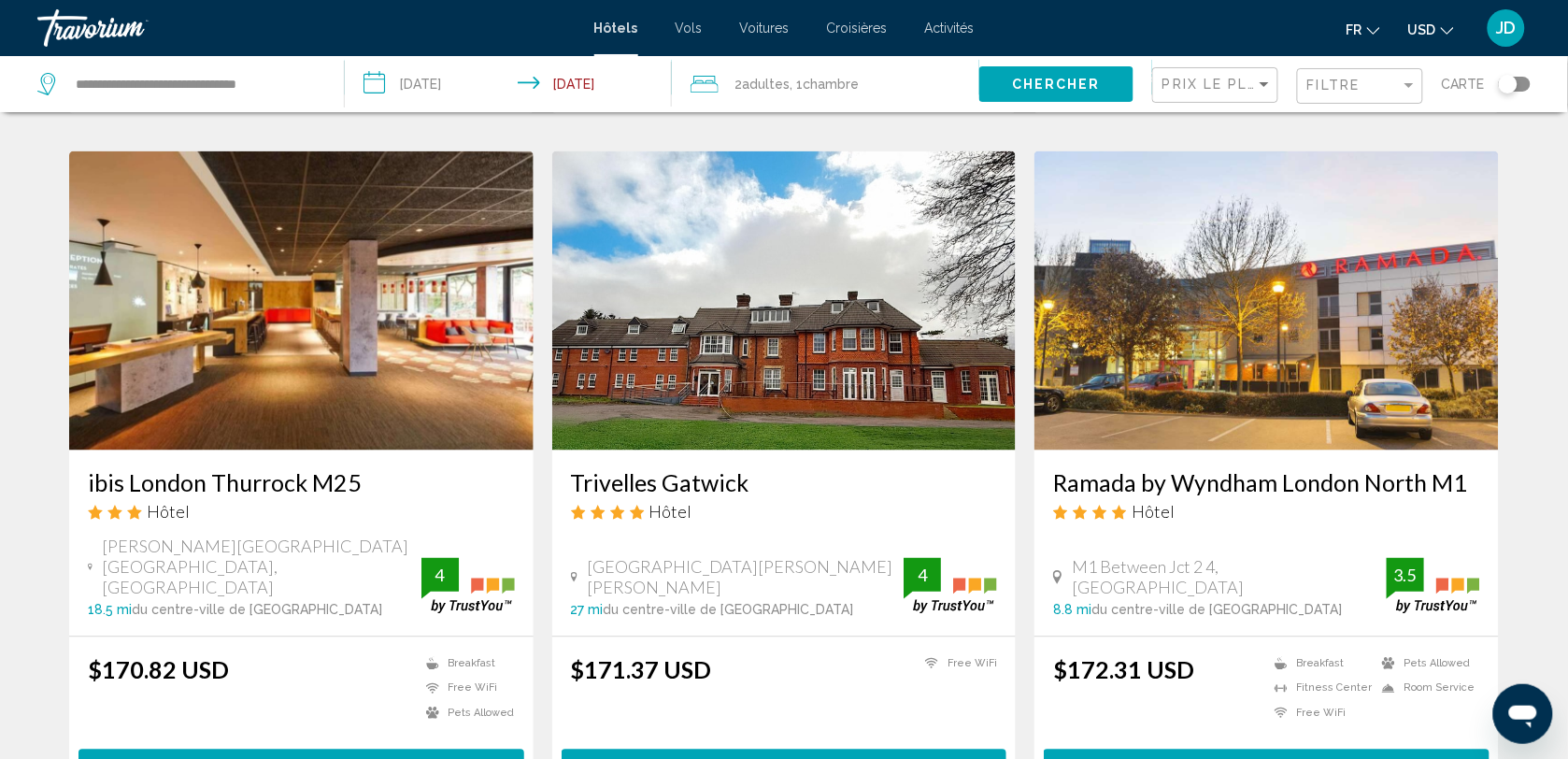 scroll, scrollTop: 701, scrollLeft: 0, axis: vertical 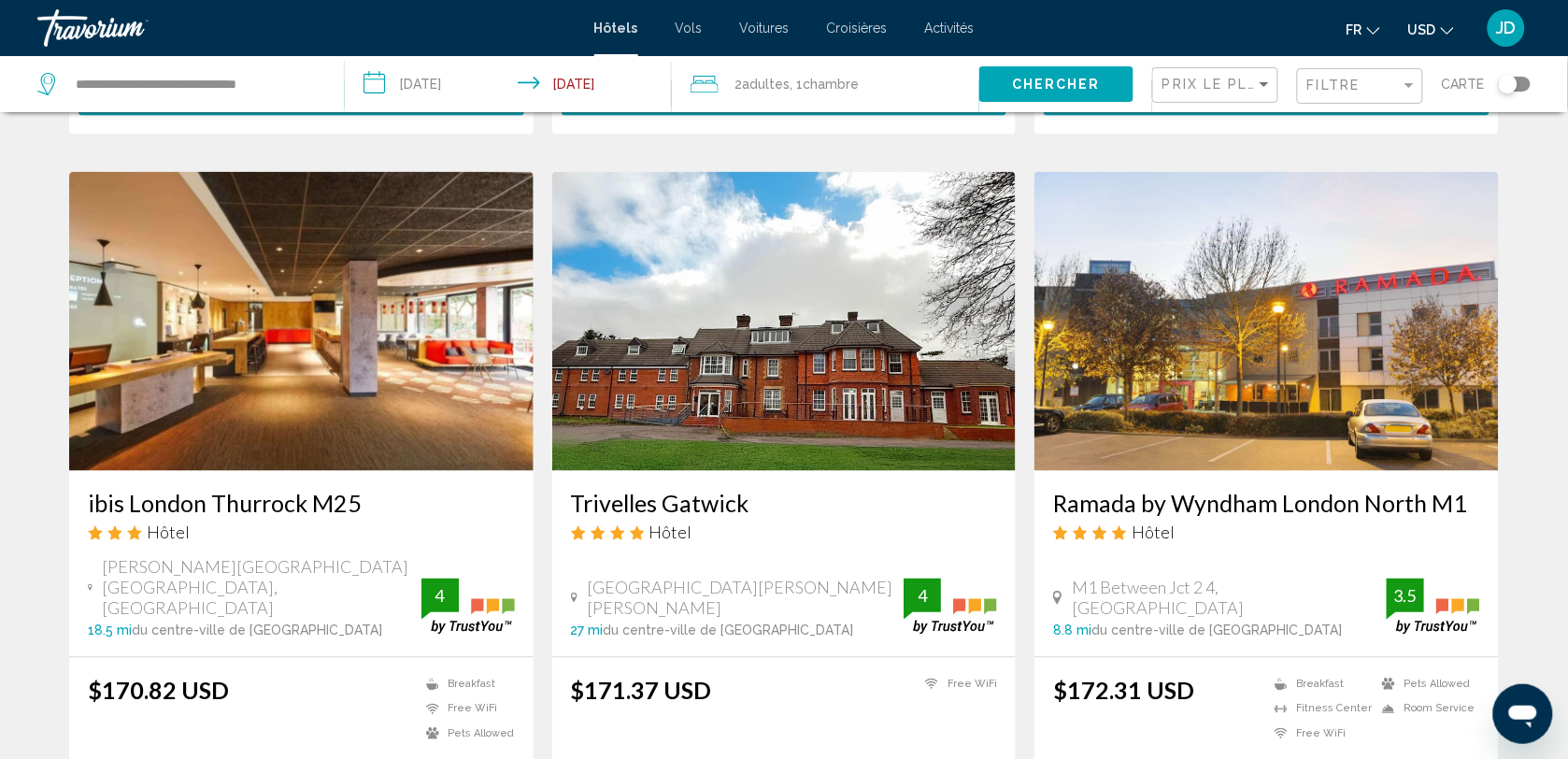 click at bounding box center [1266, 322] 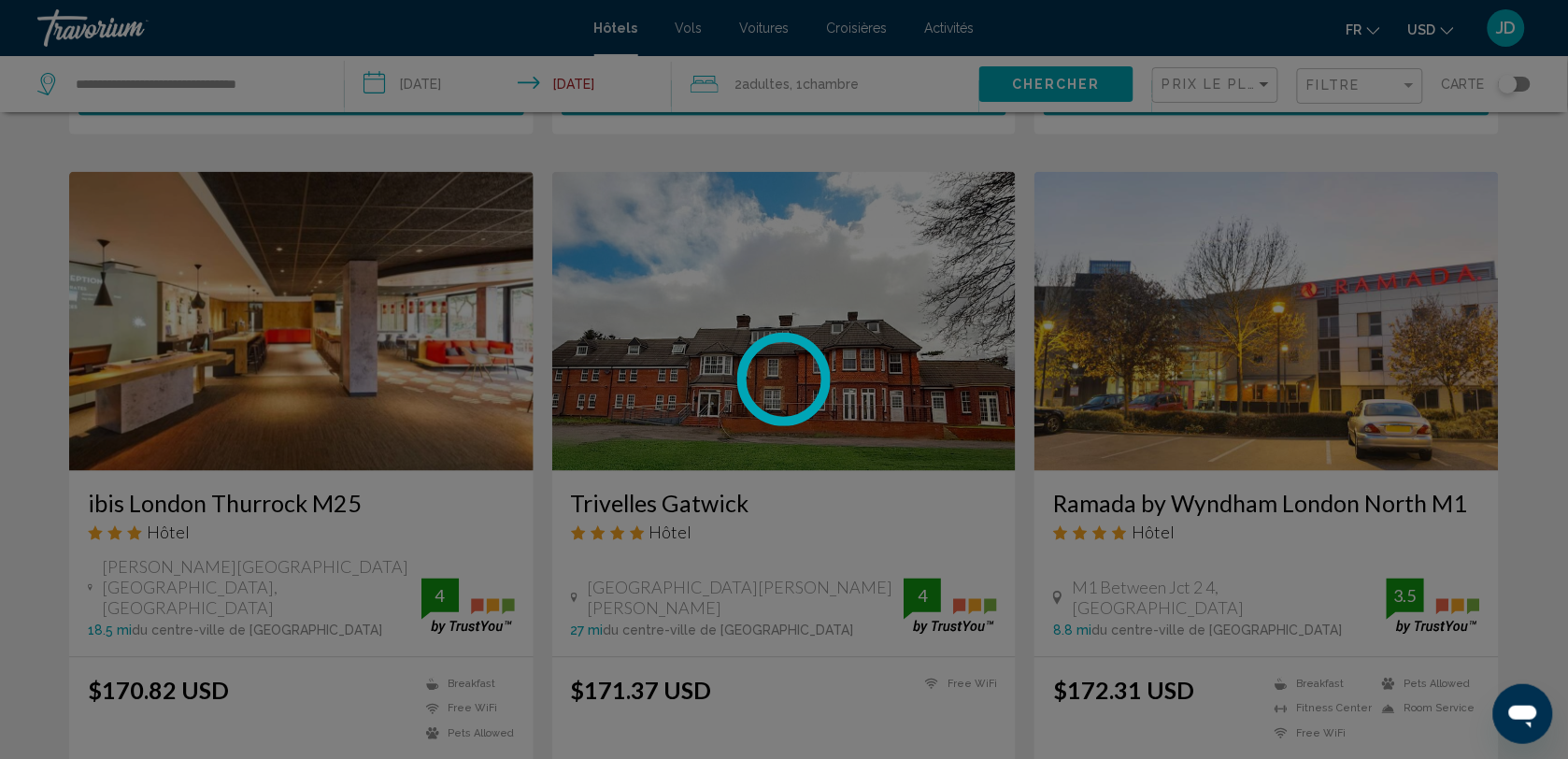 scroll, scrollTop: 0, scrollLeft: 0, axis: both 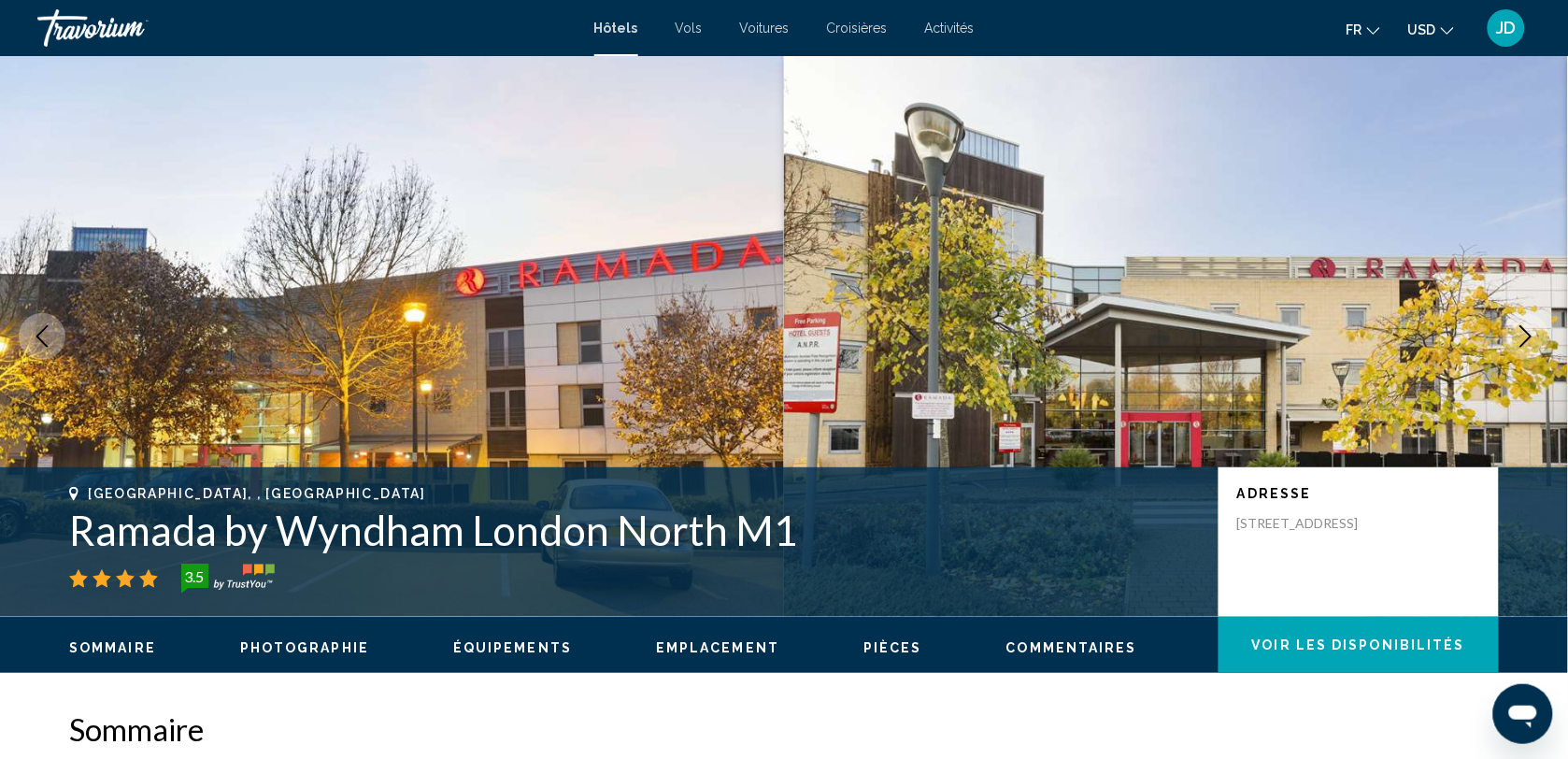 click on "Emplacement" at bounding box center [718, 648] 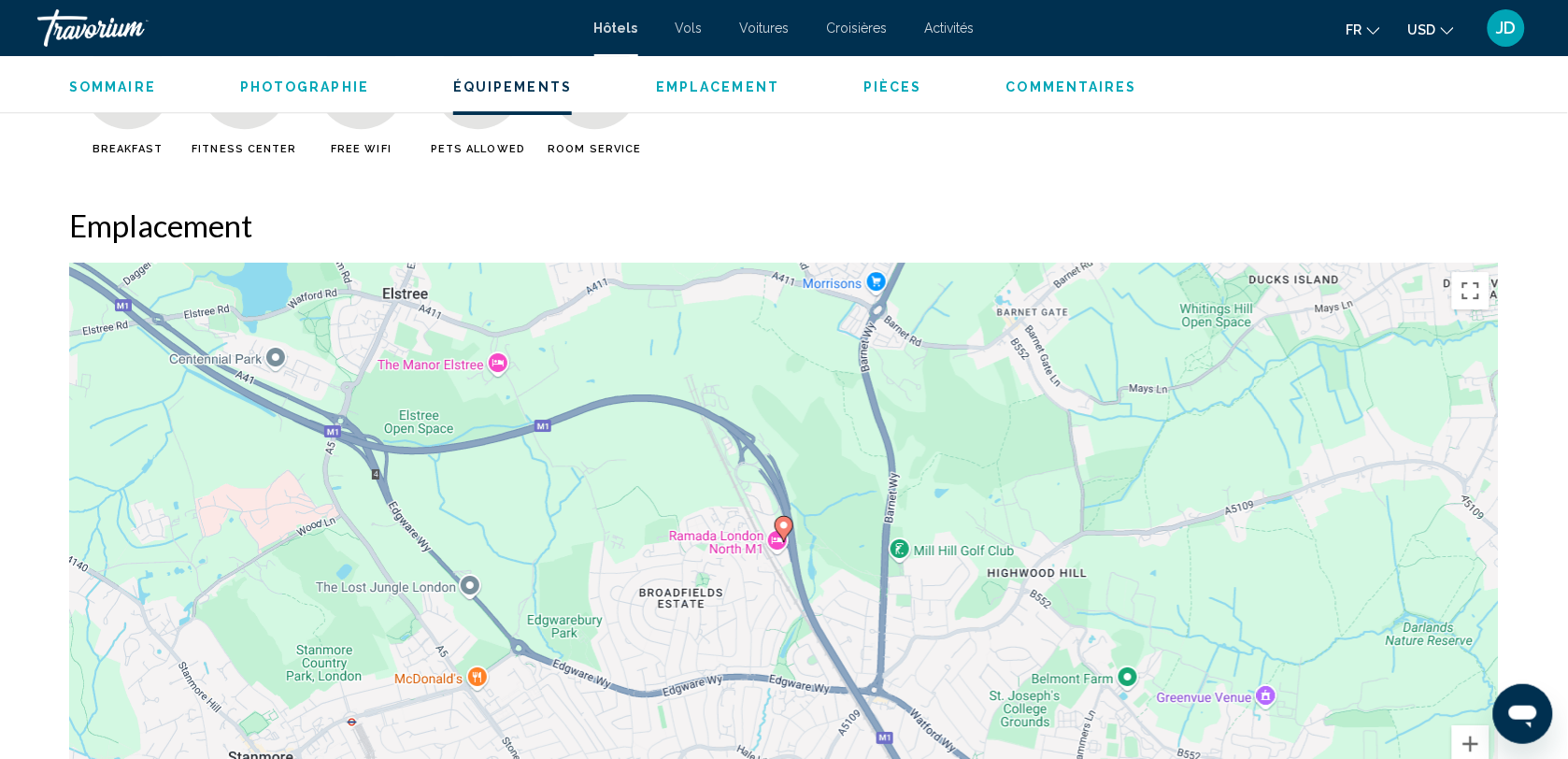 scroll, scrollTop: 1711, scrollLeft: 0, axis: vertical 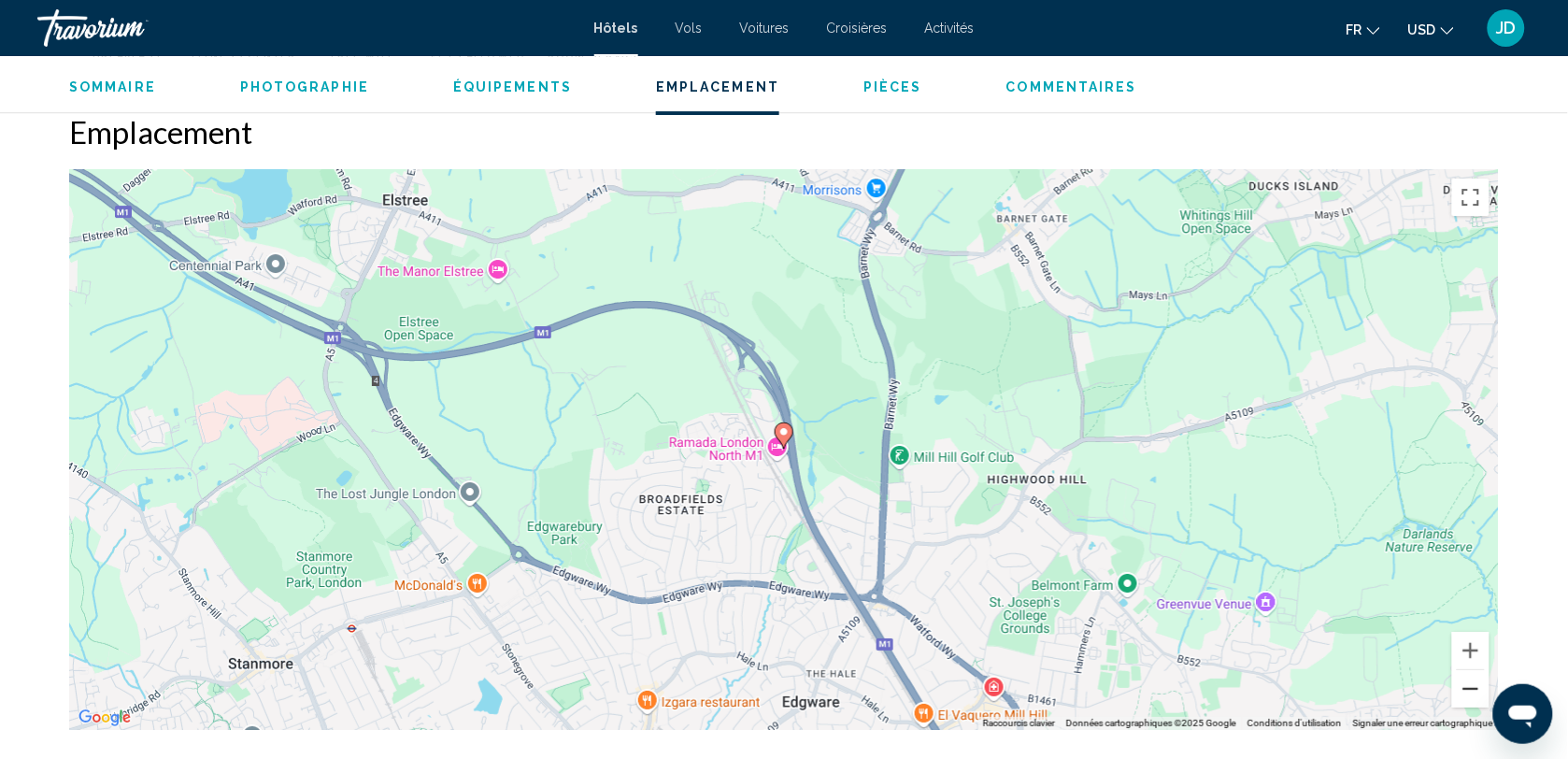 click at bounding box center [1471, 689] 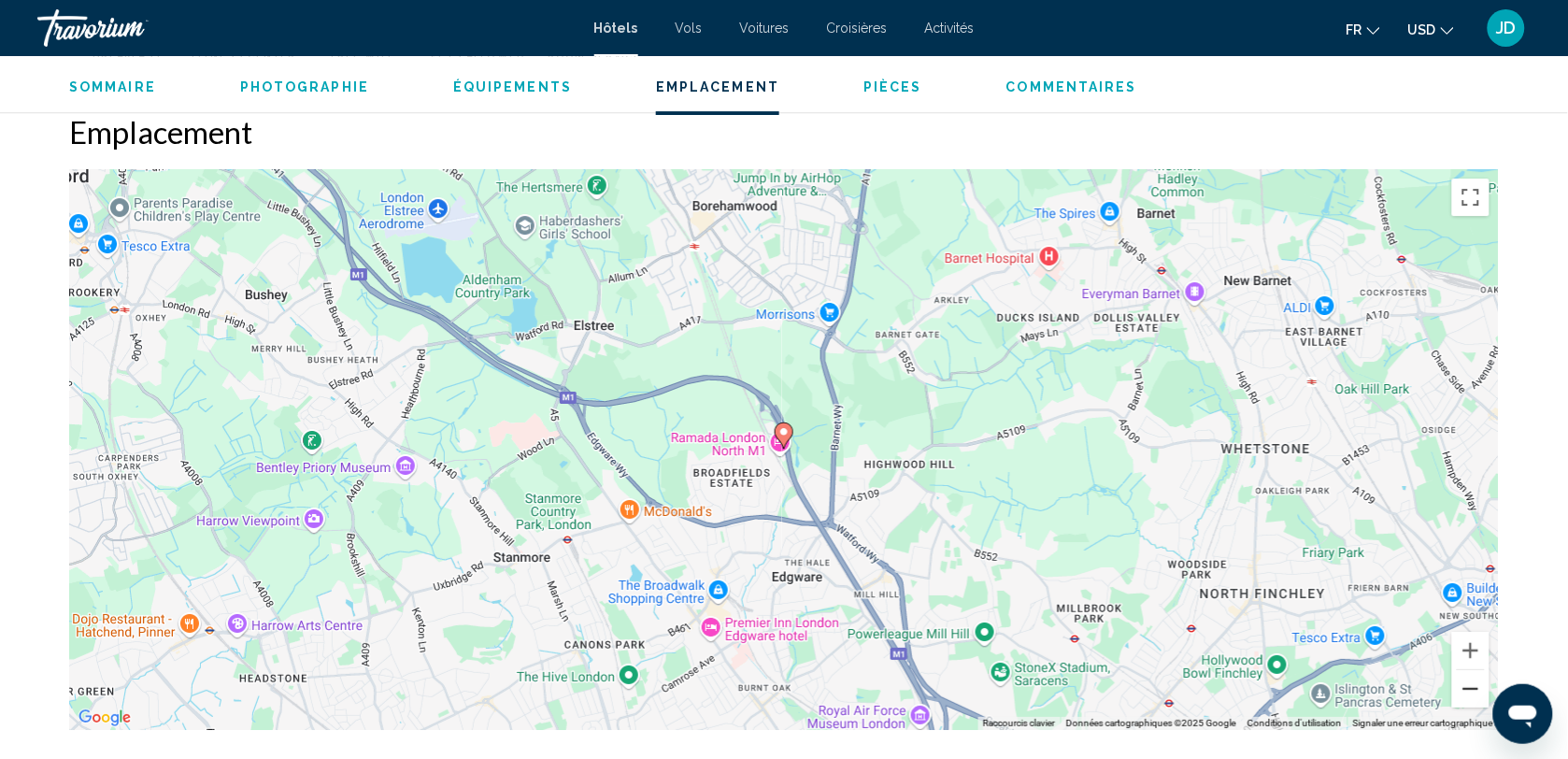 click at bounding box center [1471, 689] 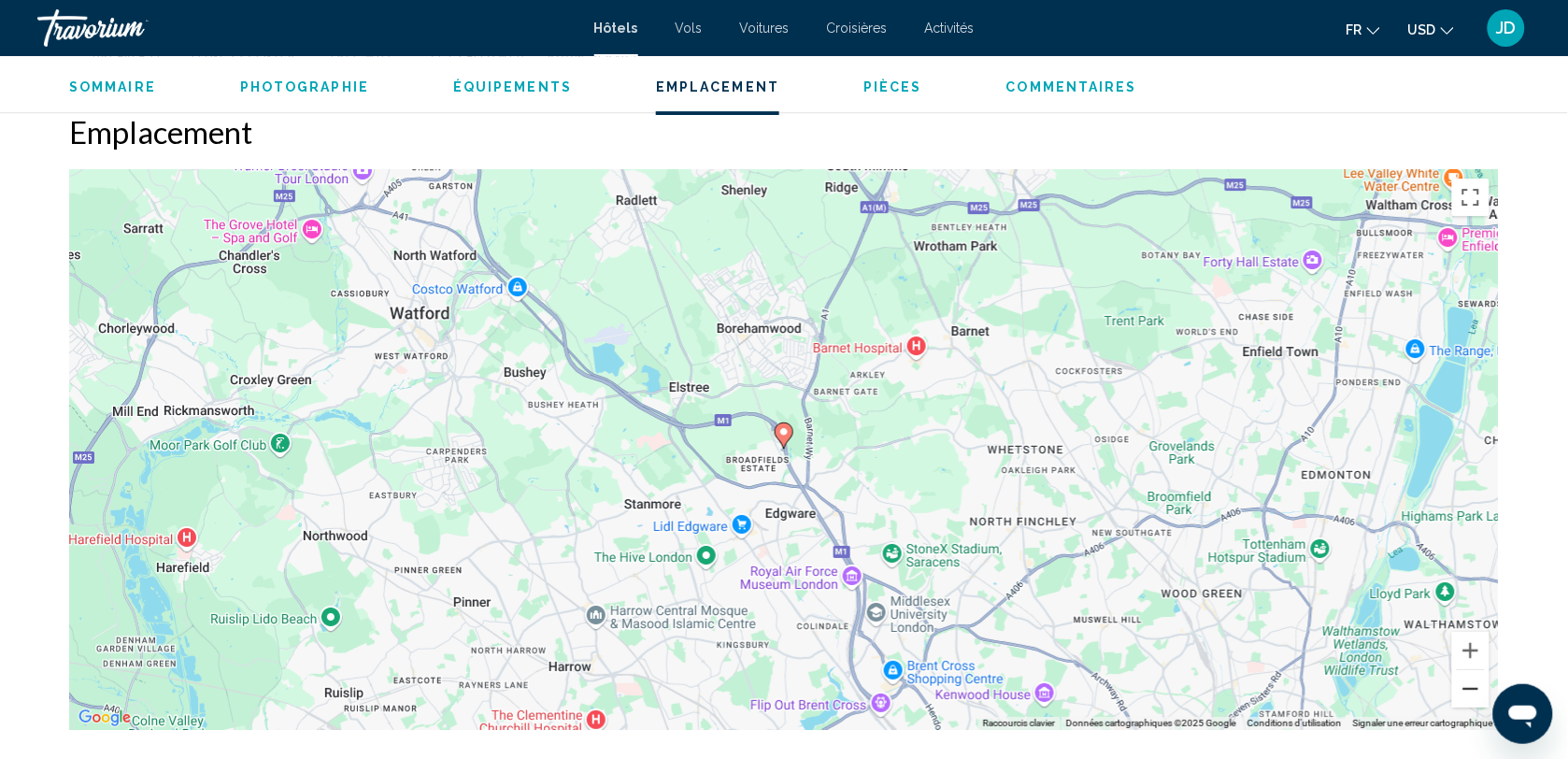 click at bounding box center [1471, 689] 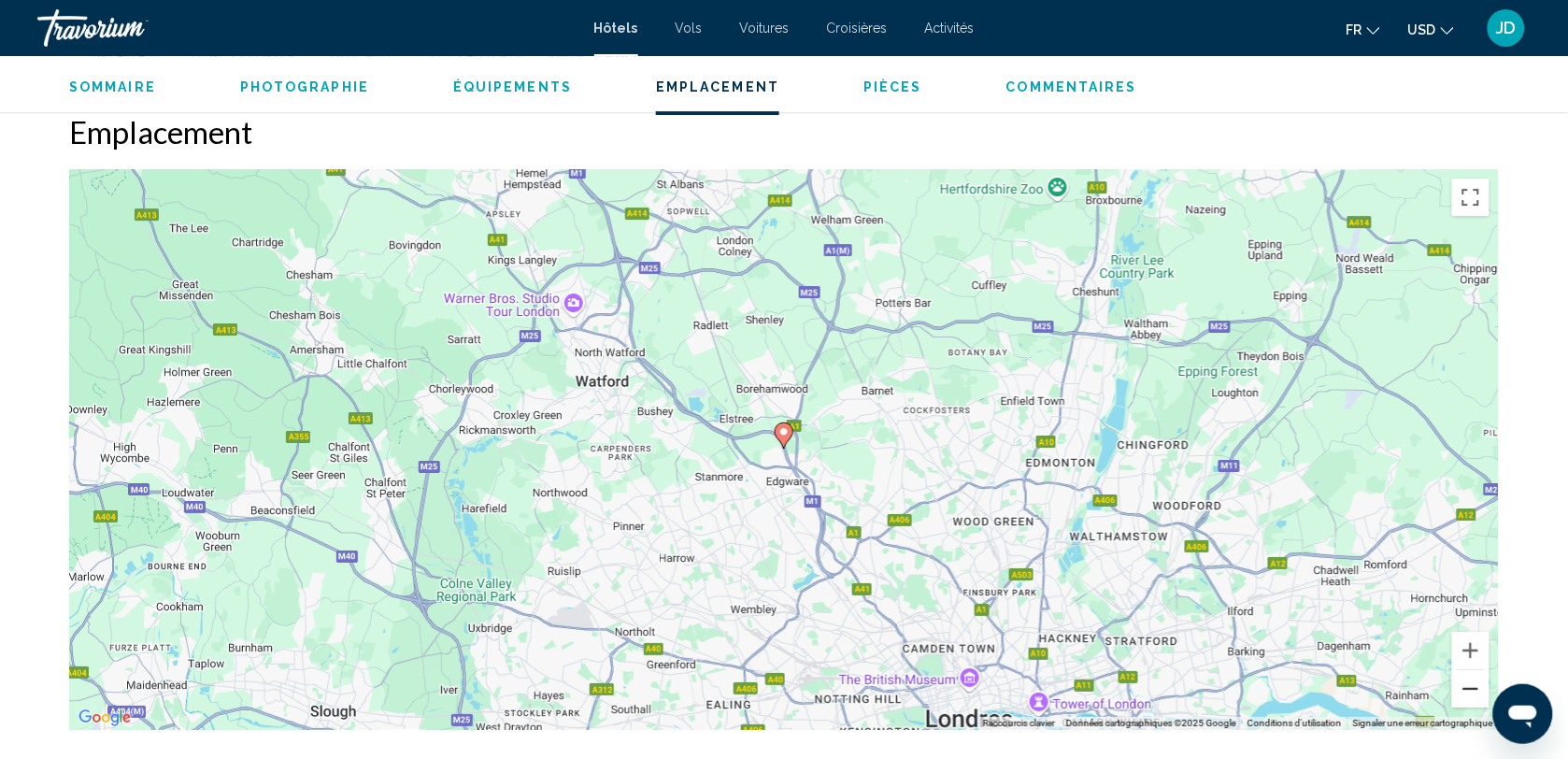 click at bounding box center [1471, 689] 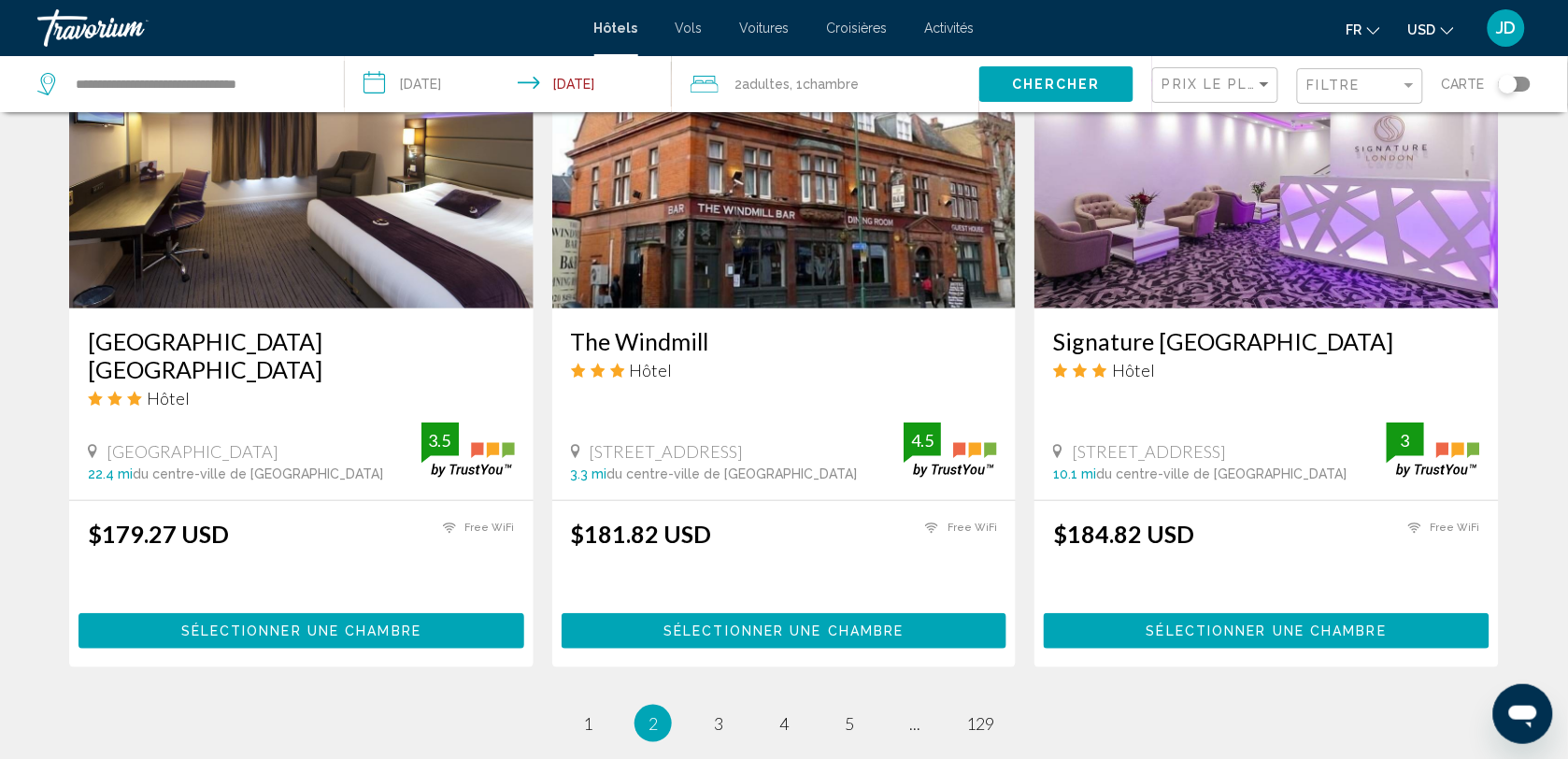 scroll, scrollTop: 2103, scrollLeft: 0, axis: vertical 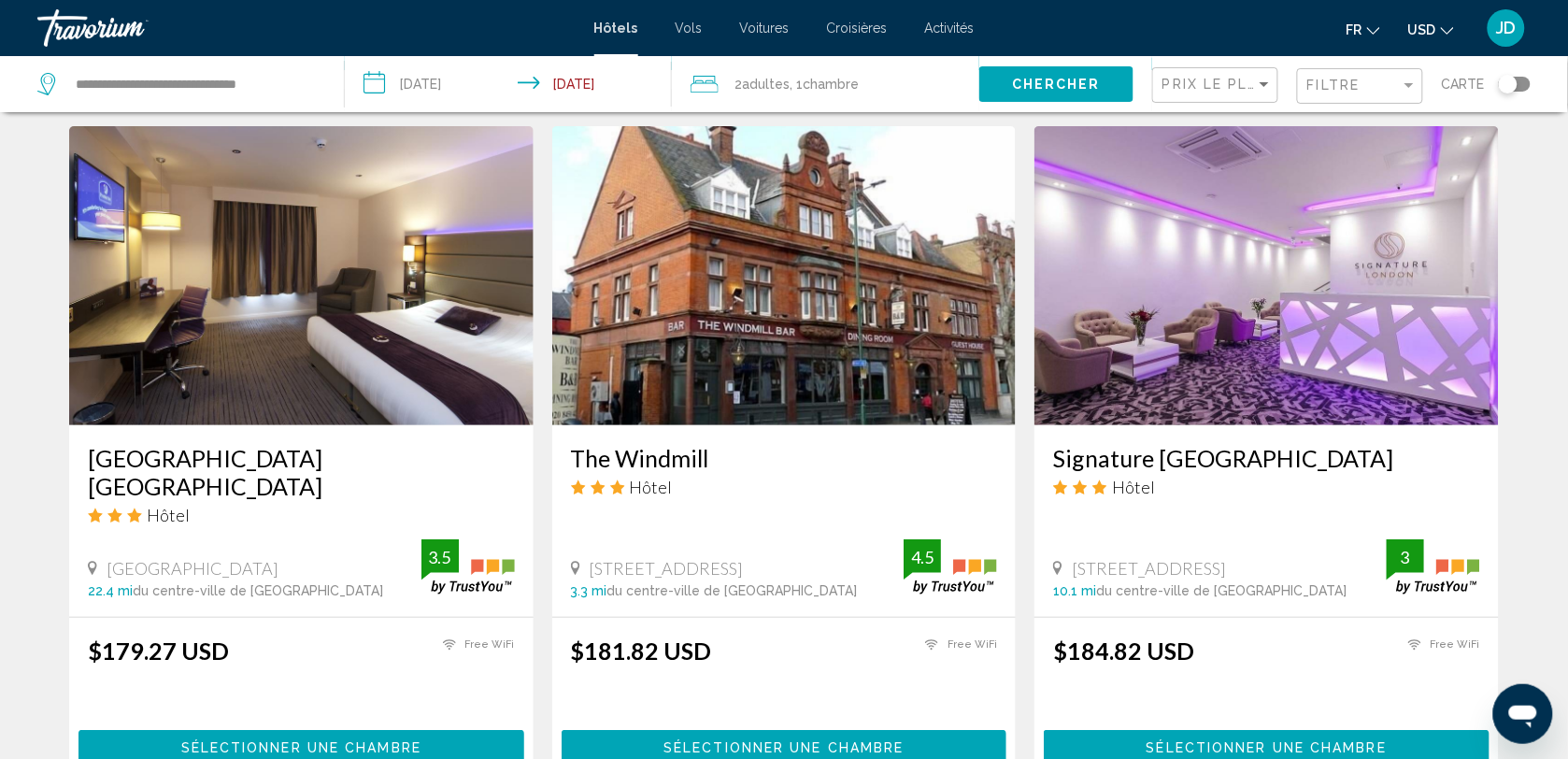 click at bounding box center [784, 276] 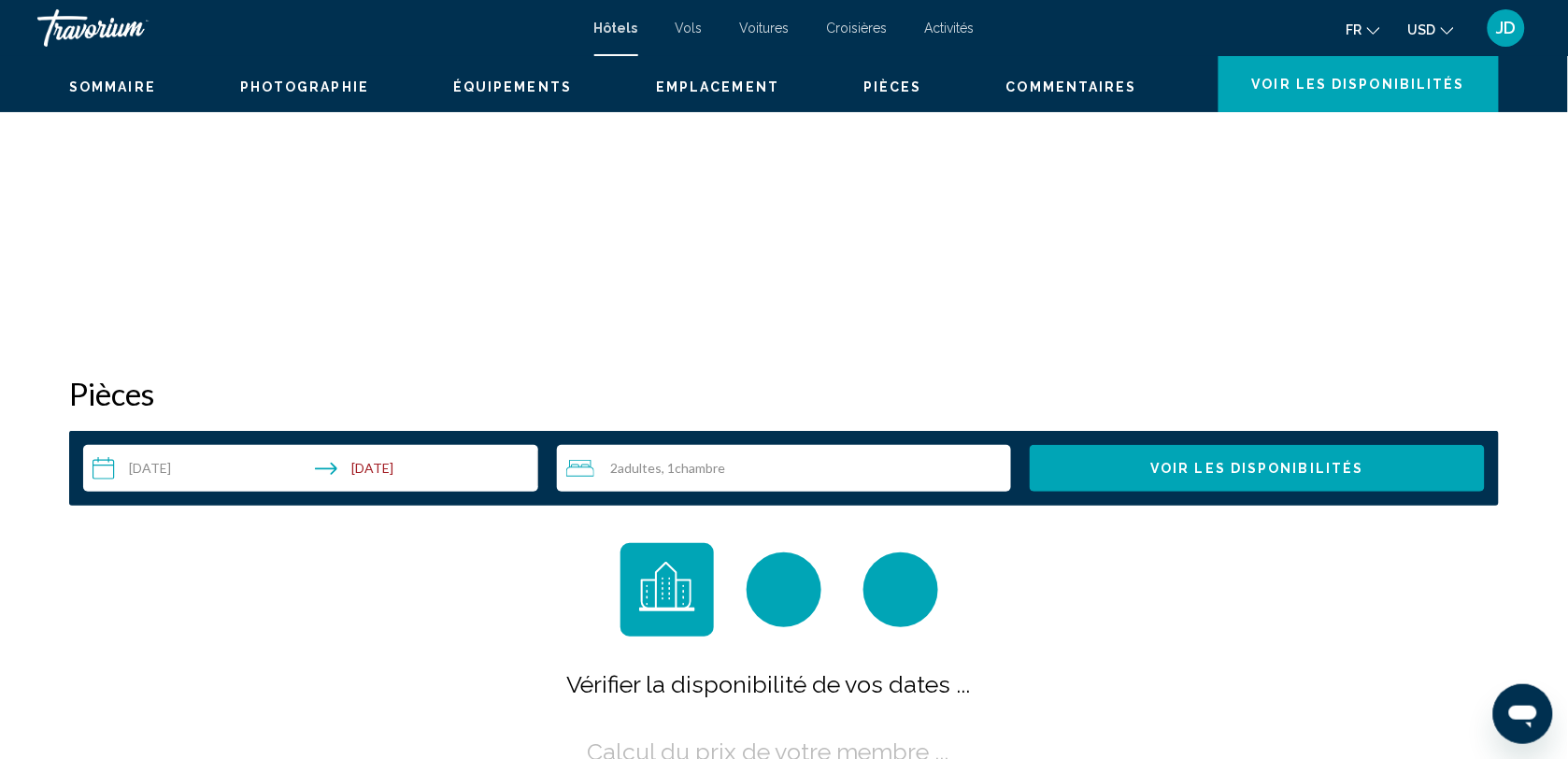 scroll, scrollTop: 0, scrollLeft: 0, axis: both 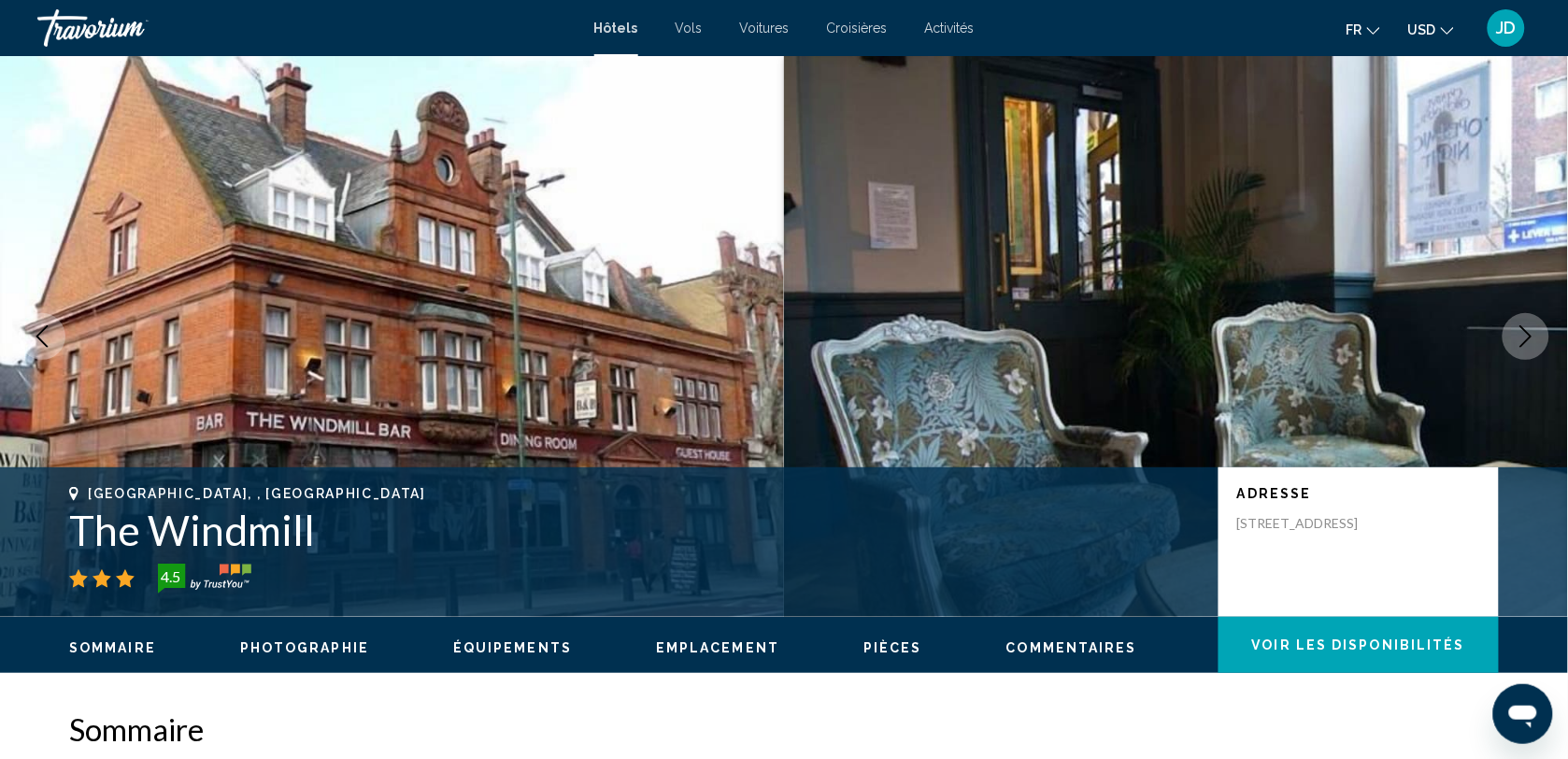 click at bounding box center [1526, 337] 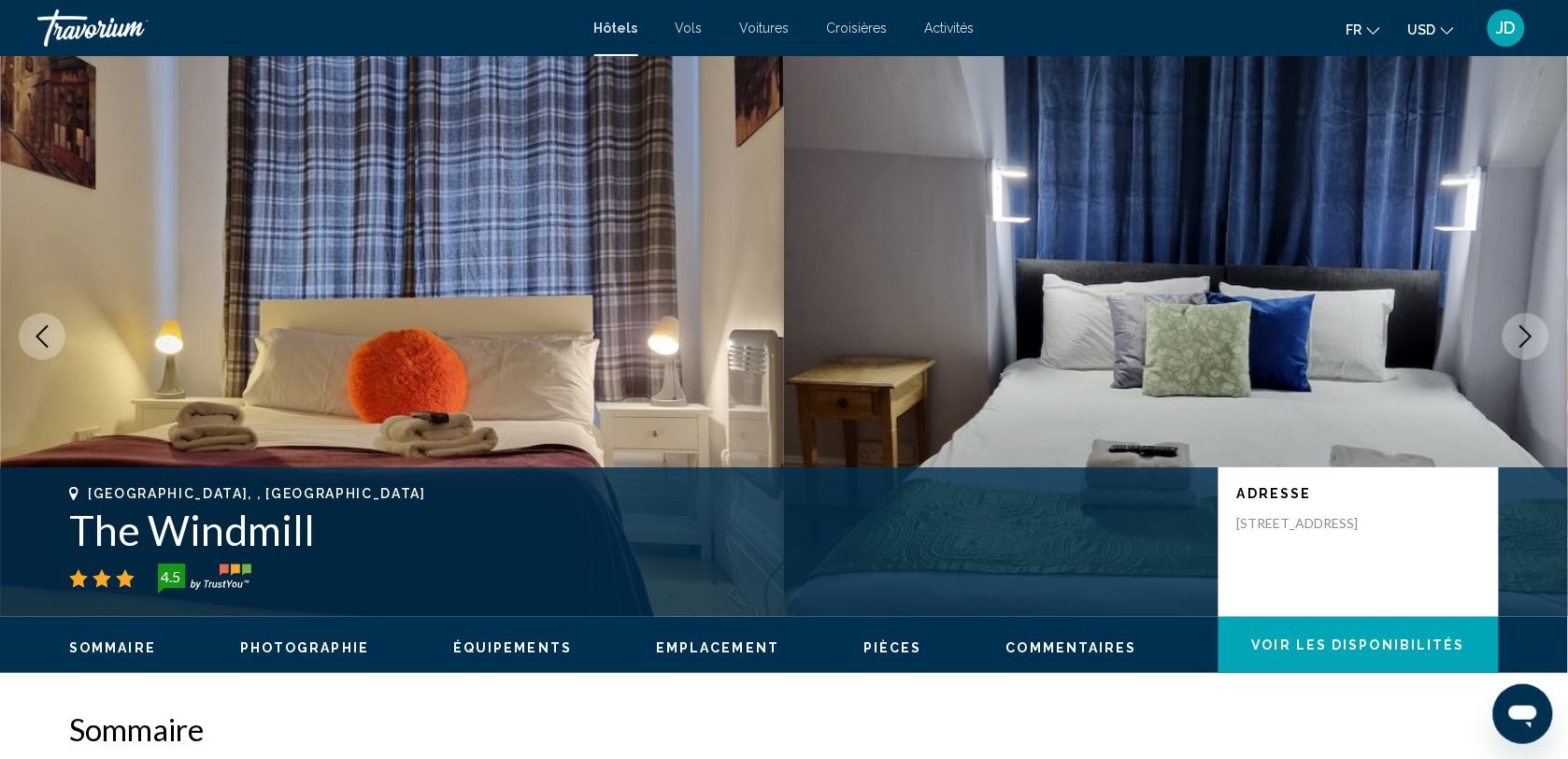 click 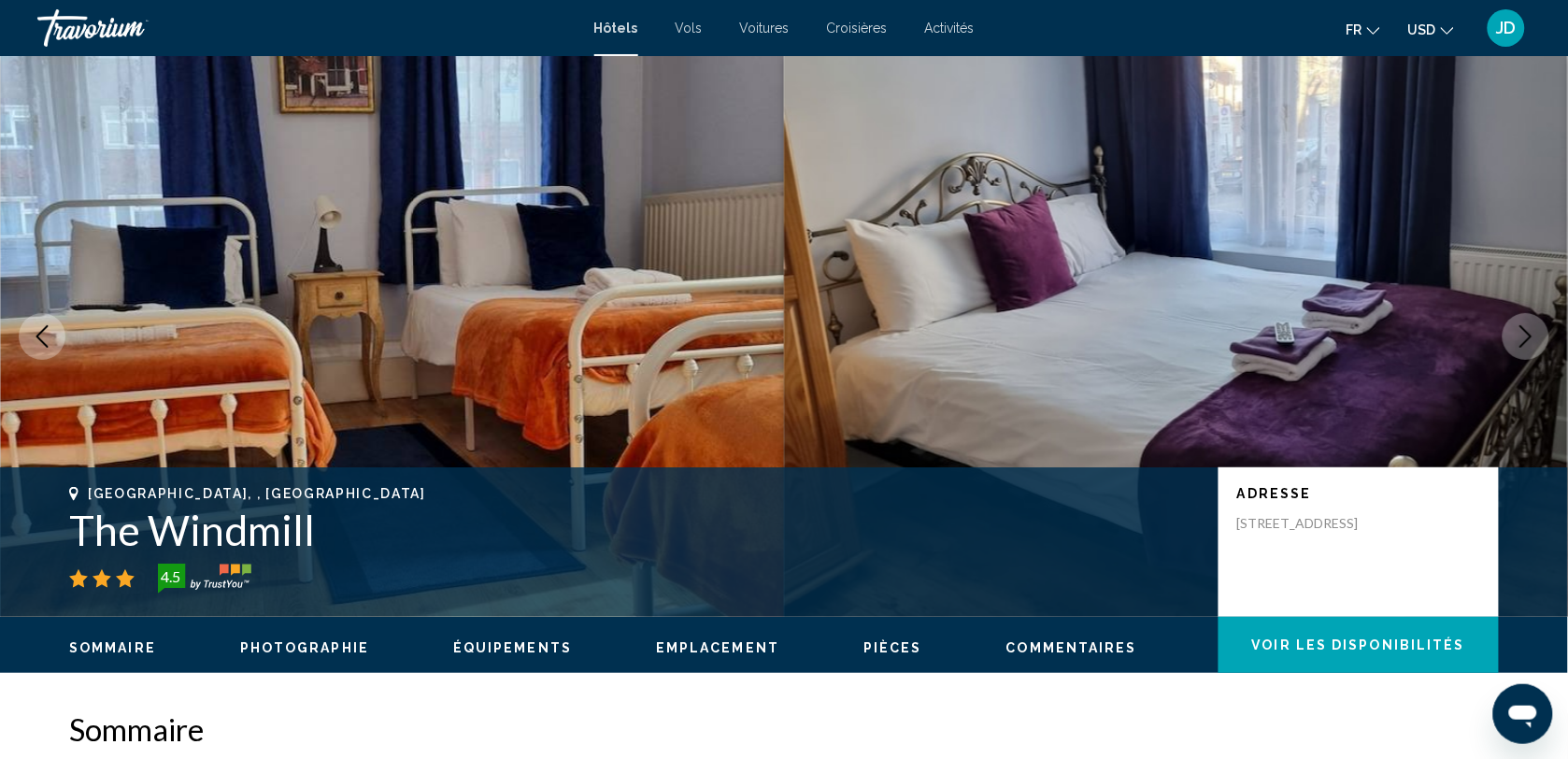 click 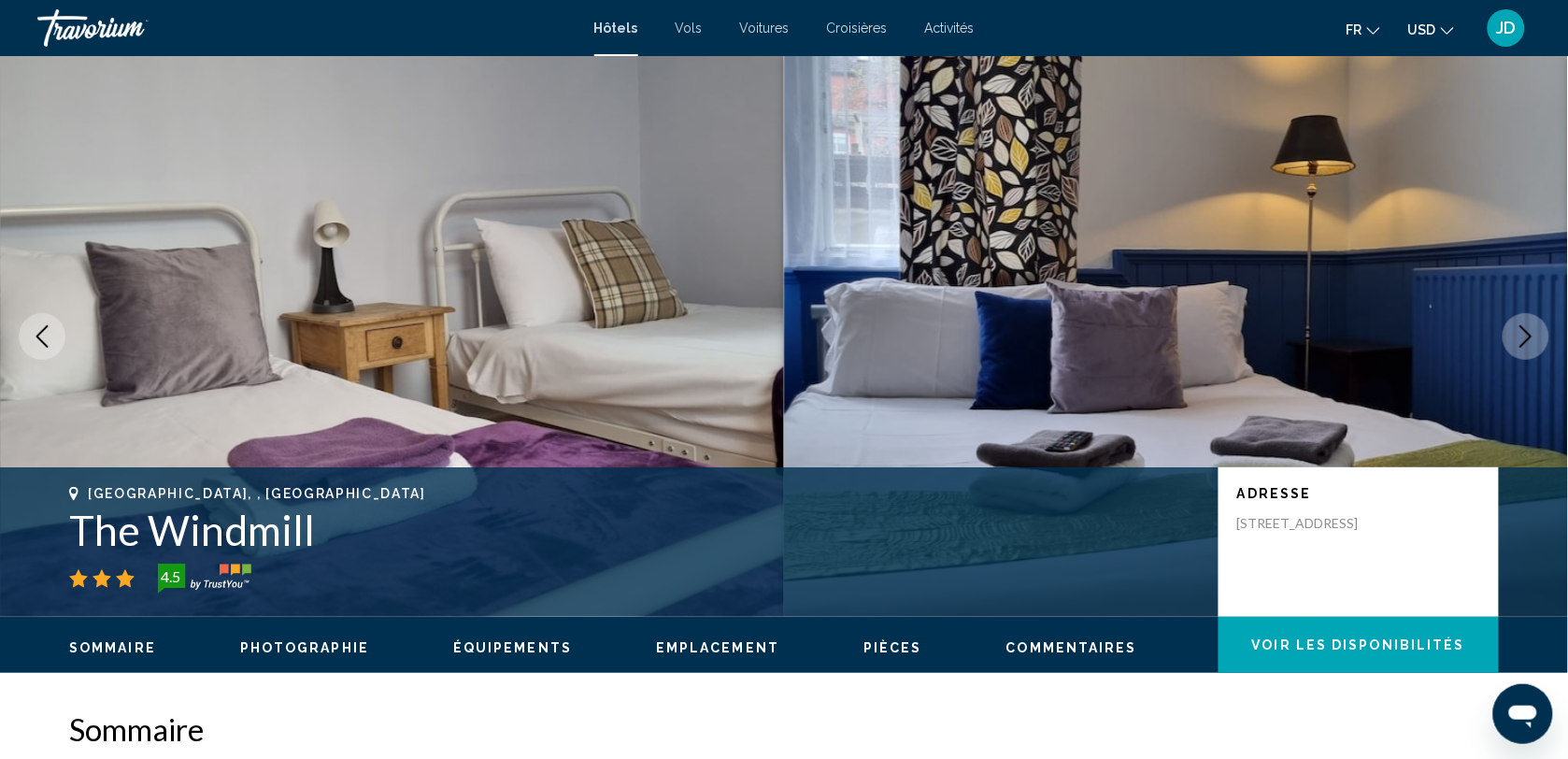 click 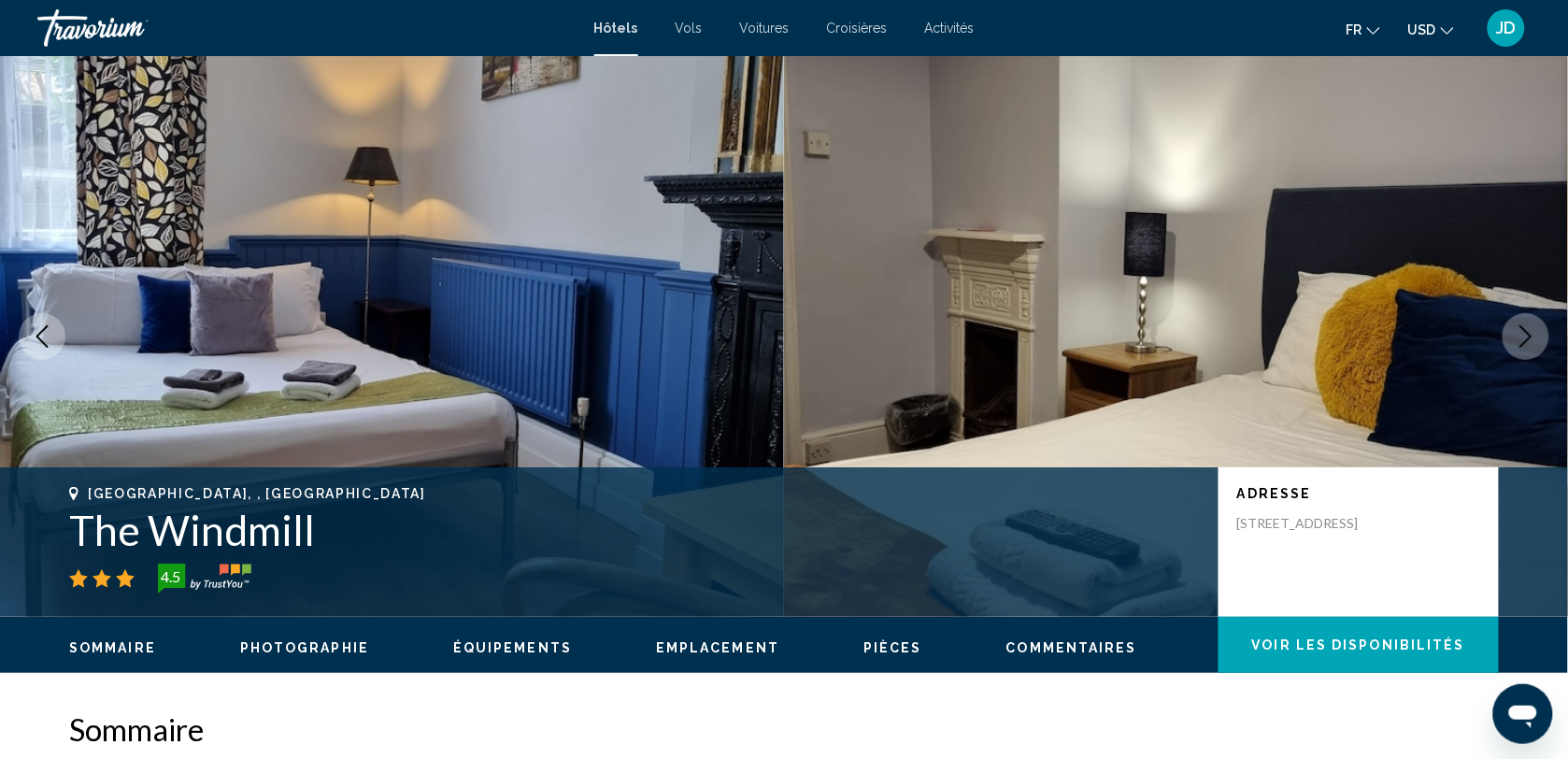 click 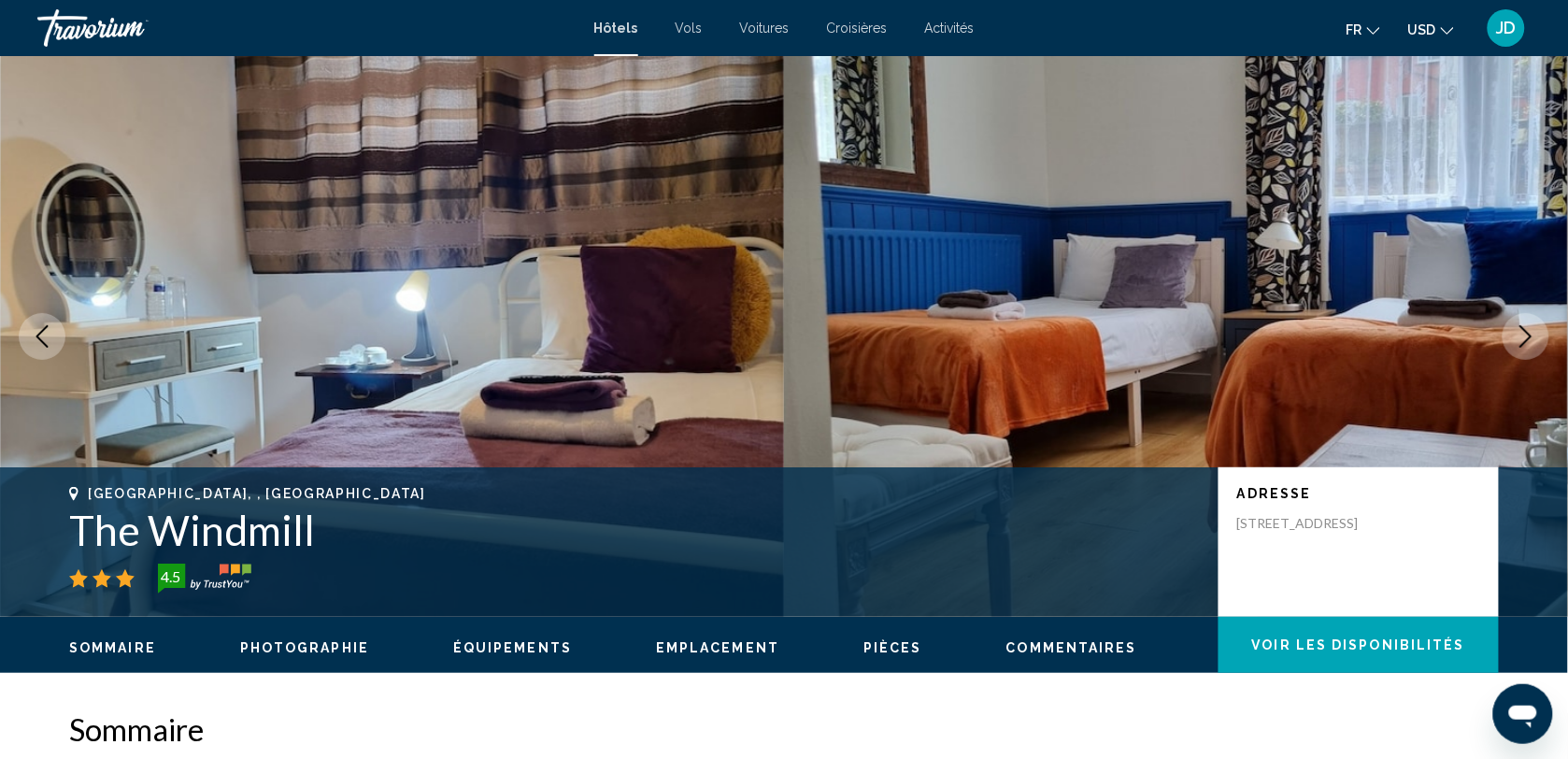 click 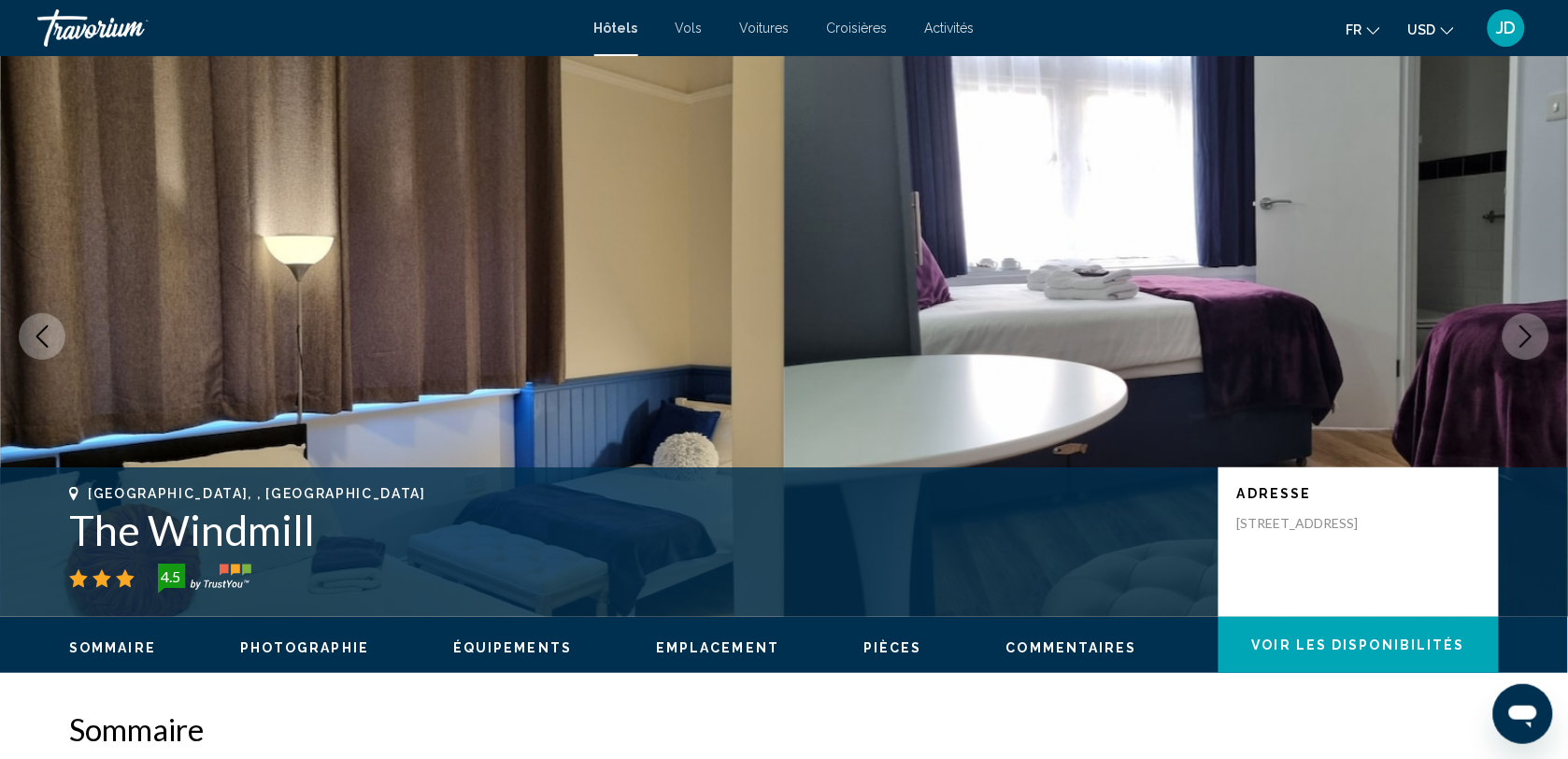 click 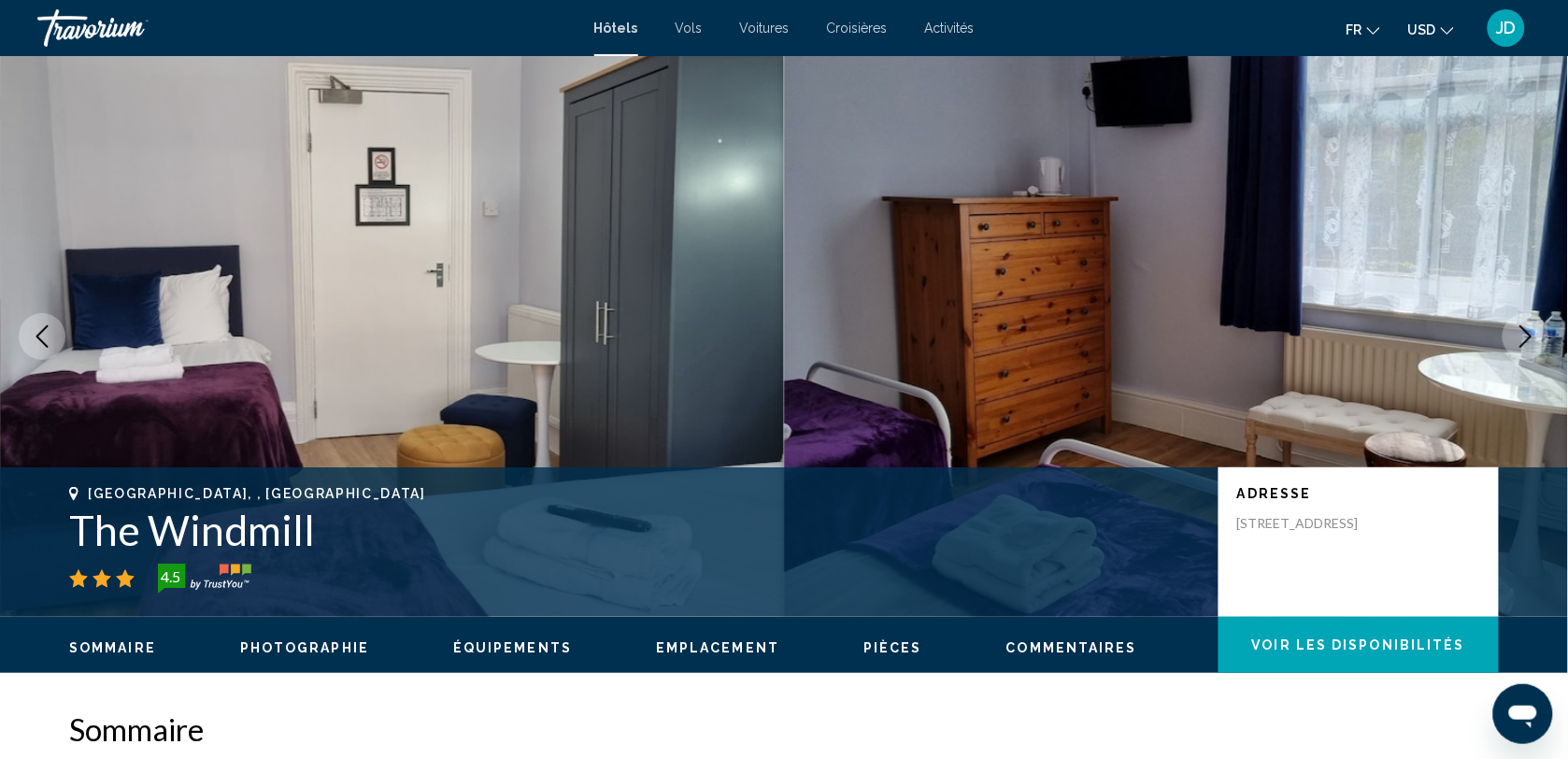click 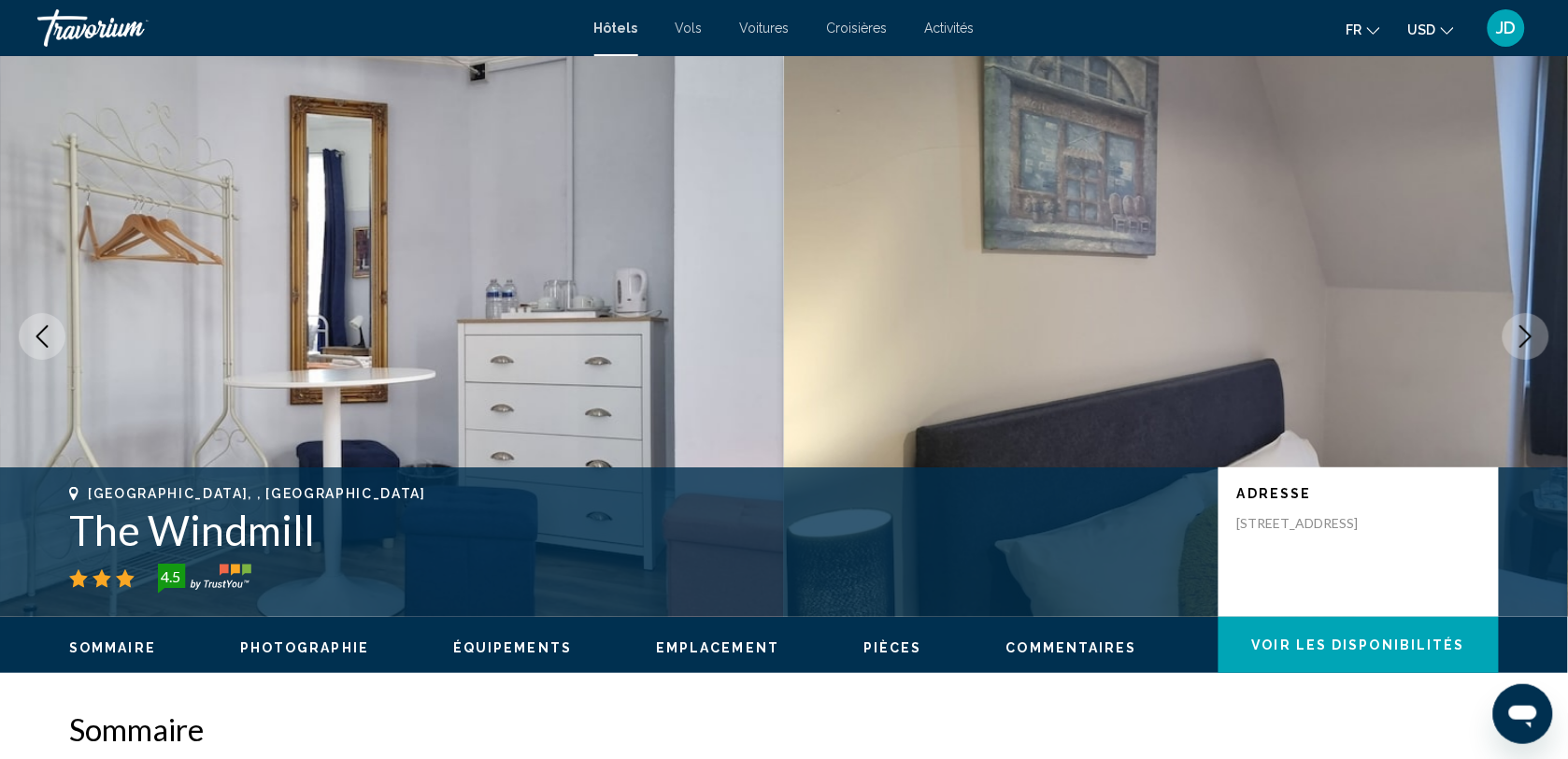click 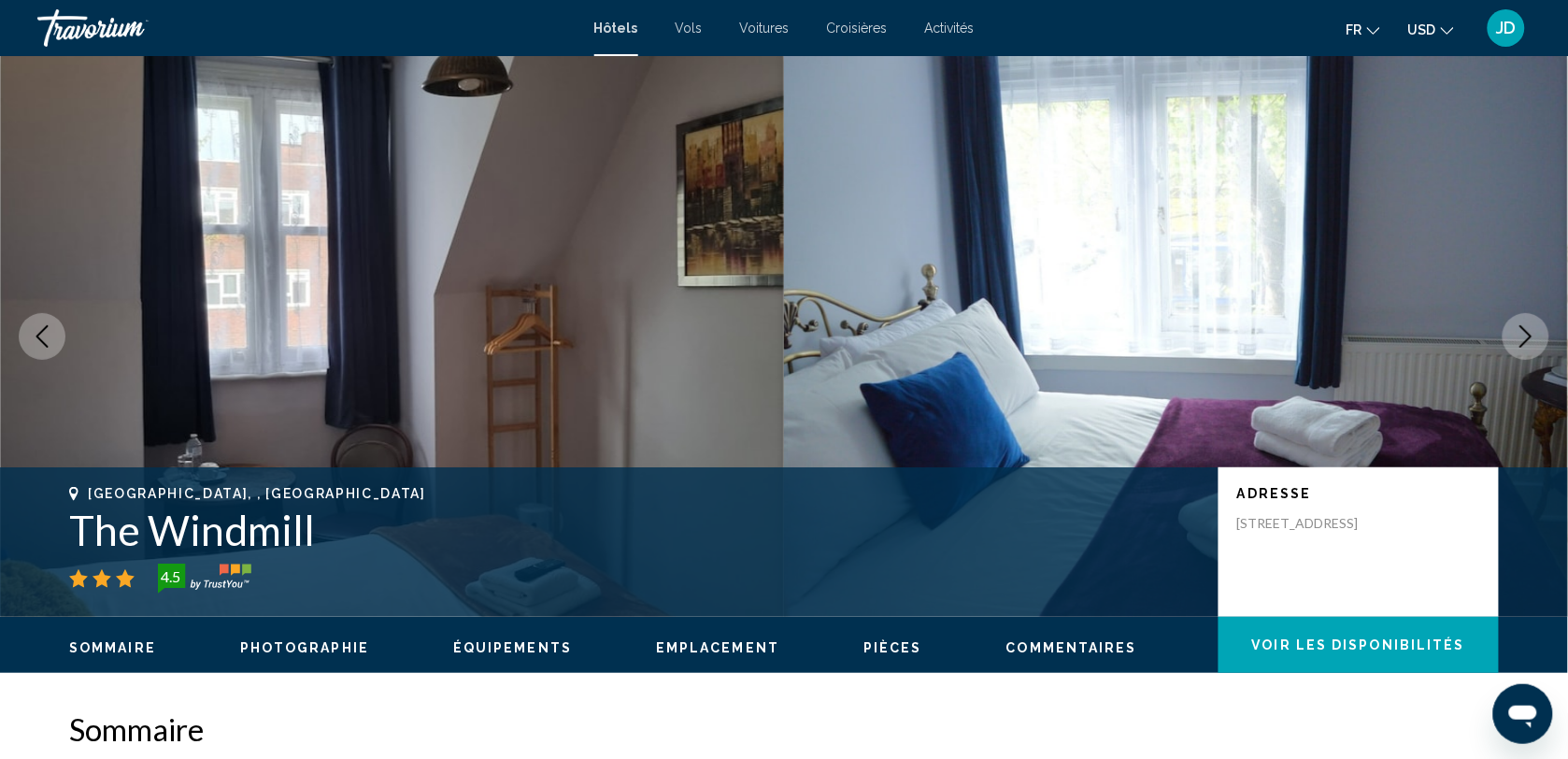 click 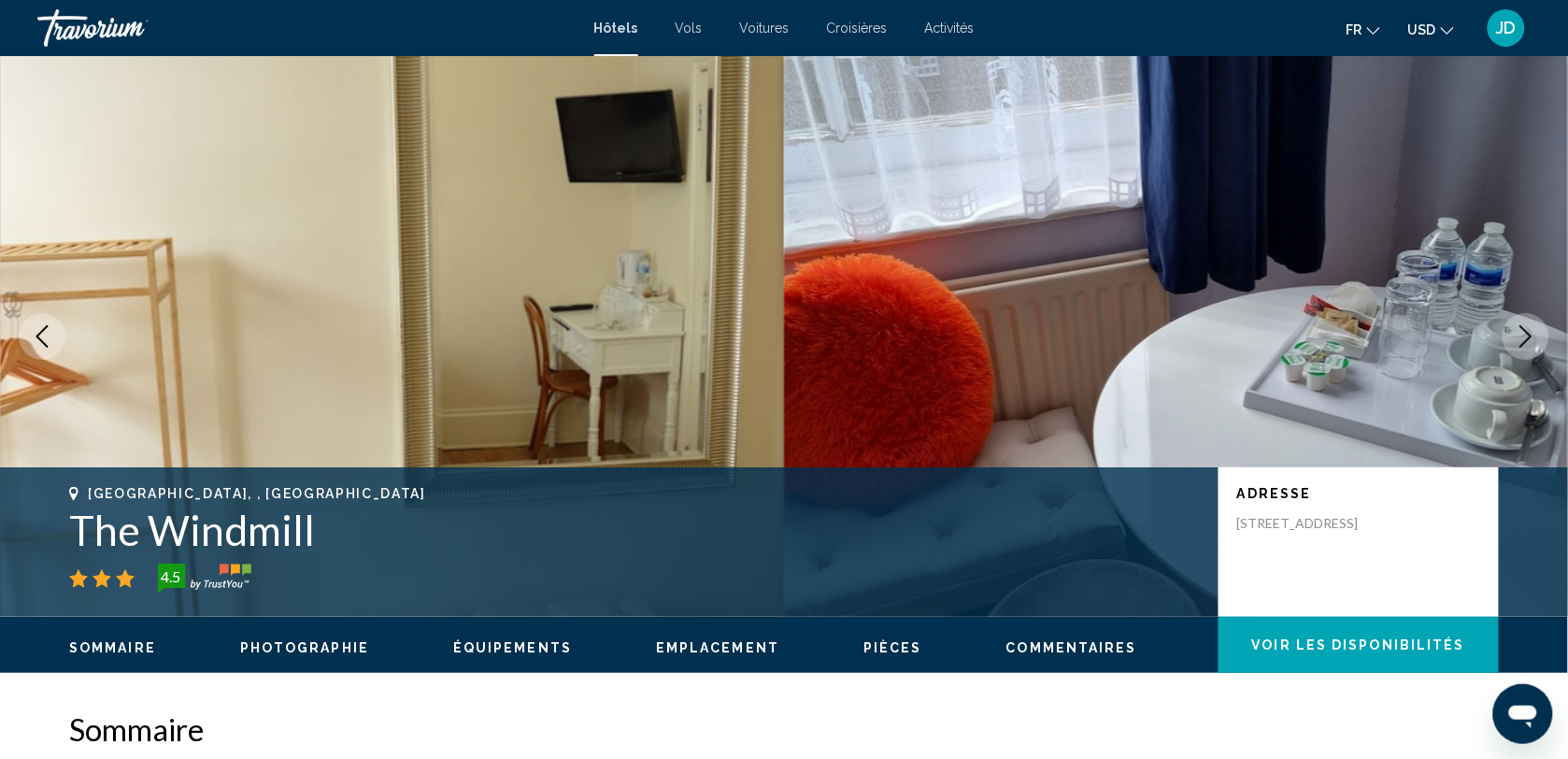 click 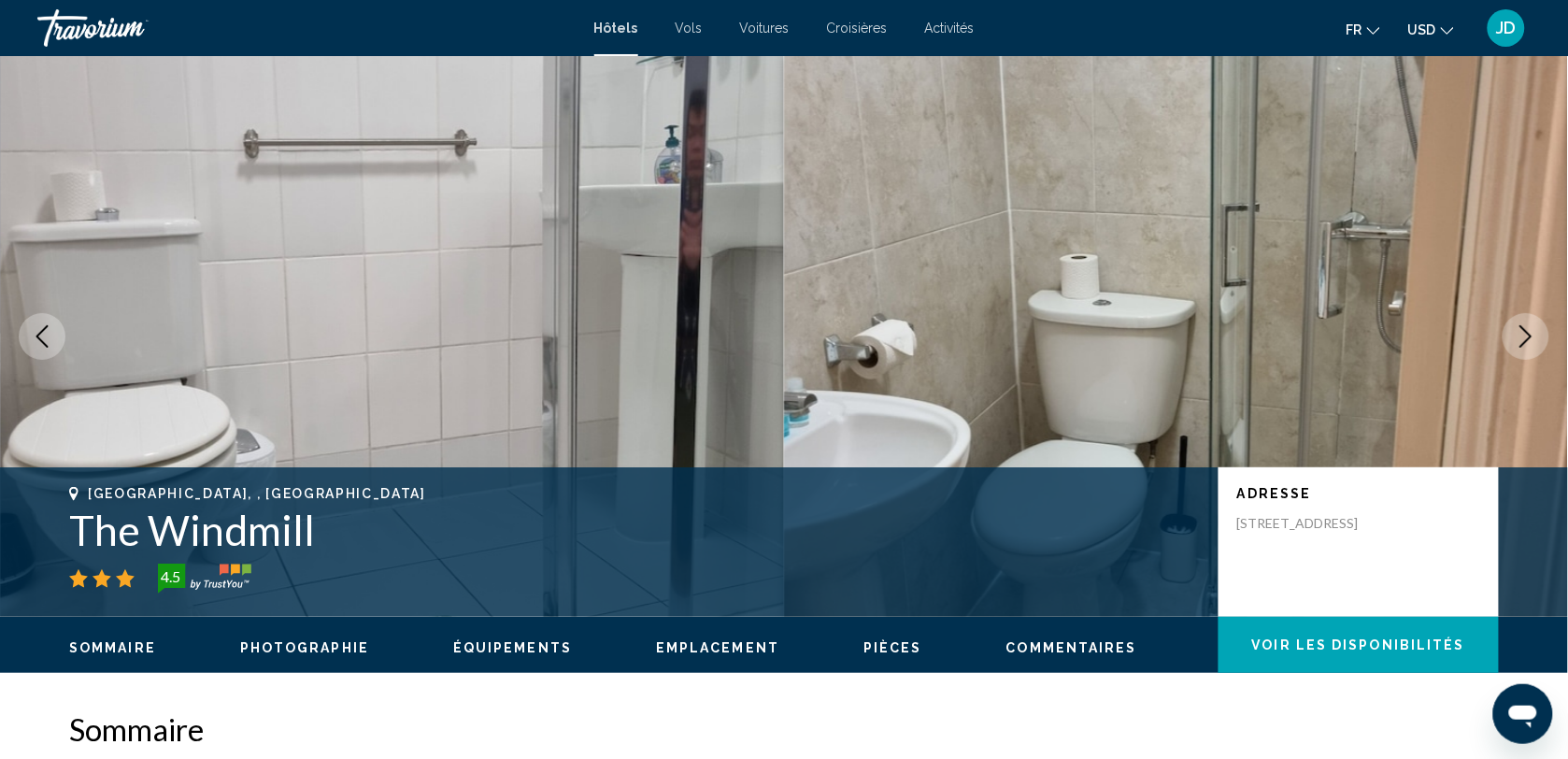 click 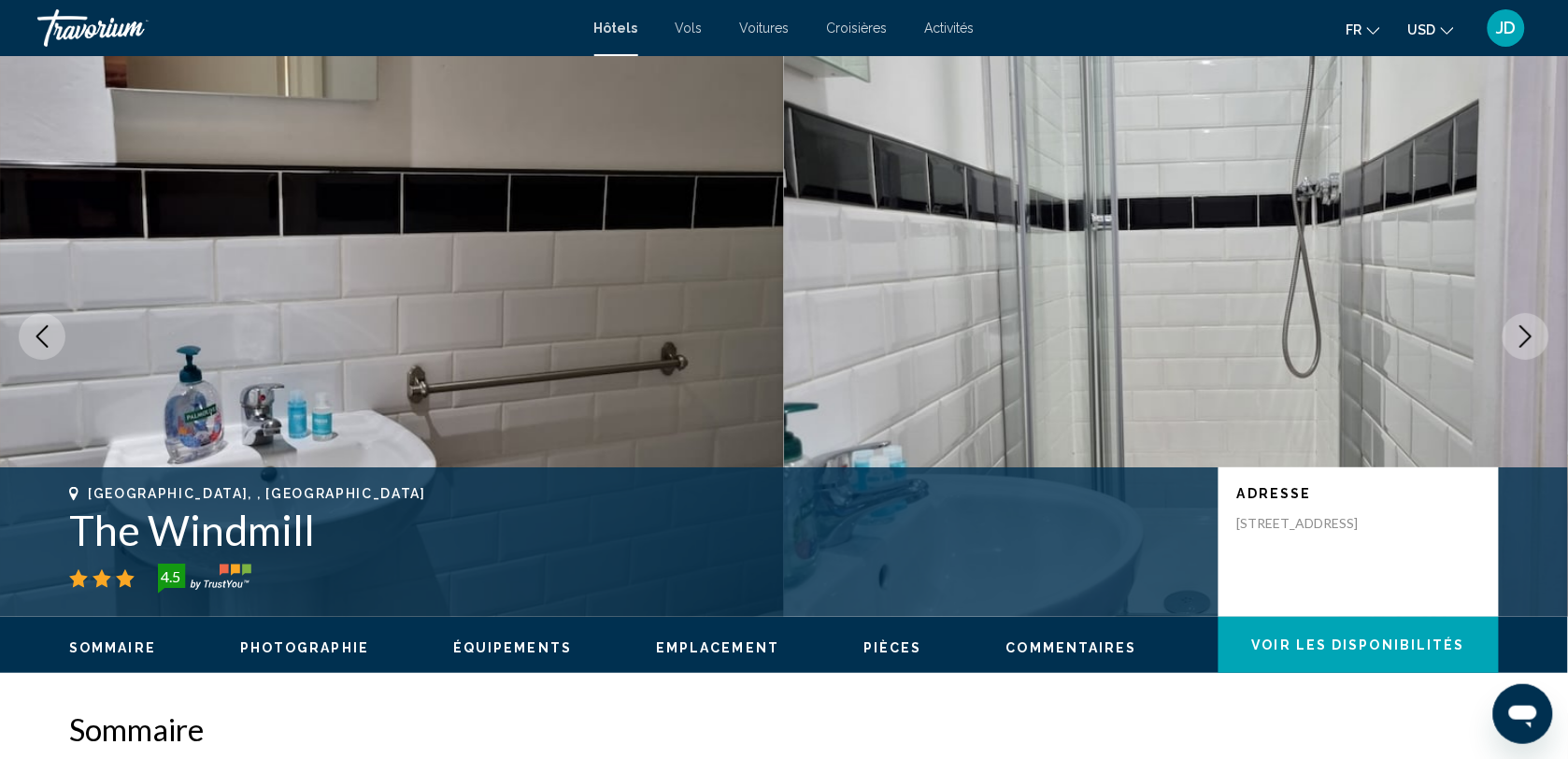 click 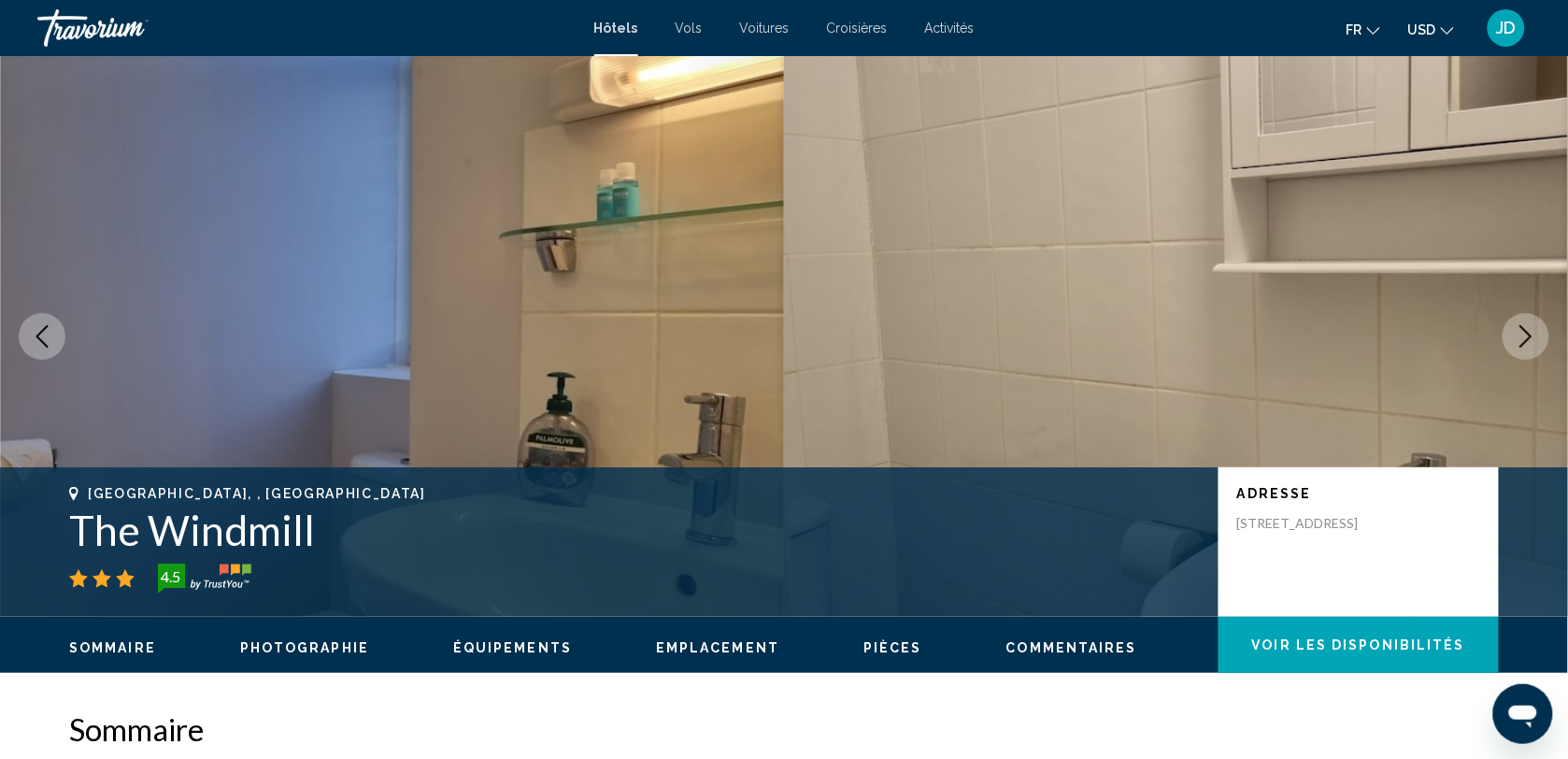 click on "Emplacement" at bounding box center [718, 648] 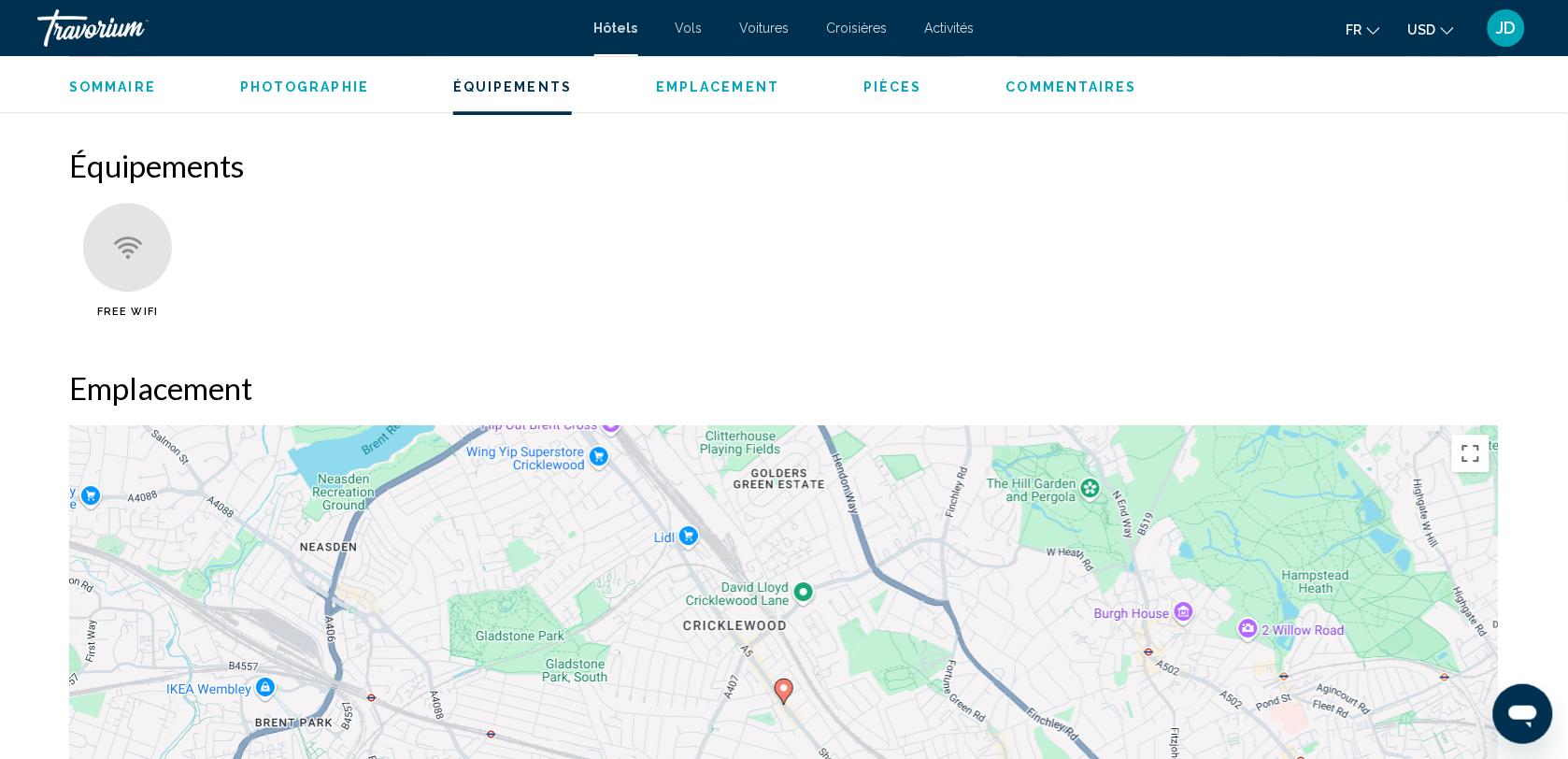 scroll, scrollTop: 1711, scrollLeft: 0, axis: vertical 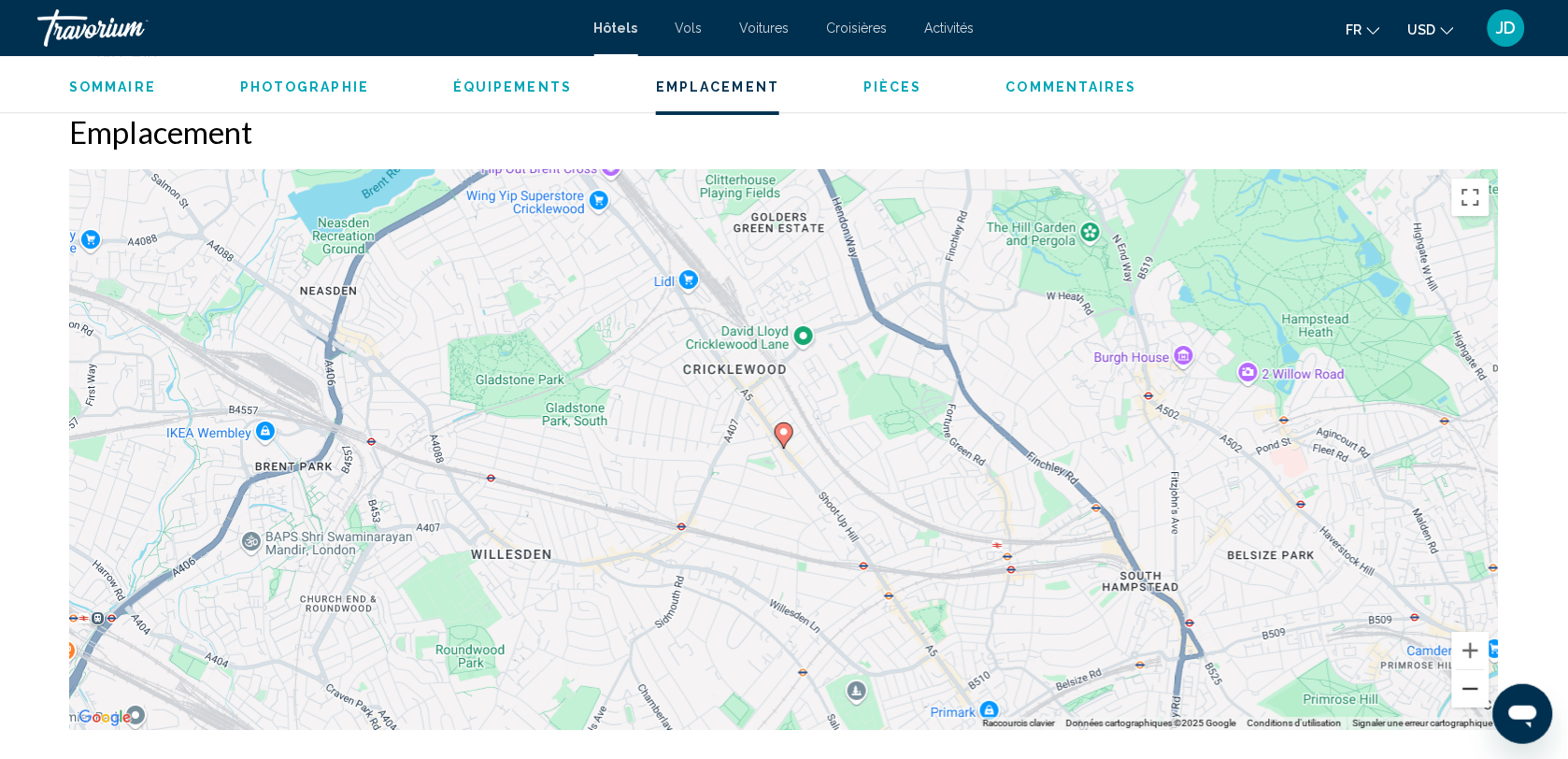 click at bounding box center [1471, 689] 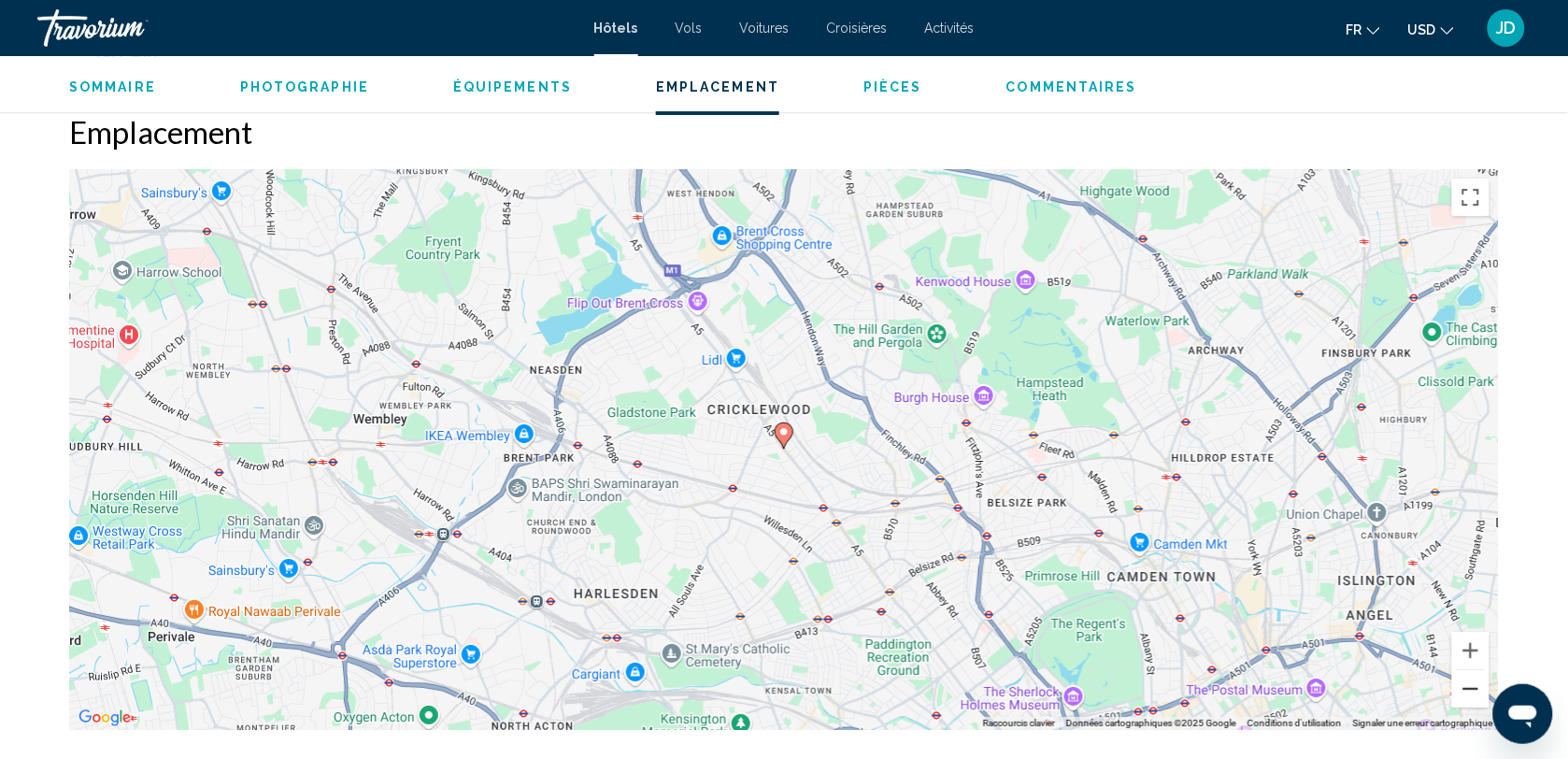 click at bounding box center (1471, 689) 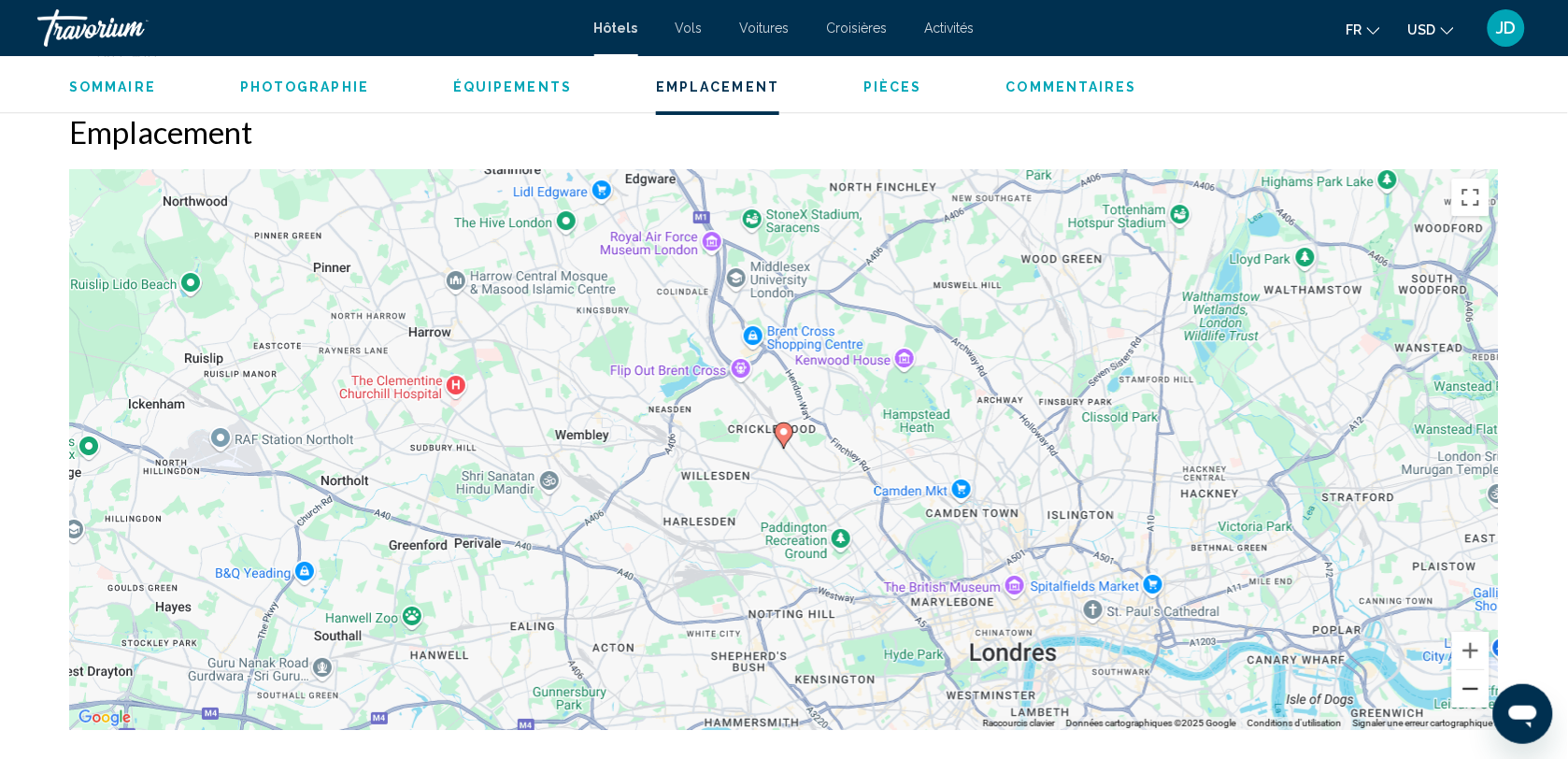 click at bounding box center [1471, 689] 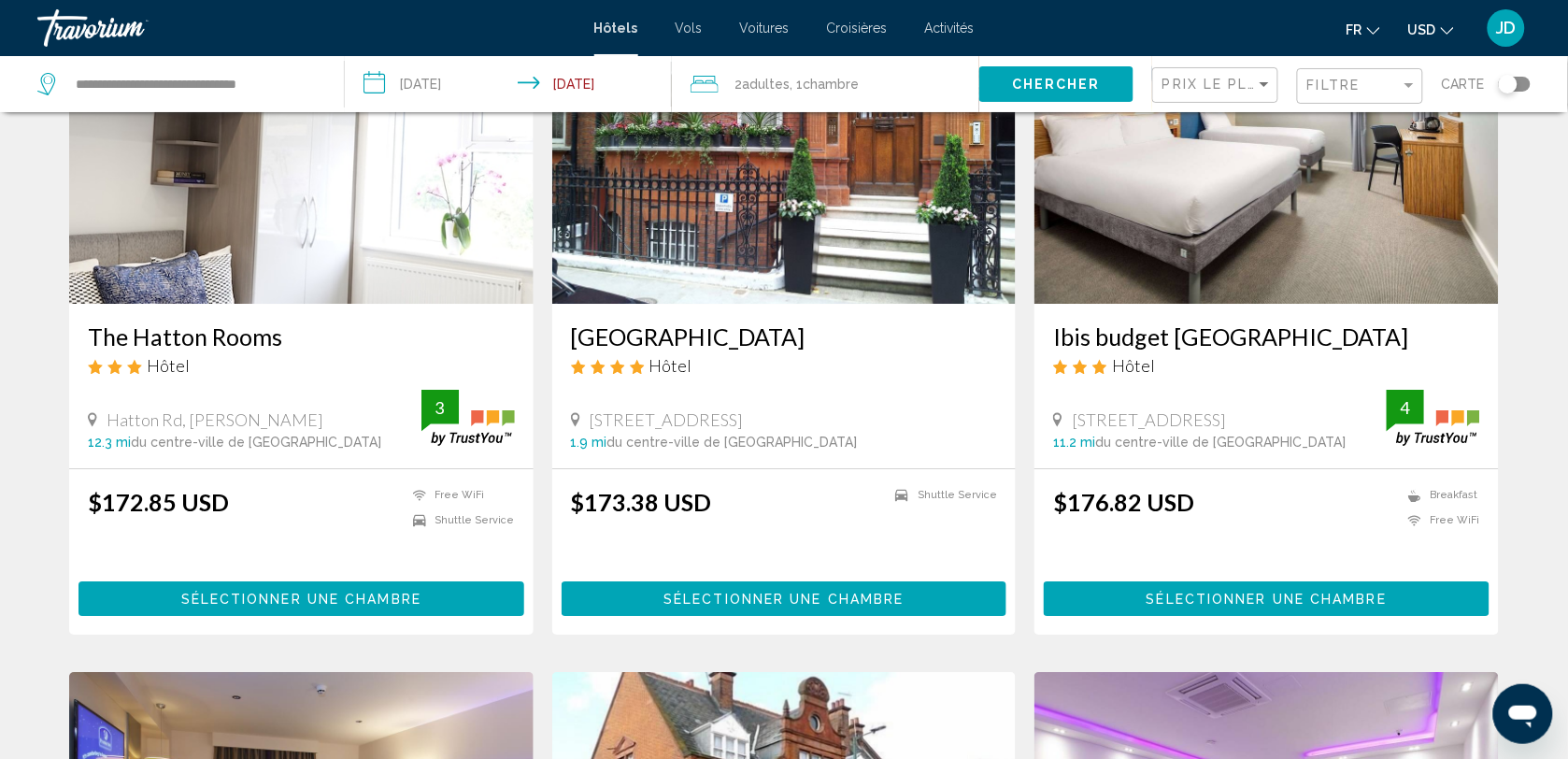 scroll, scrollTop: 1402, scrollLeft: 0, axis: vertical 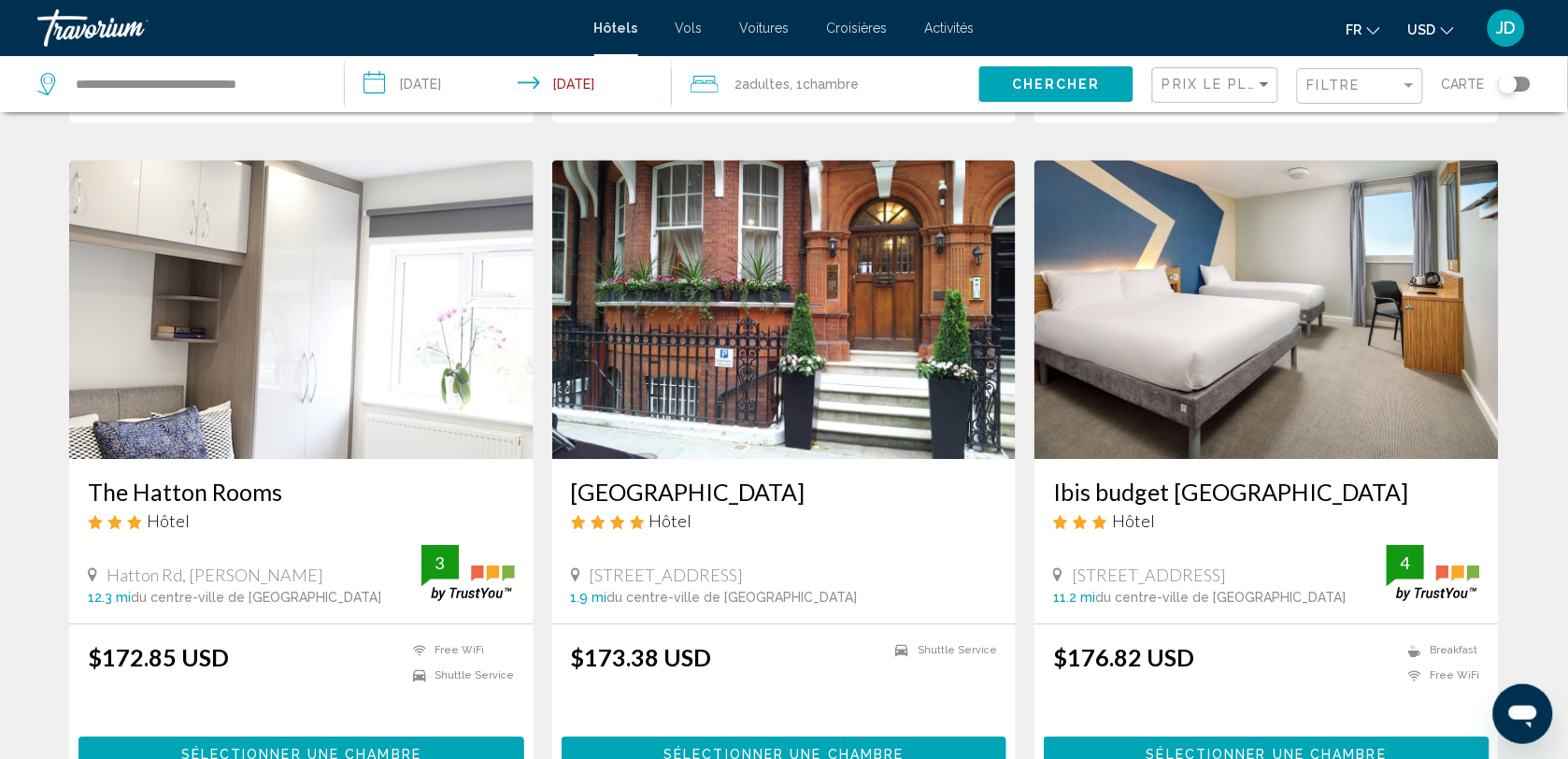 click at bounding box center (784, 309) 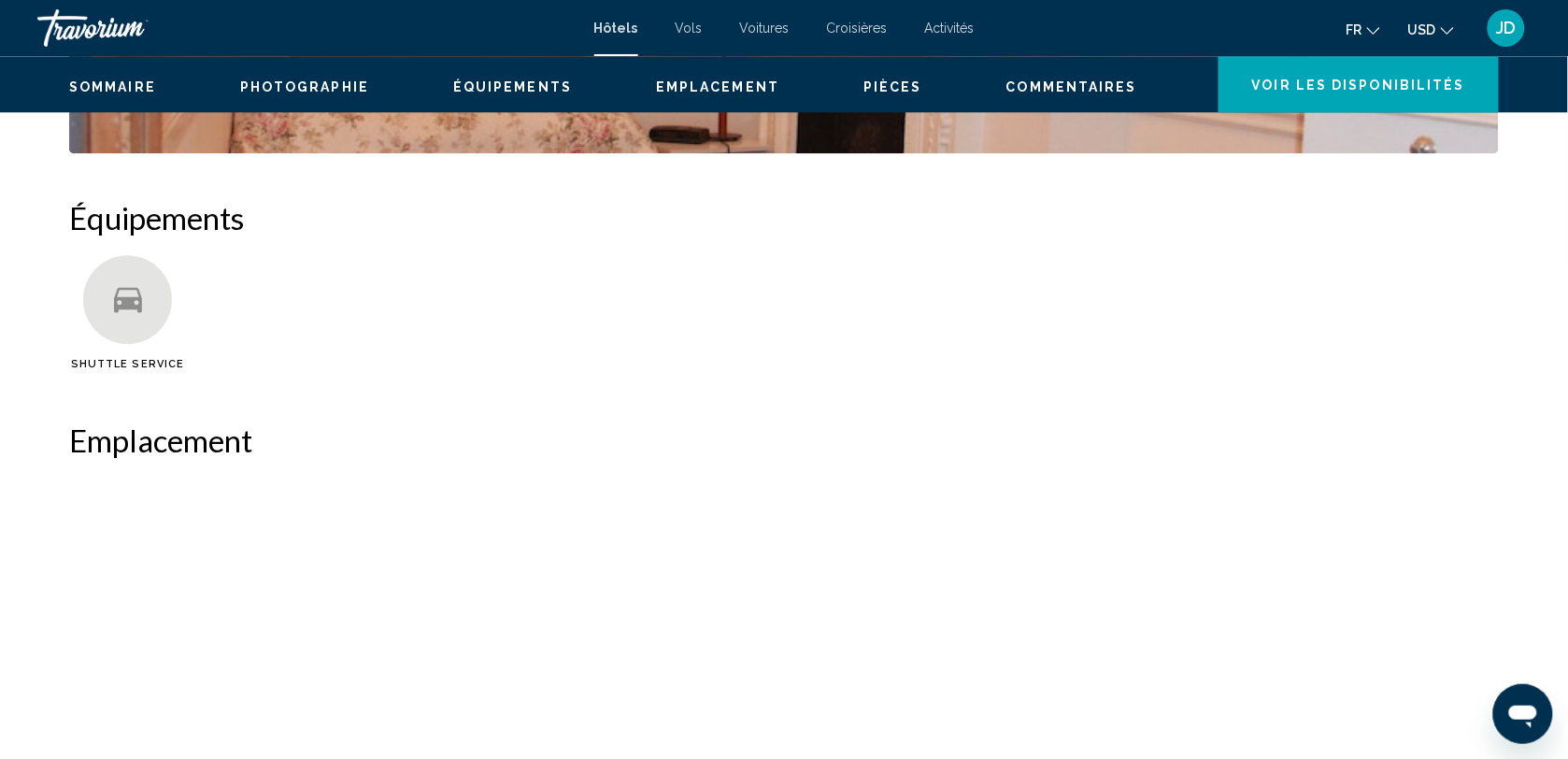 scroll, scrollTop: 0, scrollLeft: 0, axis: both 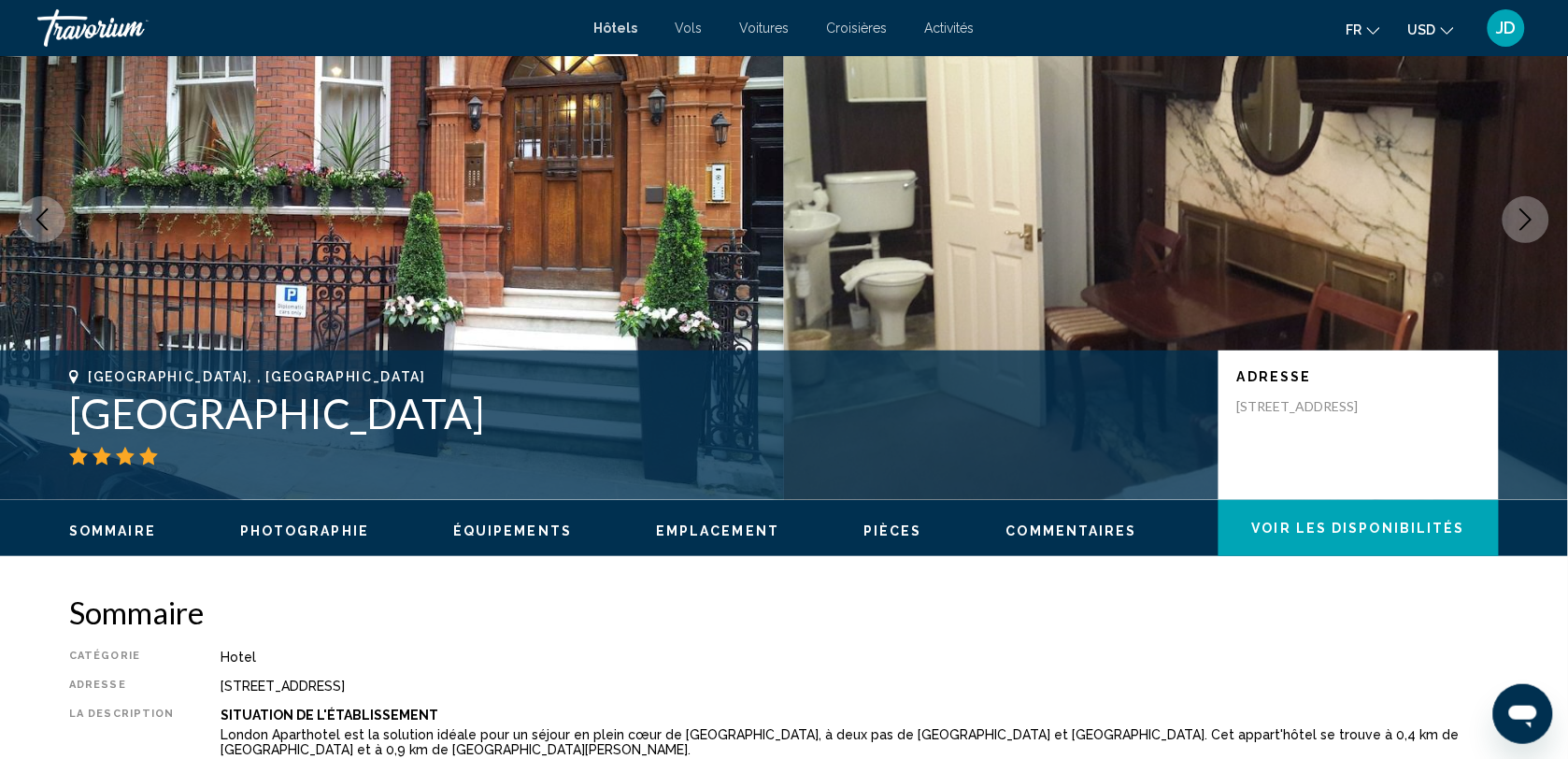 click on "Emplacement" at bounding box center (718, 531) 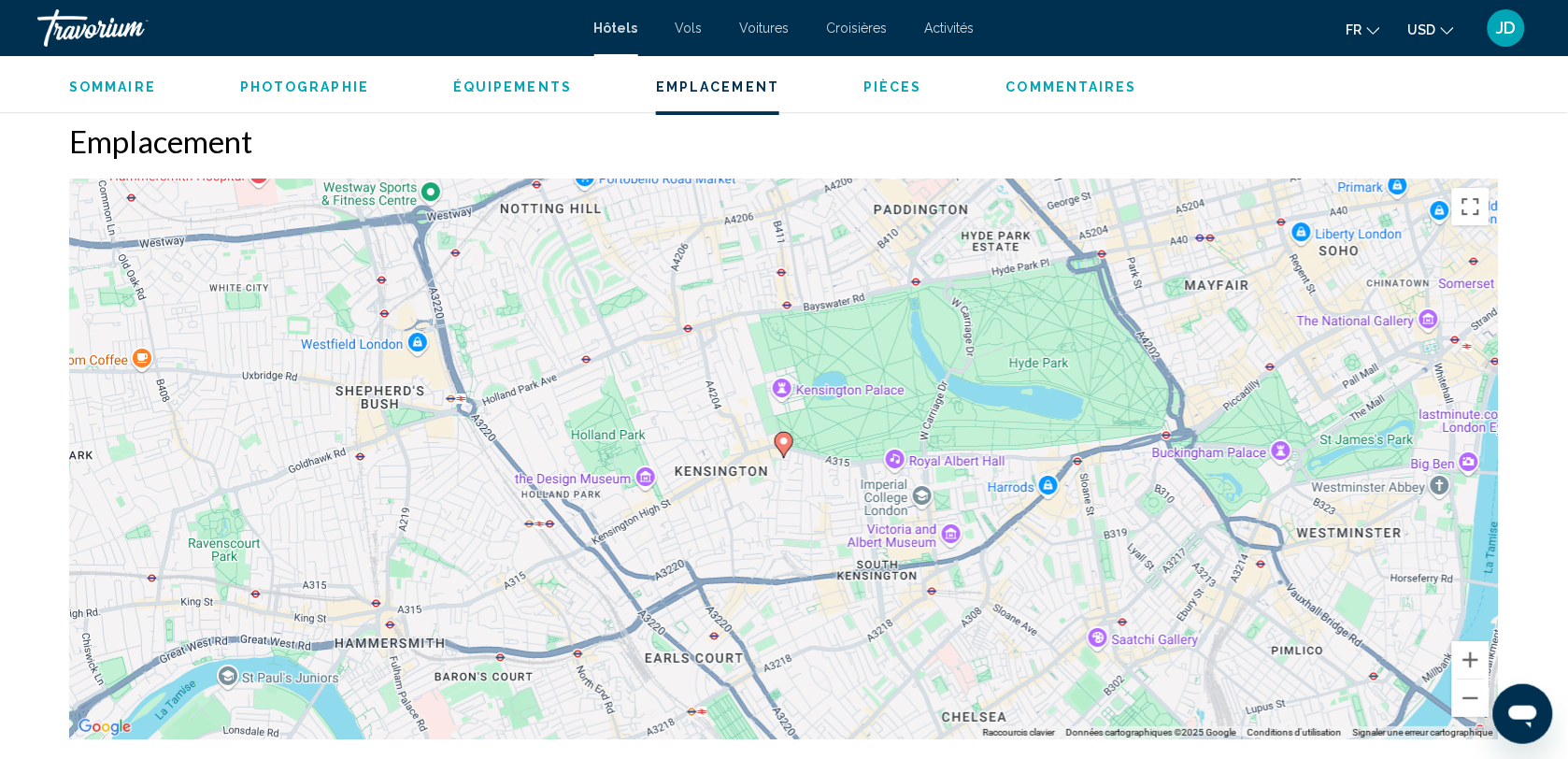 scroll, scrollTop: 1711, scrollLeft: 0, axis: vertical 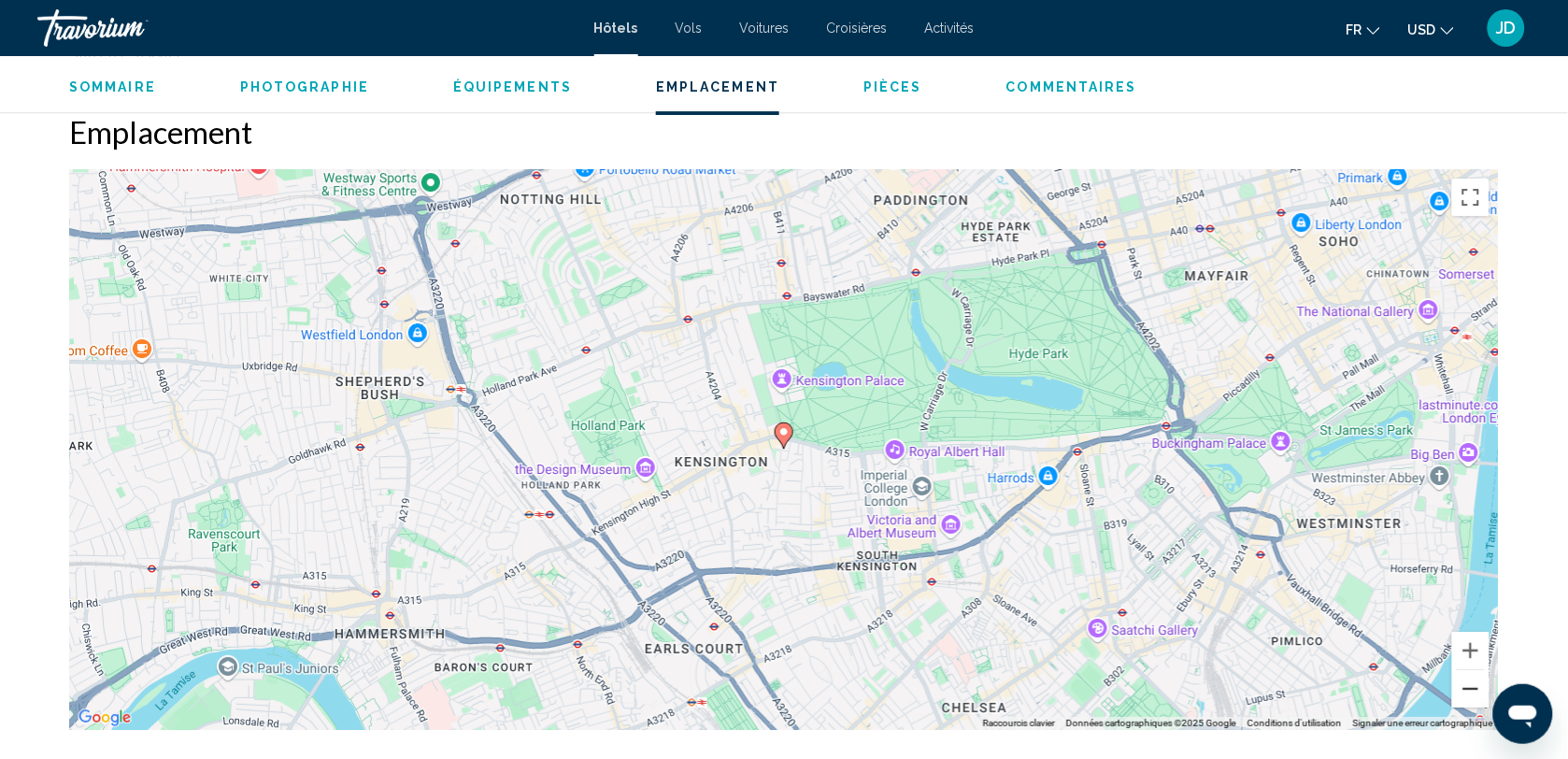 click at bounding box center [1471, 689] 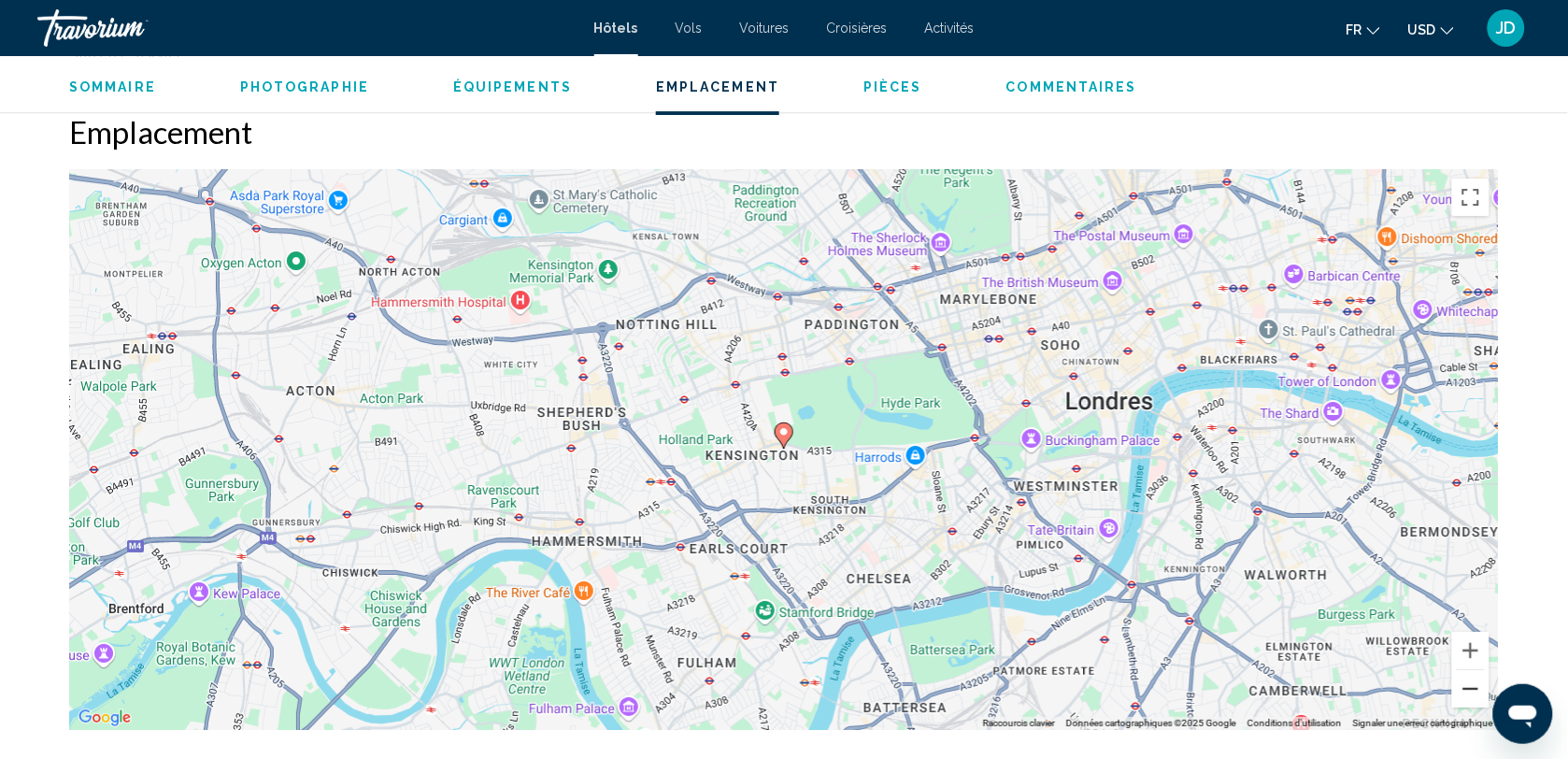 click at bounding box center (1471, 689) 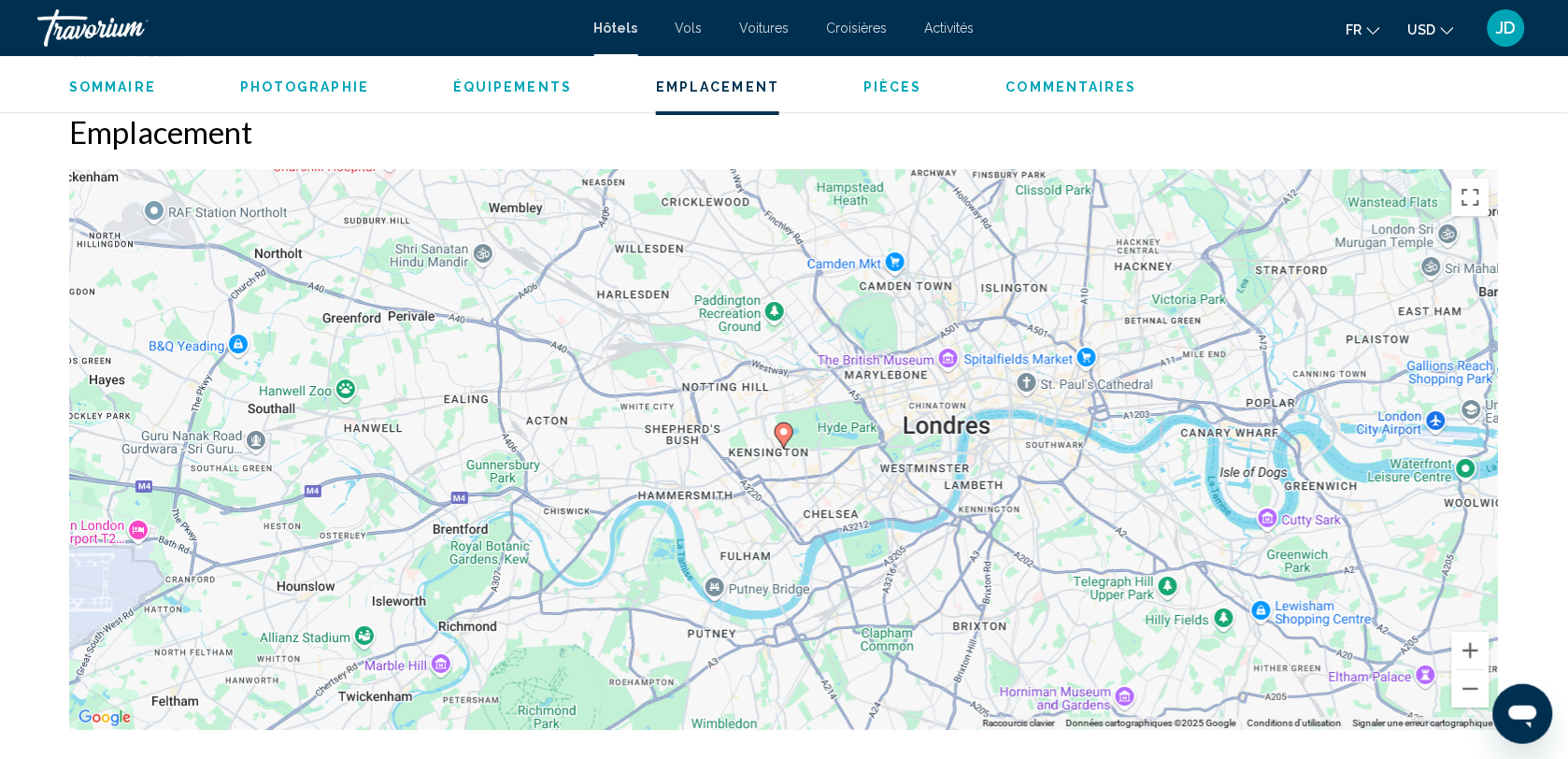 click on "Photographie" at bounding box center [305, 87] 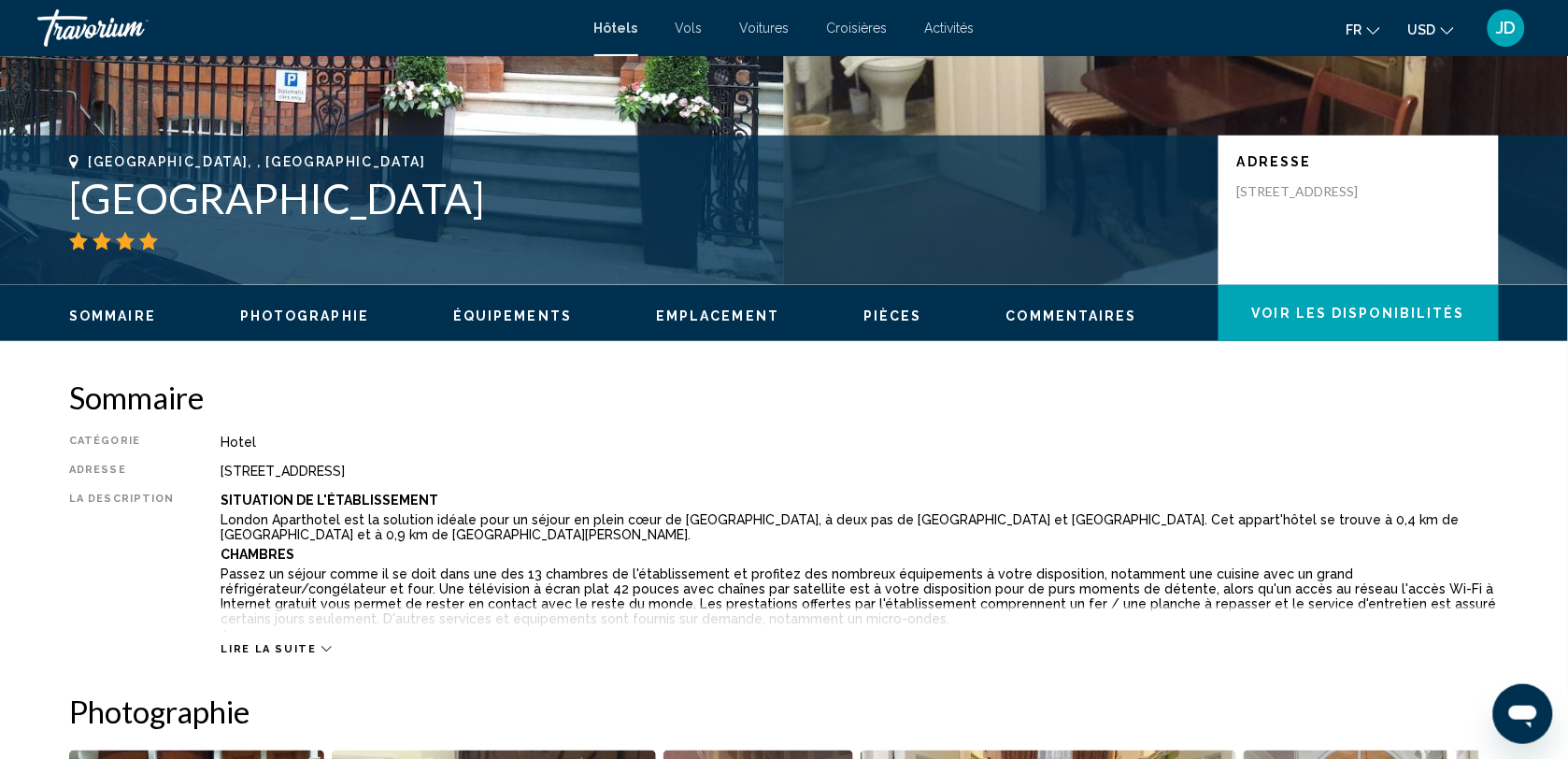 scroll, scrollTop: 330, scrollLeft: 0, axis: vertical 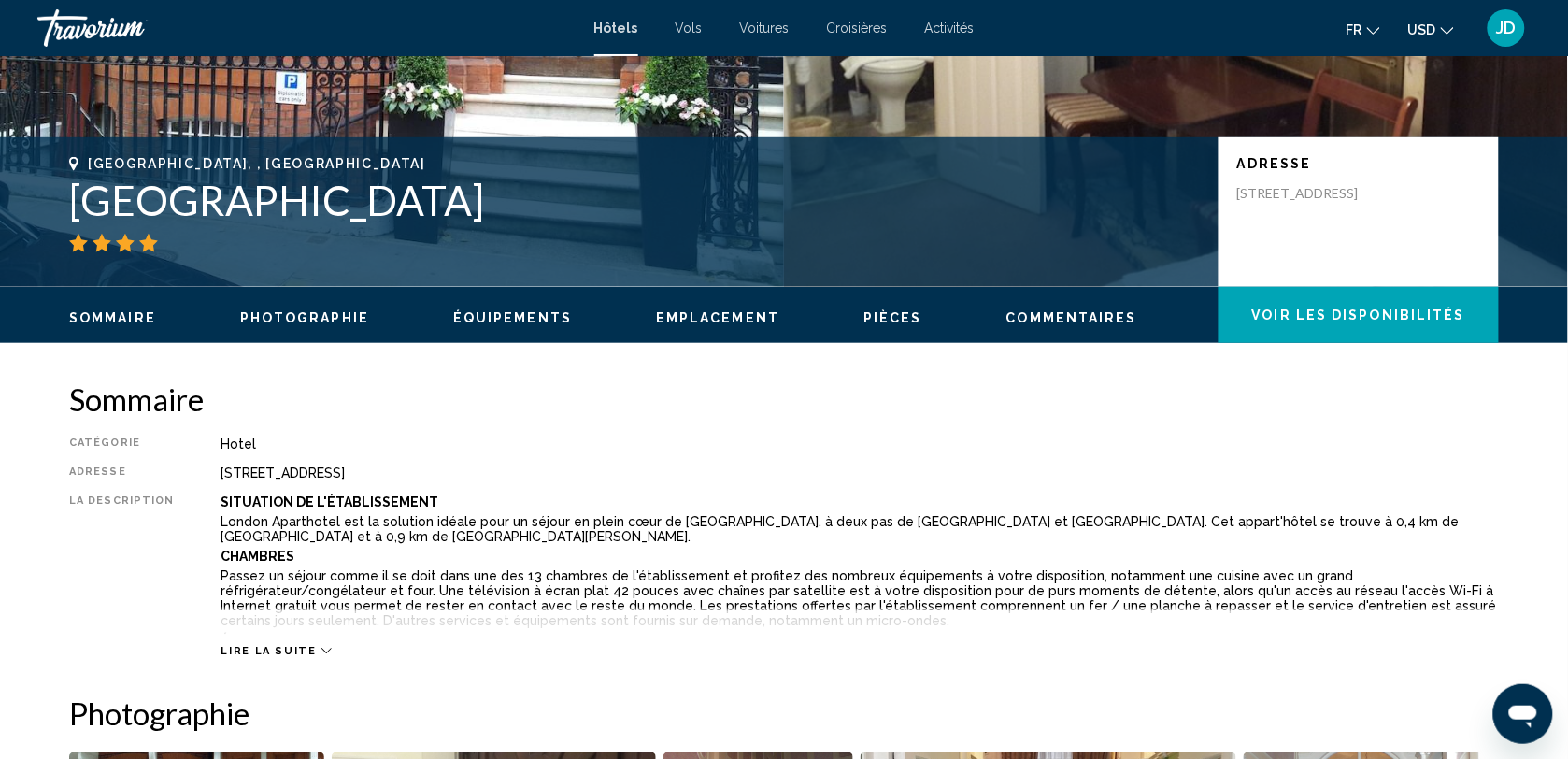 click on "Lire la suite" at bounding box center (268, 651) 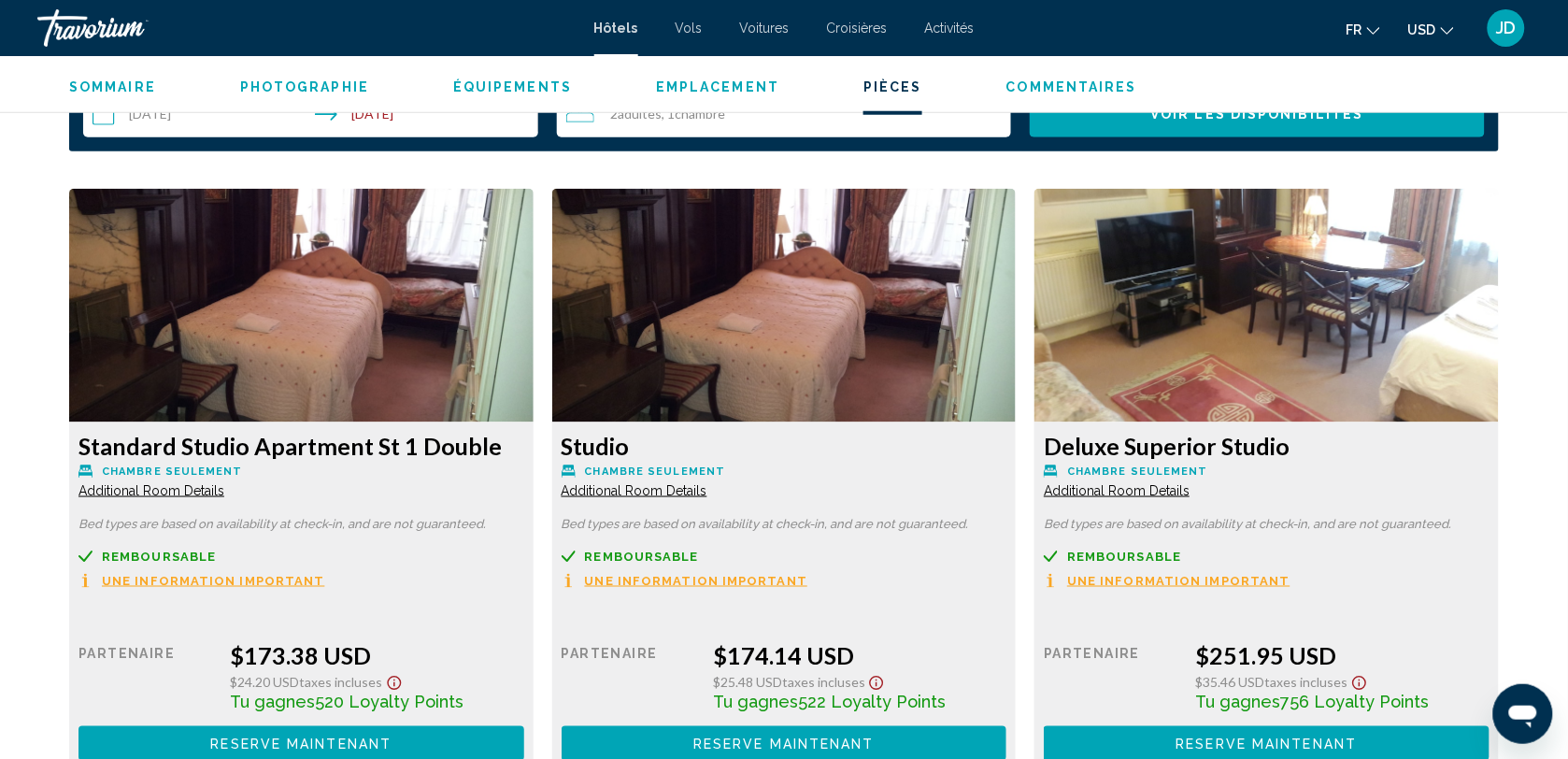scroll, scrollTop: 2667, scrollLeft: 0, axis: vertical 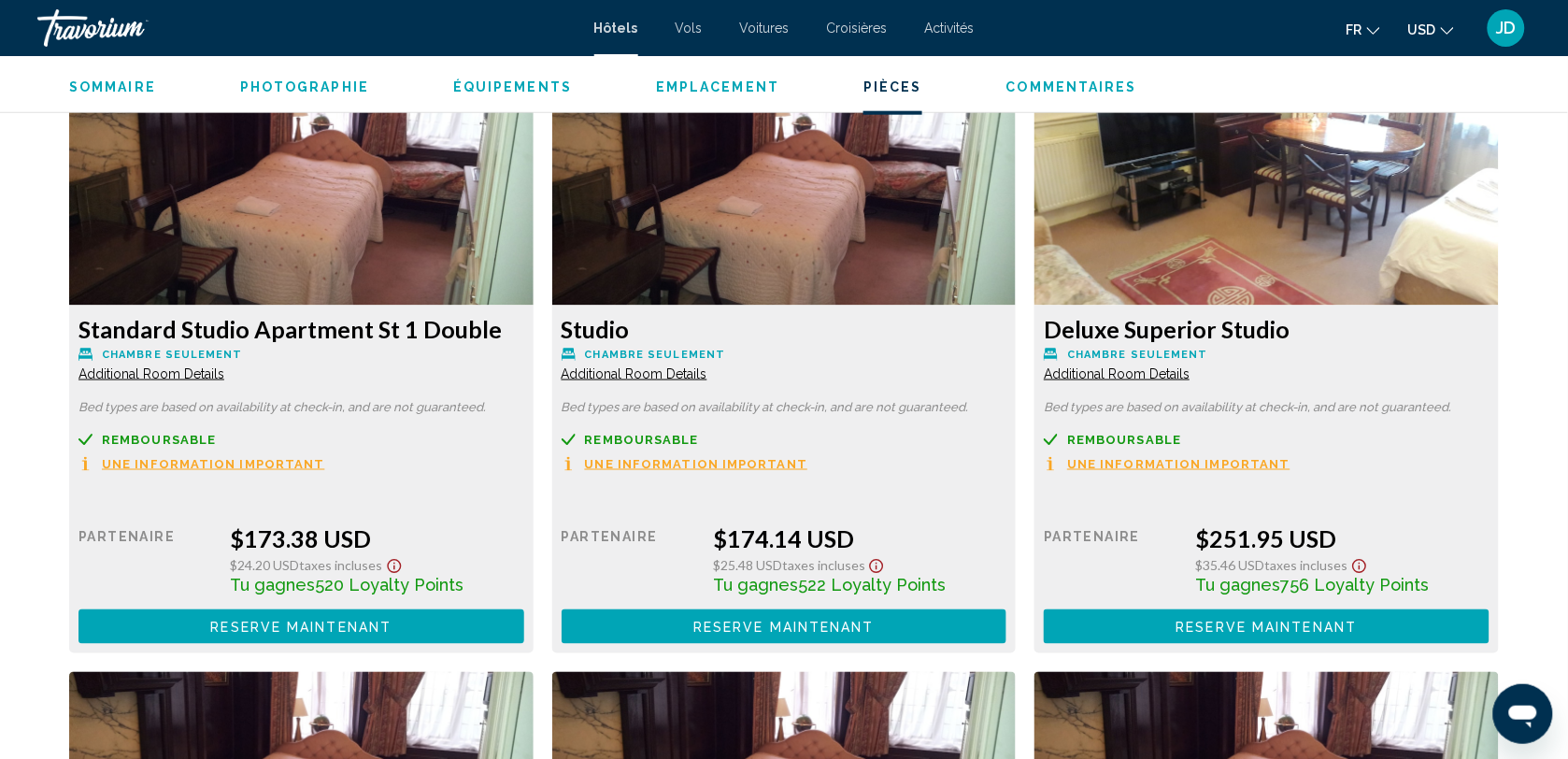 click on "Reserve maintenant" at bounding box center [301, 627] 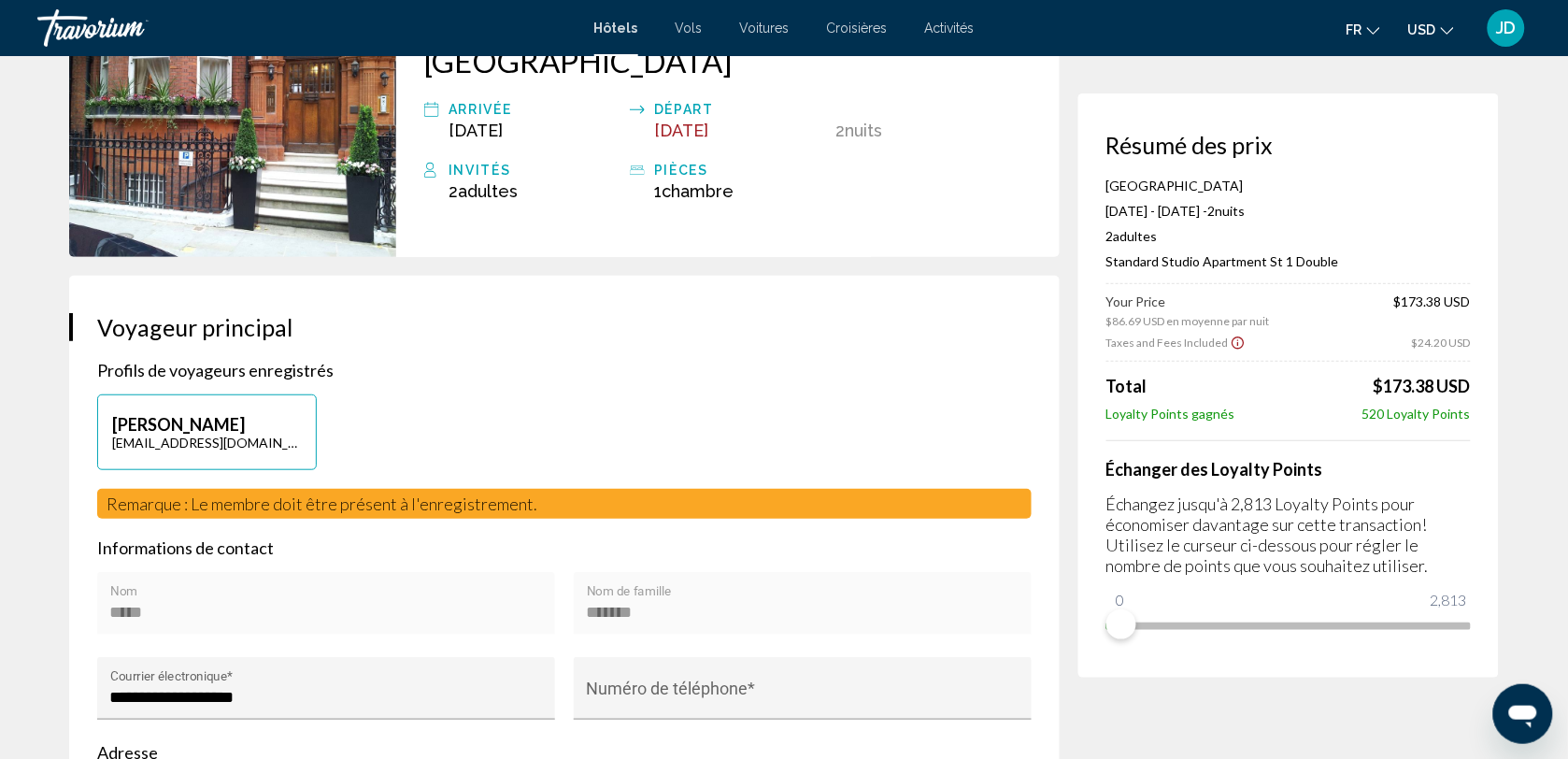 scroll, scrollTop: 0, scrollLeft: 0, axis: both 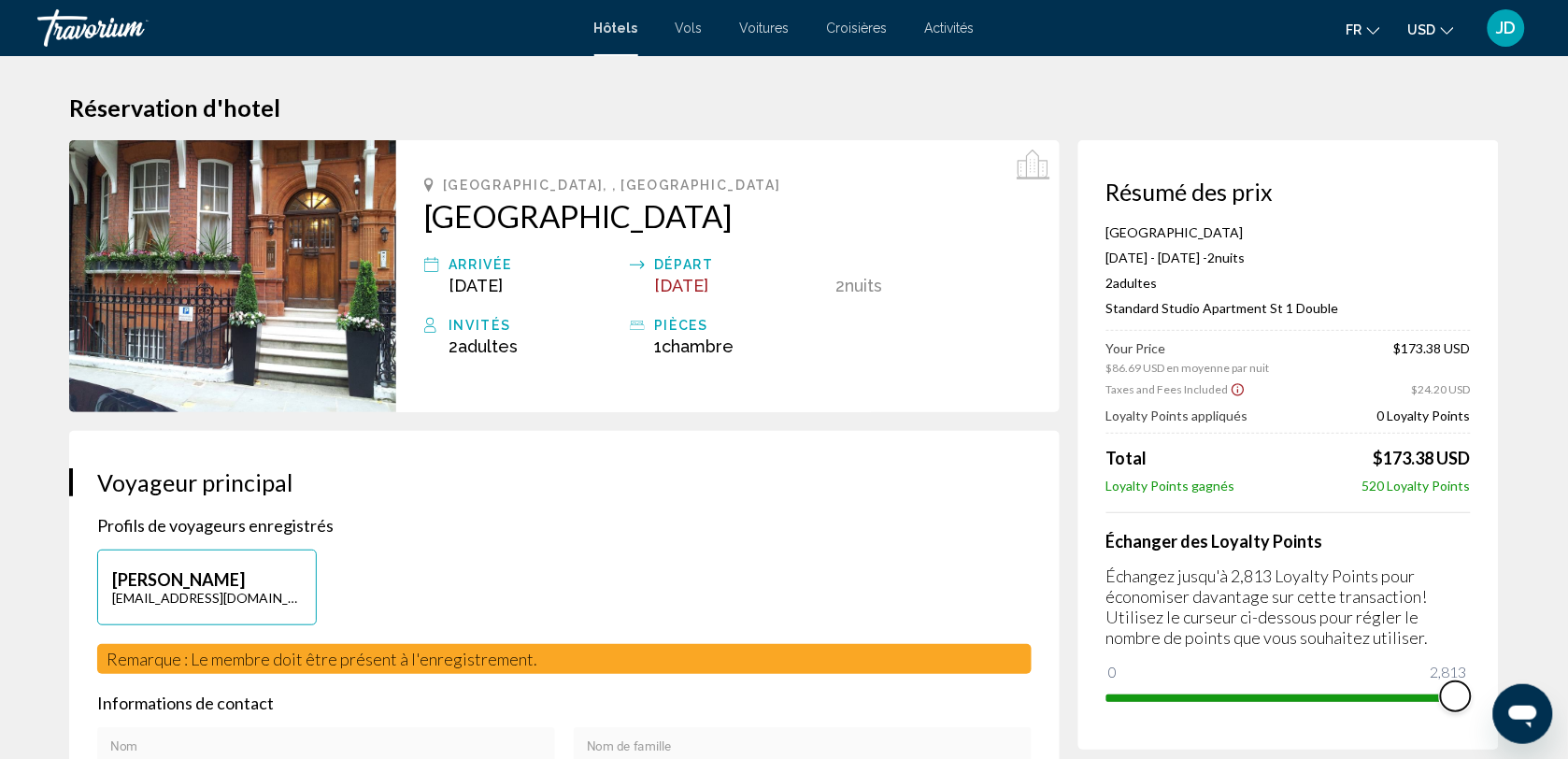 drag, startPoint x: 1119, startPoint y: 666, endPoint x: 1468, endPoint y: 675, distance: 349.11603 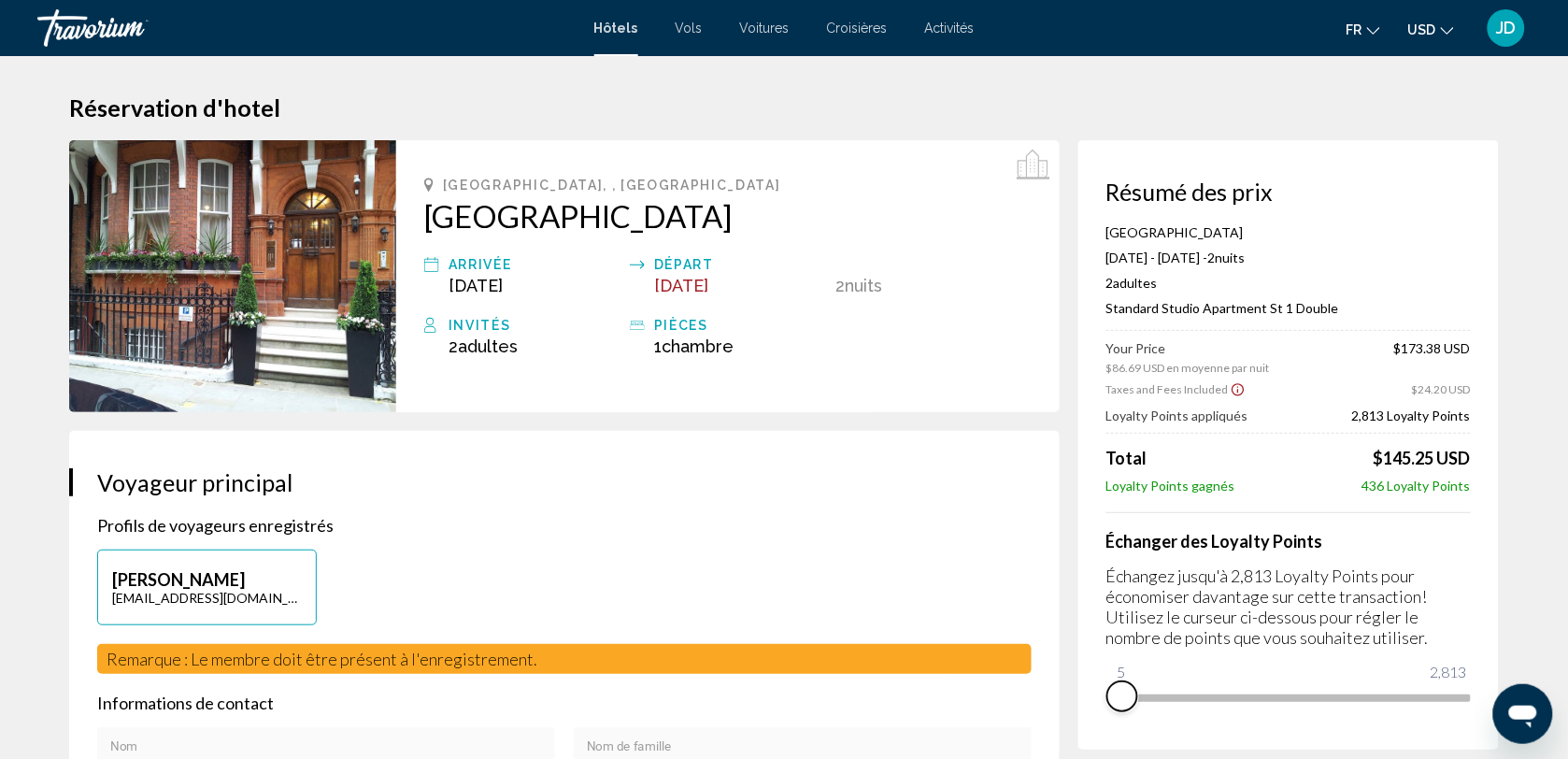 drag, startPoint x: 1453, startPoint y: 689, endPoint x: 1122, endPoint y: 696, distance: 331.074 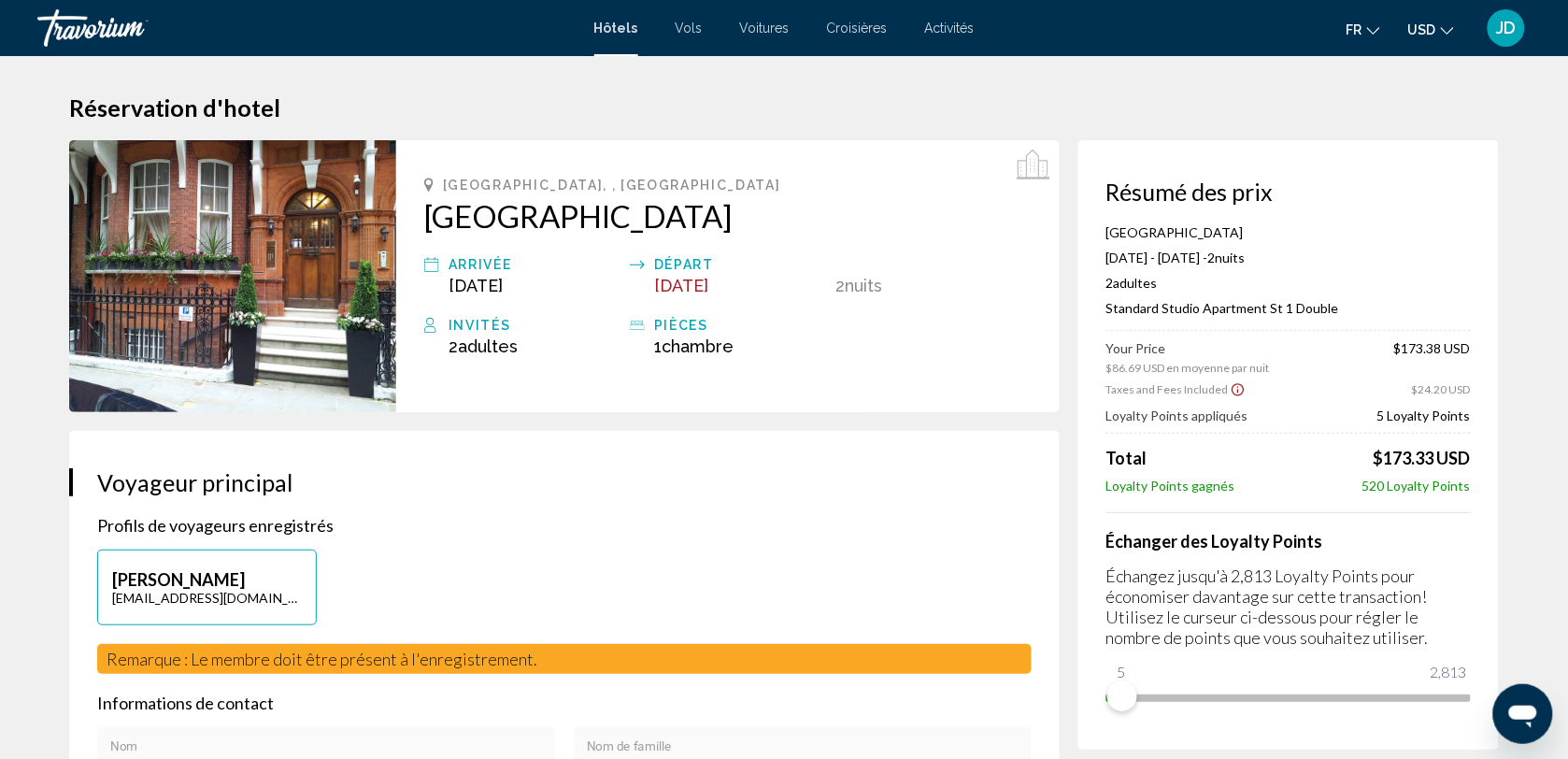 click on "London Aparthotel" at bounding box center [728, 216] 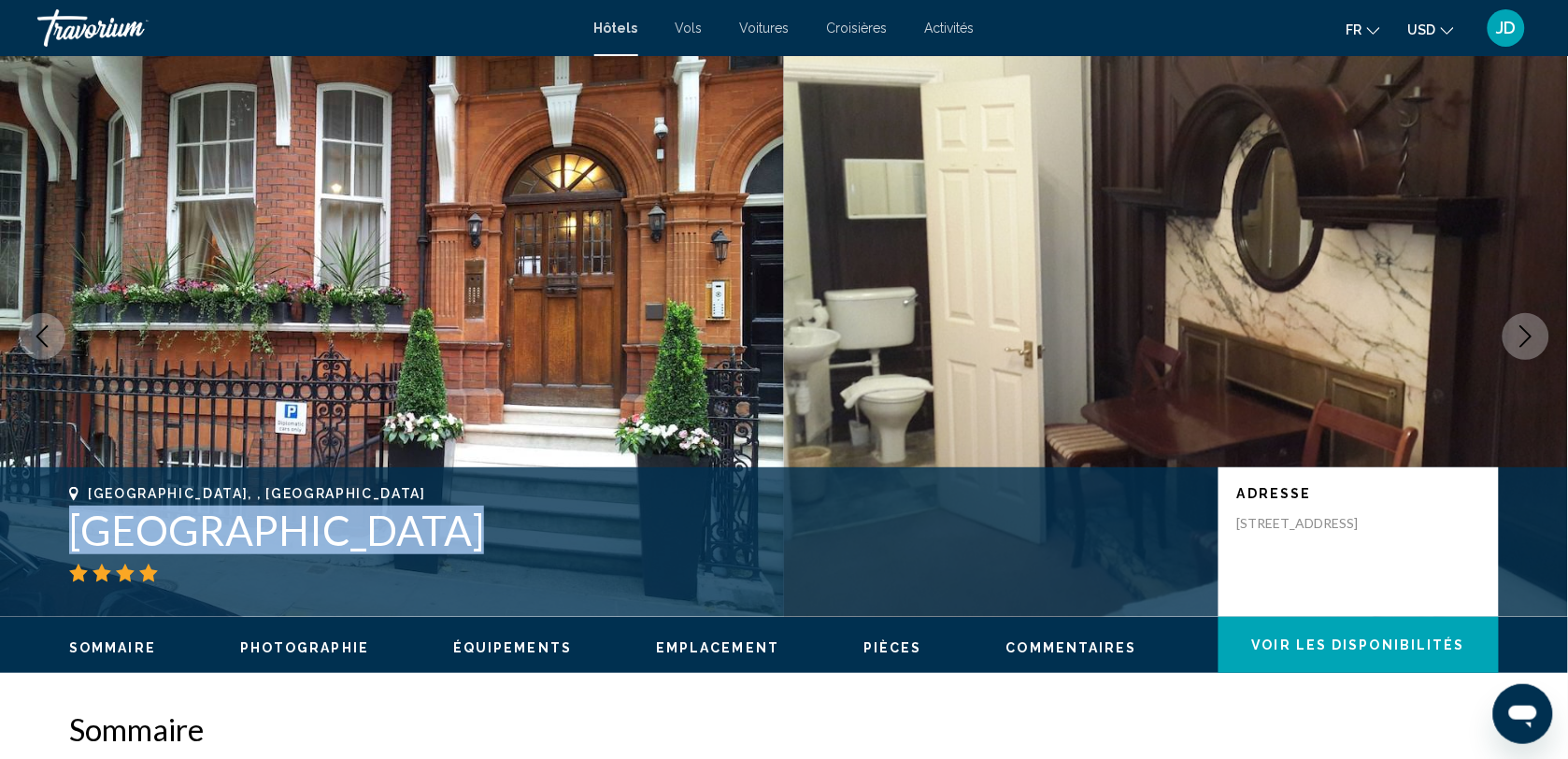 drag, startPoint x: 437, startPoint y: 538, endPoint x: 47, endPoint y: 552, distance: 390.2512 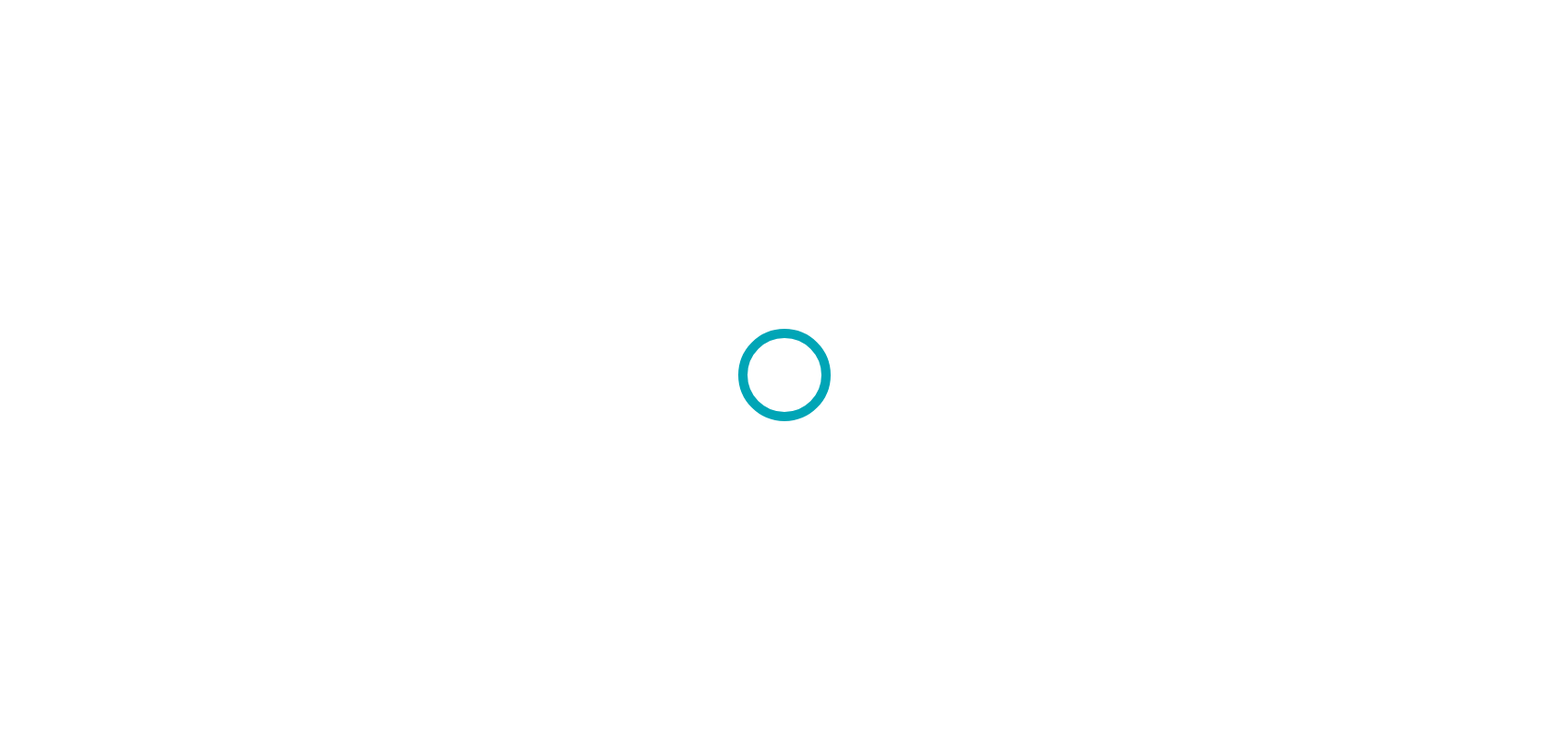 scroll, scrollTop: 0, scrollLeft: 0, axis: both 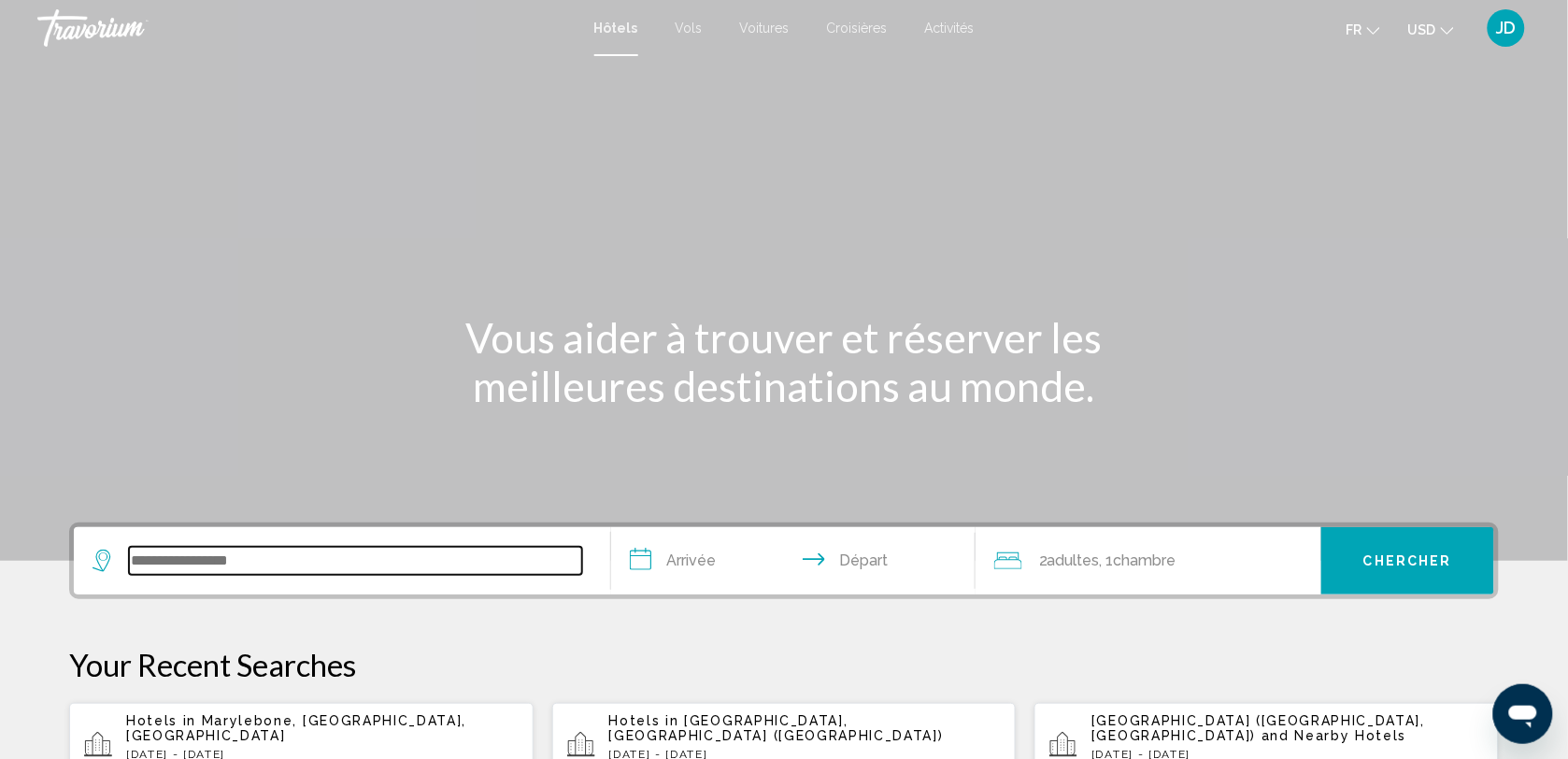 click at bounding box center (355, 561) 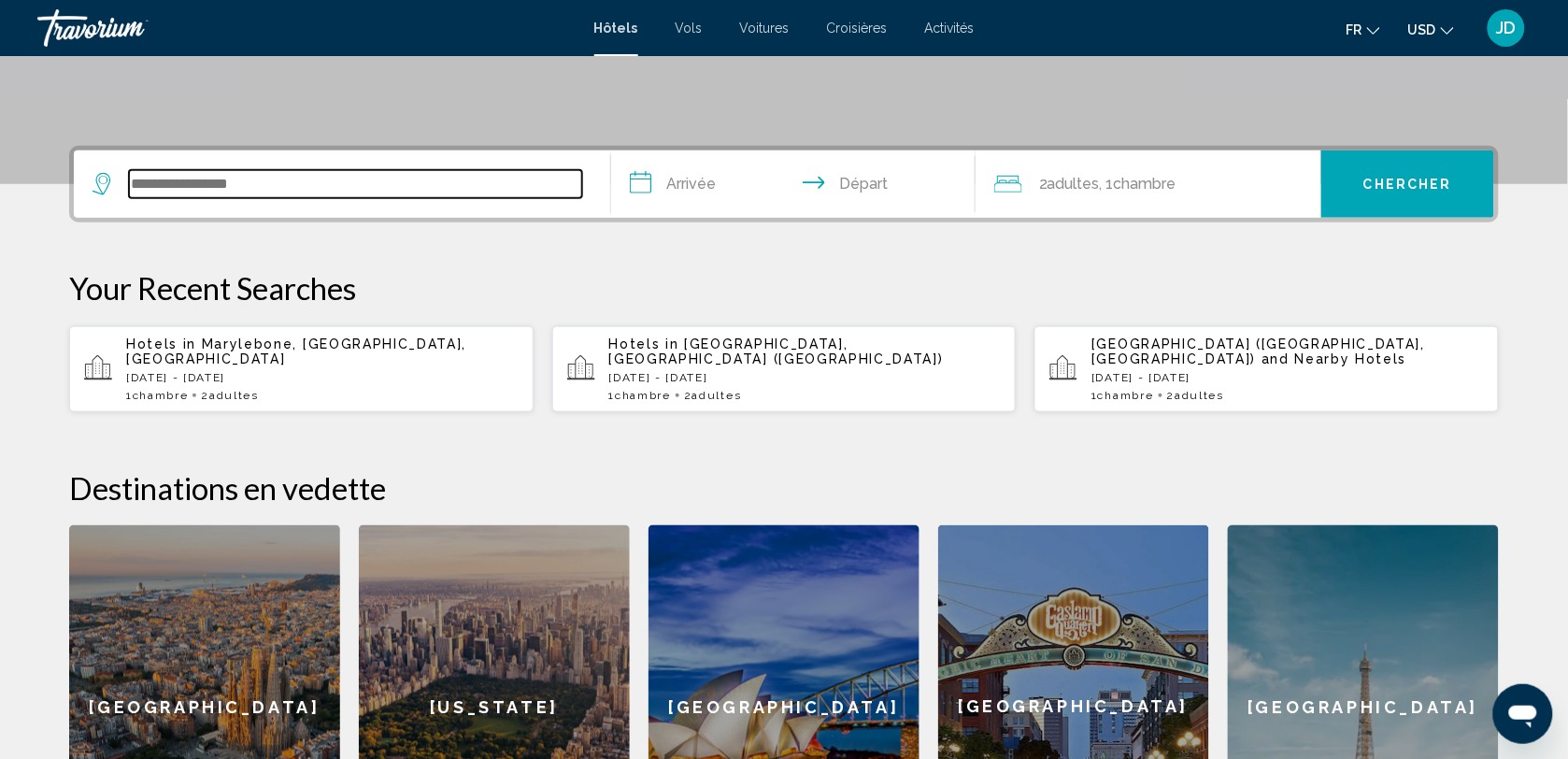 scroll, scrollTop: 461, scrollLeft: 0, axis: vertical 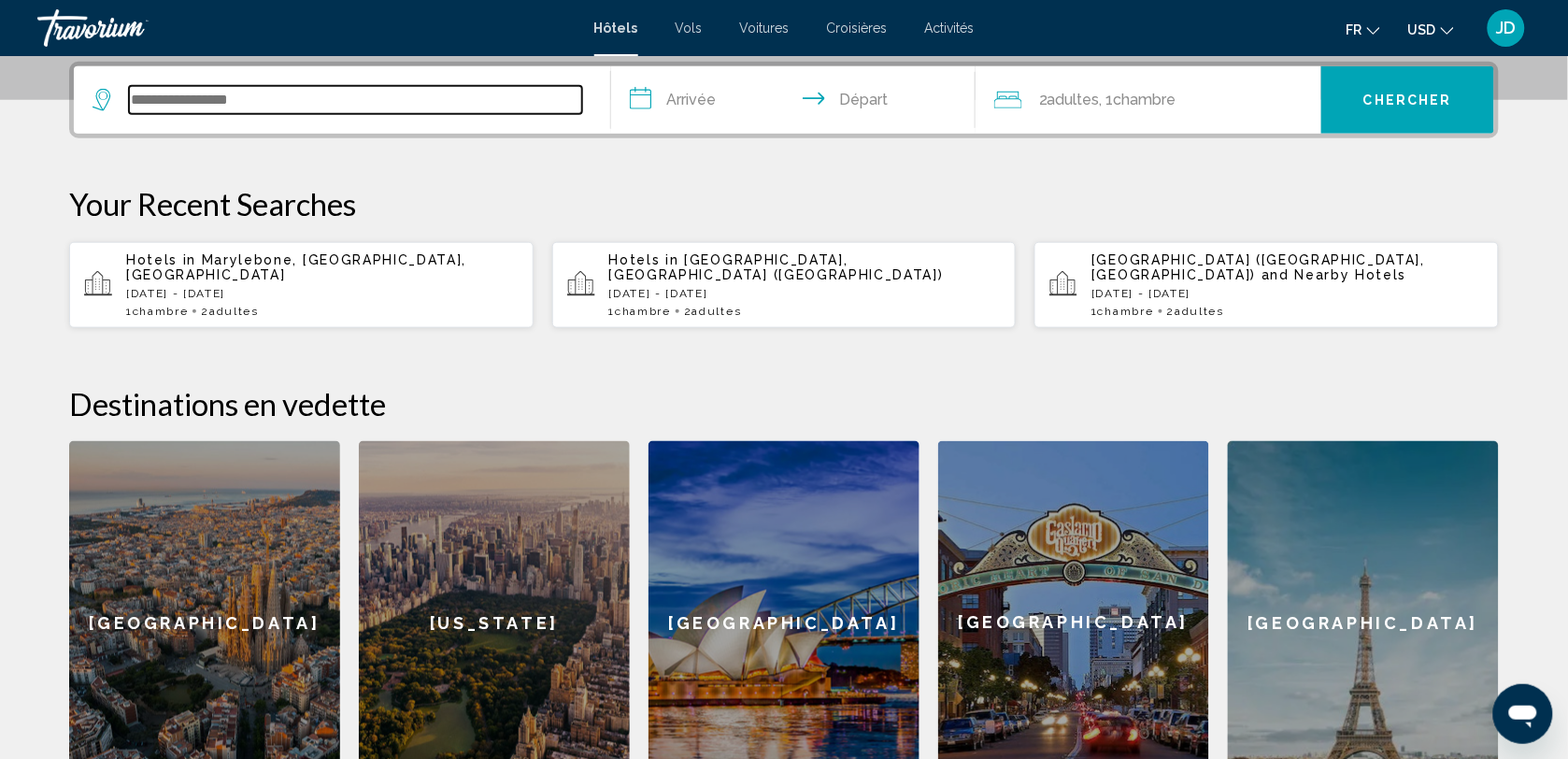 paste on "*********" 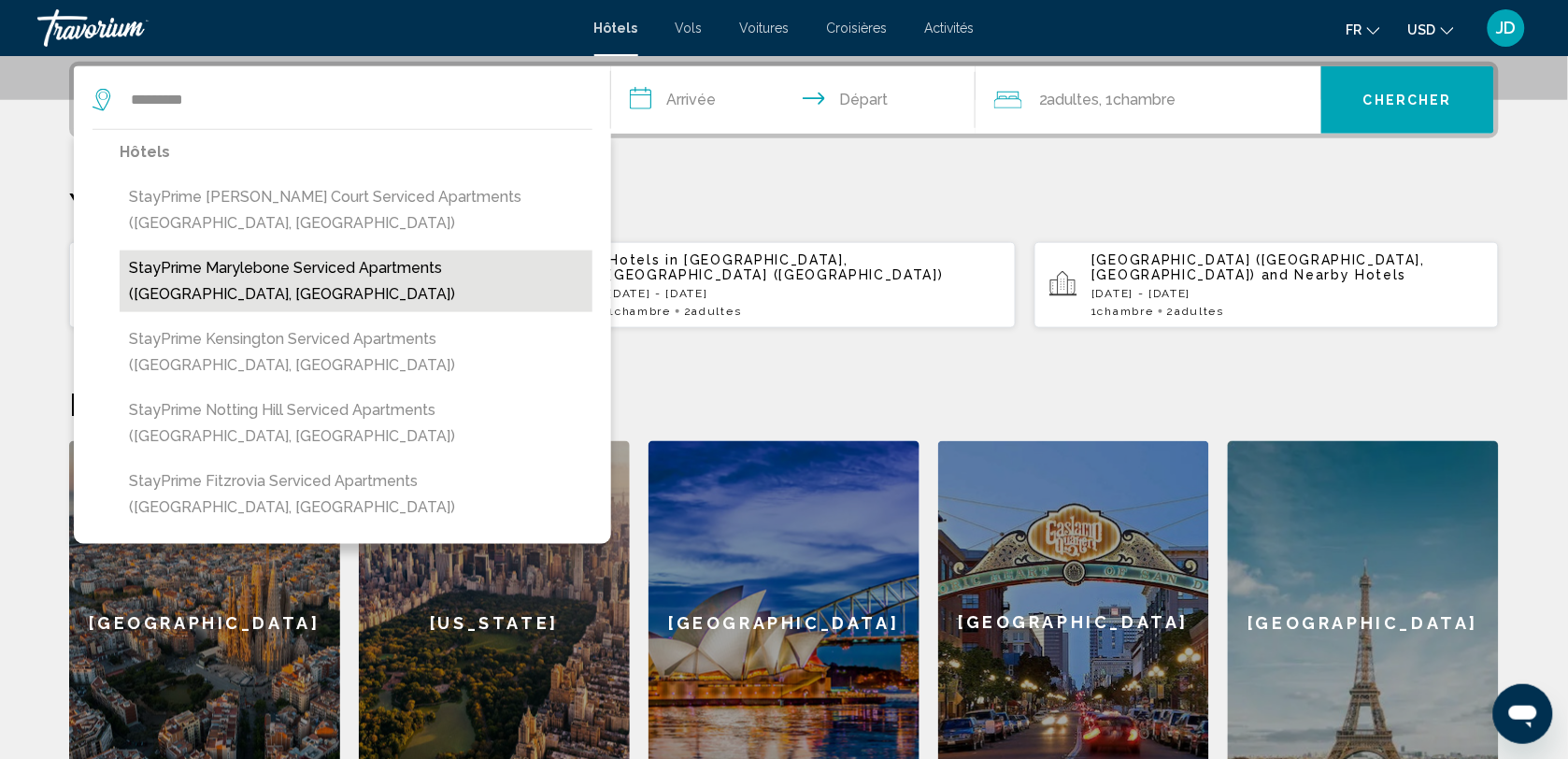 click on "StayPrime Marylebone Serviced Apartments ([GEOGRAPHIC_DATA], [GEOGRAPHIC_DATA])" at bounding box center (356, 281) 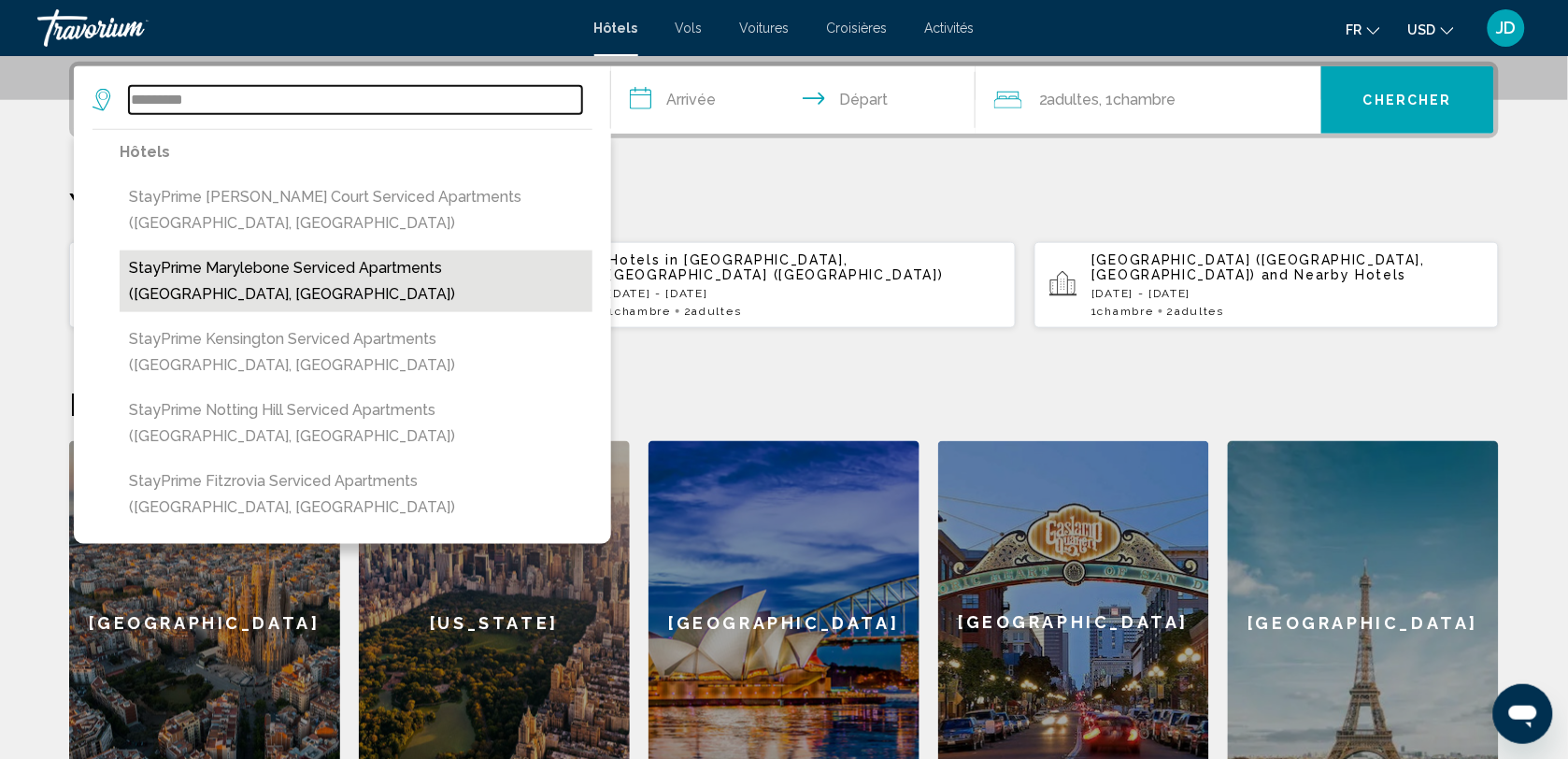 type on "**********" 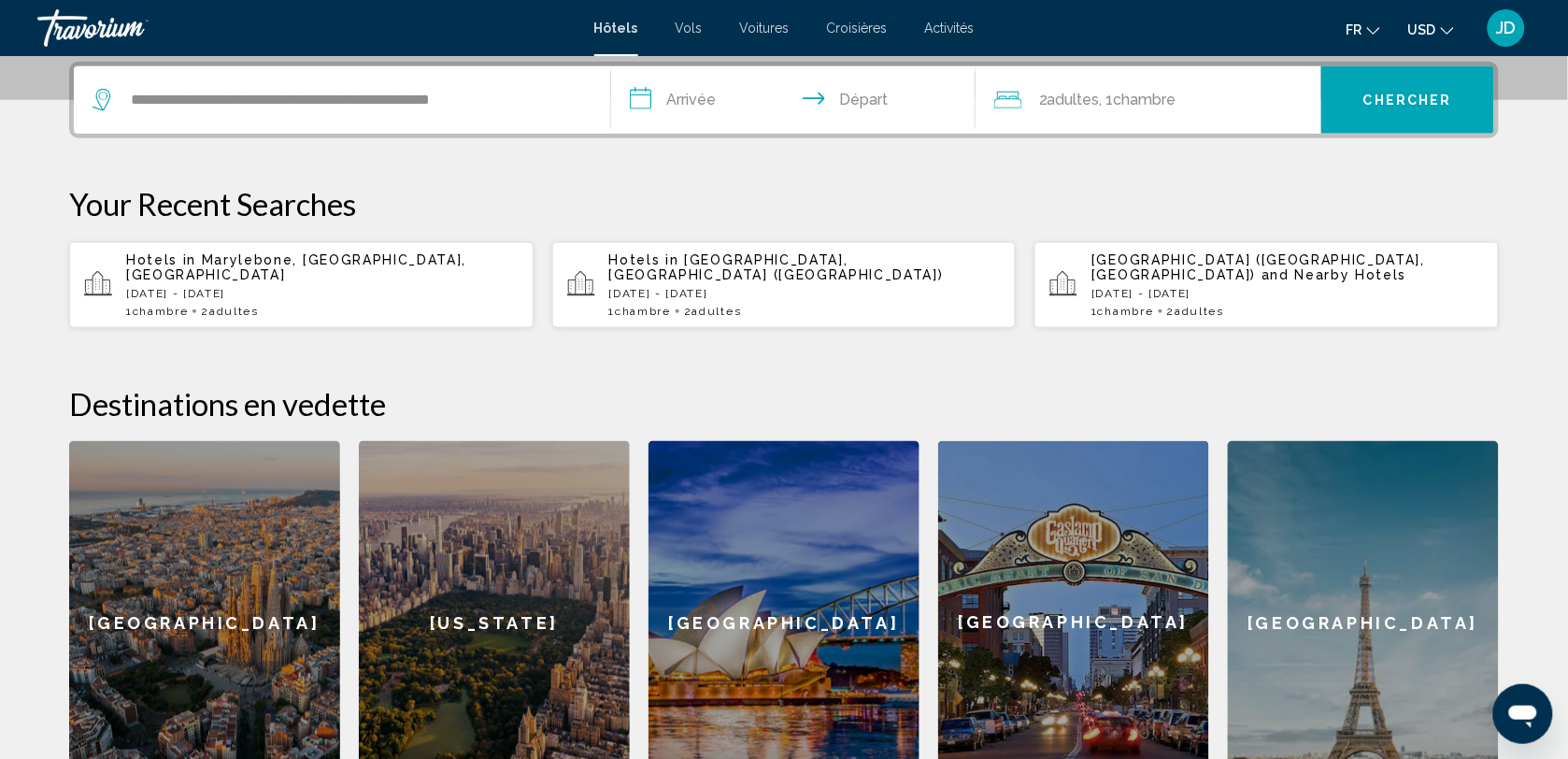 click on "**********" at bounding box center [797, 103] 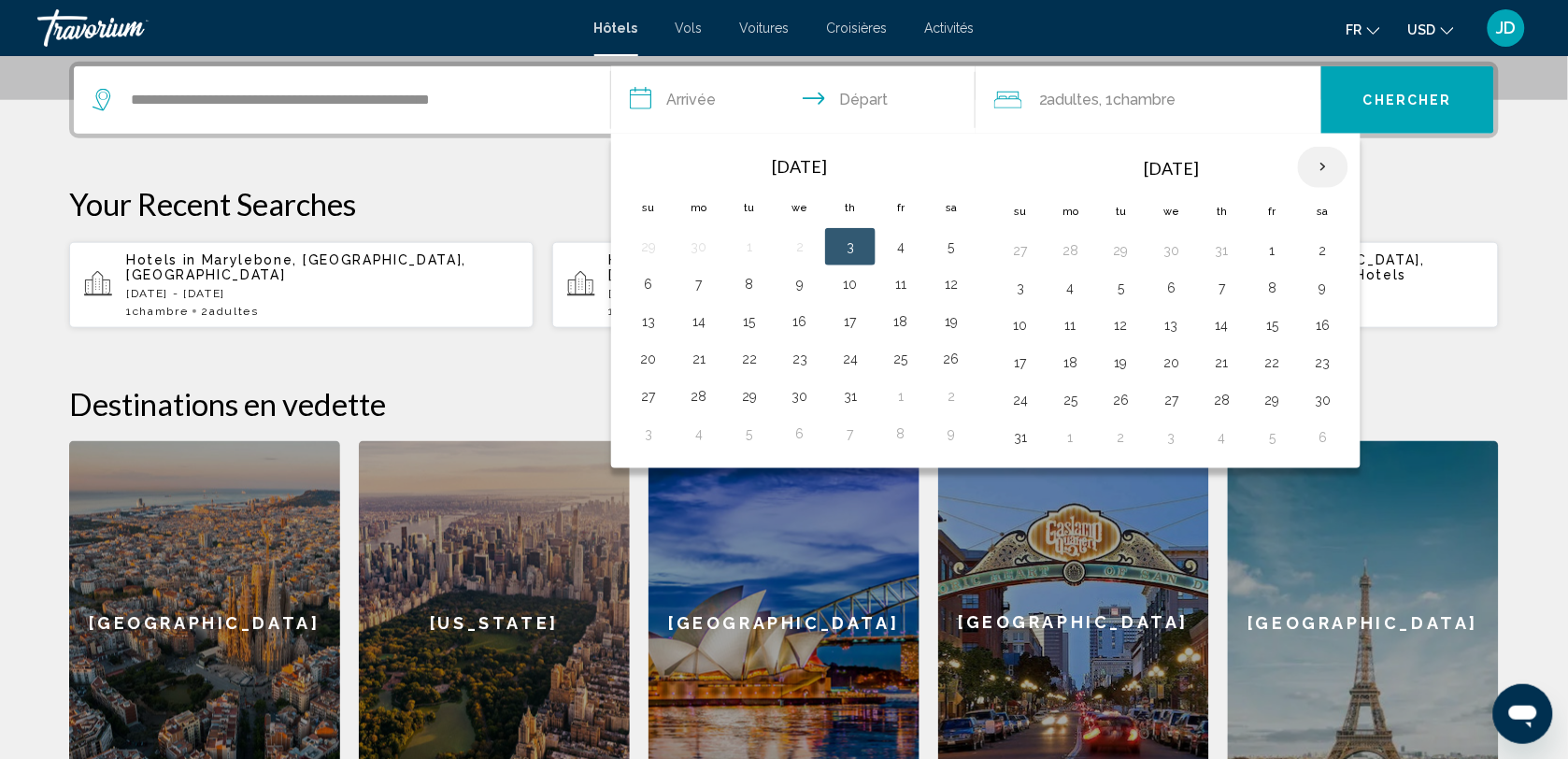 click at bounding box center (1323, 167) 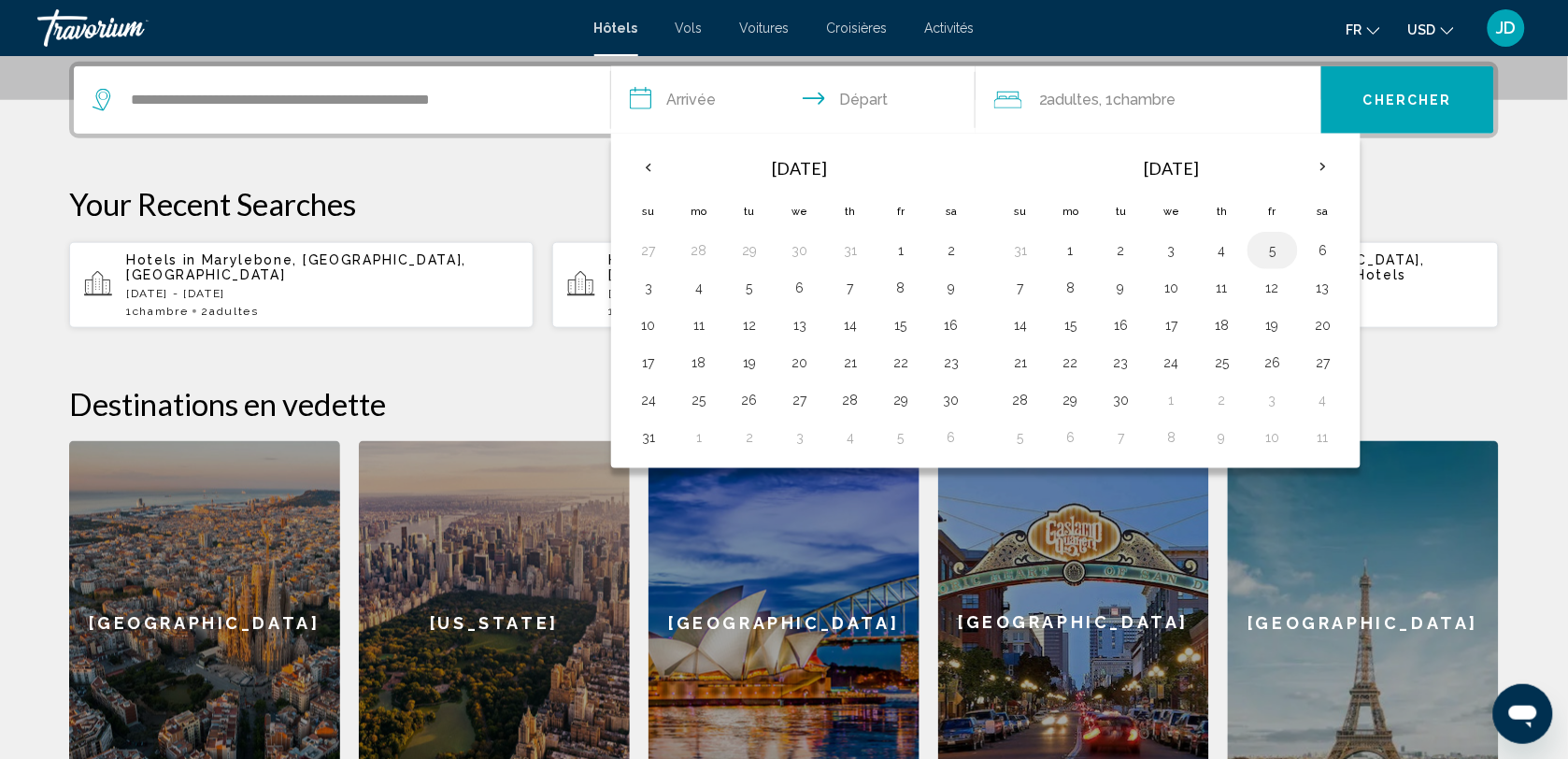 click on "5" at bounding box center [1273, 251] 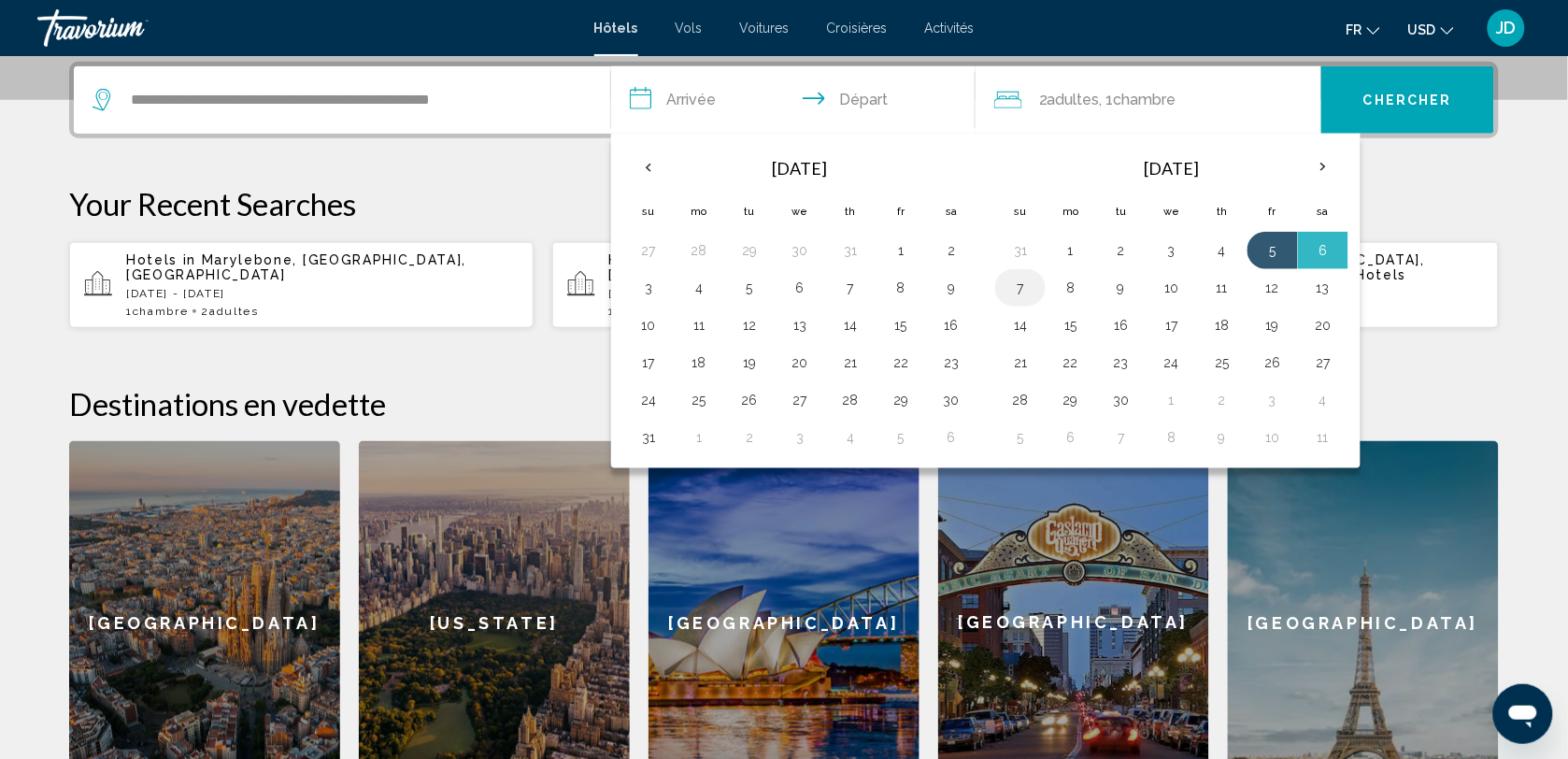 click on "7" at bounding box center [1020, 288] 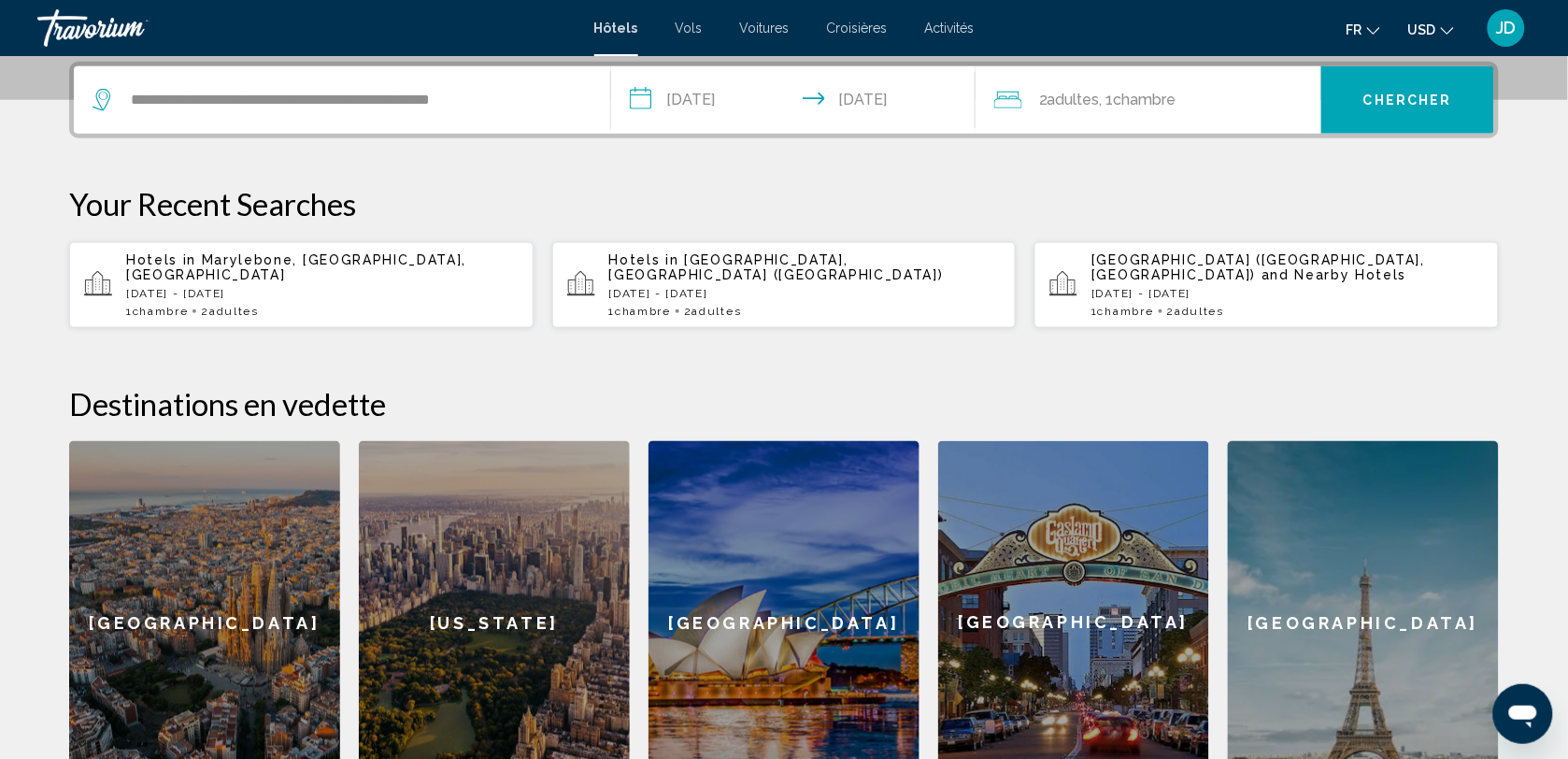 click on "Chercher" at bounding box center (1407, 101) 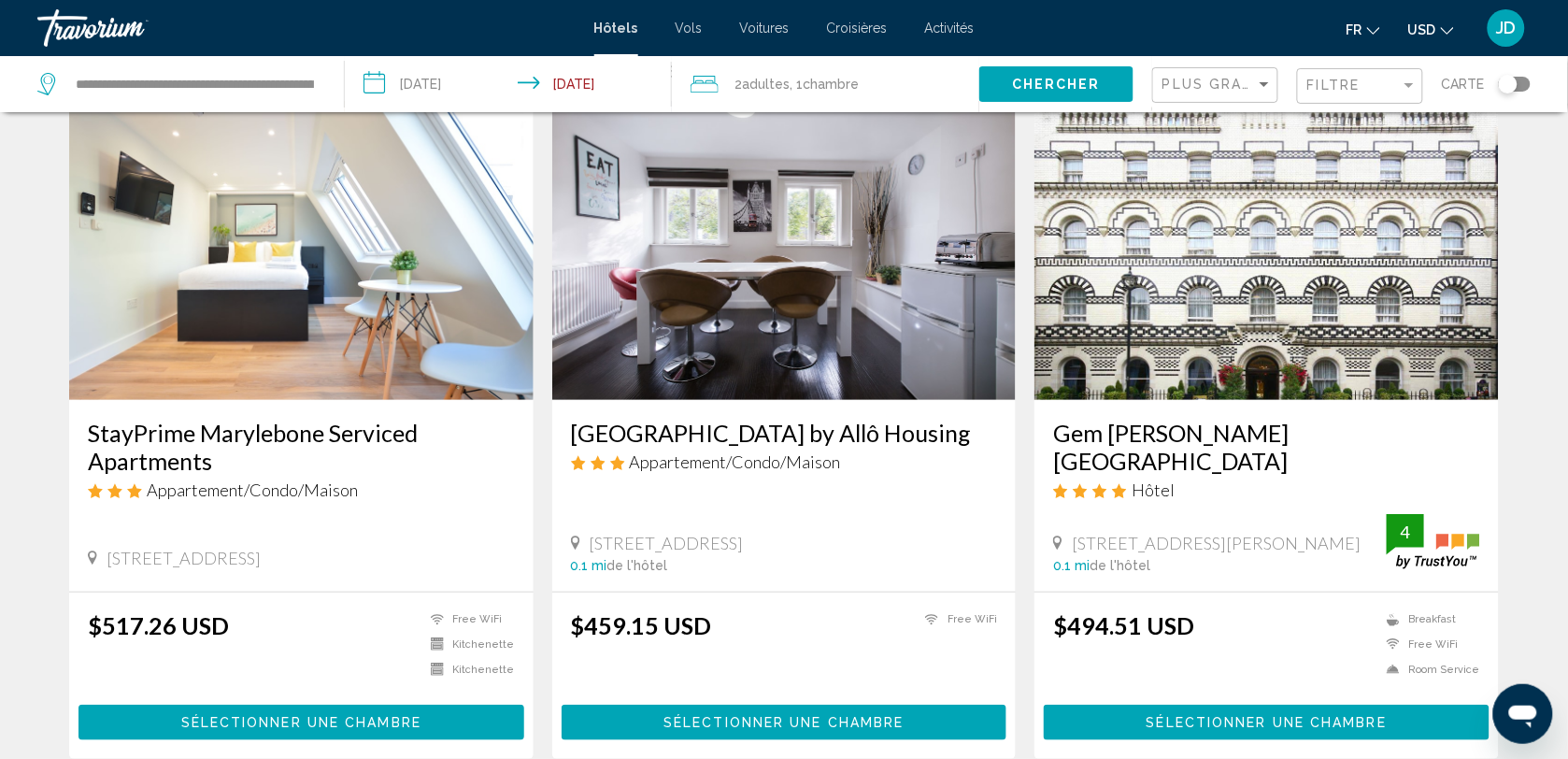 scroll, scrollTop: 117, scrollLeft: 0, axis: vertical 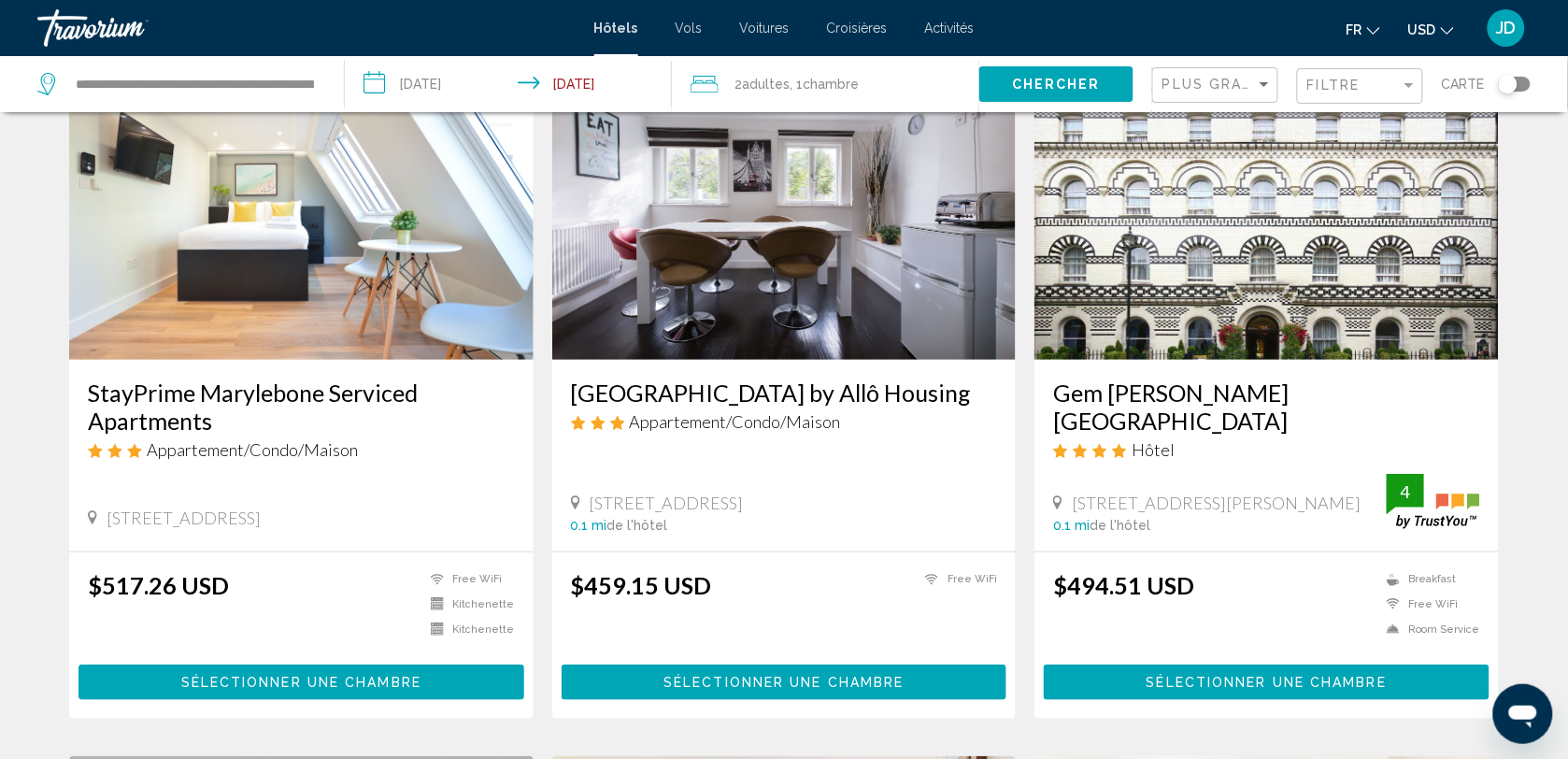 click on "Sélectionner une chambre" at bounding box center [301, 683] 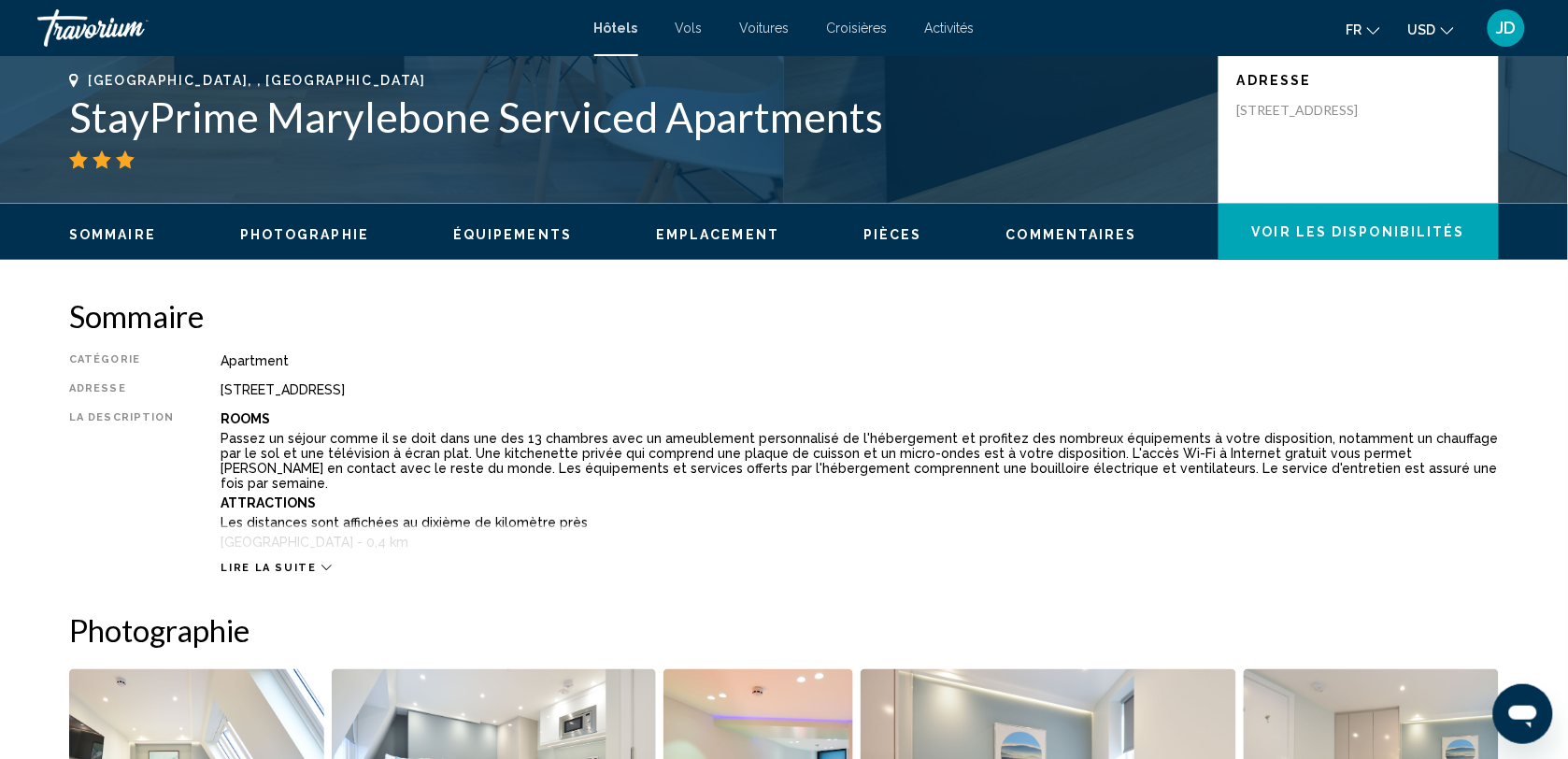 scroll, scrollTop: 467, scrollLeft: 0, axis: vertical 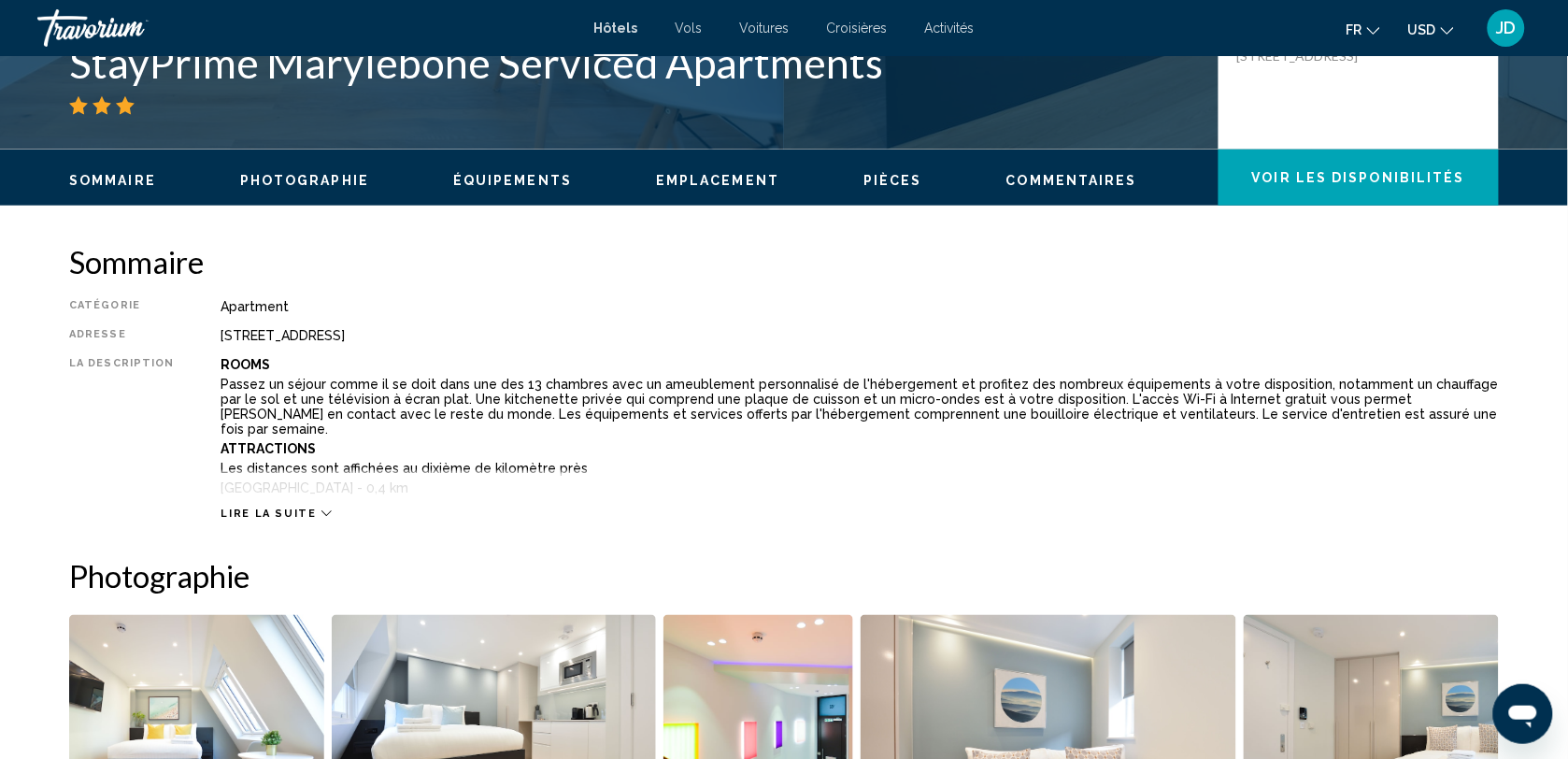 click on "Lire la suite" at bounding box center [268, 513] 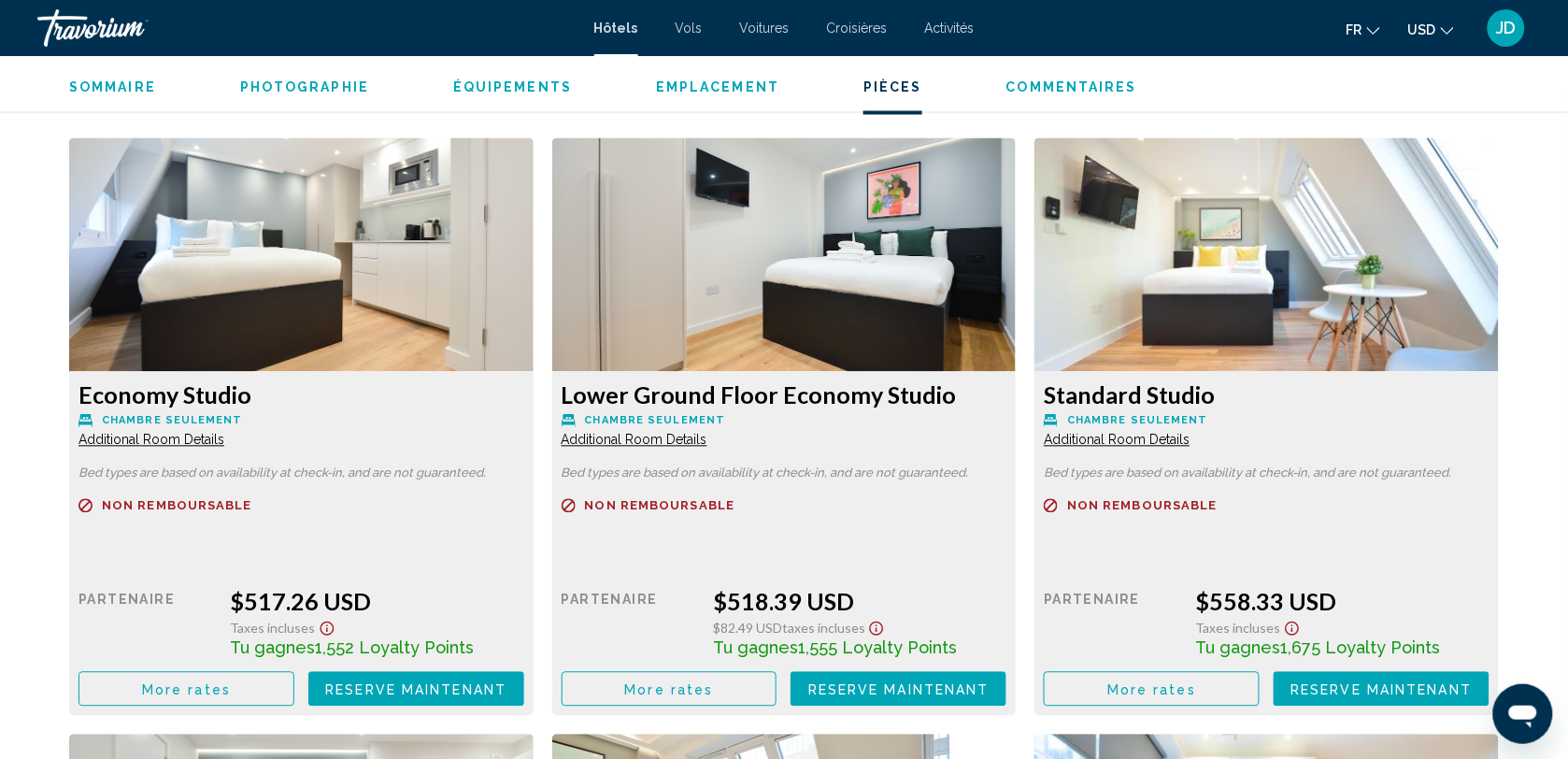 scroll, scrollTop: 3038, scrollLeft: 0, axis: vertical 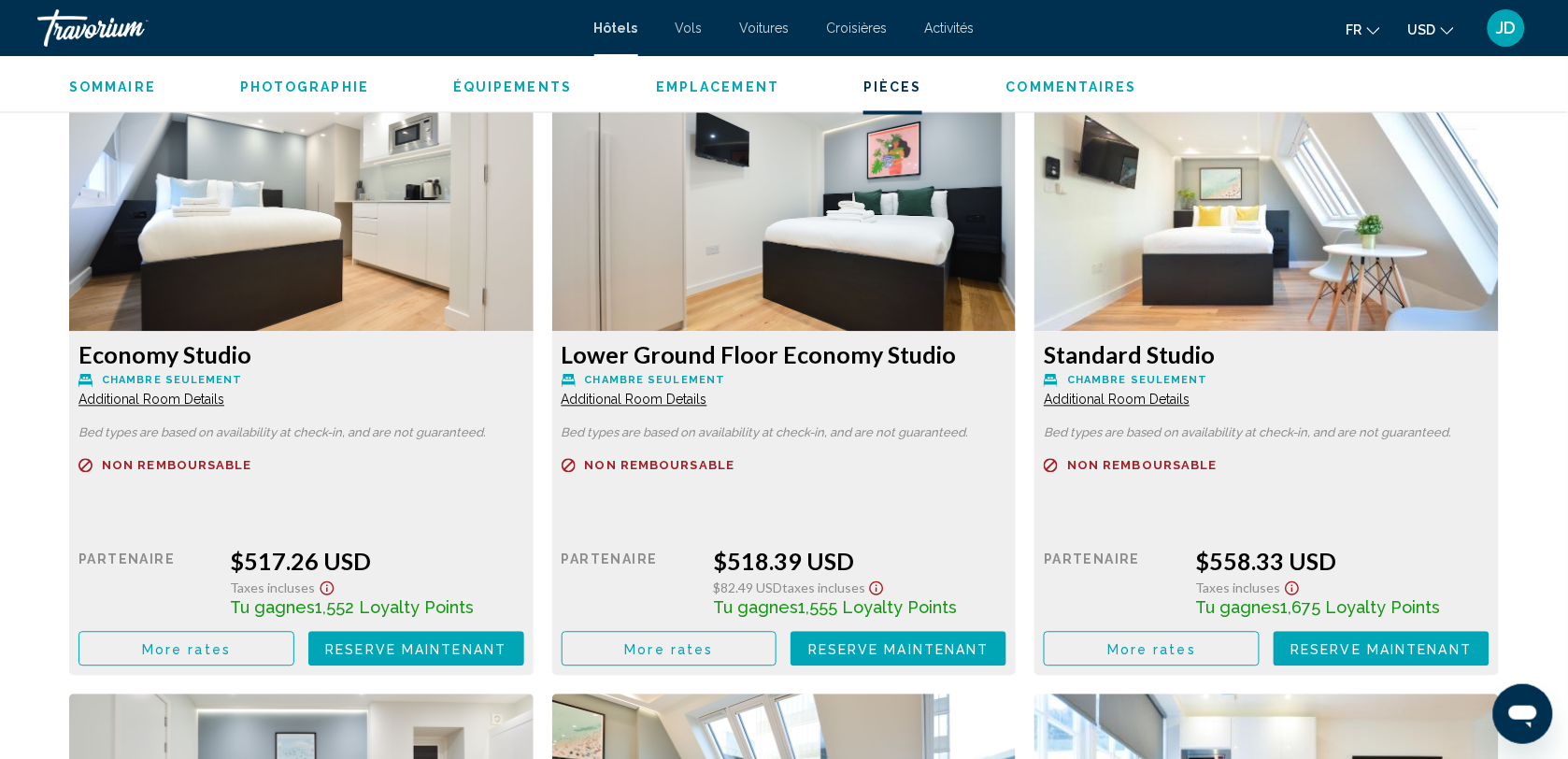 click on "Reserve maintenant Plus disponible" at bounding box center [416, 649] 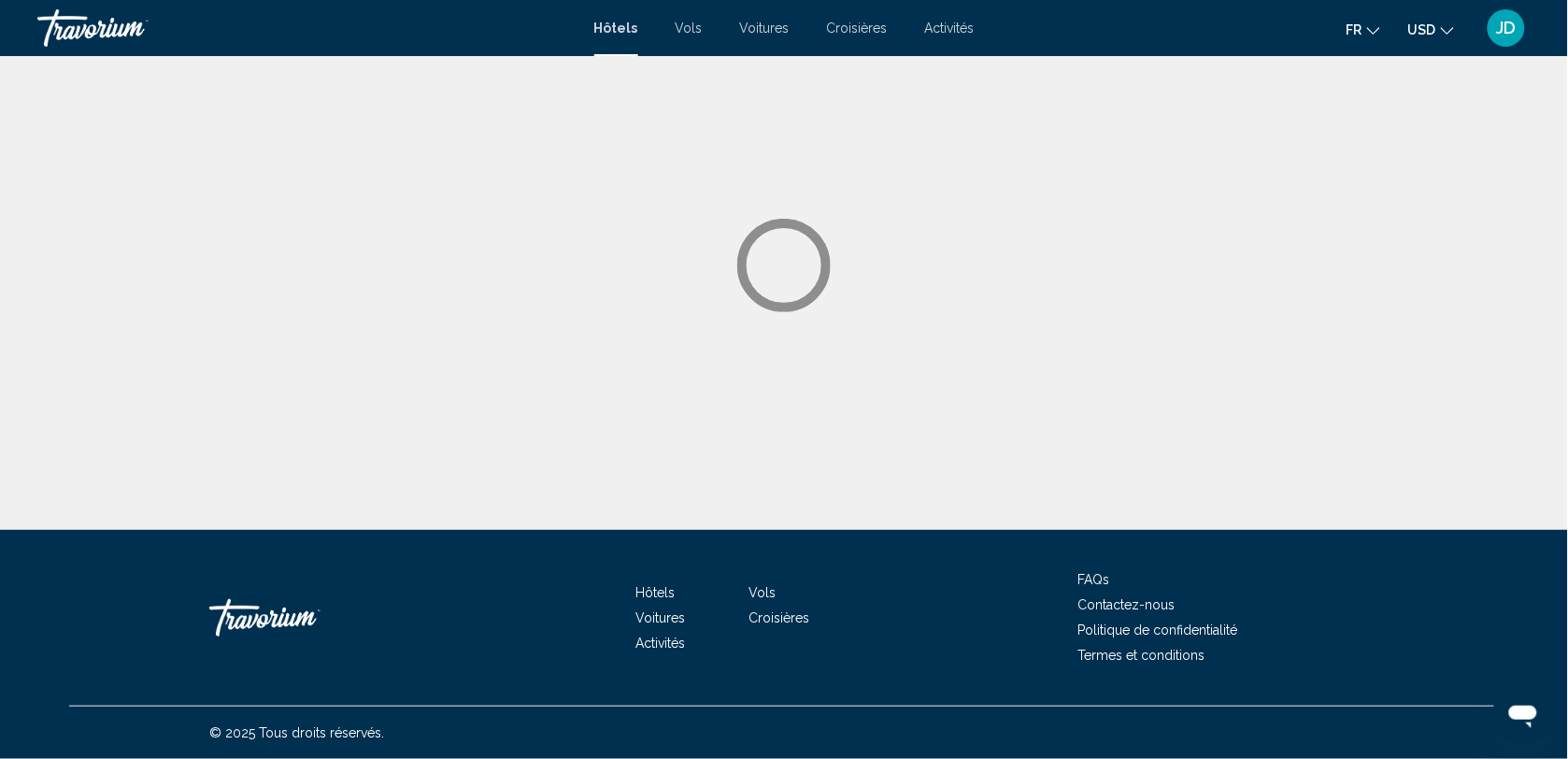 scroll, scrollTop: 0, scrollLeft: 0, axis: both 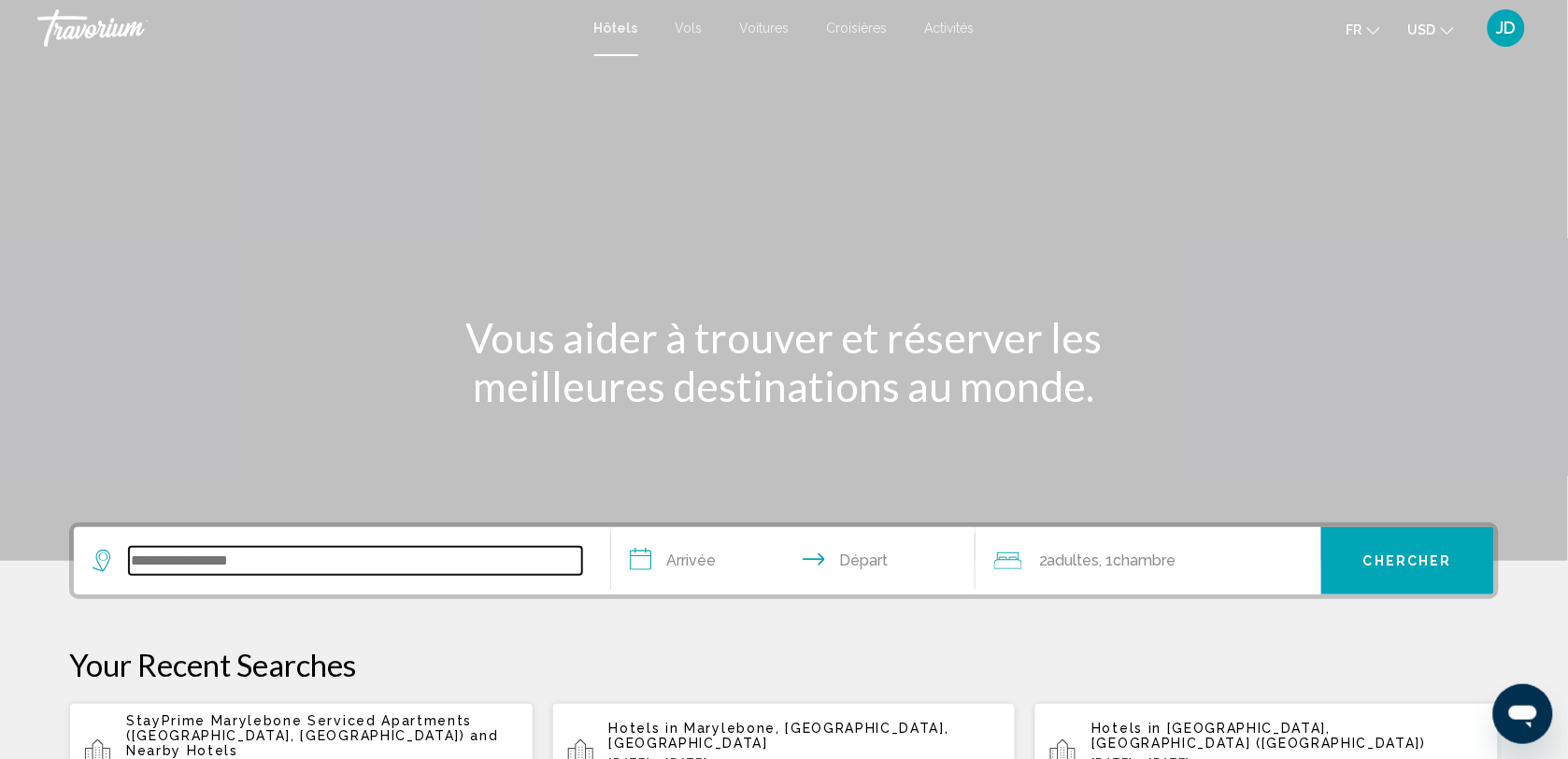 click at bounding box center (355, 561) 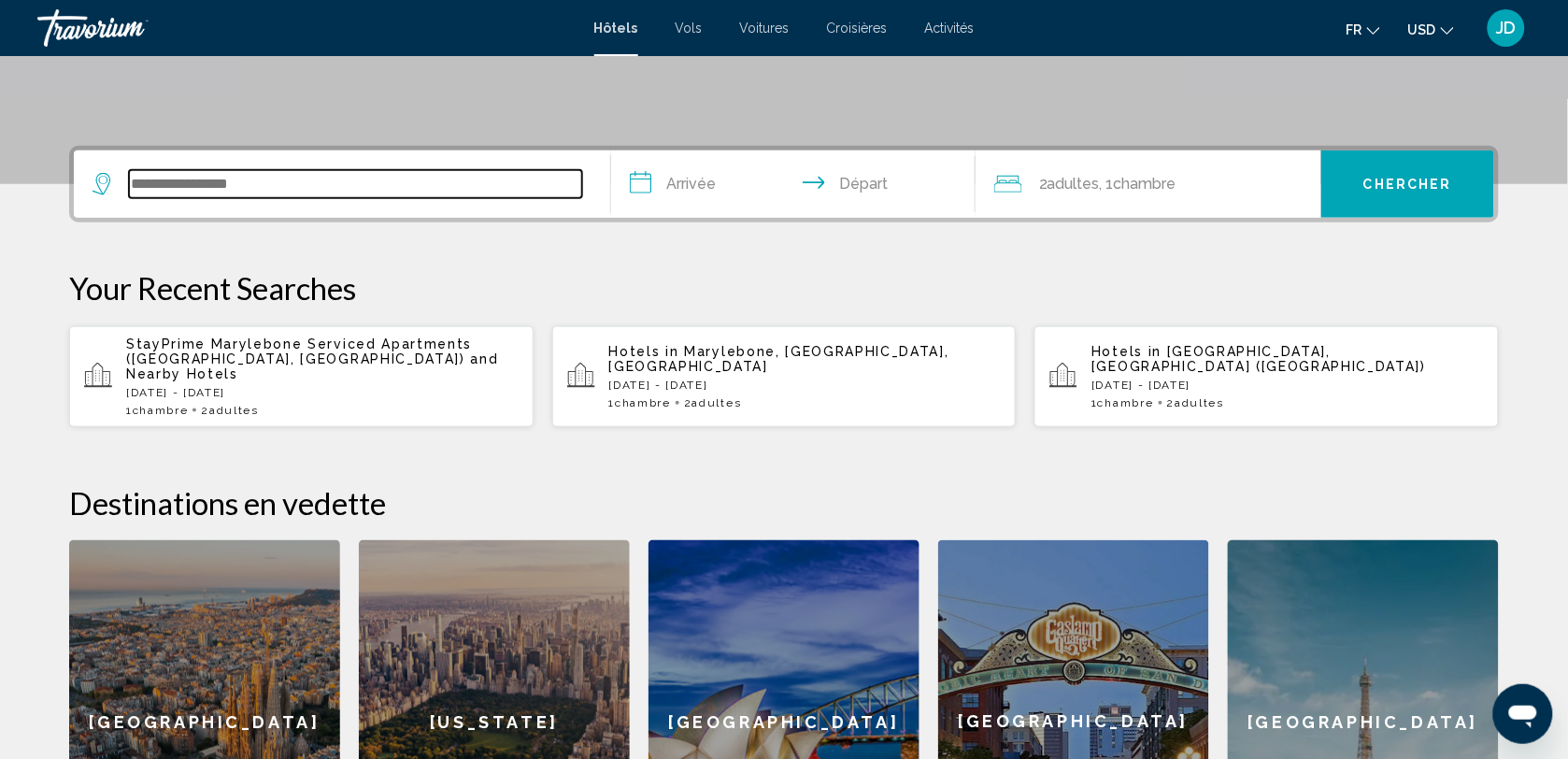 scroll, scrollTop: 461, scrollLeft: 0, axis: vertical 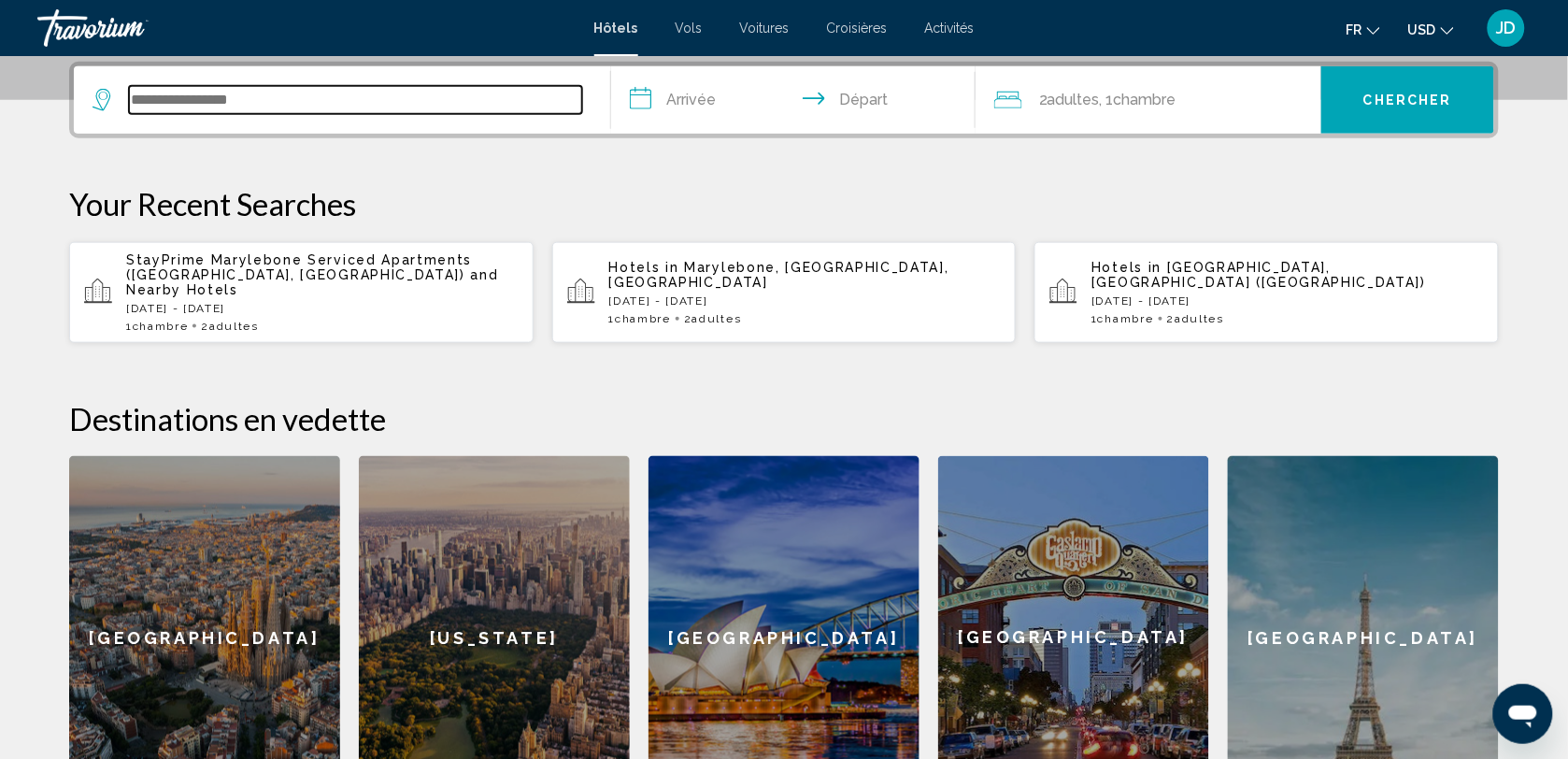paste on "**********" 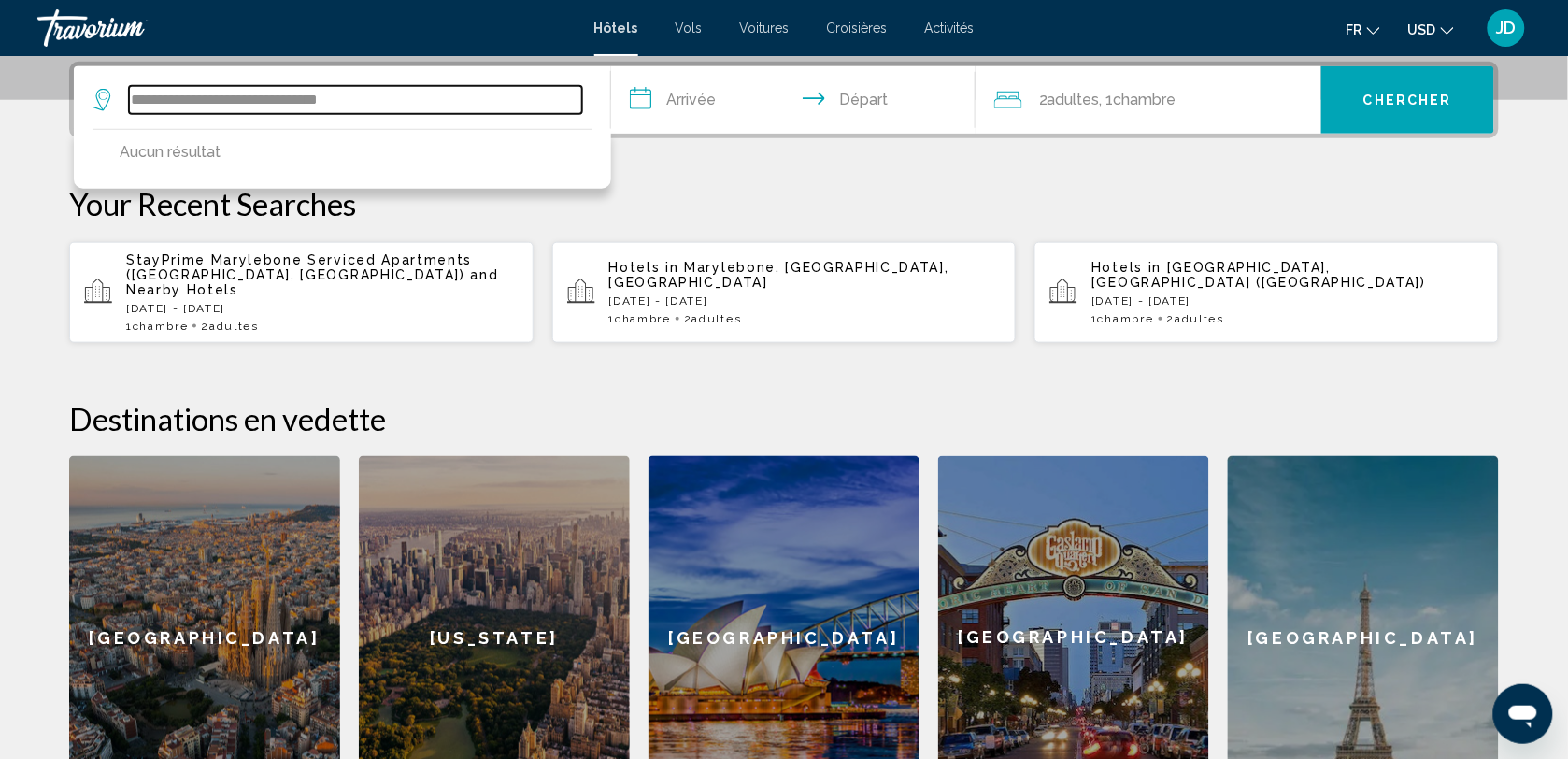 click on "**********" at bounding box center [355, 100] 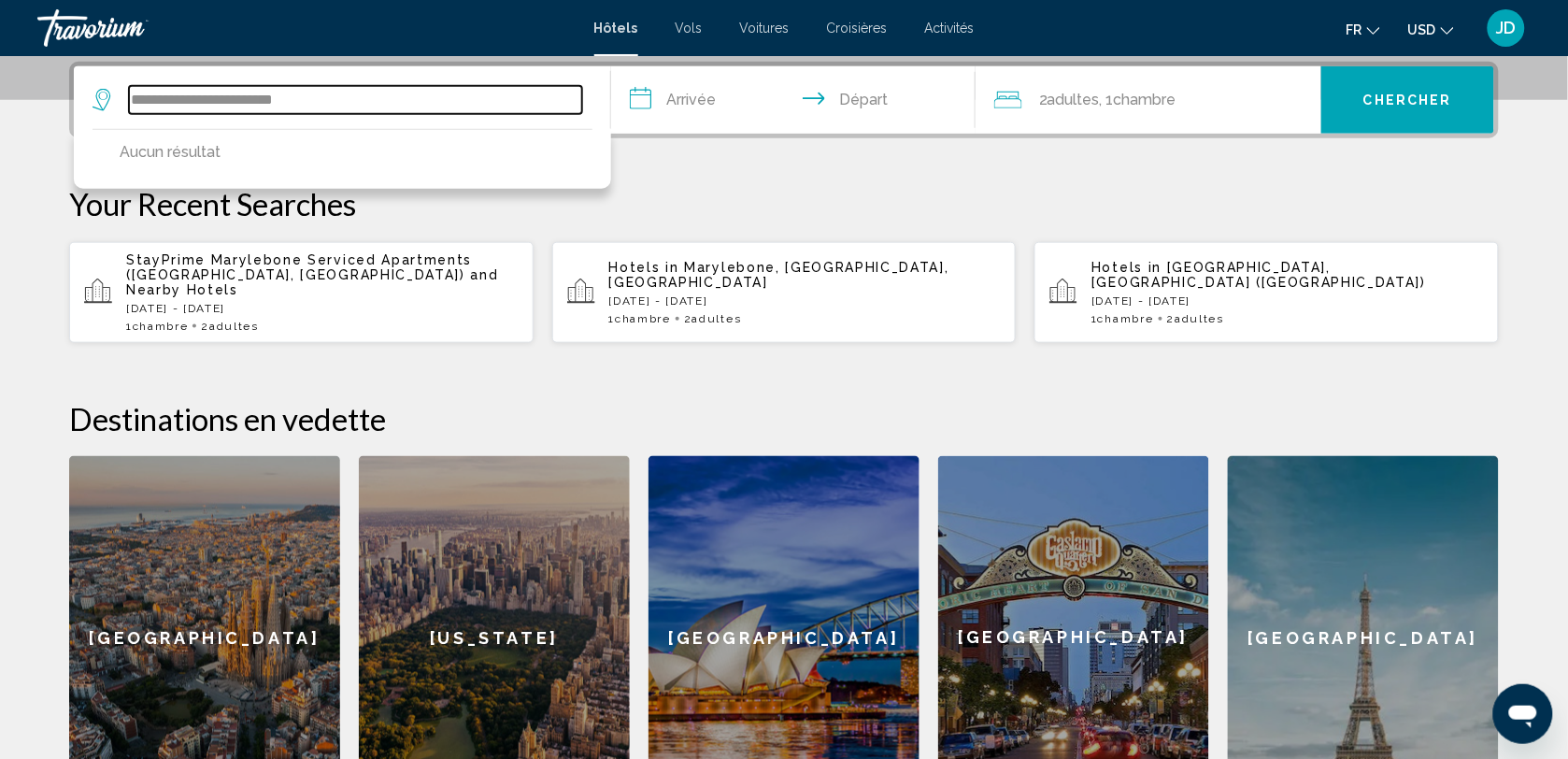 type on "**********" 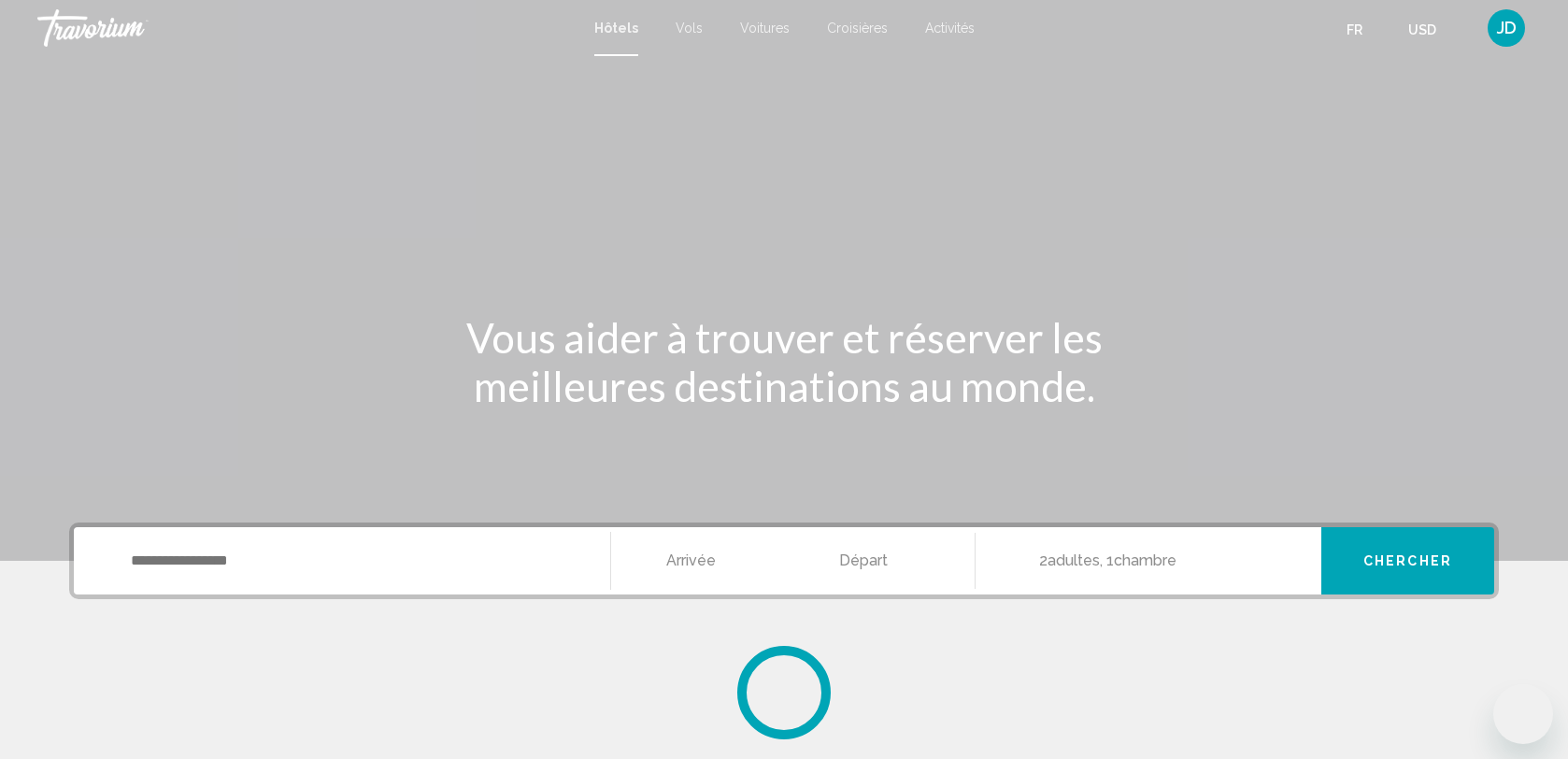 scroll, scrollTop: 0, scrollLeft: 0, axis: both 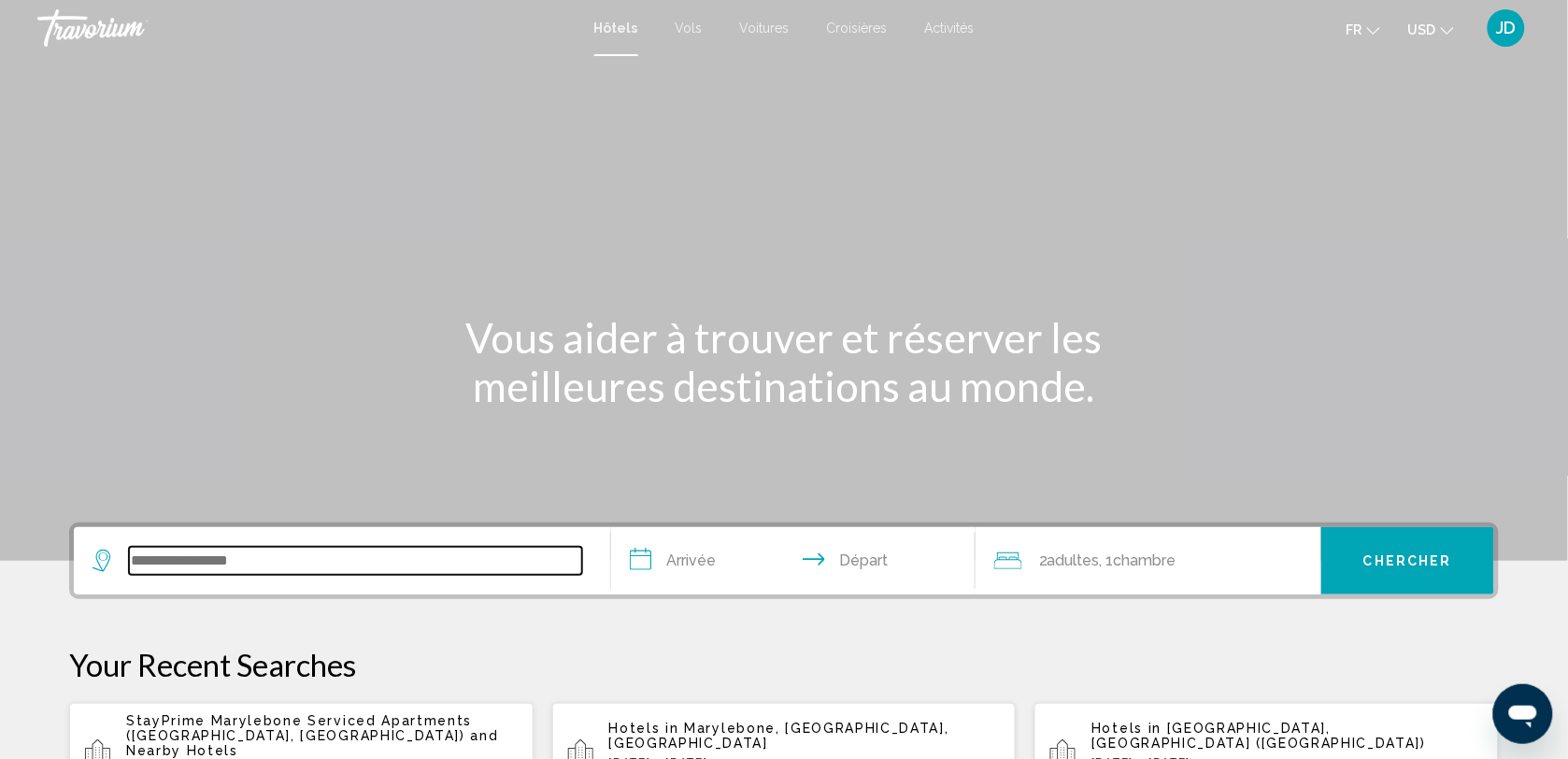 click at bounding box center [355, 561] 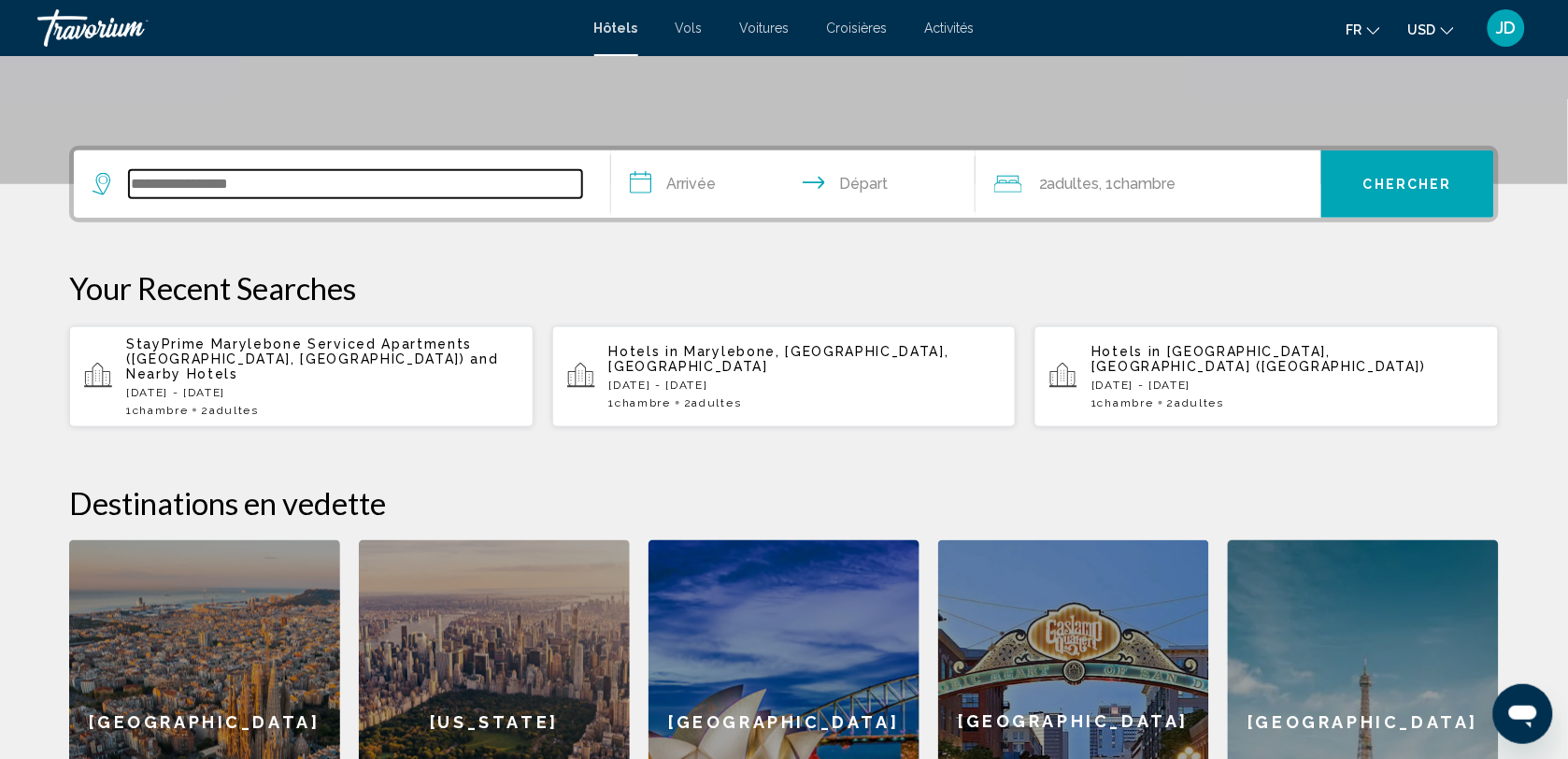 scroll, scrollTop: 461, scrollLeft: 0, axis: vertical 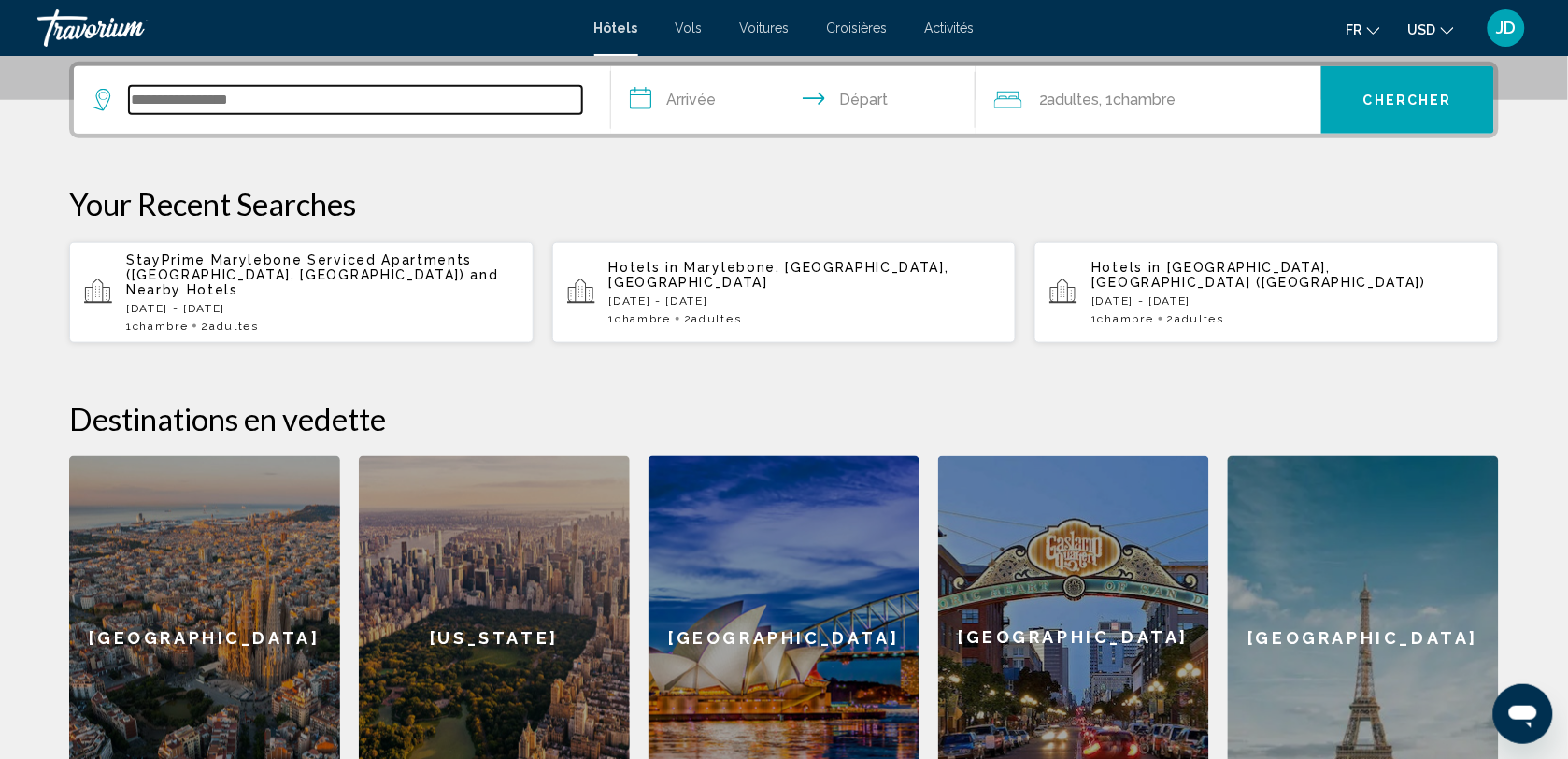 paste on "**********" 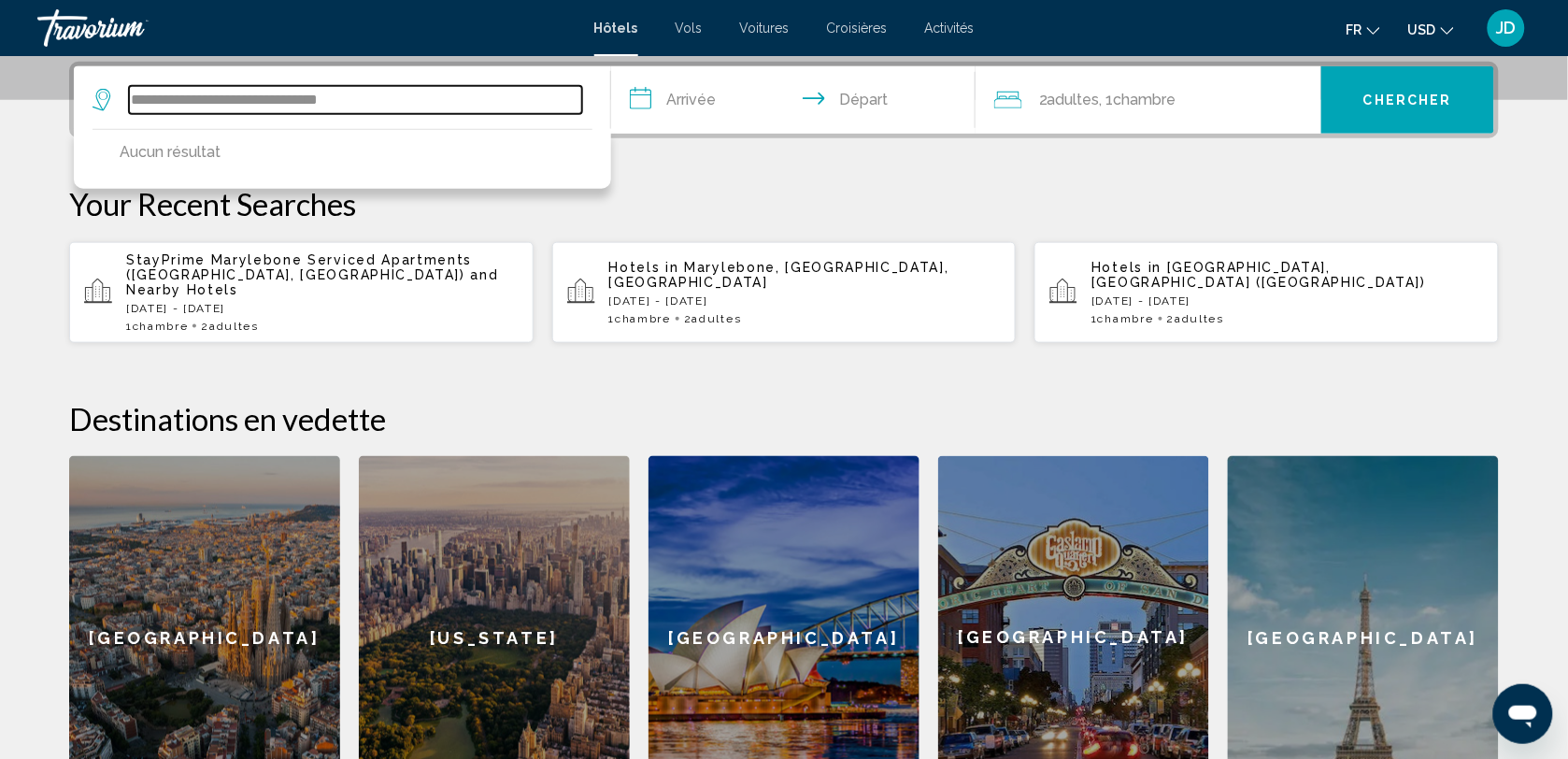 click on "**********" at bounding box center [355, 100] 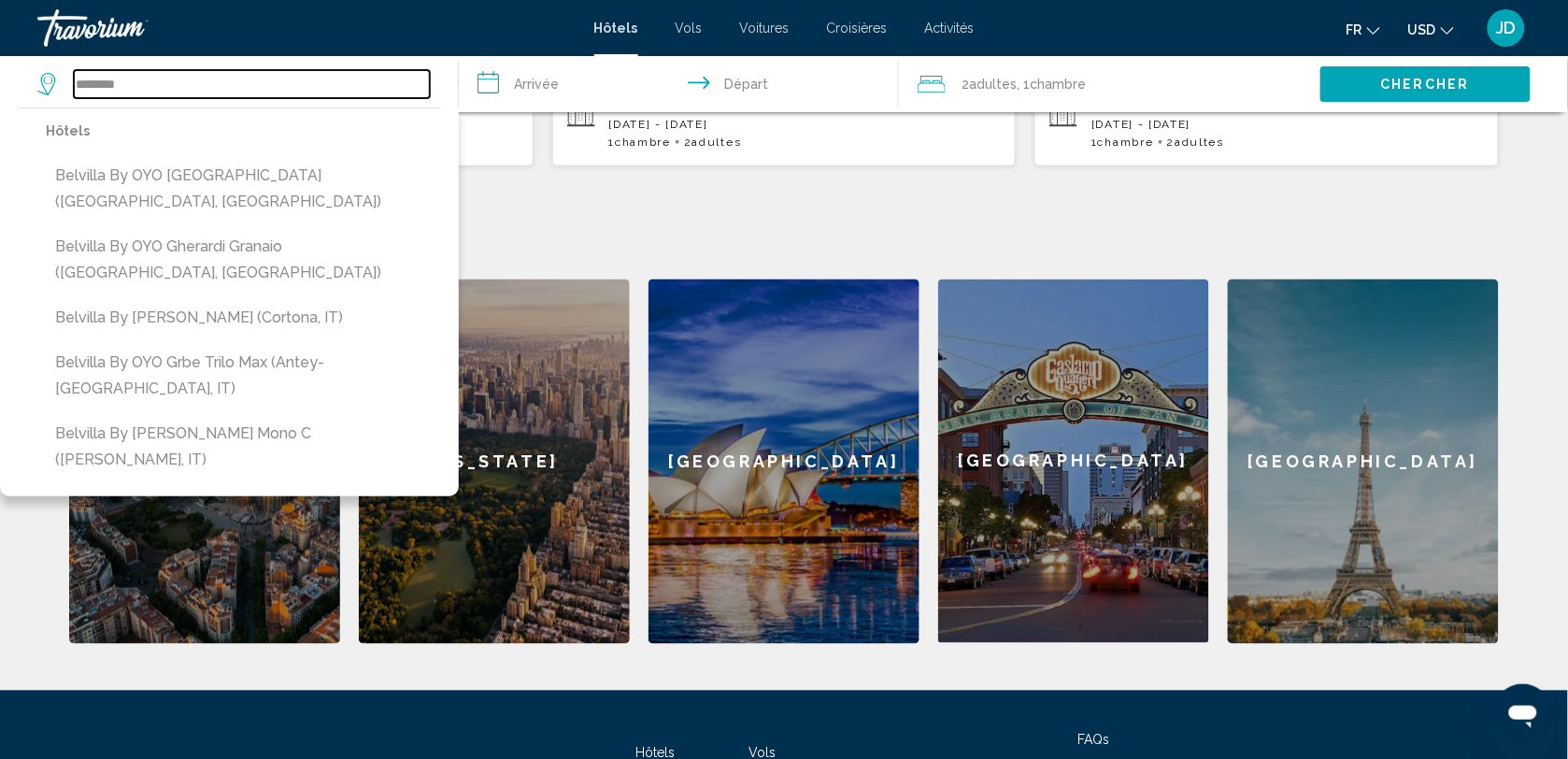 scroll, scrollTop: 695, scrollLeft: 0, axis: vertical 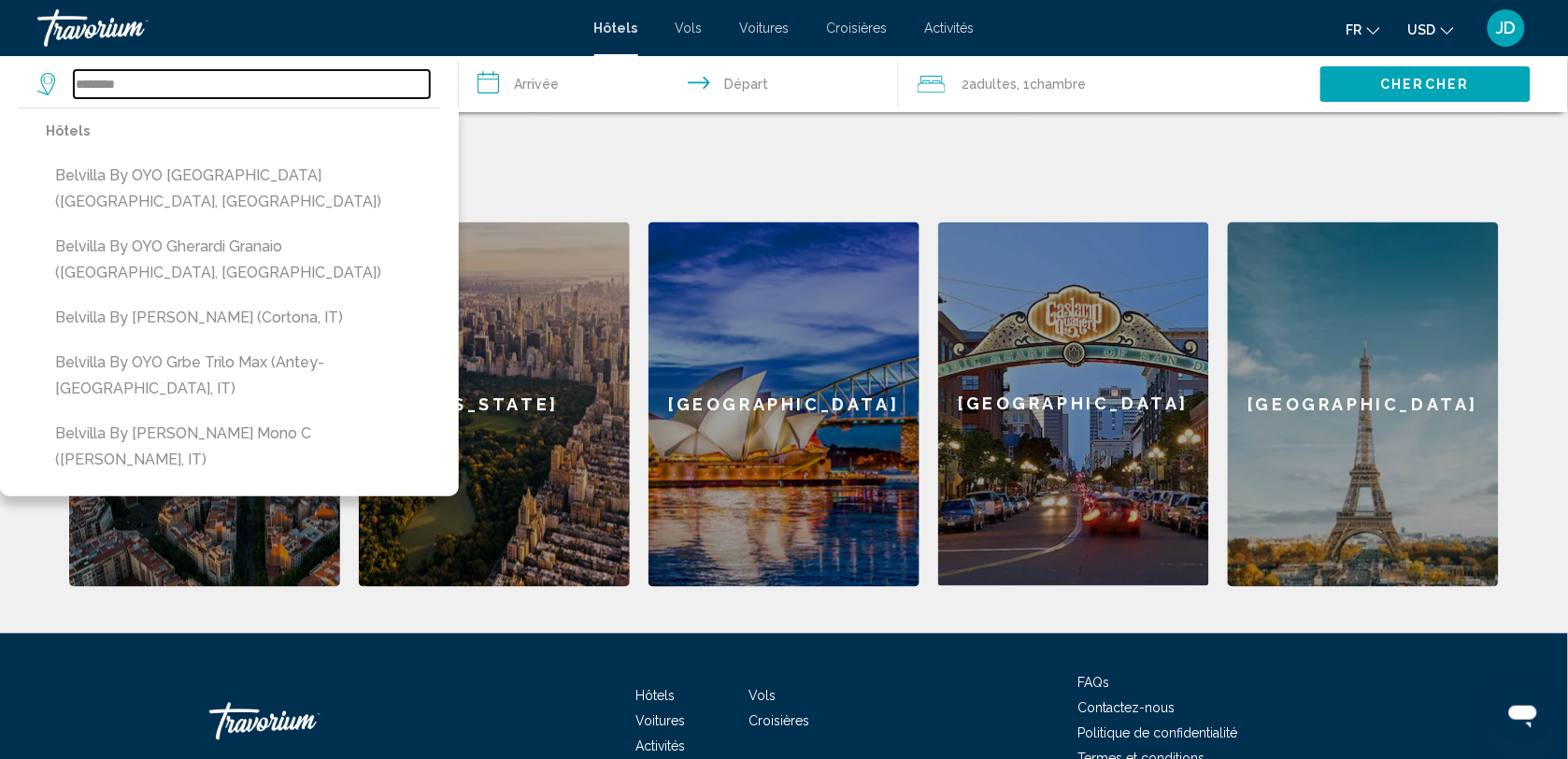 drag, startPoint x: 290, startPoint y: 81, endPoint x: 67, endPoint y: 57, distance: 224.28776 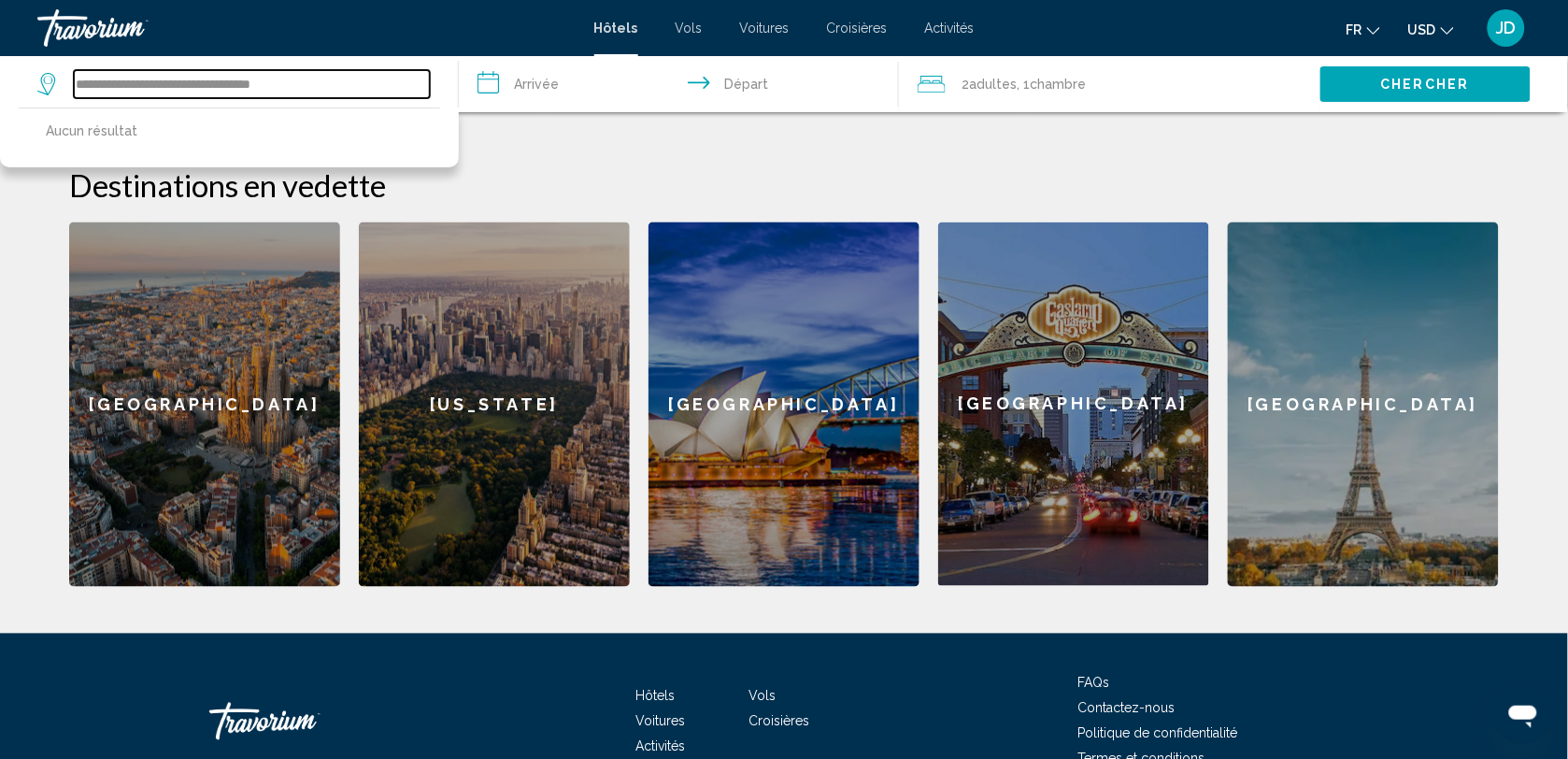 click on "**********" at bounding box center (251, 84) 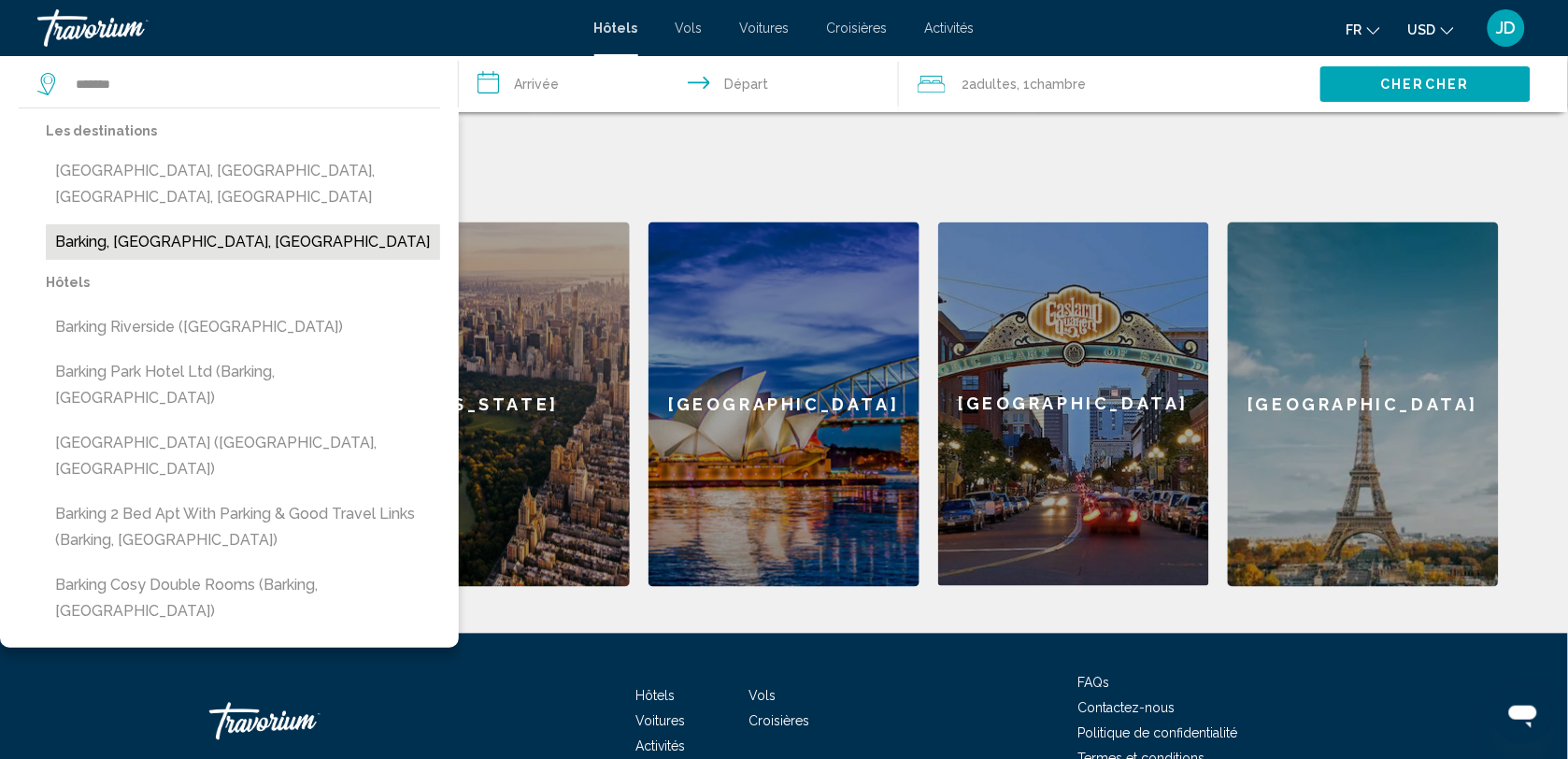 click on "Barking, [GEOGRAPHIC_DATA], [GEOGRAPHIC_DATA]" at bounding box center [243, 242] 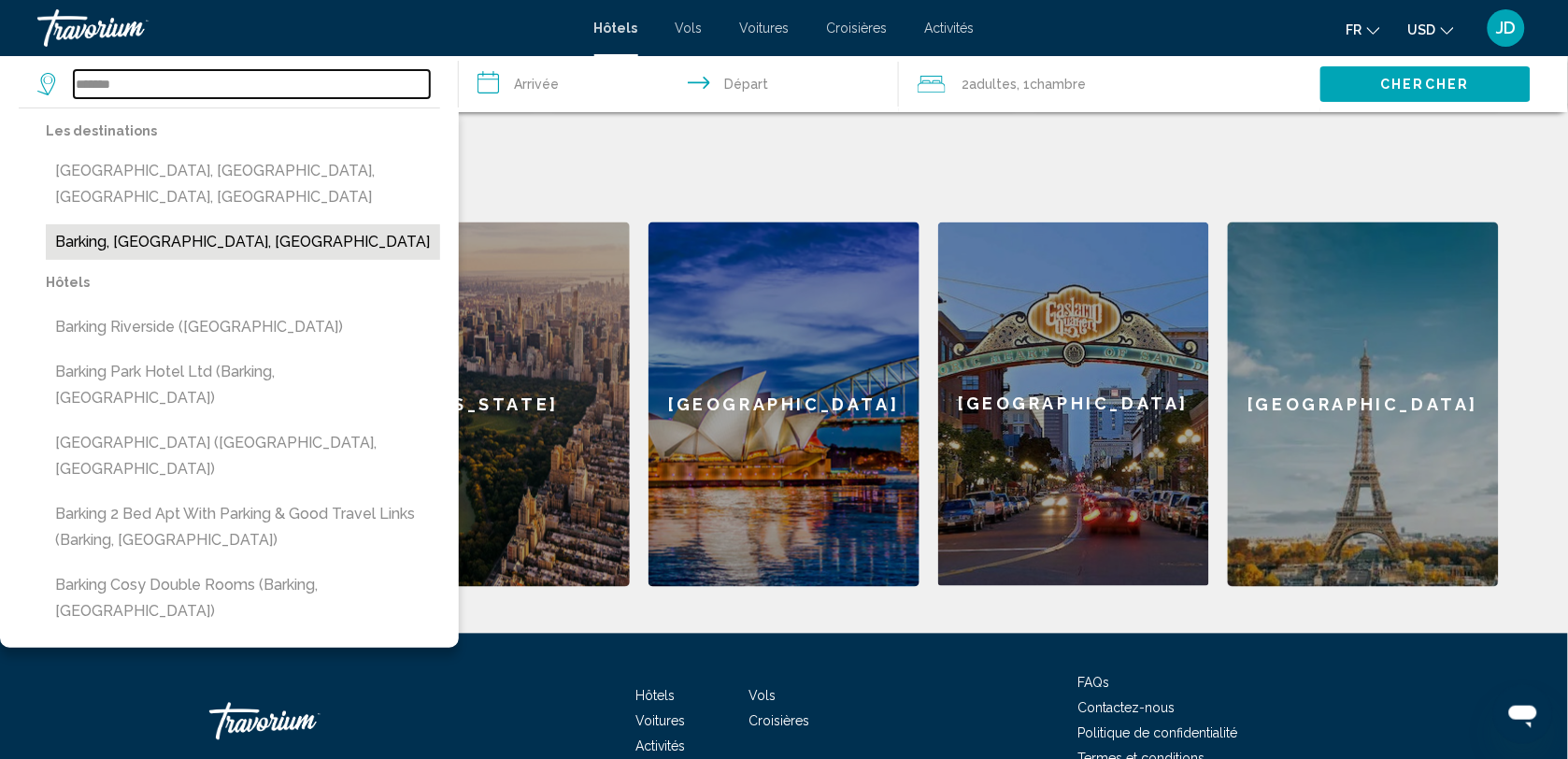 type on "**********" 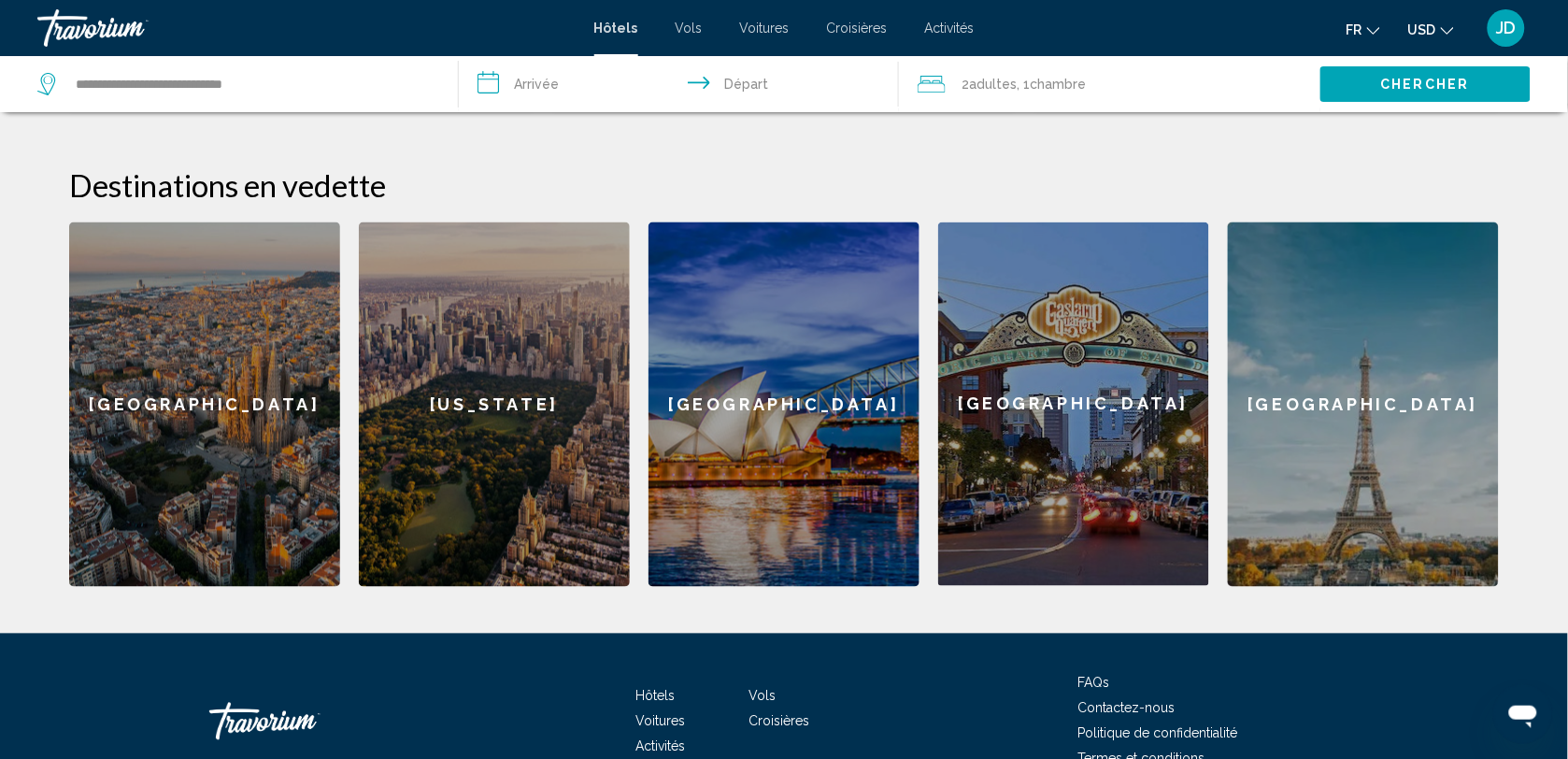 click on "**********" at bounding box center (682, 87) 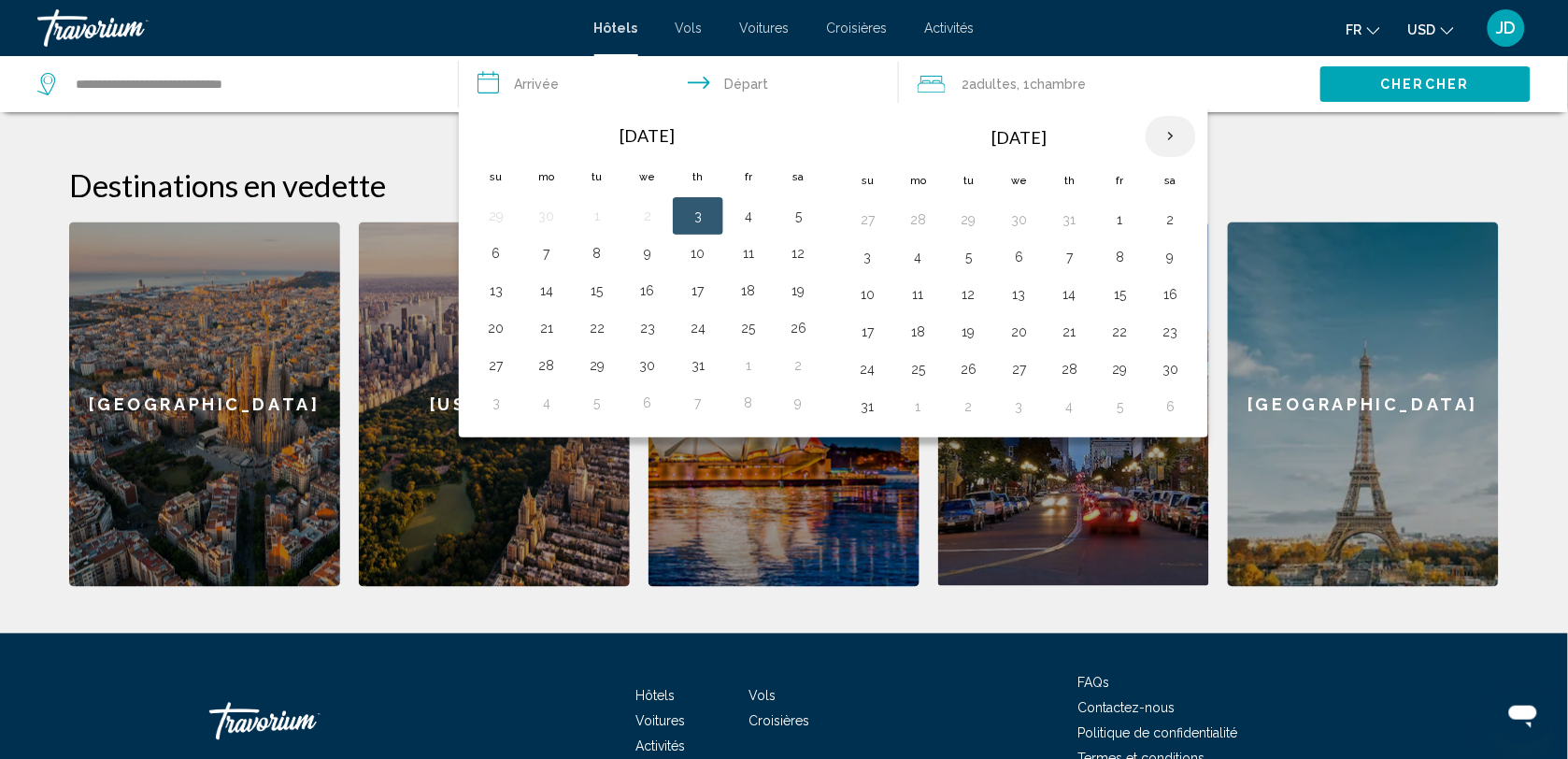 click at bounding box center (1171, 136) 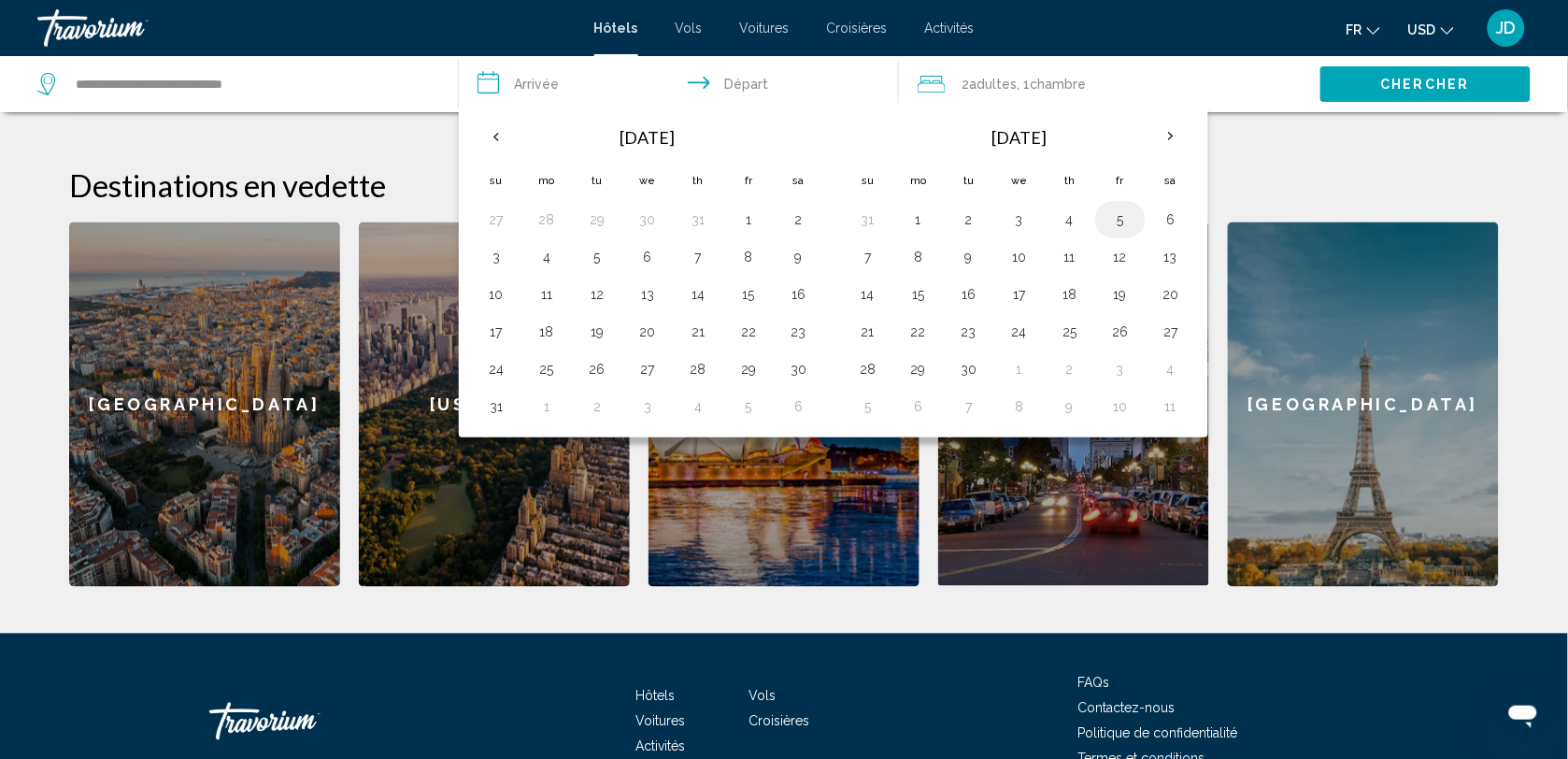 click on "5" at bounding box center [1120, 220] 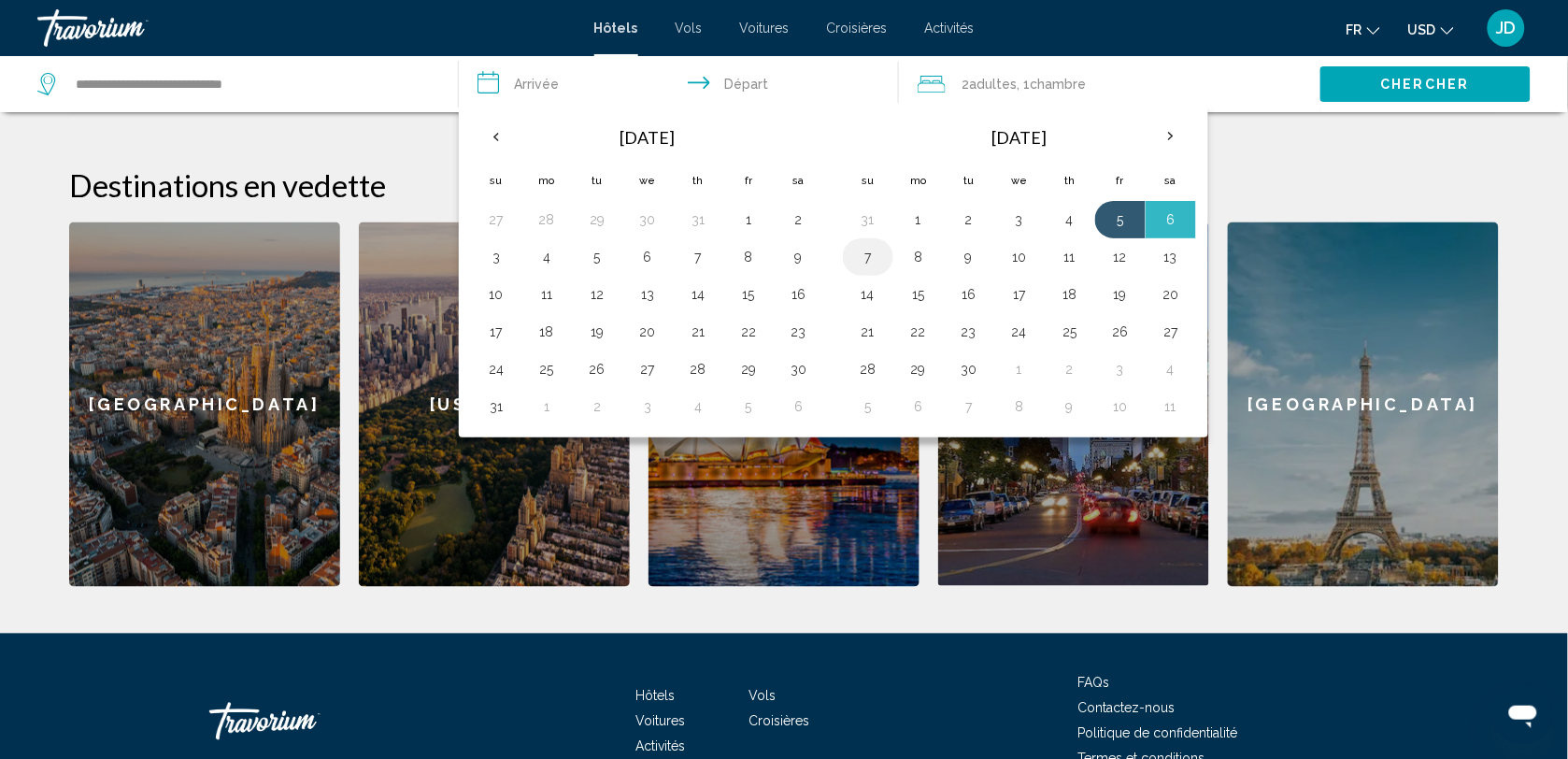 click on "7" at bounding box center [868, 257] 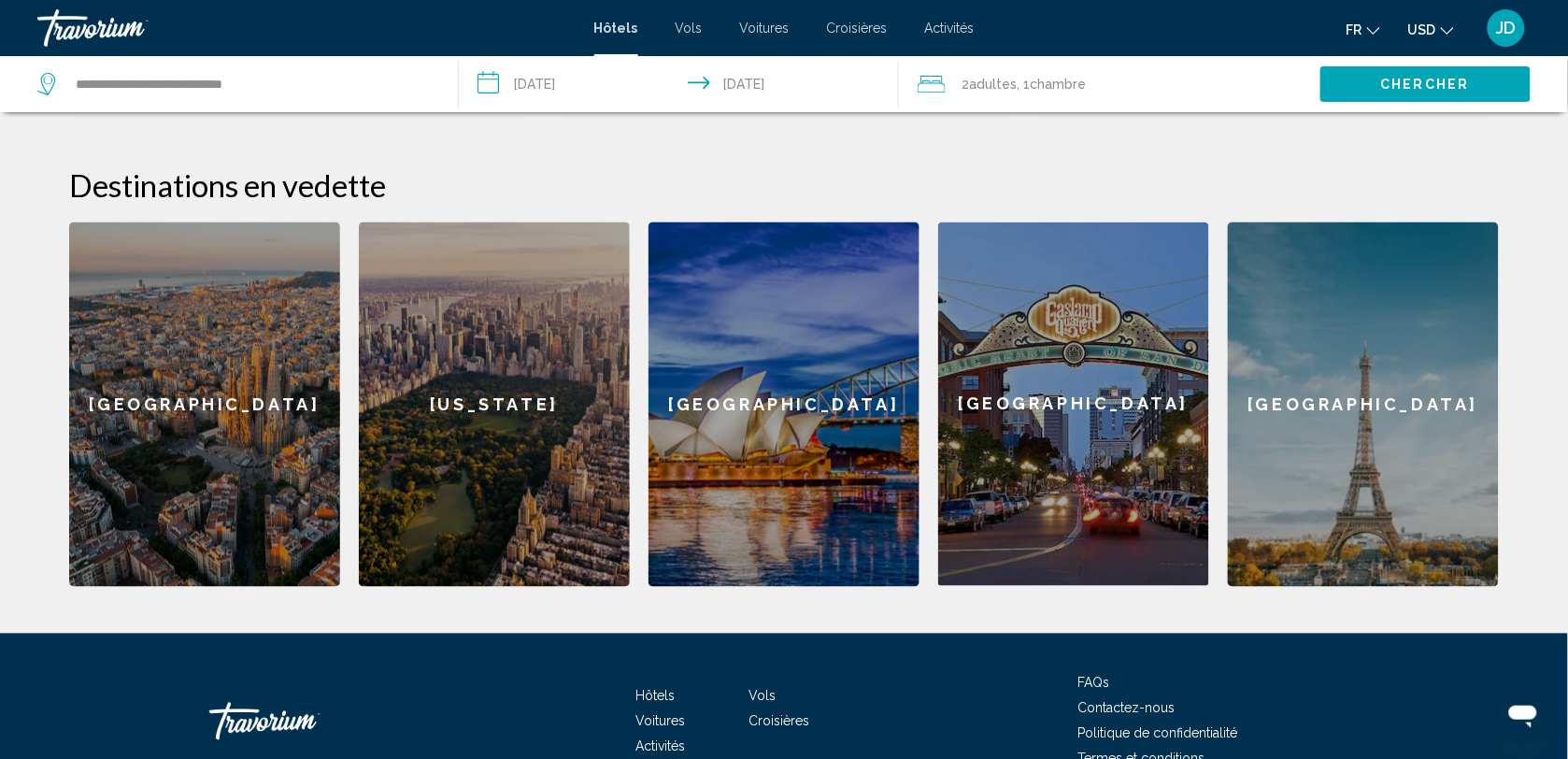 click on "Chercher" at bounding box center [1425, 83] 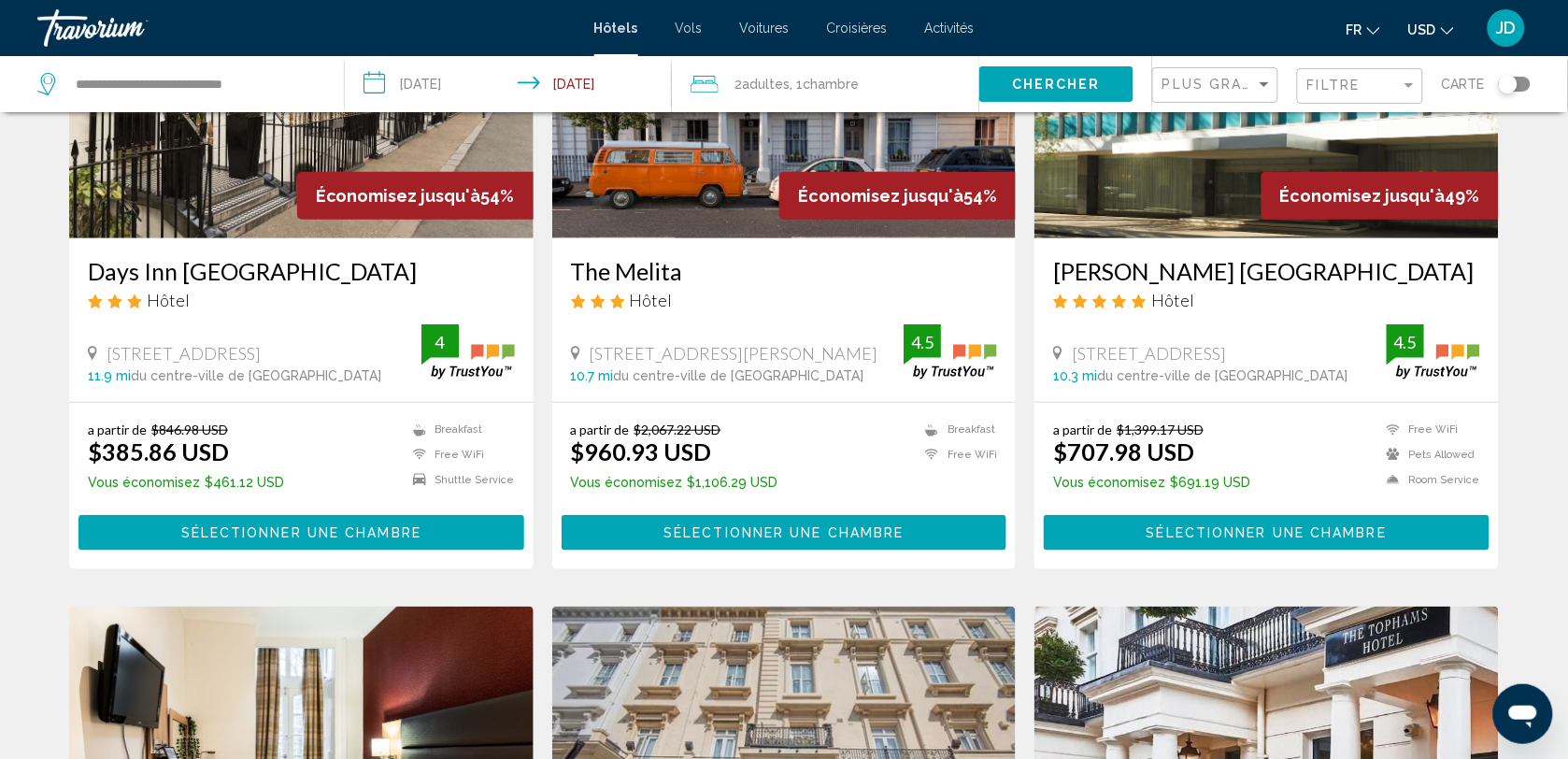 scroll, scrollTop: 0, scrollLeft: 0, axis: both 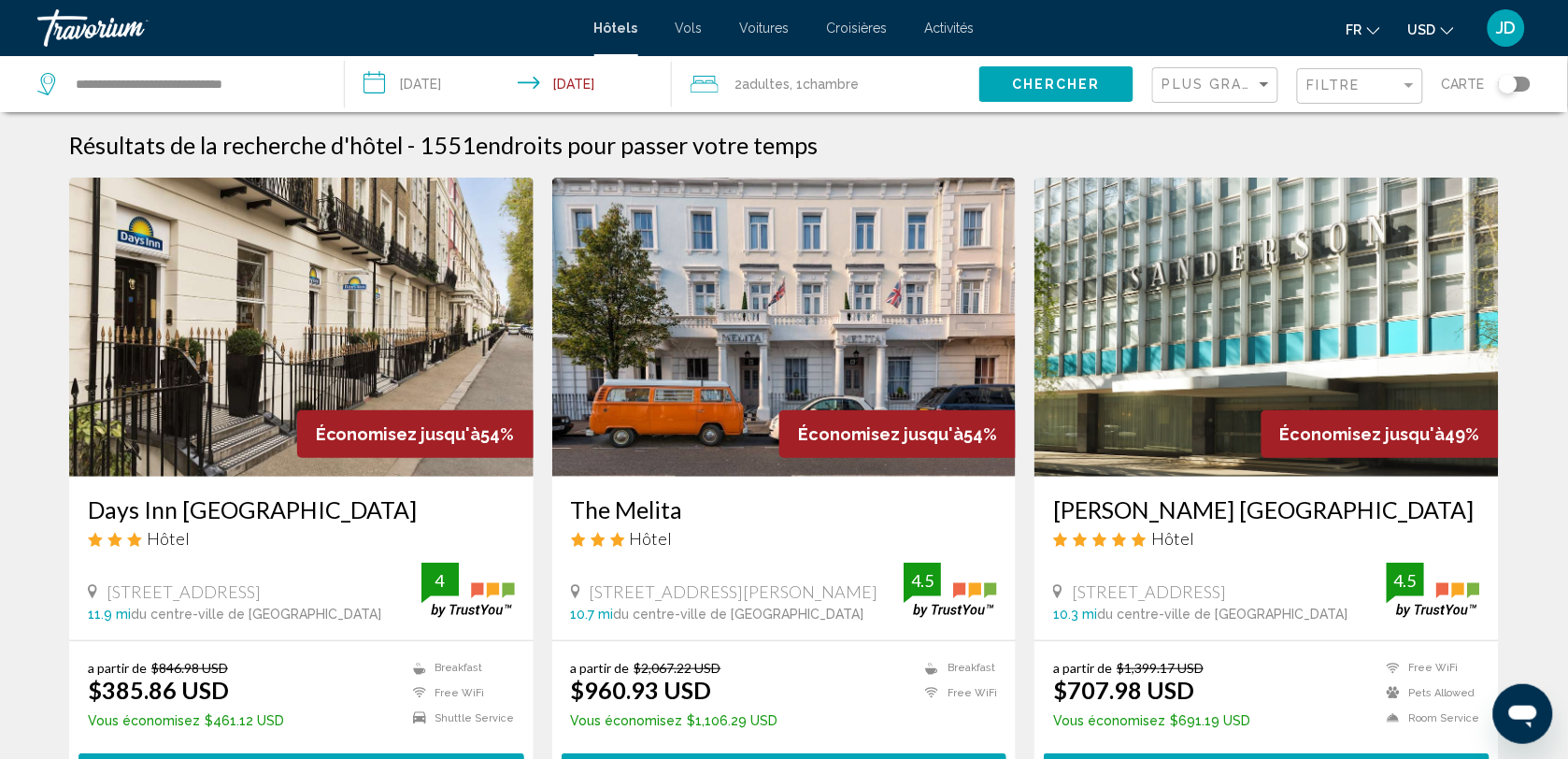 click 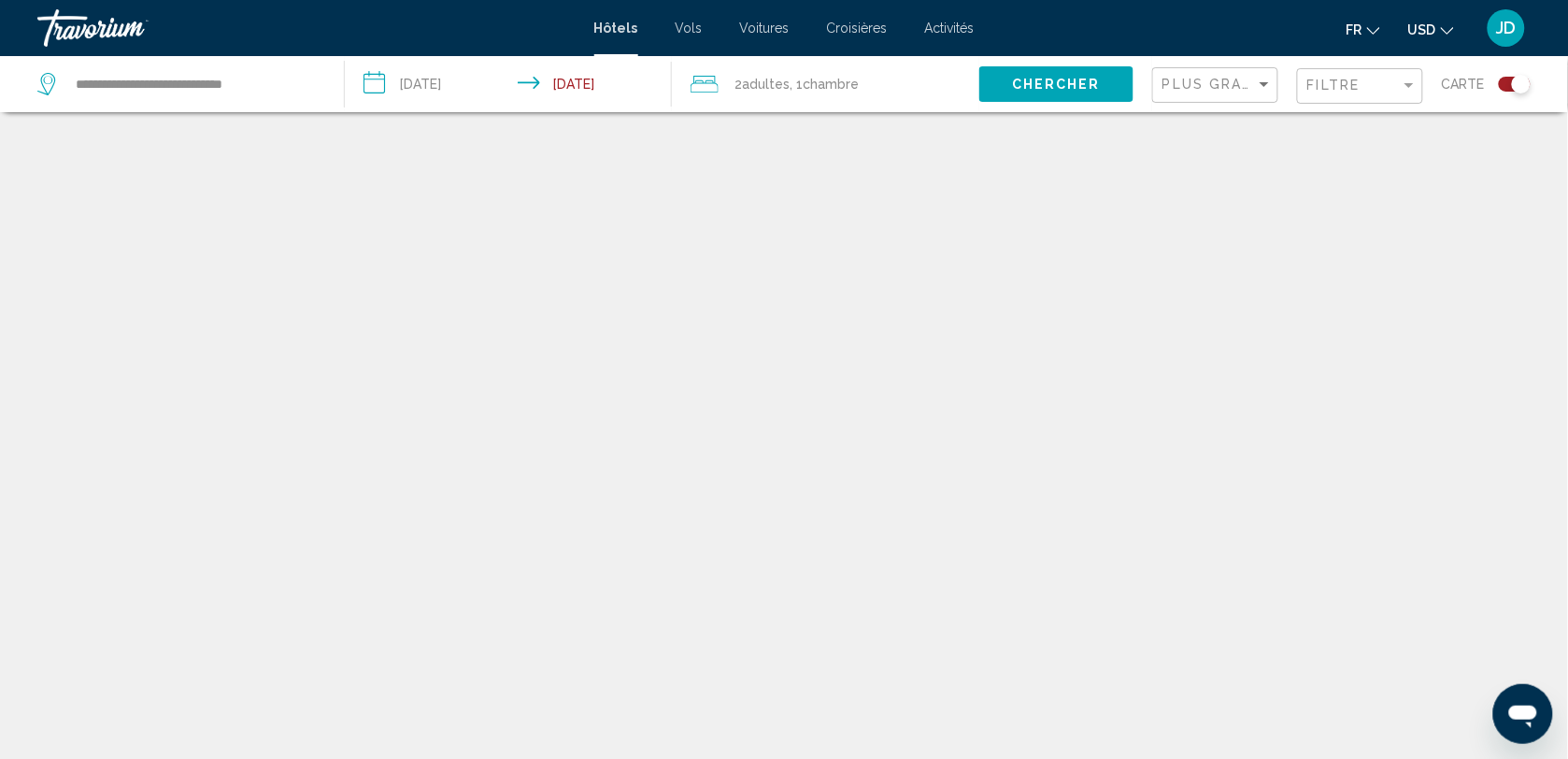 scroll, scrollTop: 112, scrollLeft: 0, axis: vertical 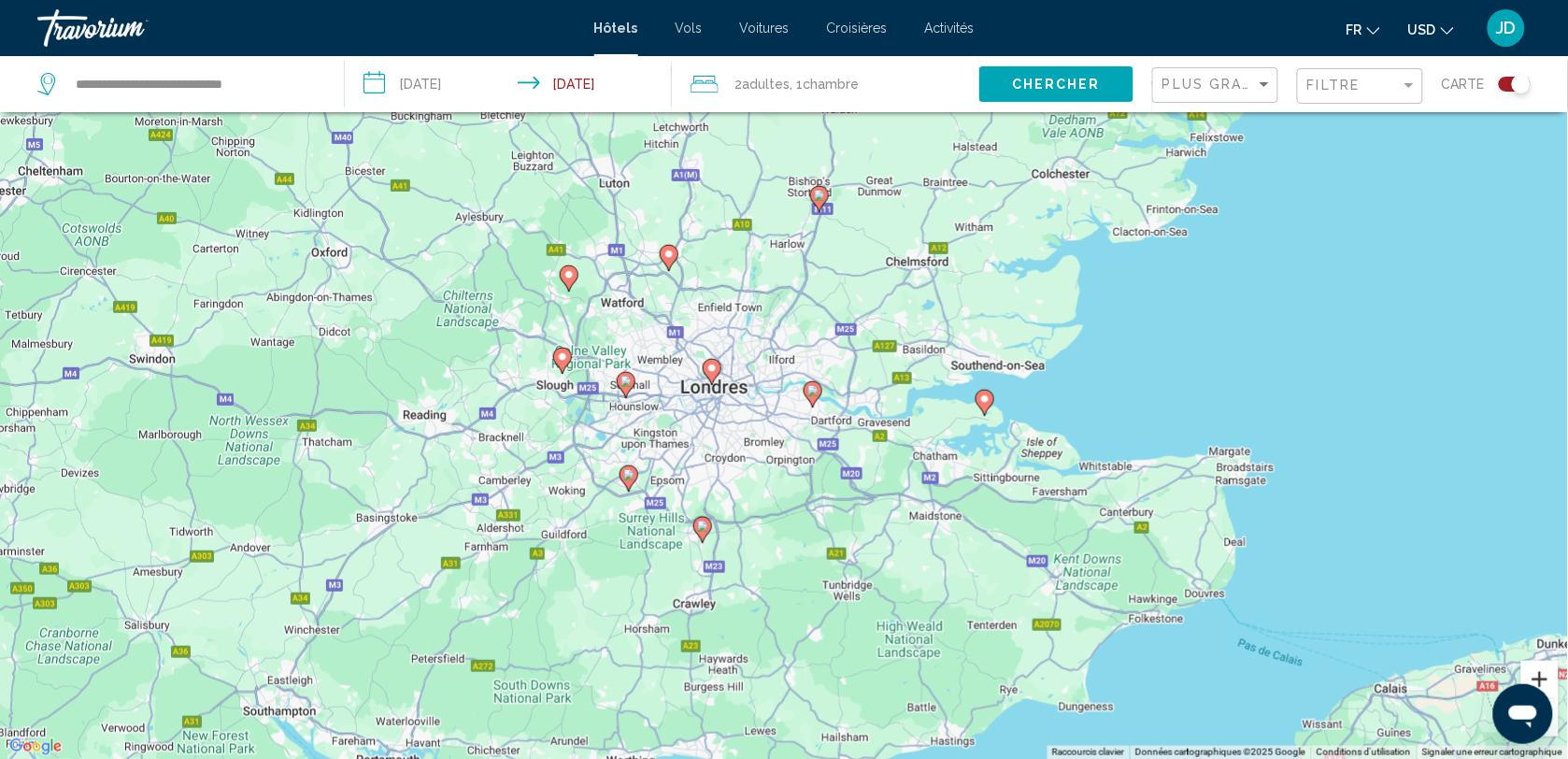 click at bounding box center (1540, 680) 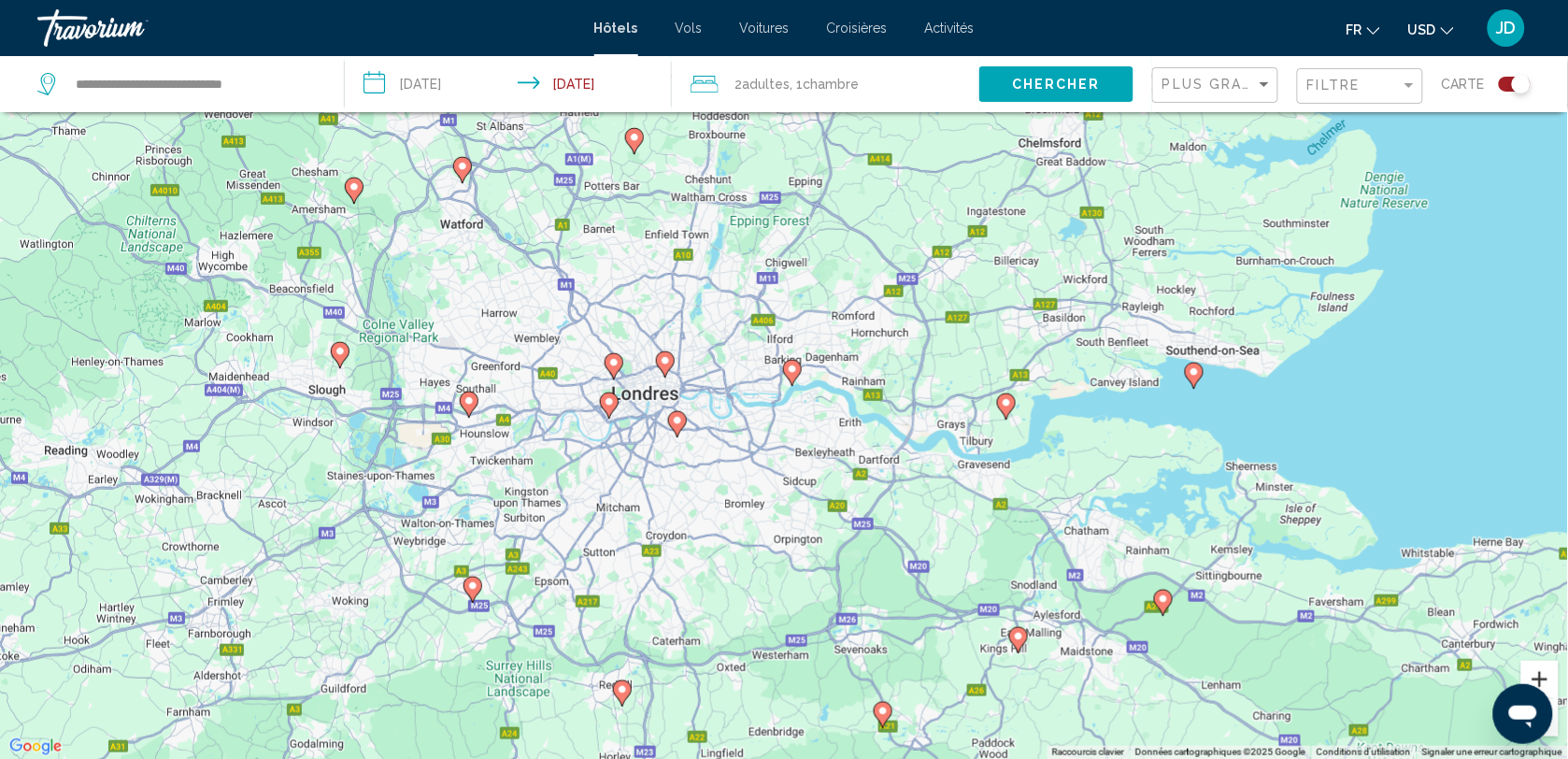 click at bounding box center [1540, 680] 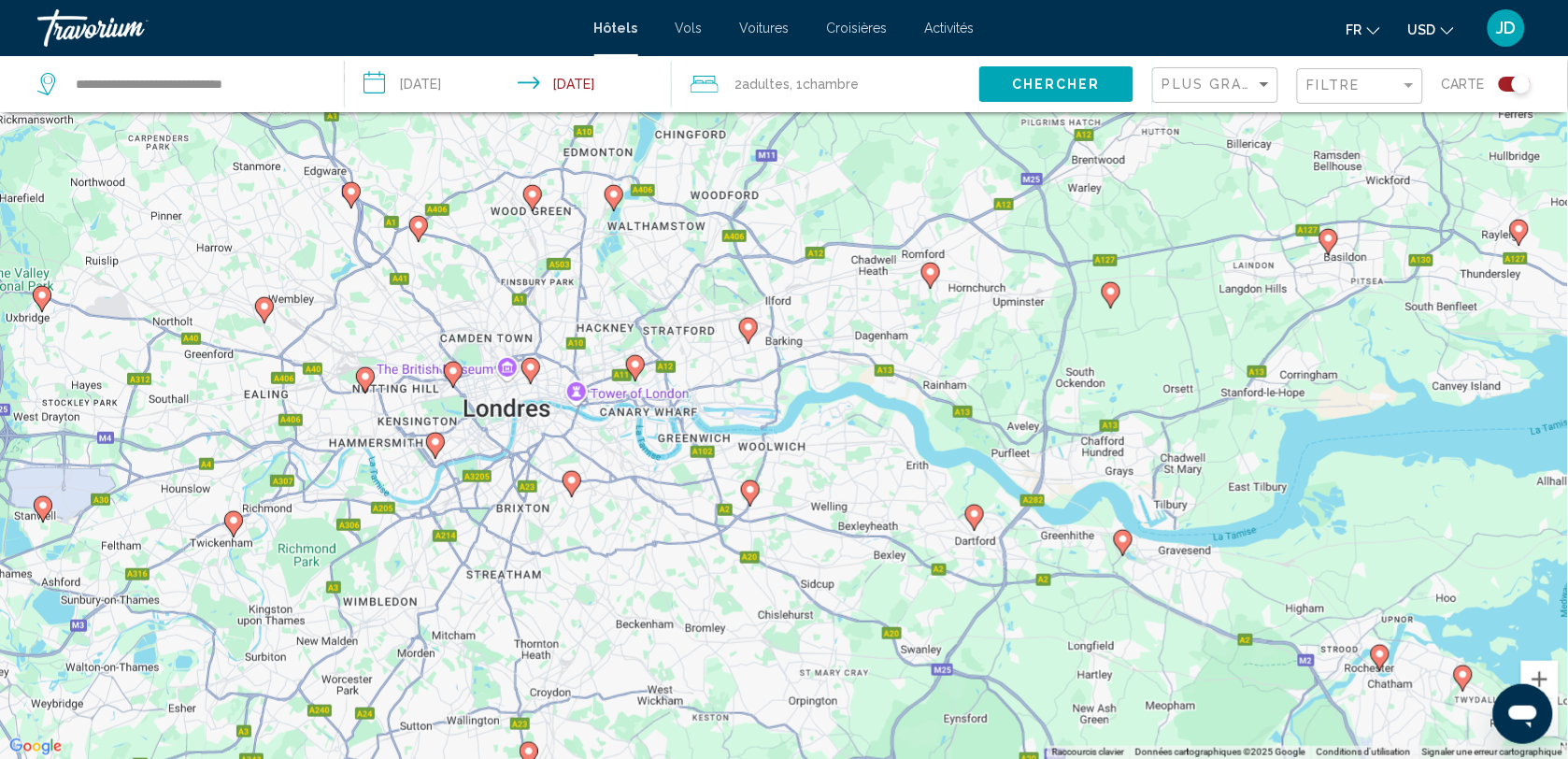 click 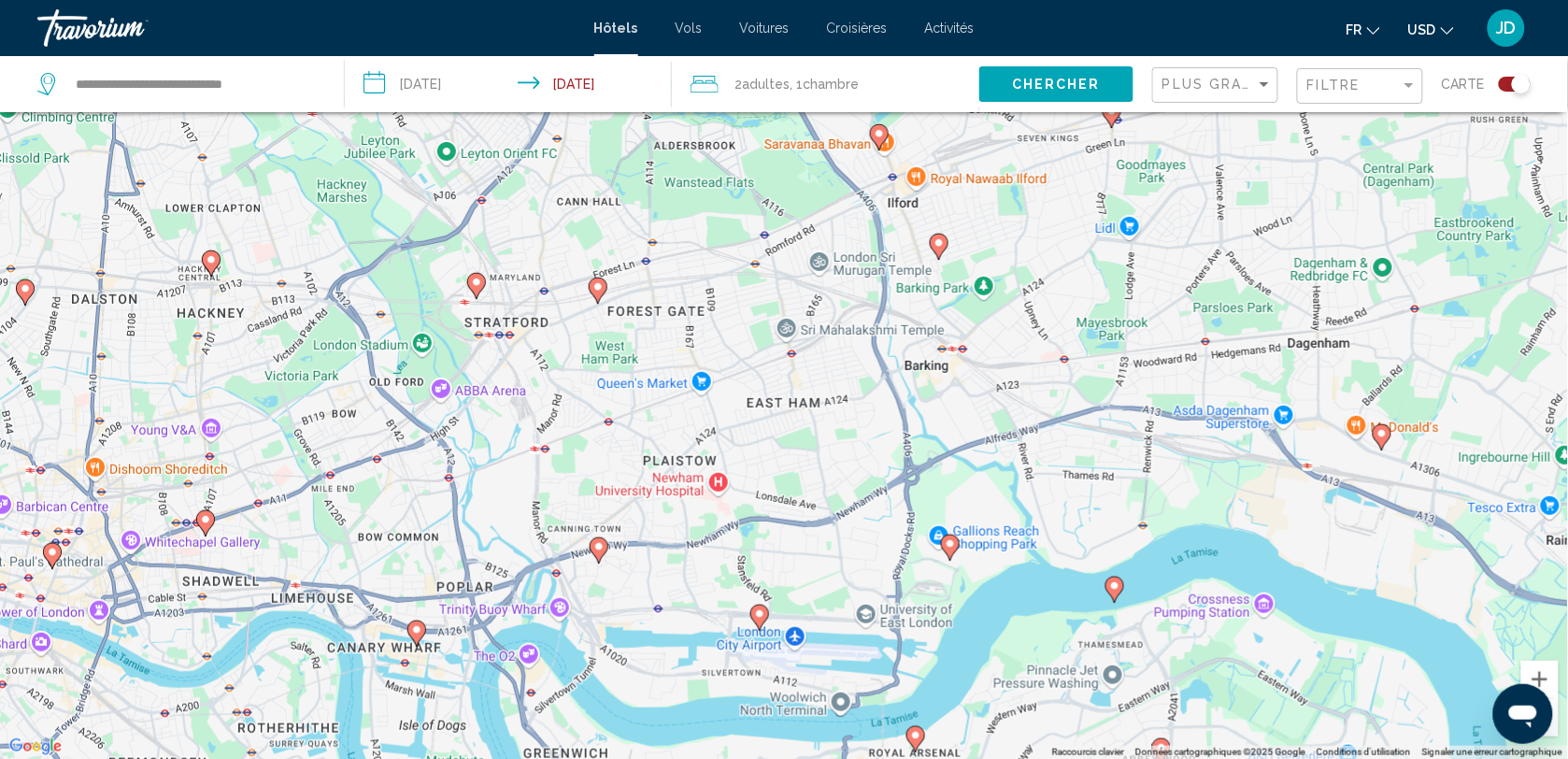 click on "Pour naviguer, appuyez sur les touches fléchées. Pour activer le glissement avec le clavier, appuyez sur Alt+Entrée. Une fois ce mode activé, utilisez les touches fléchées pour déplacer le repère. Pour valider le déplacement, appuyez sur Entrée. Pour annuler, appuyez sur Échap." at bounding box center (784, 380) 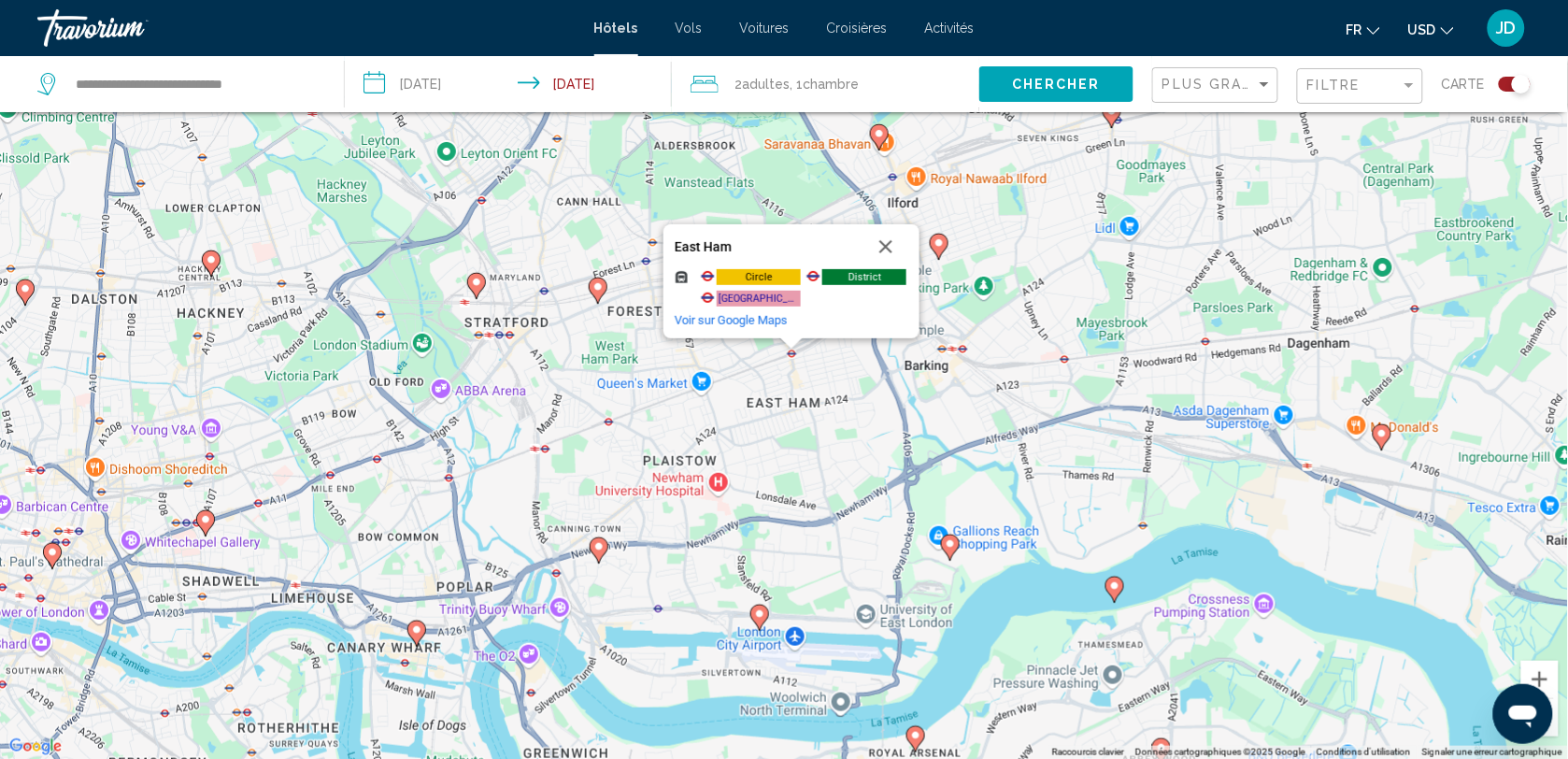 click on "Pour naviguer, appuyez sur les touches fléchées. Pour activer le glissement avec le clavier, appuyez sur Alt+Entrée. Une fois ce mode activé, utilisez les touches fléchées pour déplacer le repère. Pour valider le déplacement, appuyez sur Entrée. Pour annuler, appuyez sur Échap.           [GEOGRAPHIC_DATA]         [GEOGRAPHIC_DATA]         et   autres lignes.             Voir sur Google Maps" at bounding box center [784, 380] 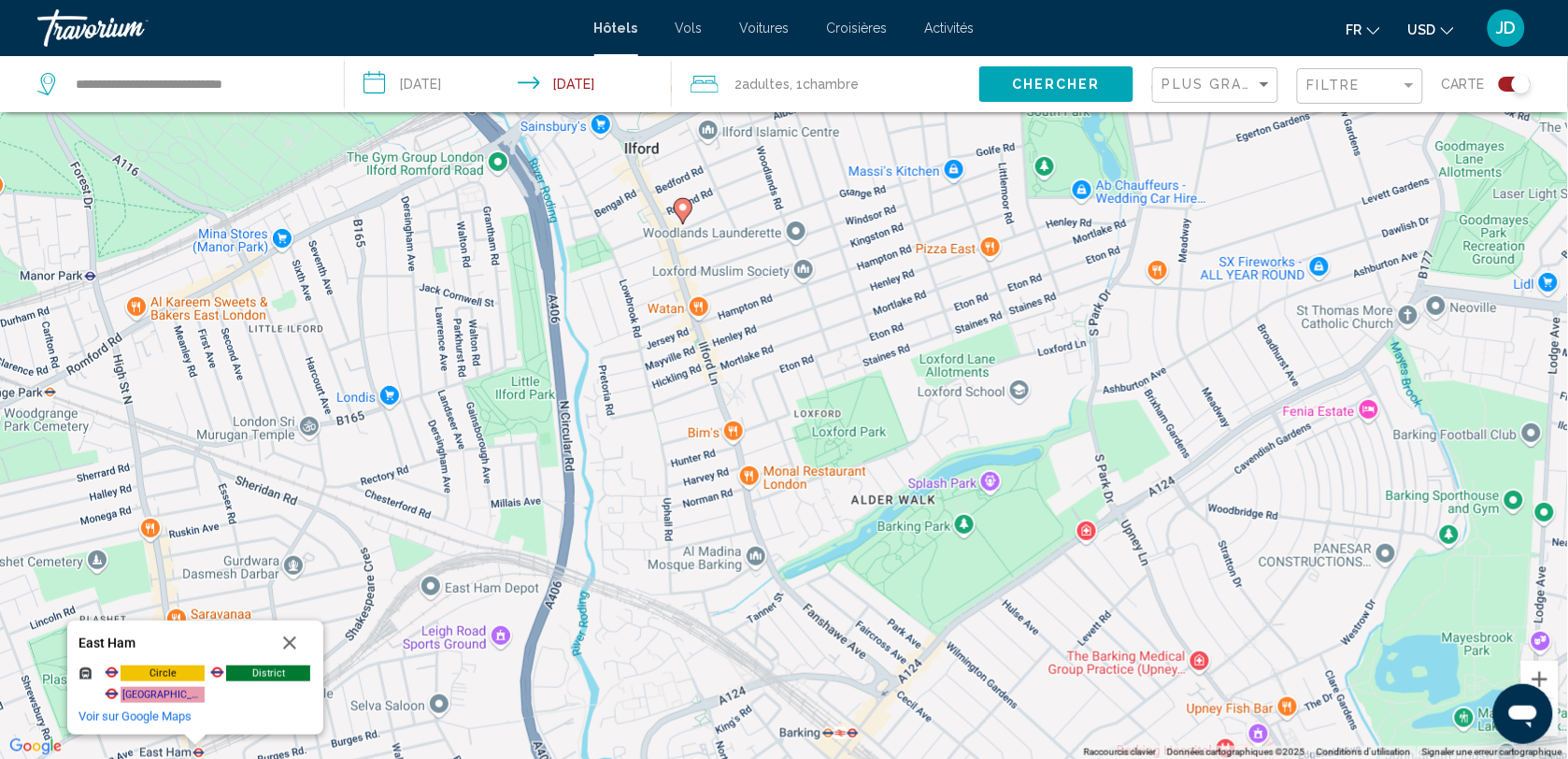 click 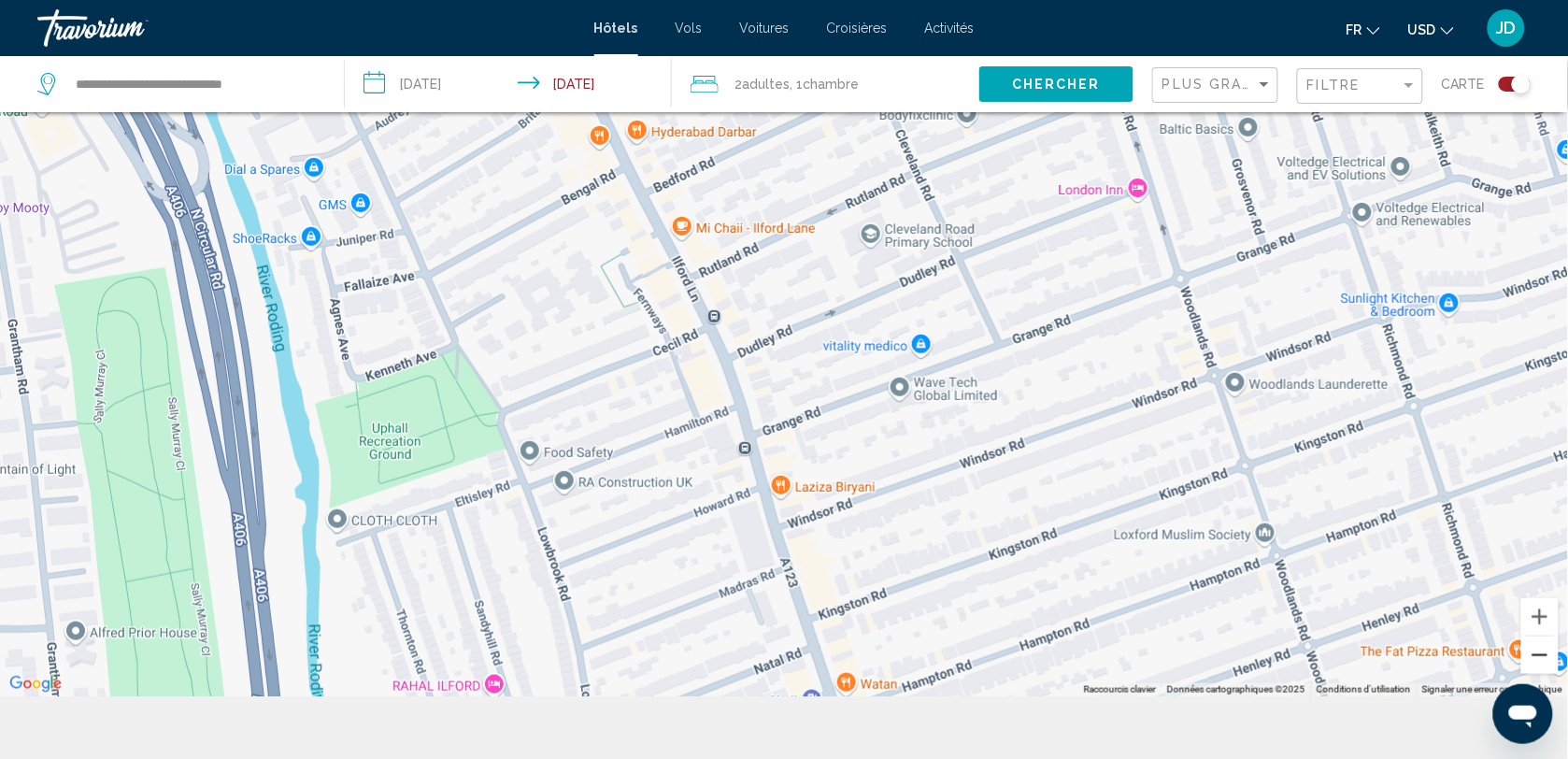 scroll, scrollTop: 182, scrollLeft: 0, axis: vertical 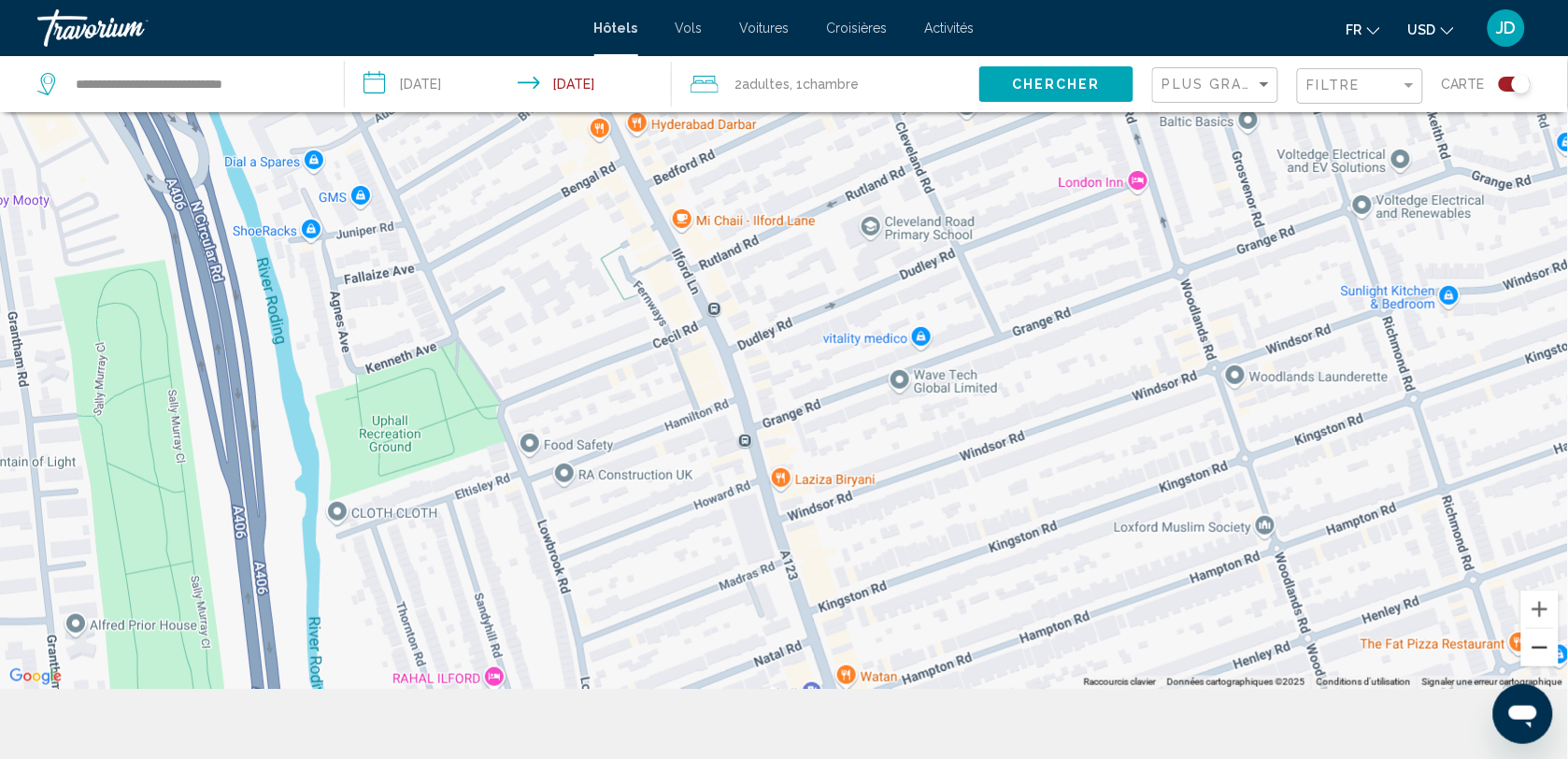 click at bounding box center [1540, 648] 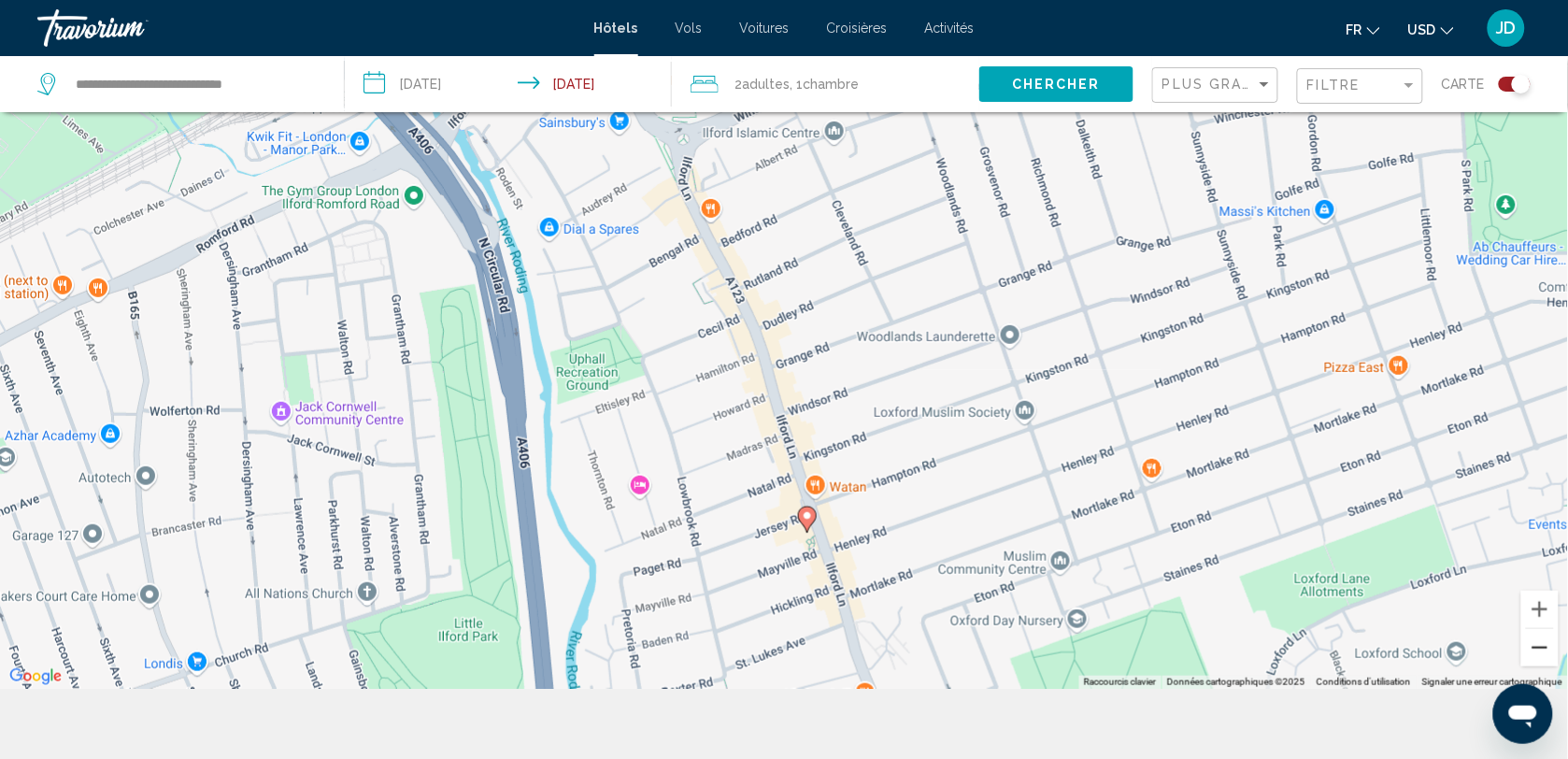 click at bounding box center [1540, 648] 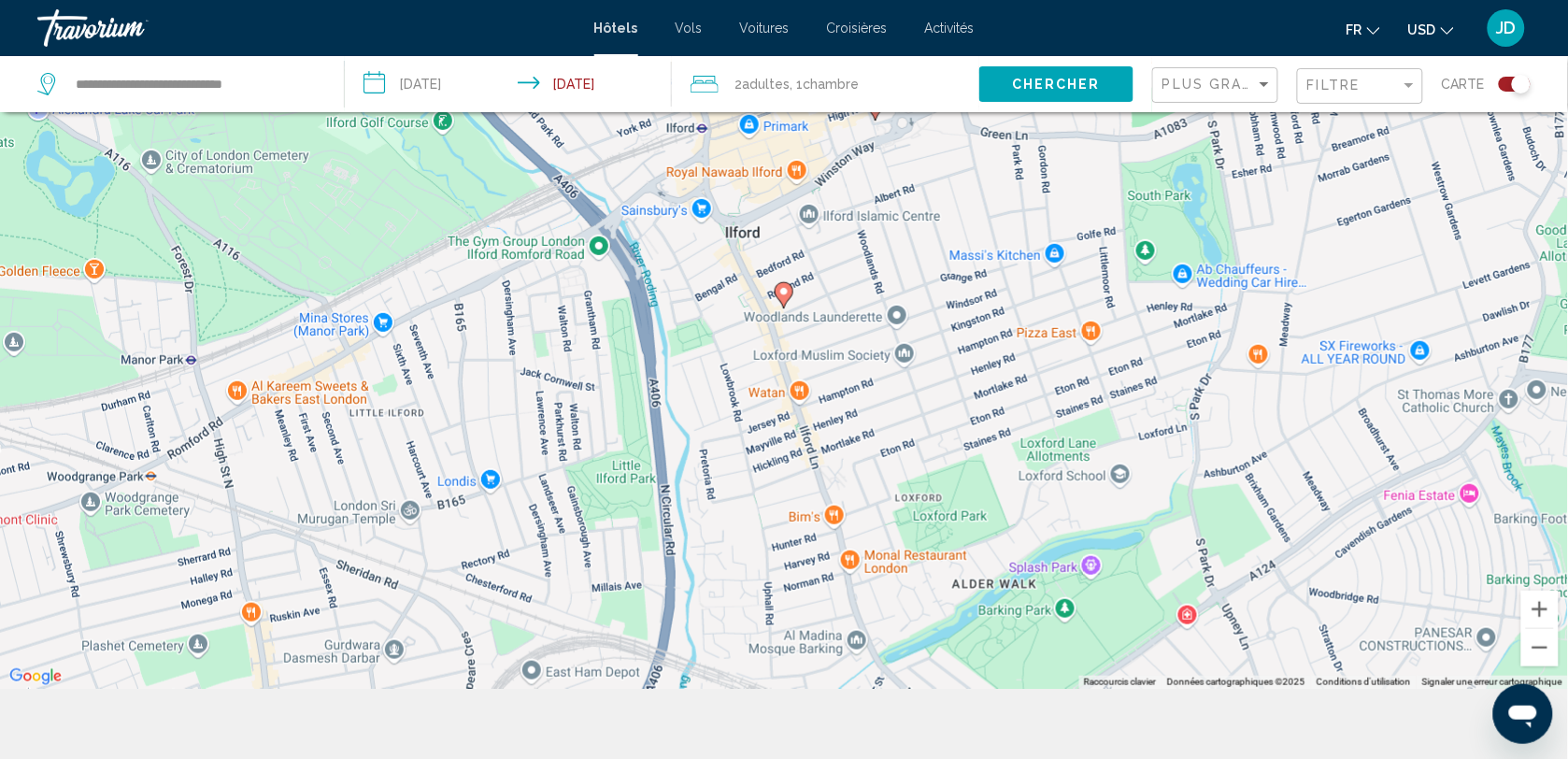 click 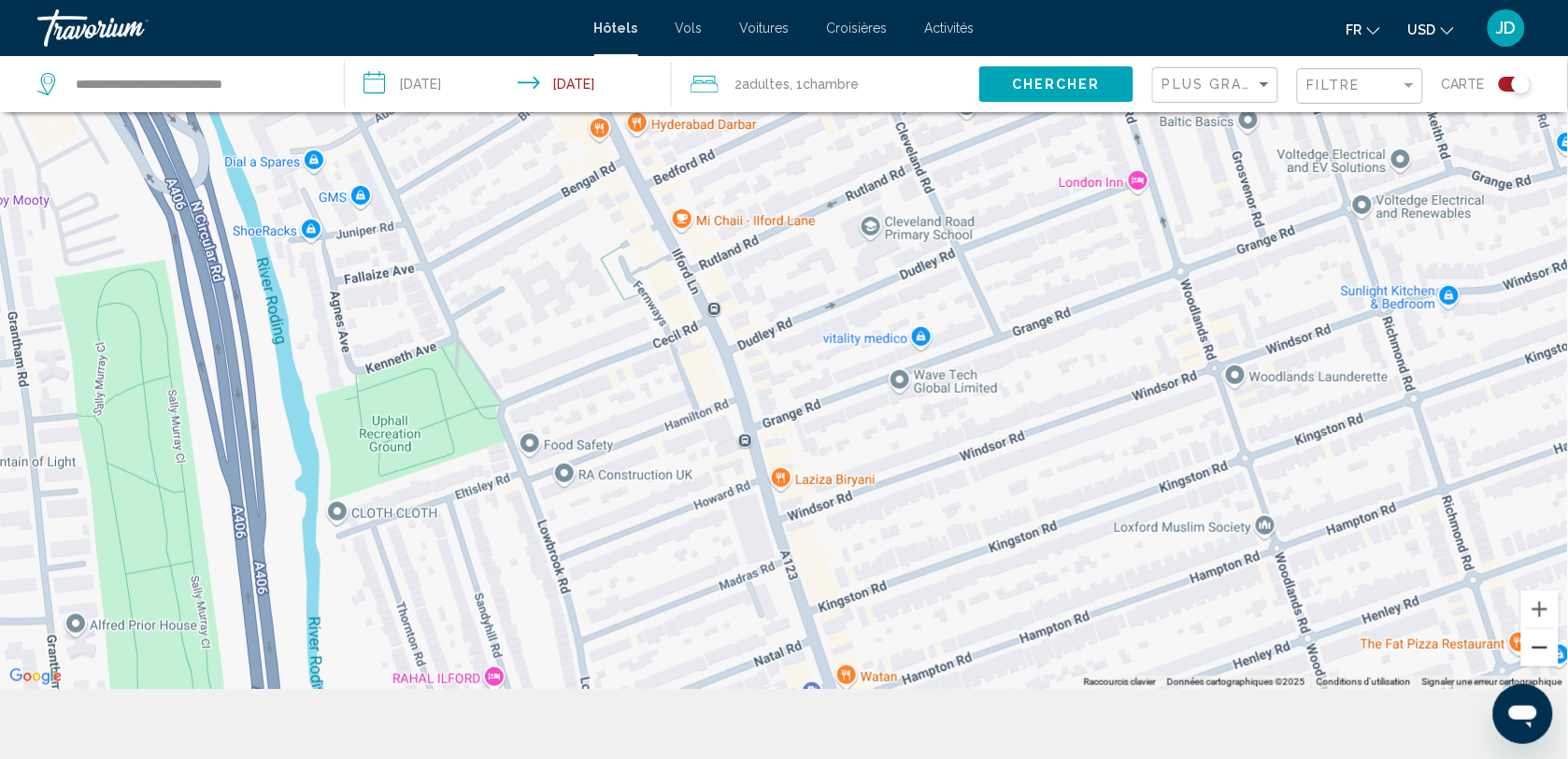 click at bounding box center (1540, 648) 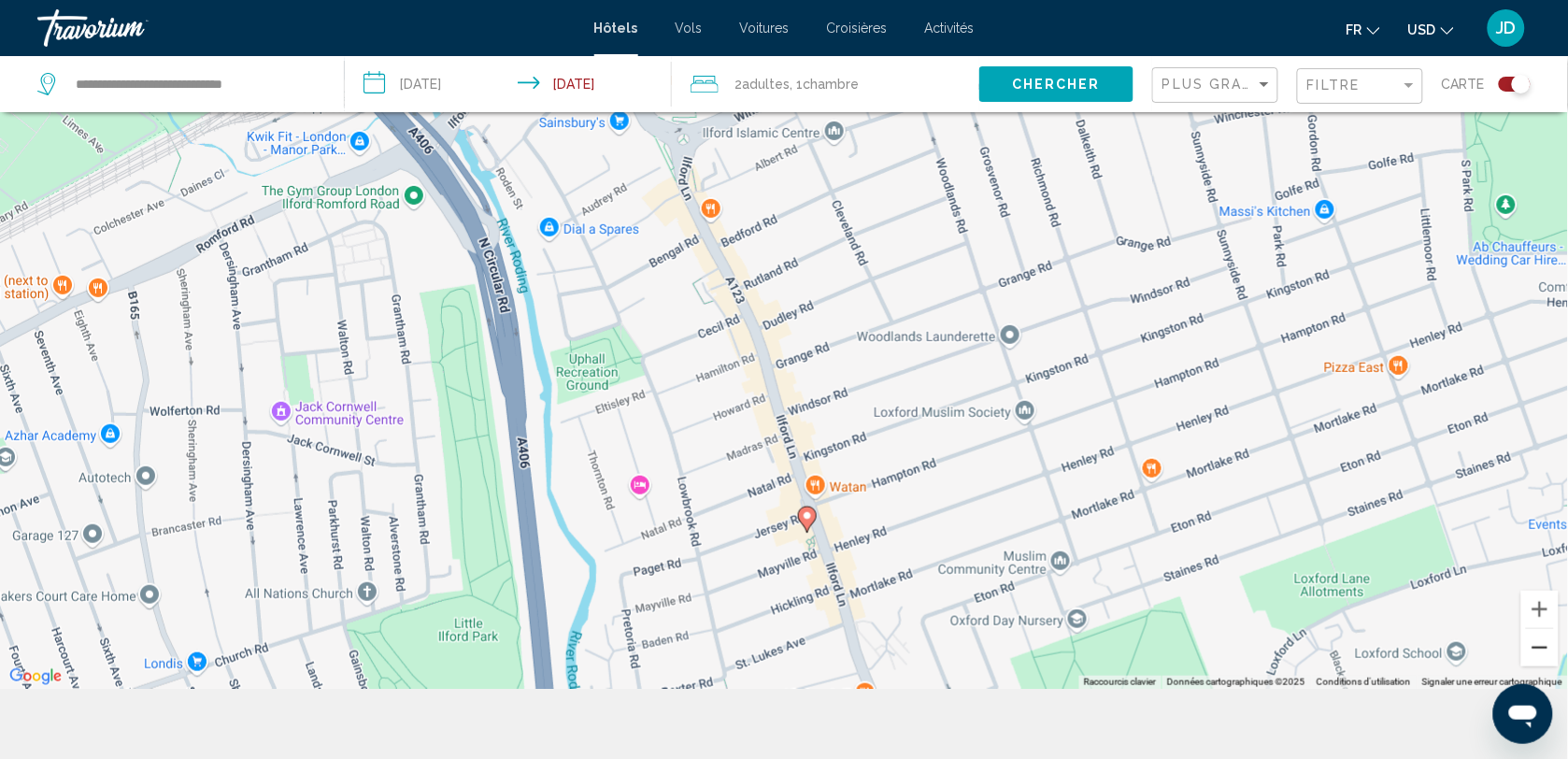 click at bounding box center (1540, 648) 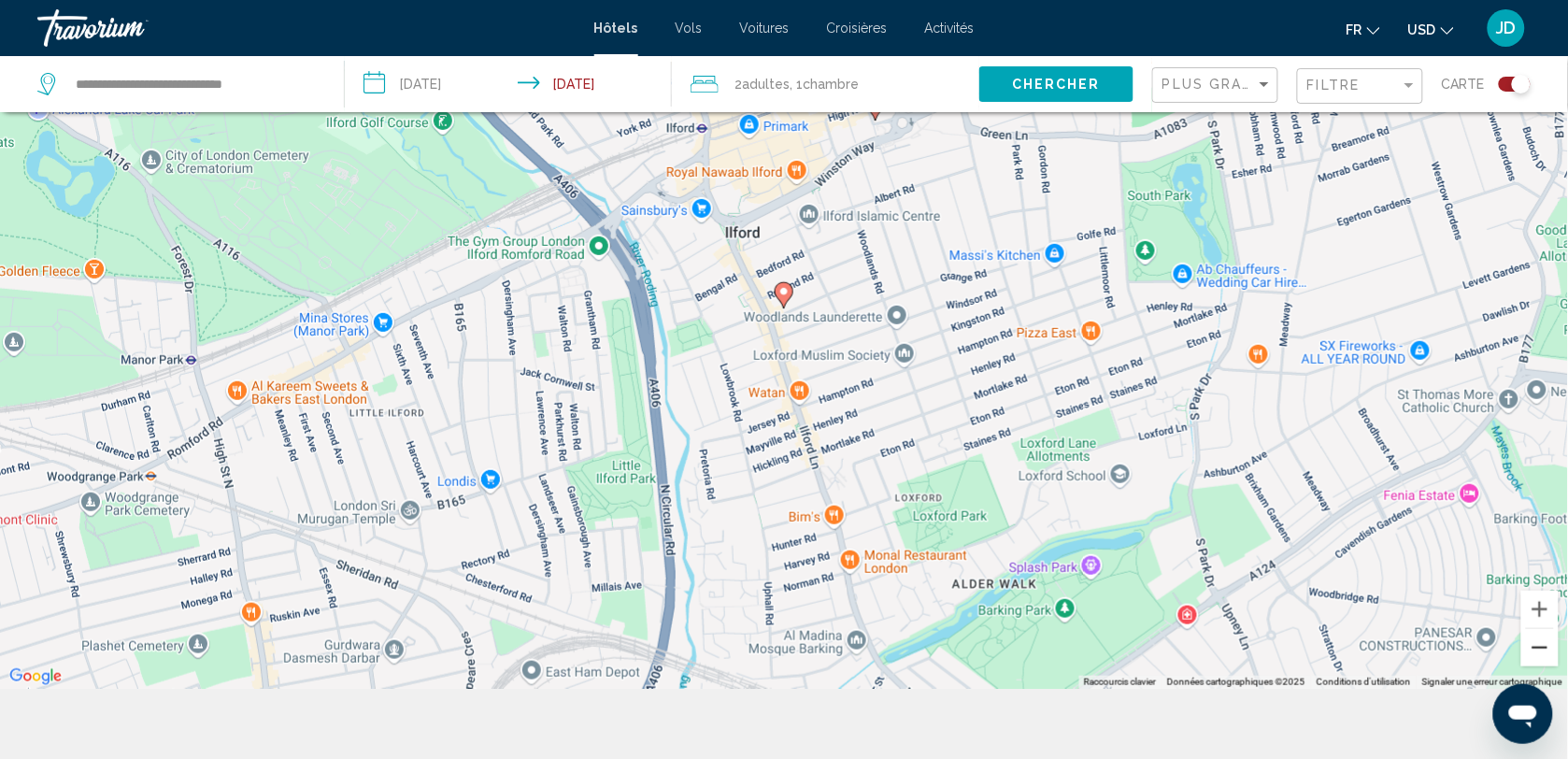 click at bounding box center [1540, 648] 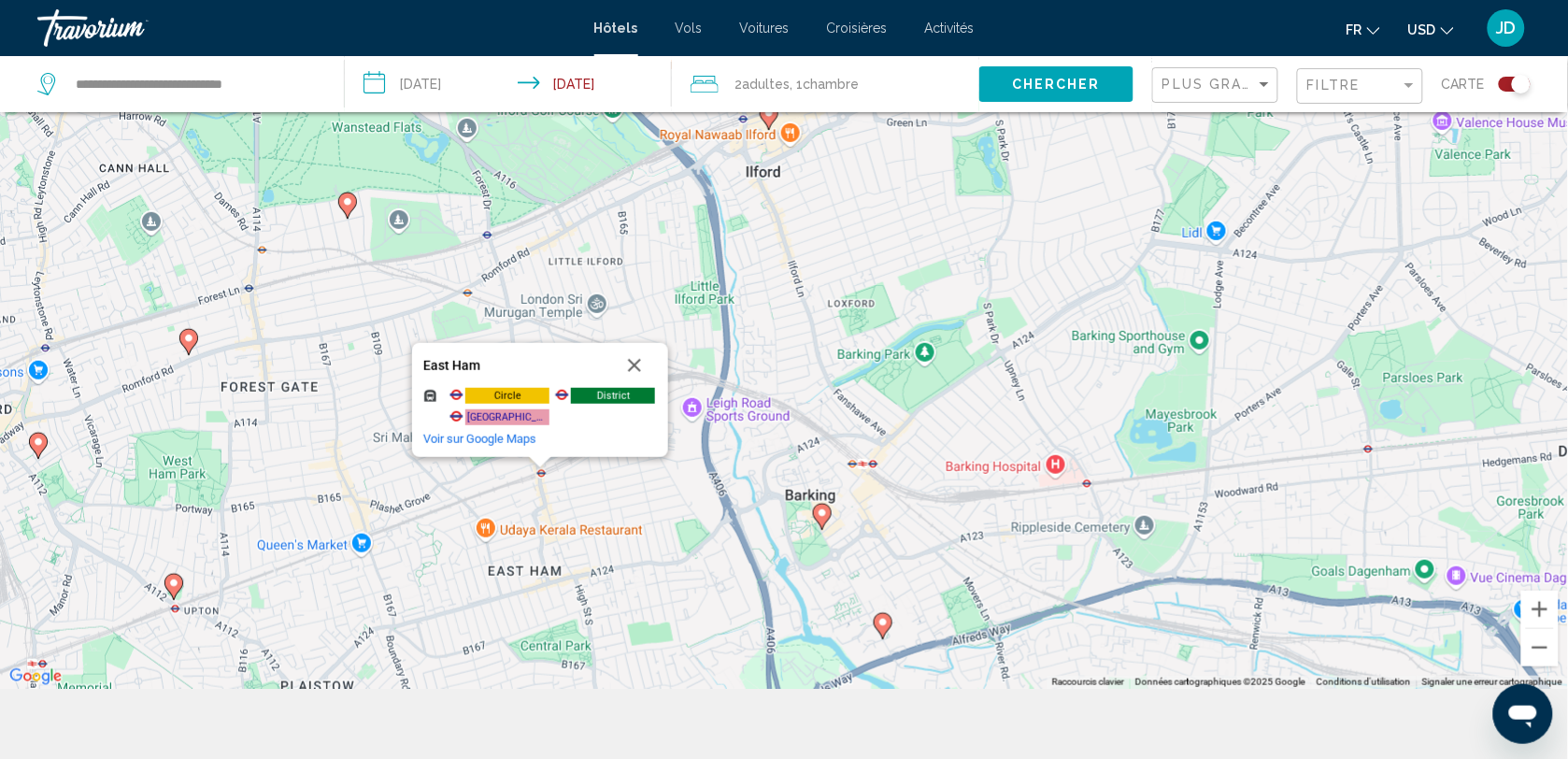 drag, startPoint x: 897, startPoint y: 618, endPoint x: 897, endPoint y: 529, distance: 89 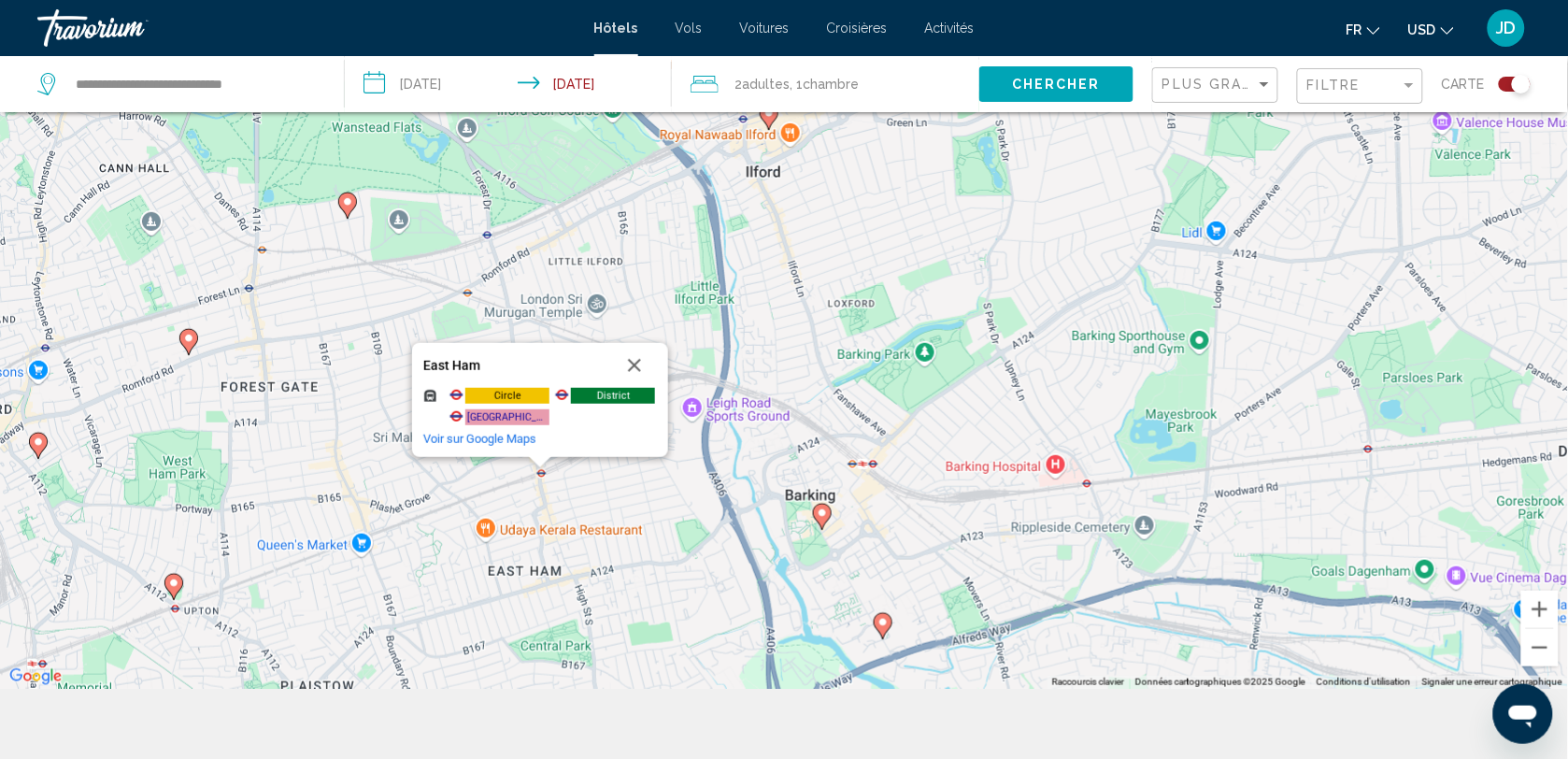 click 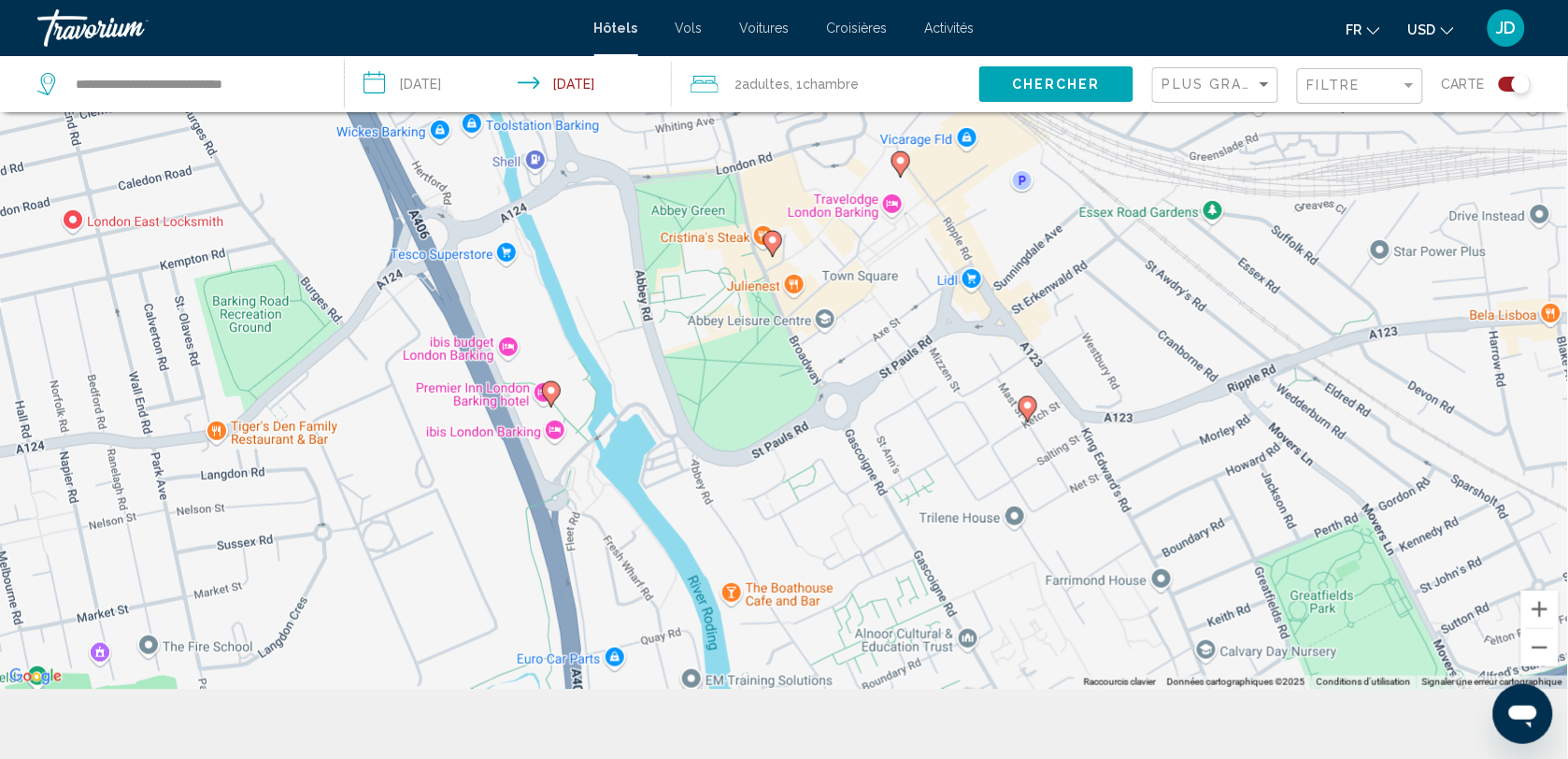 click 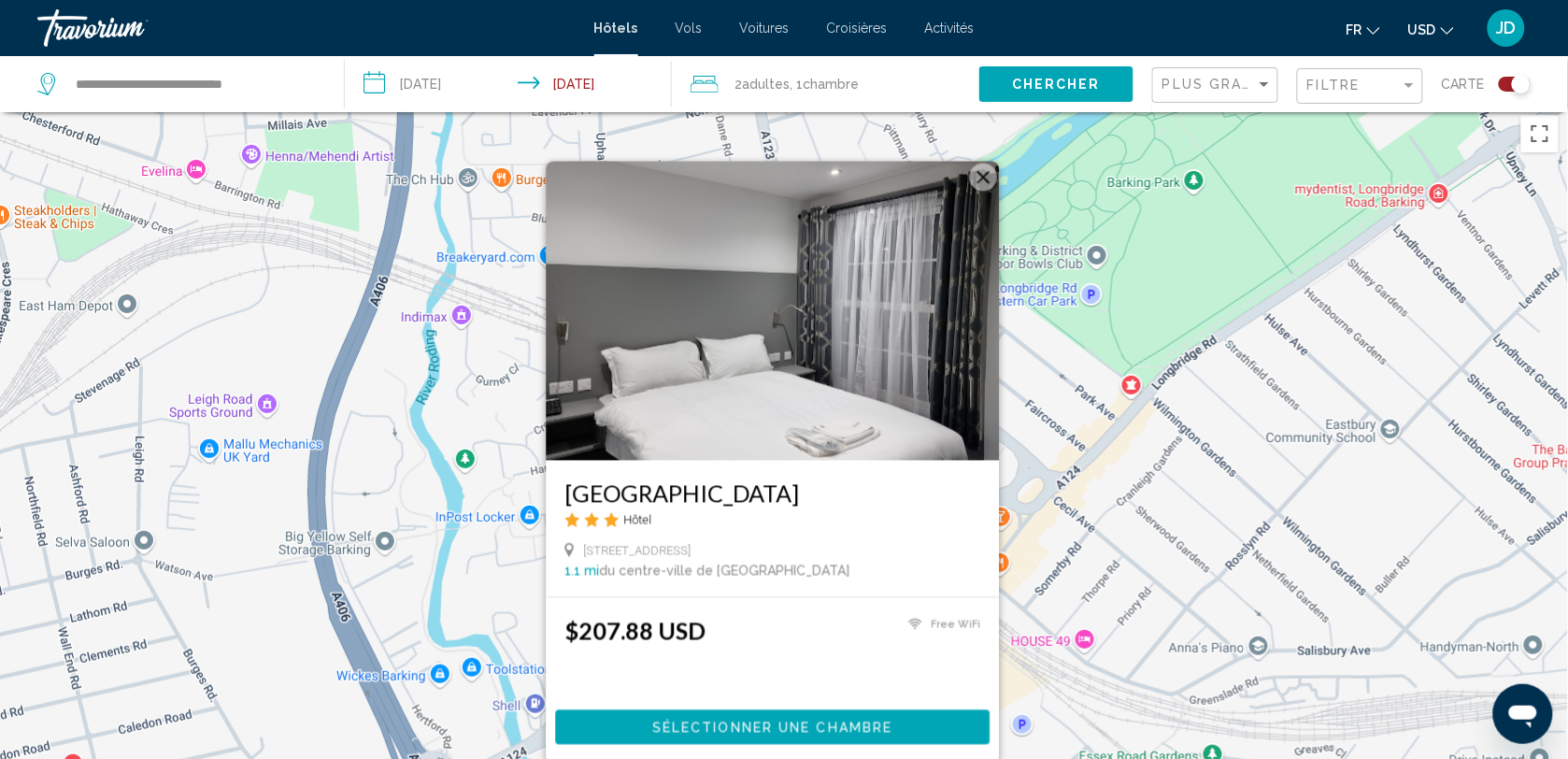 scroll, scrollTop: 0, scrollLeft: 0, axis: both 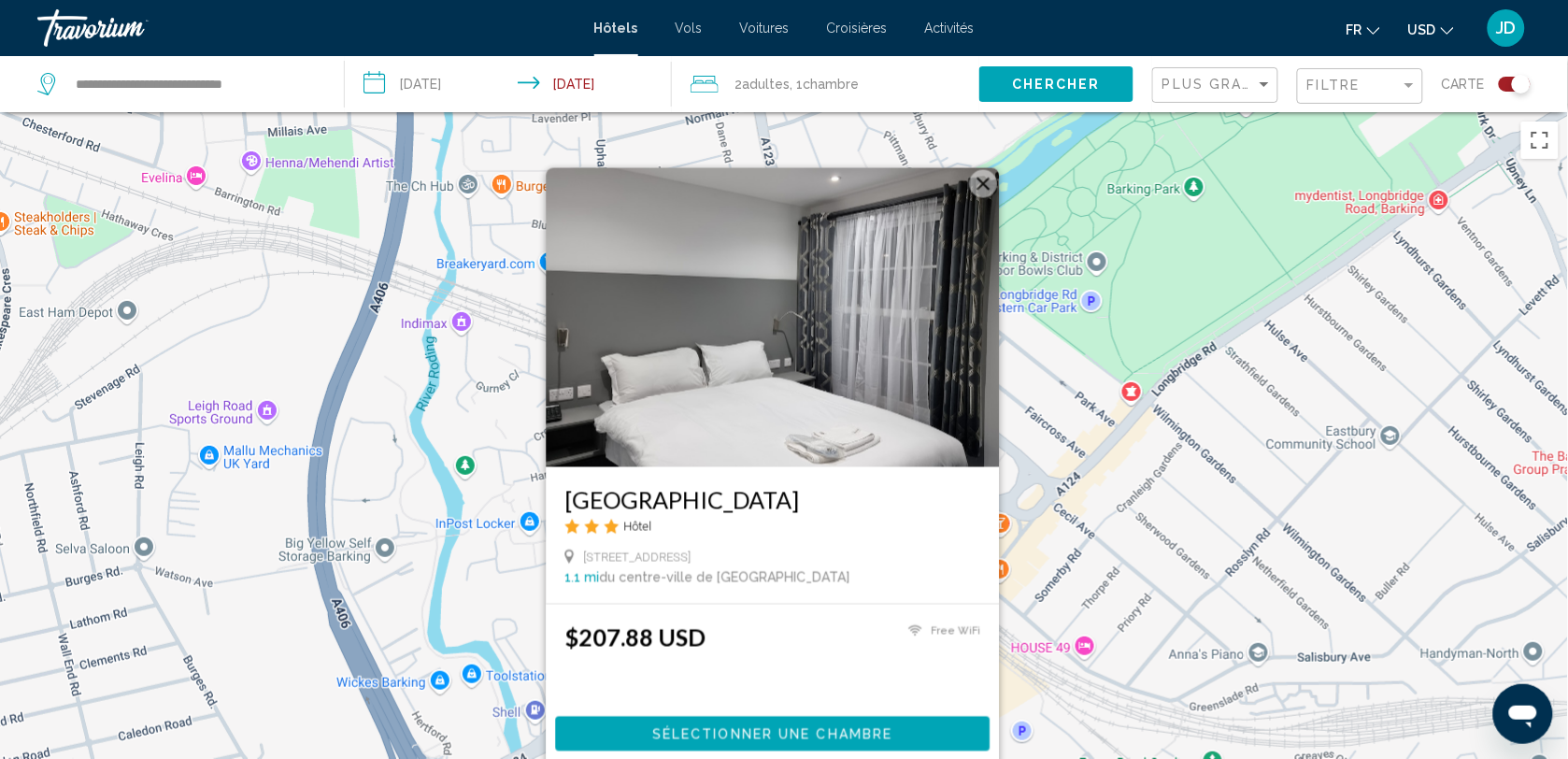 click at bounding box center (773, 318) 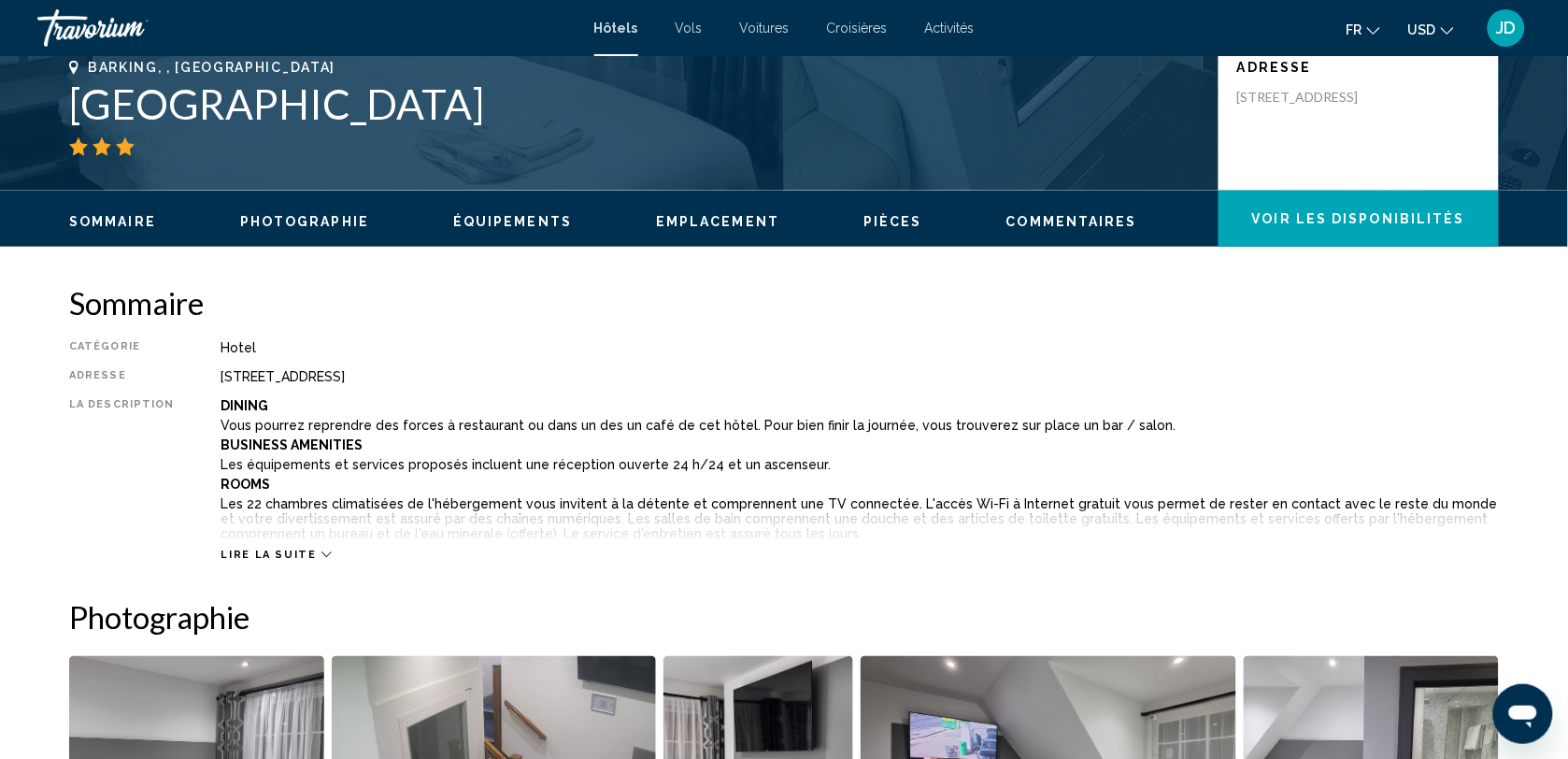 scroll, scrollTop: 467, scrollLeft: 0, axis: vertical 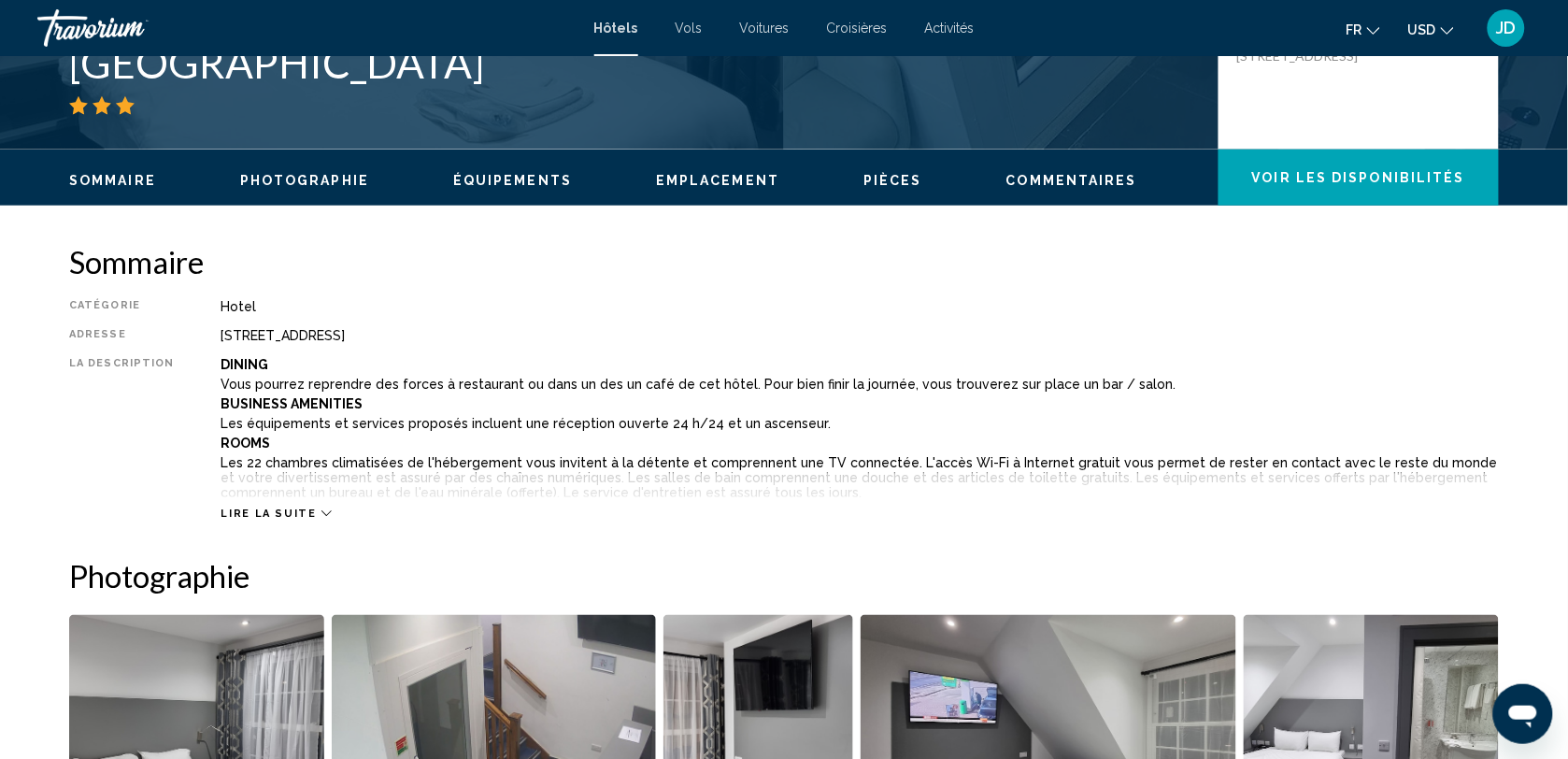 click on "Lire la suite" at bounding box center (268, 513) 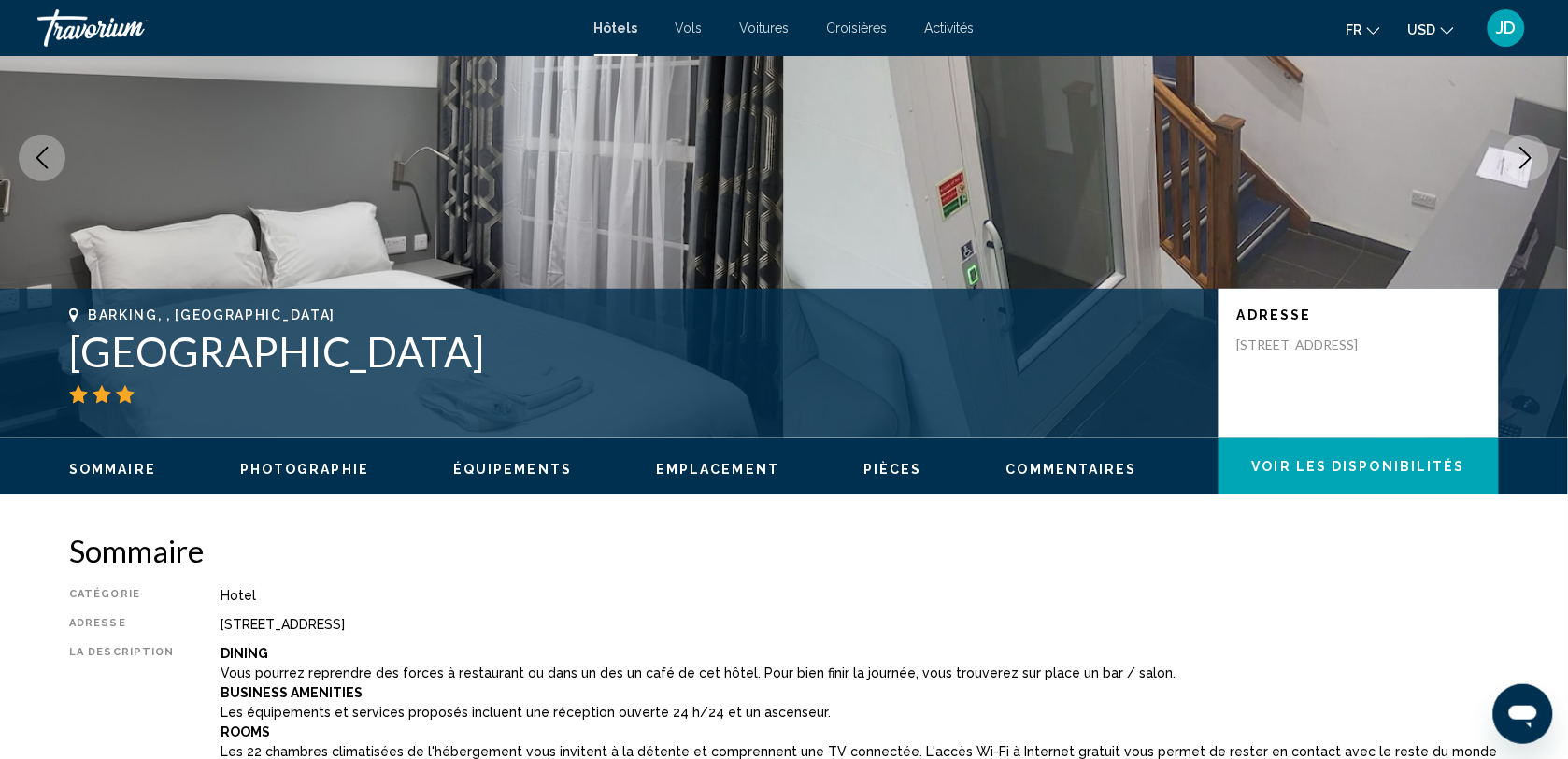 scroll, scrollTop: 117, scrollLeft: 0, axis: vertical 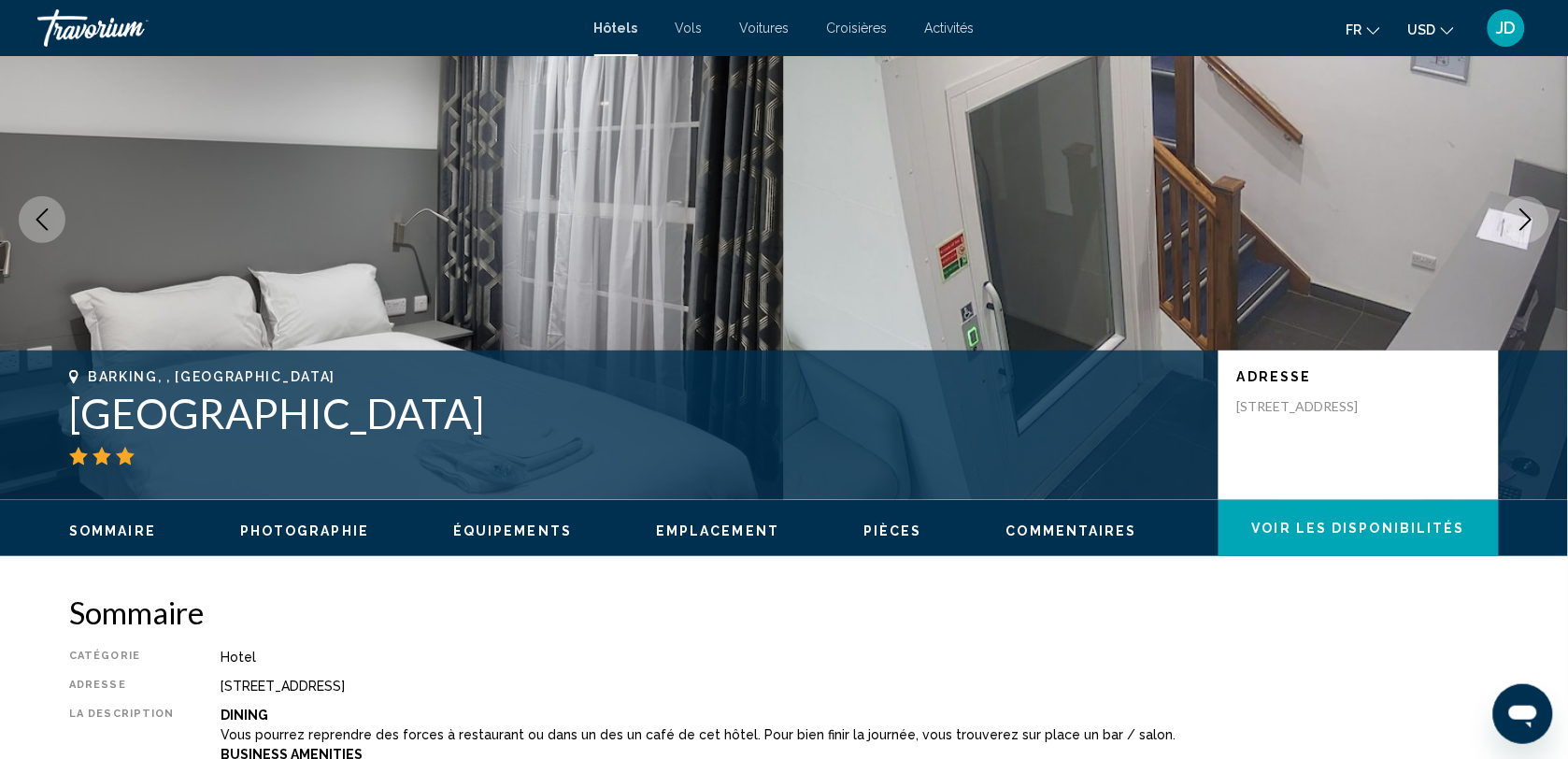 drag, startPoint x: 510, startPoint y: 419, endPoint x: 79, endPoint y: 421, distance: 431.00464 